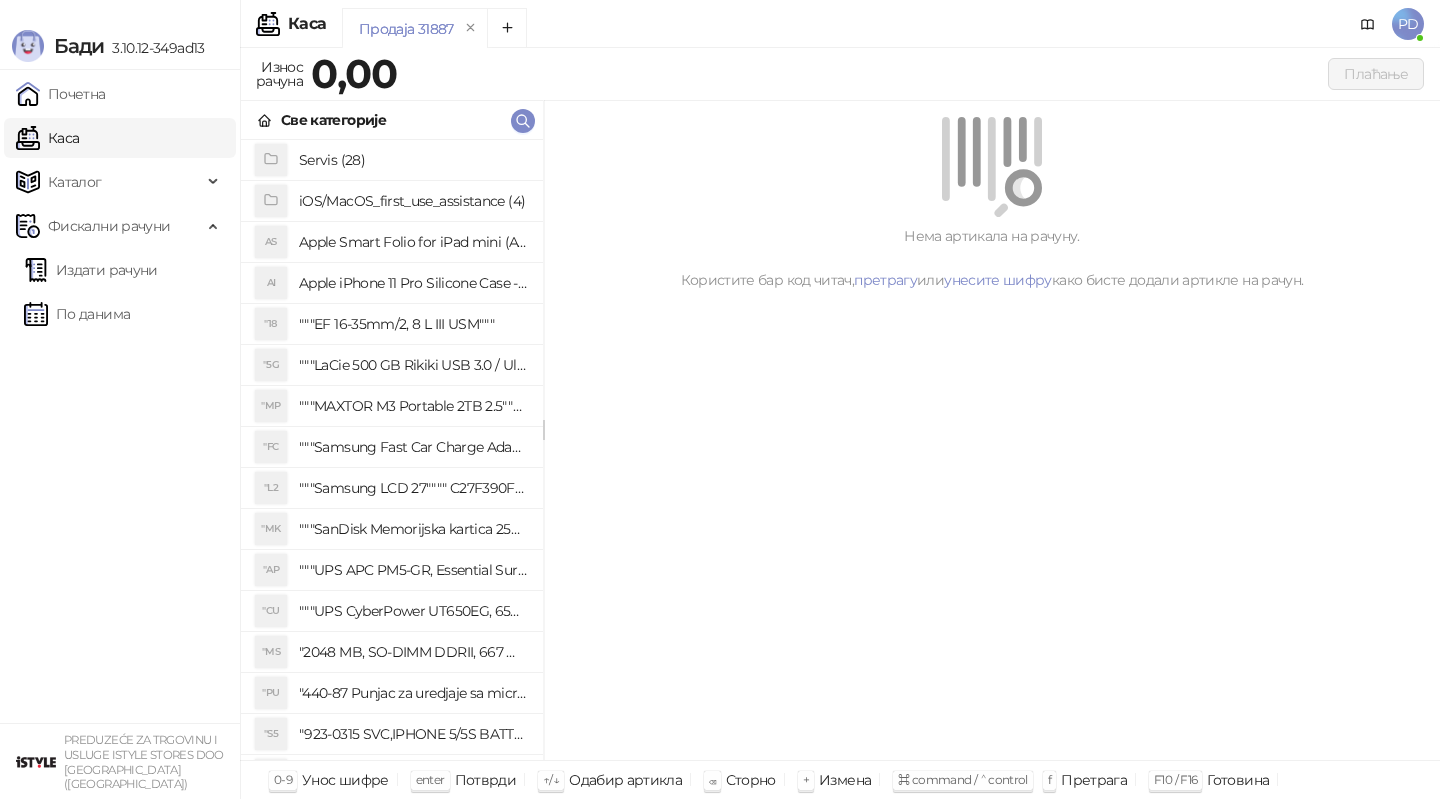 click at bounding box center [523, 121] 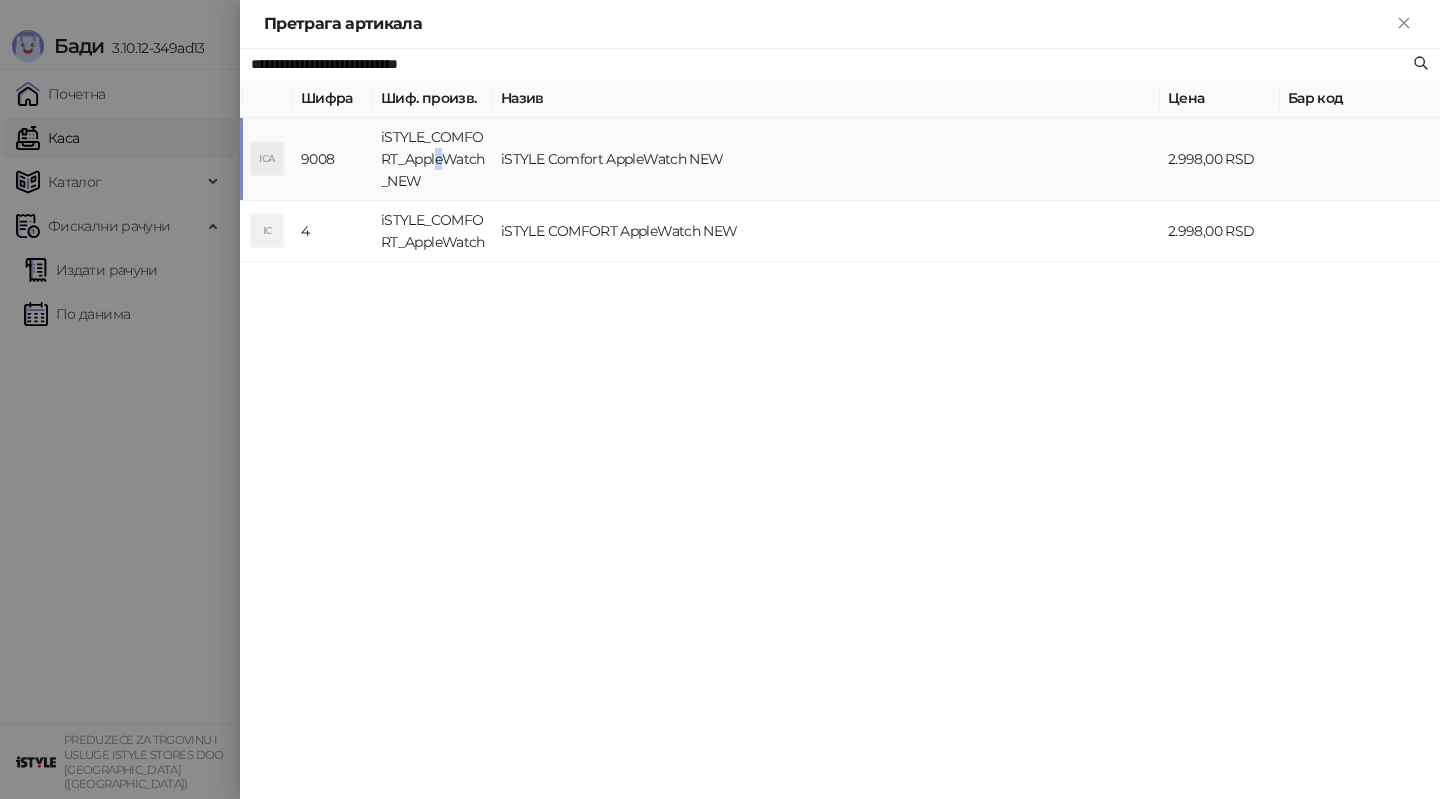 click on "iSTYLE_COMFORT_AppleWatch_NEW" at bounding box center (433, 159) 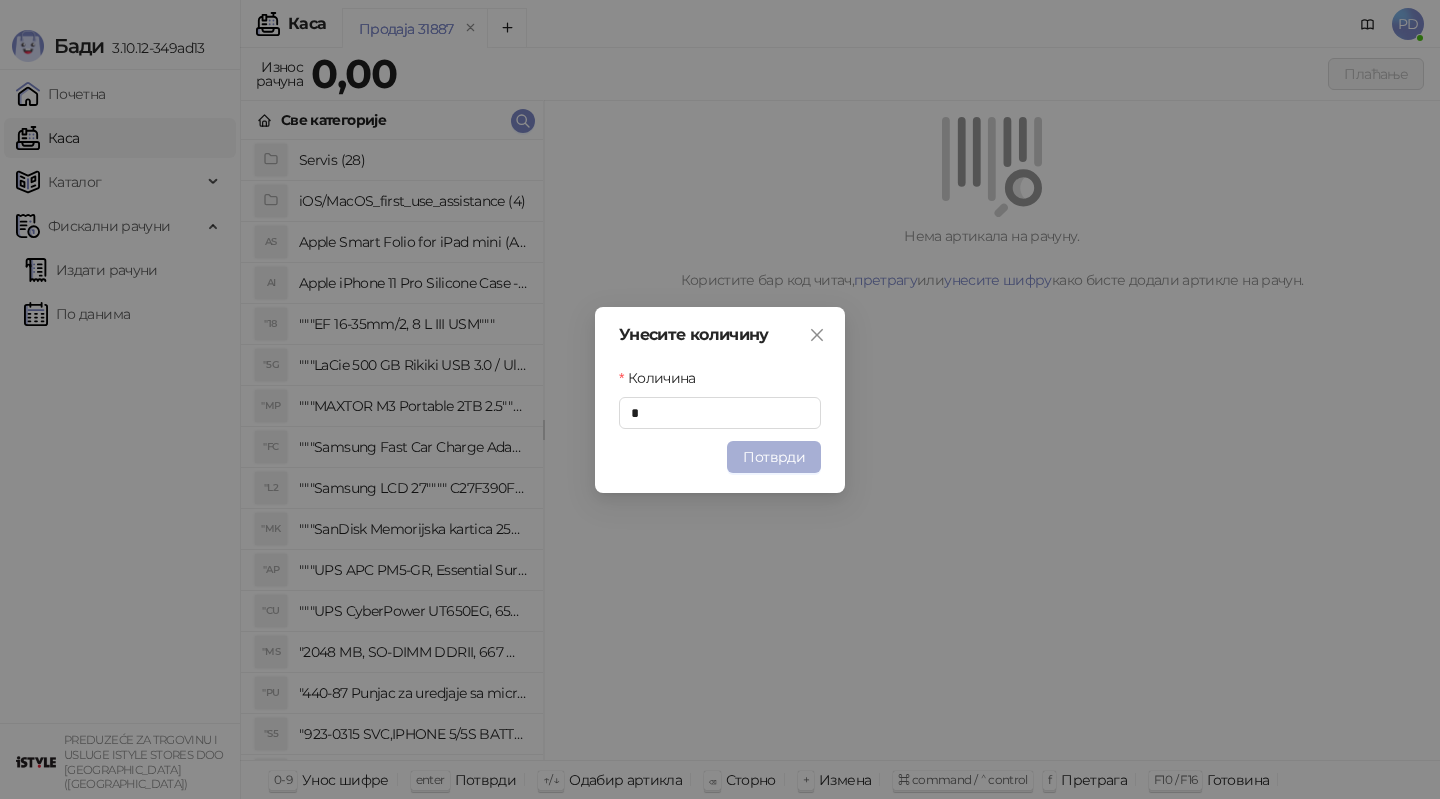 click on "Потврди" at bounding box center (774, 457) 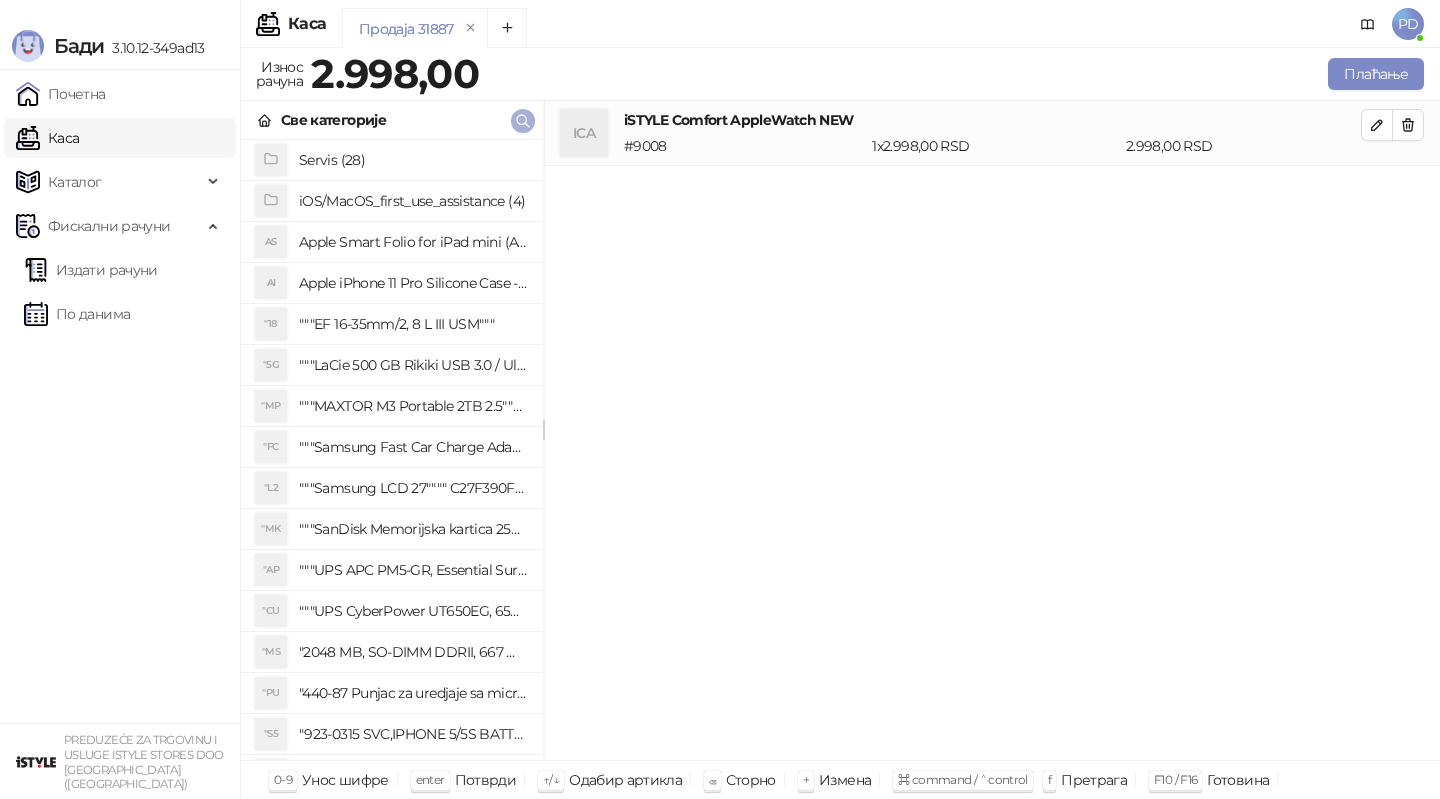click 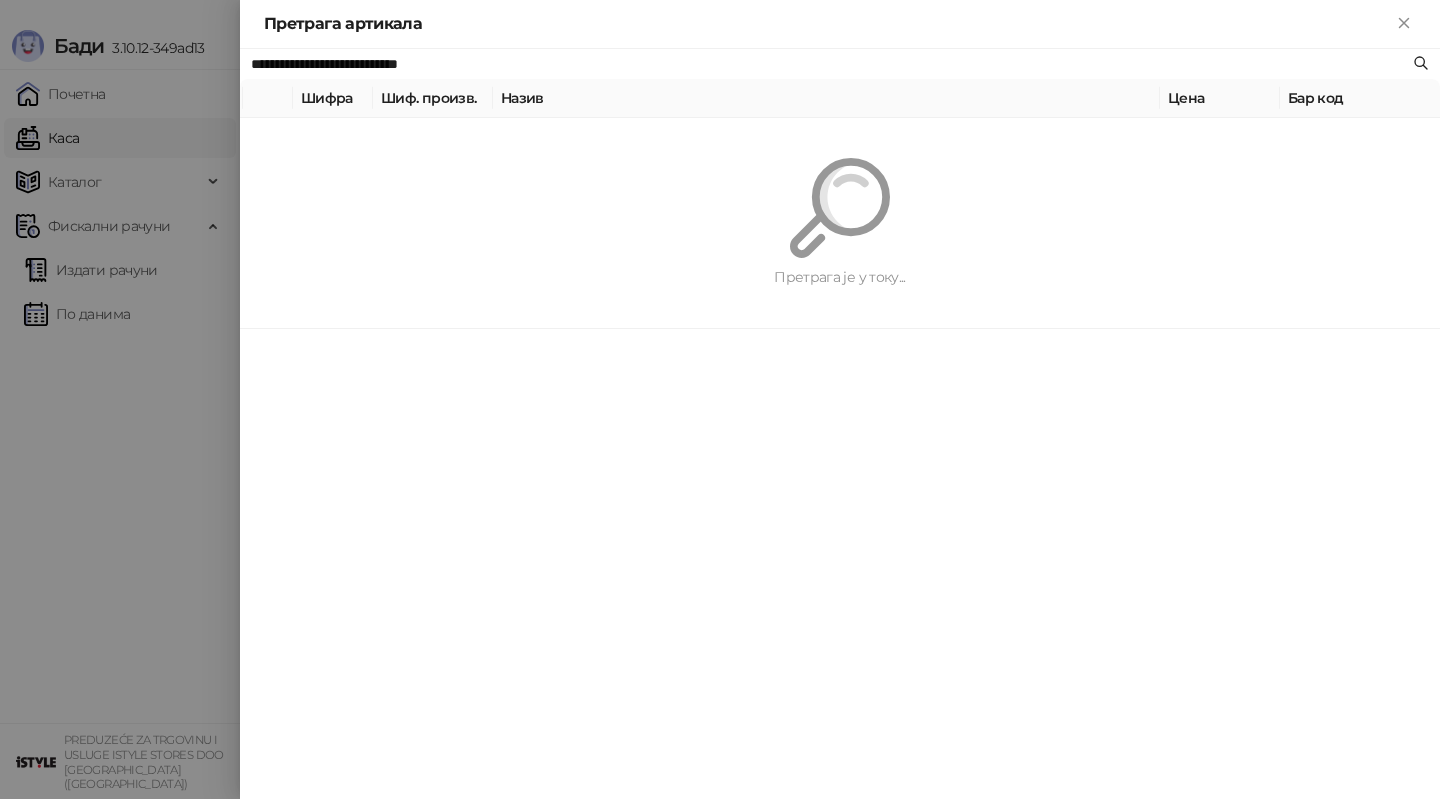 paste 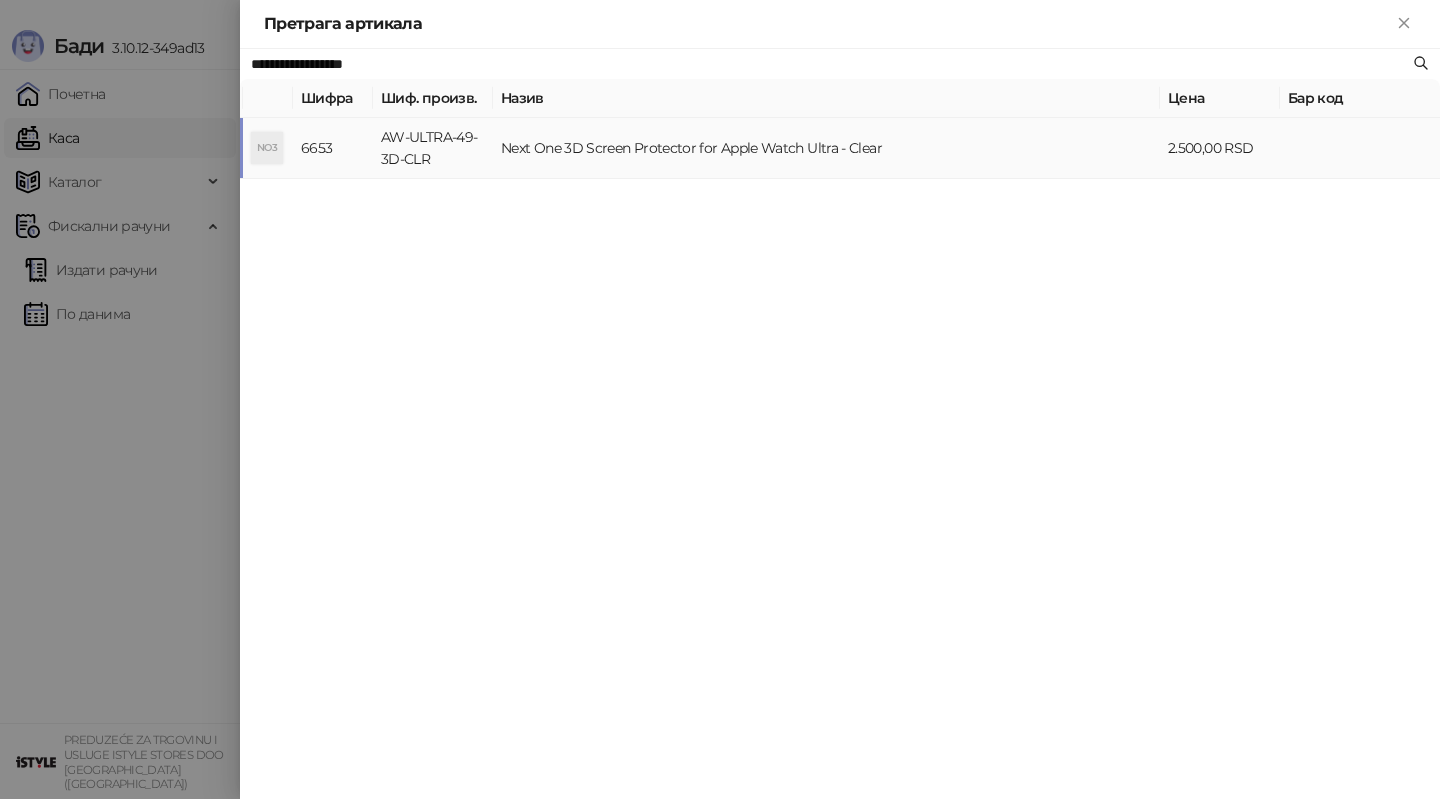 type on "**********" 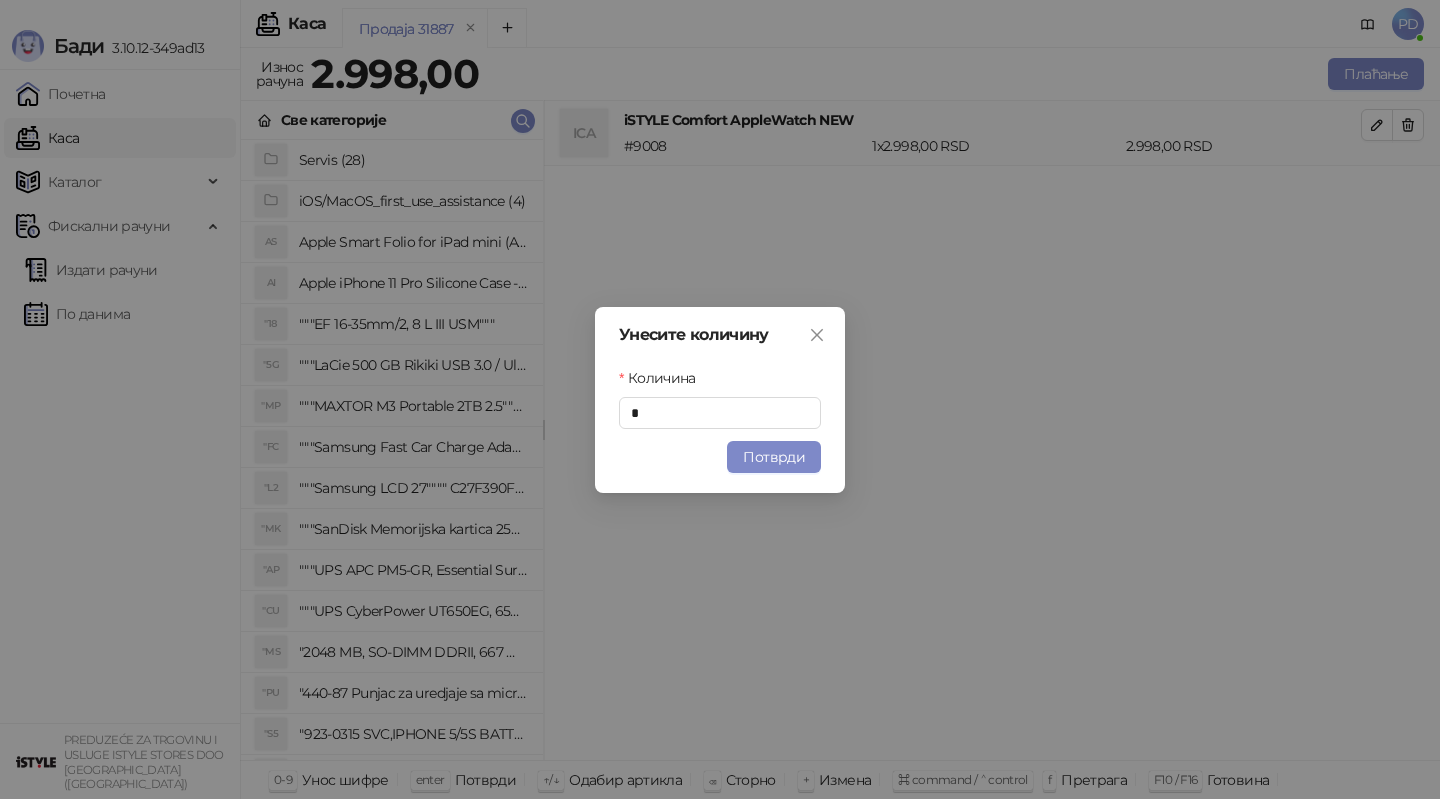 click on "Унесите количину Количина * Потврди" at bounding box center [720, 400] 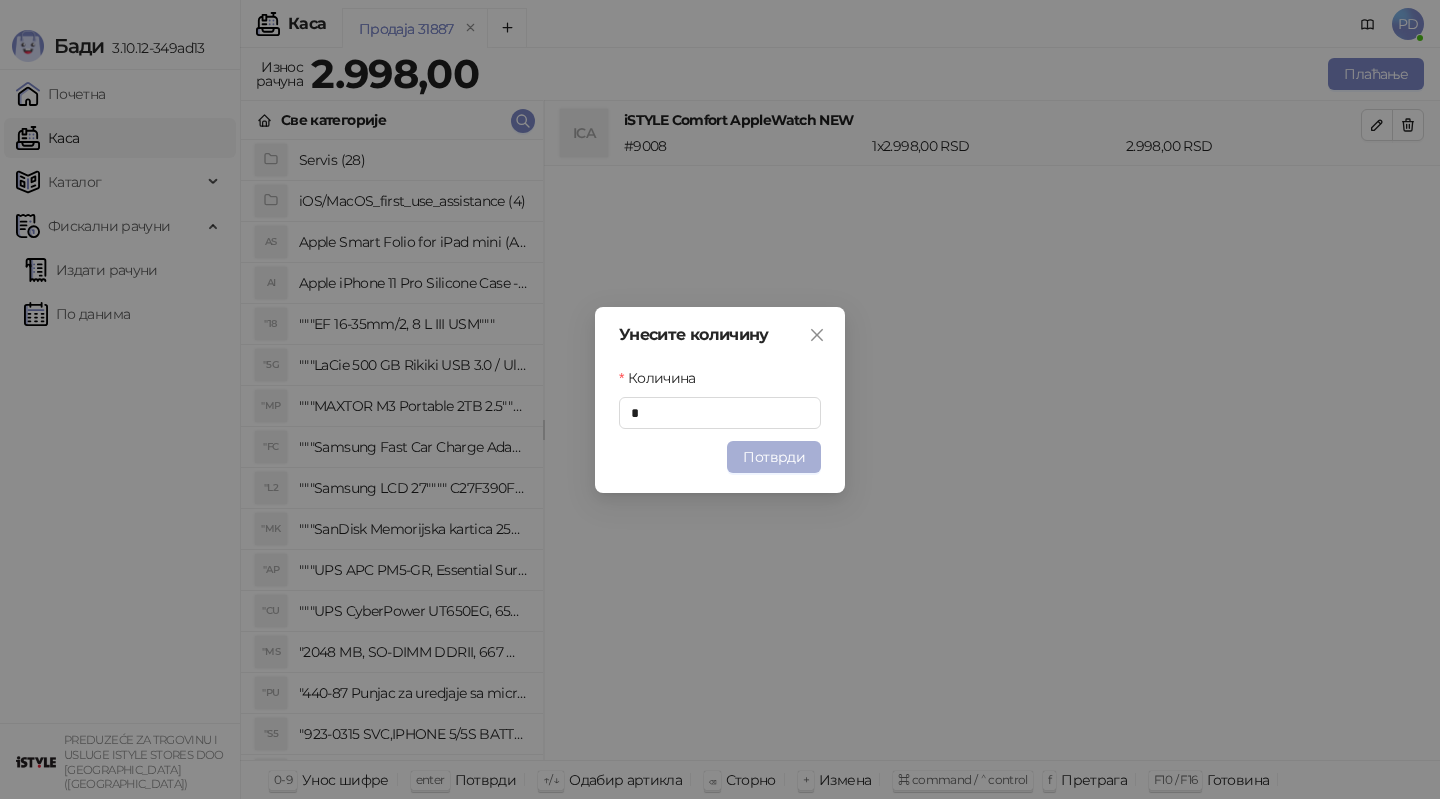 click on "Потврди" at bounding box center (774, 457) 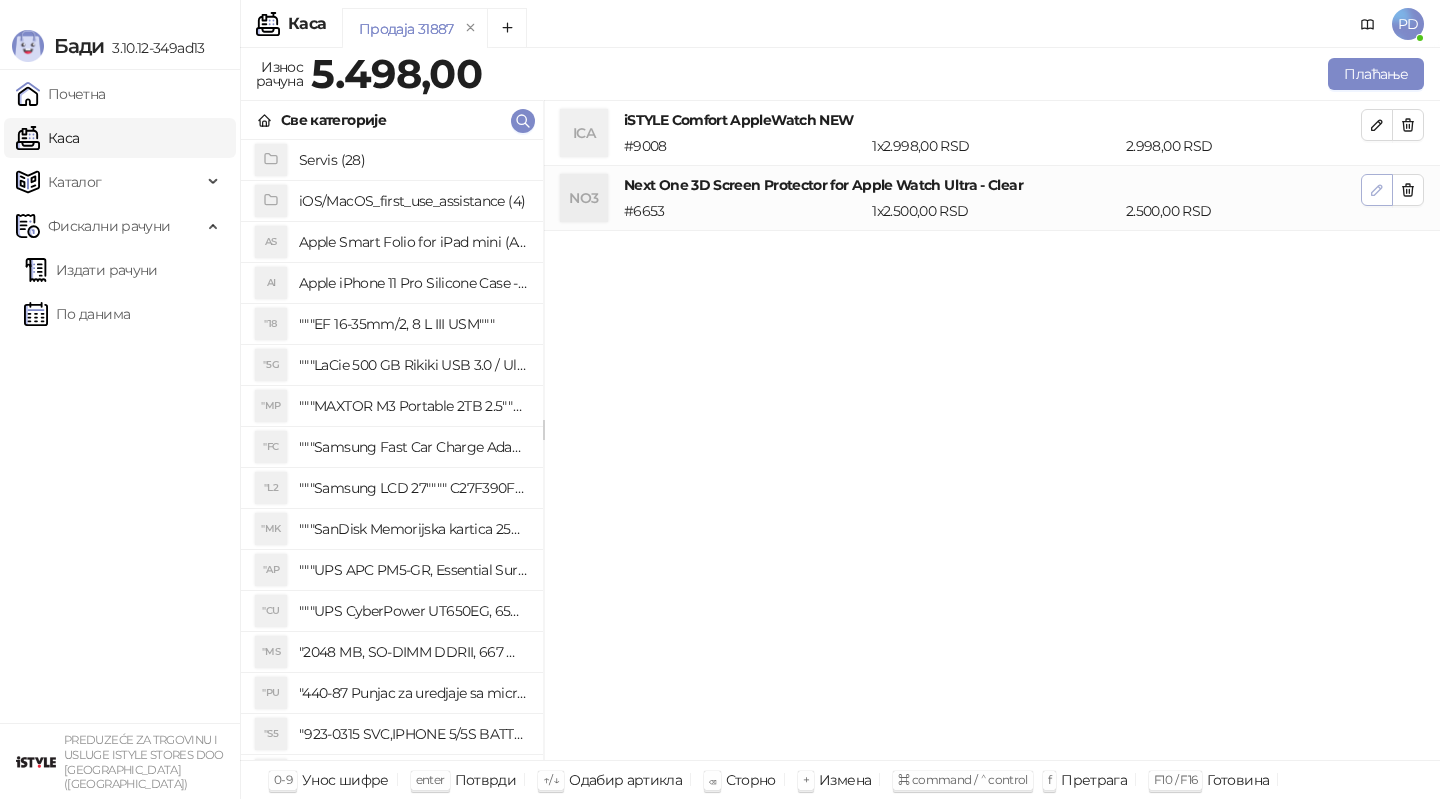 click 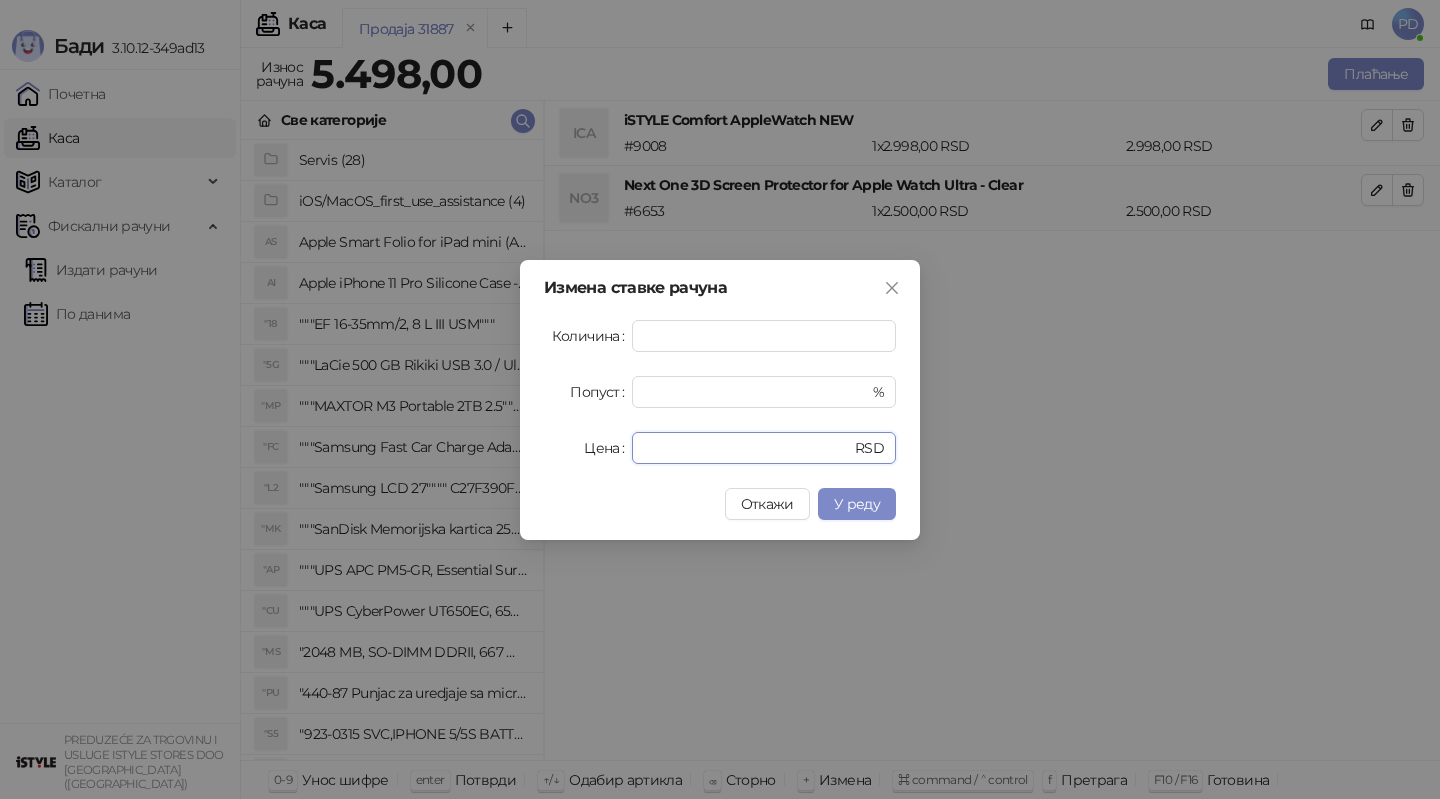 drag, startPoint x: 690, startPoint y: 446, endPoint x: 530, endPoint y: 444, distance: 160.0125 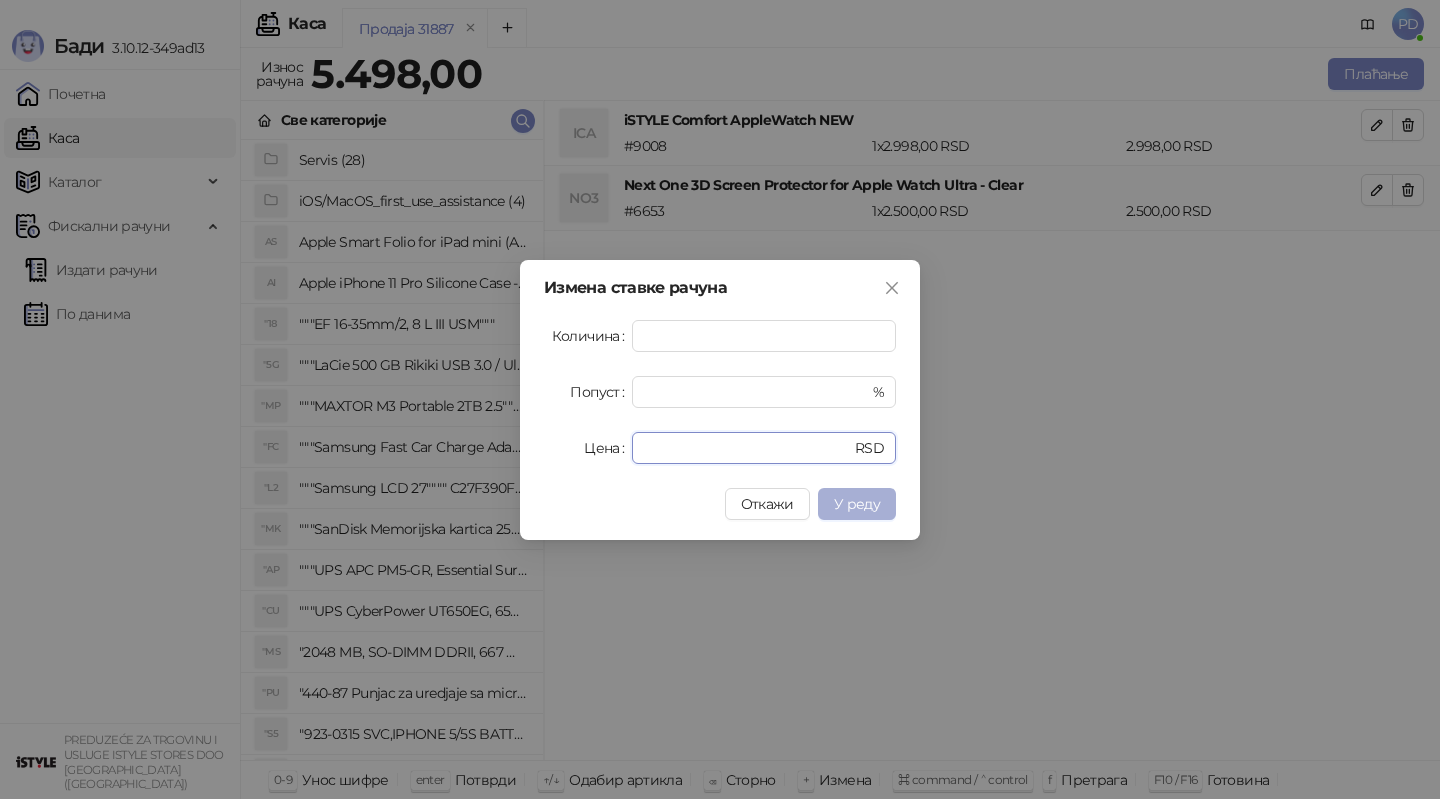 type on "*" 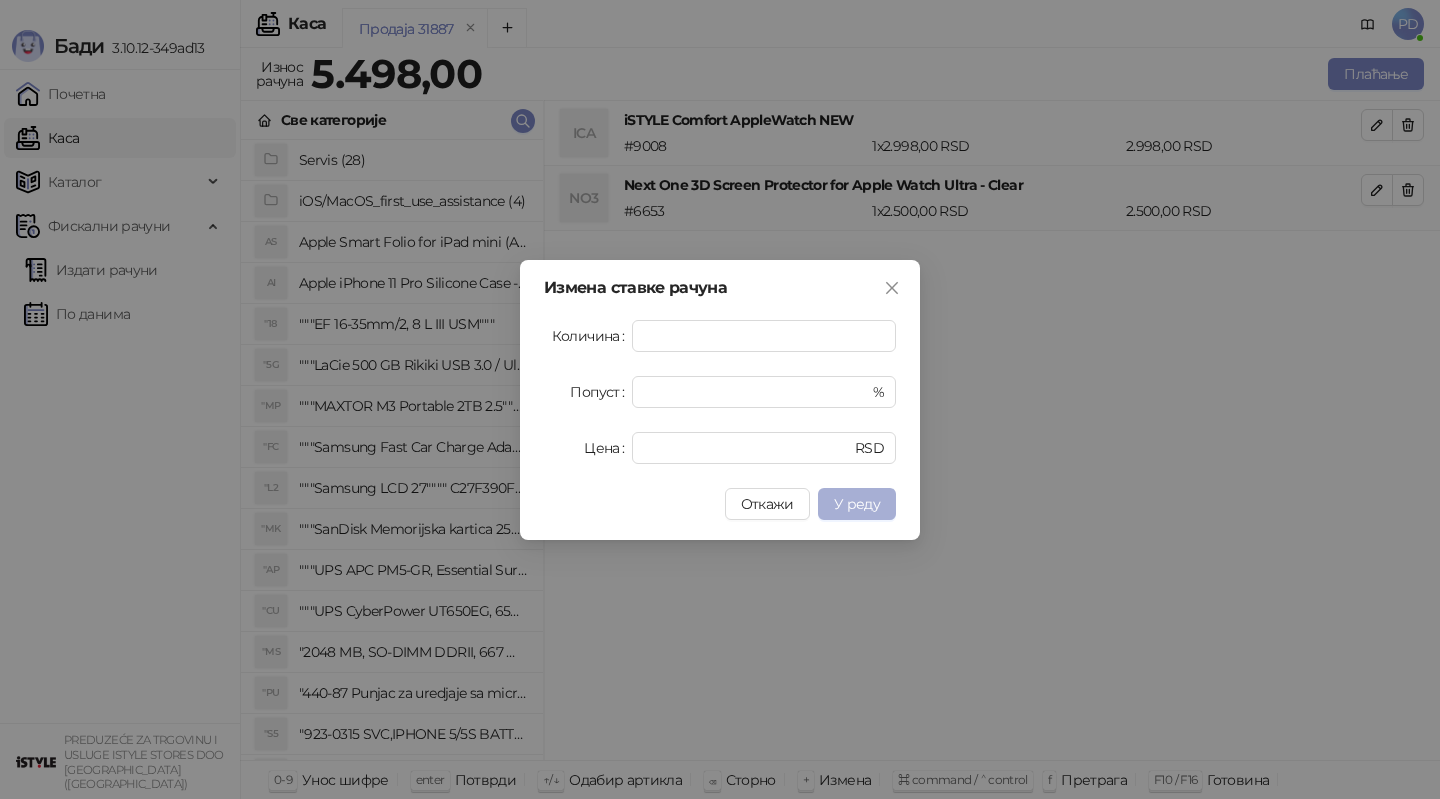 click on "У реду" at bounding box center (857, 504) 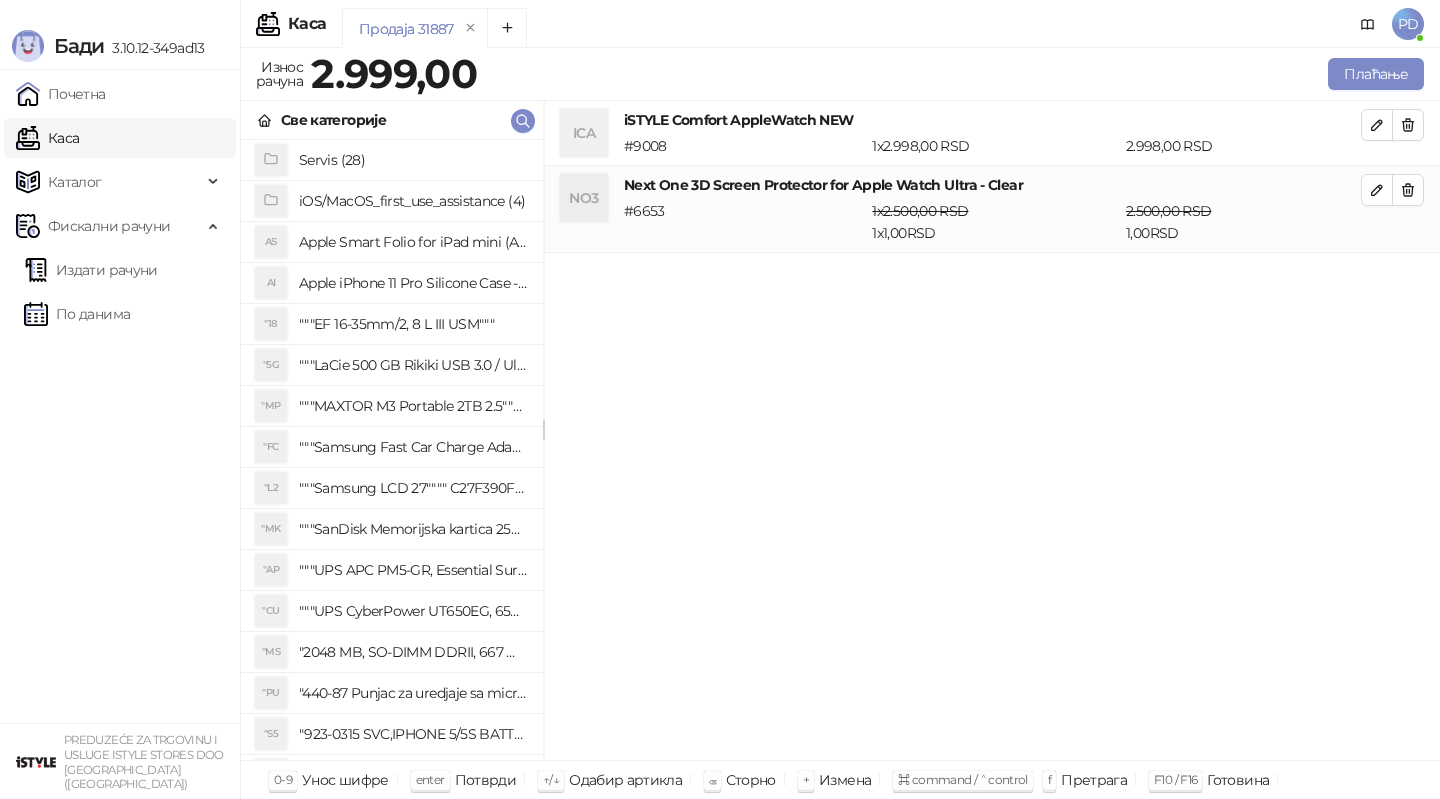 type 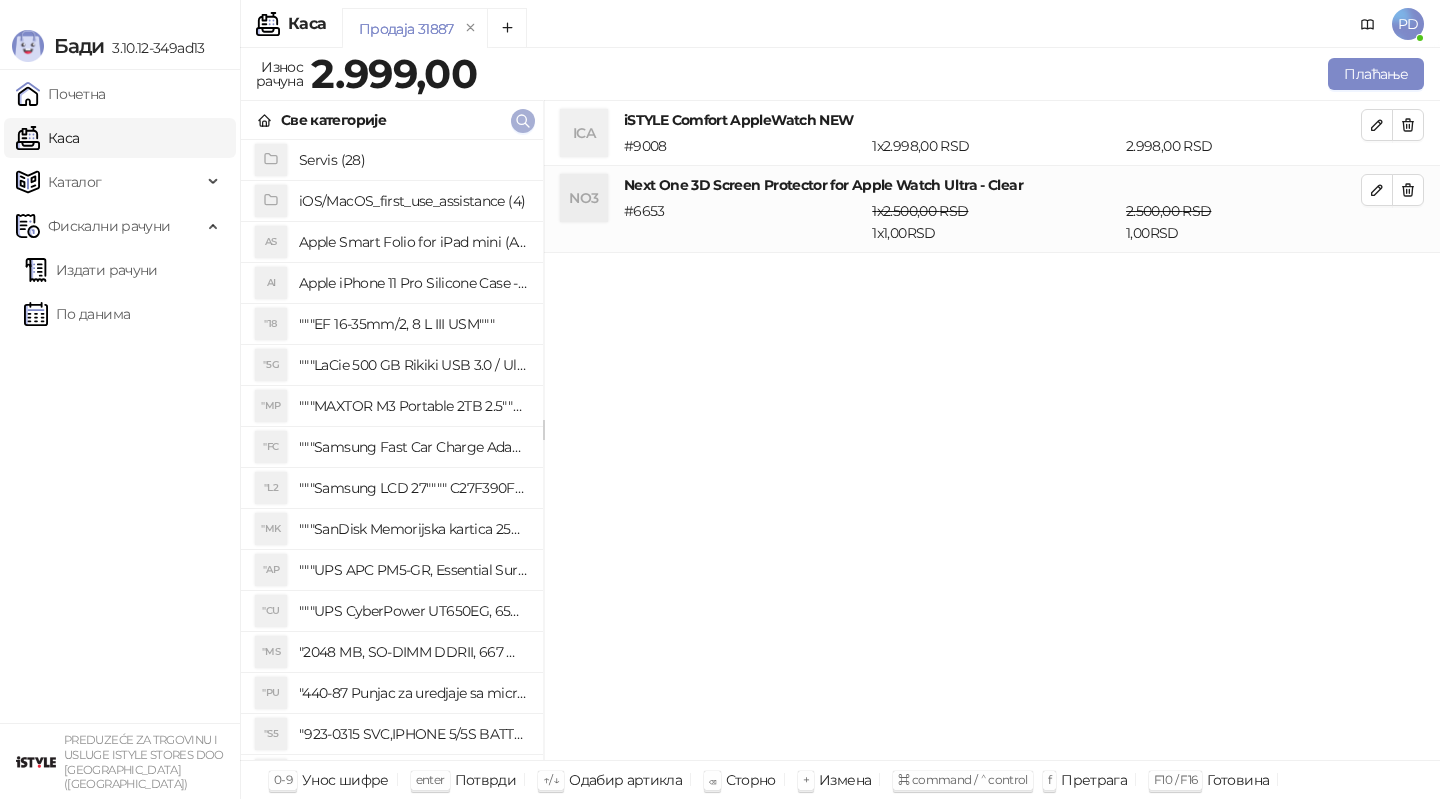 click 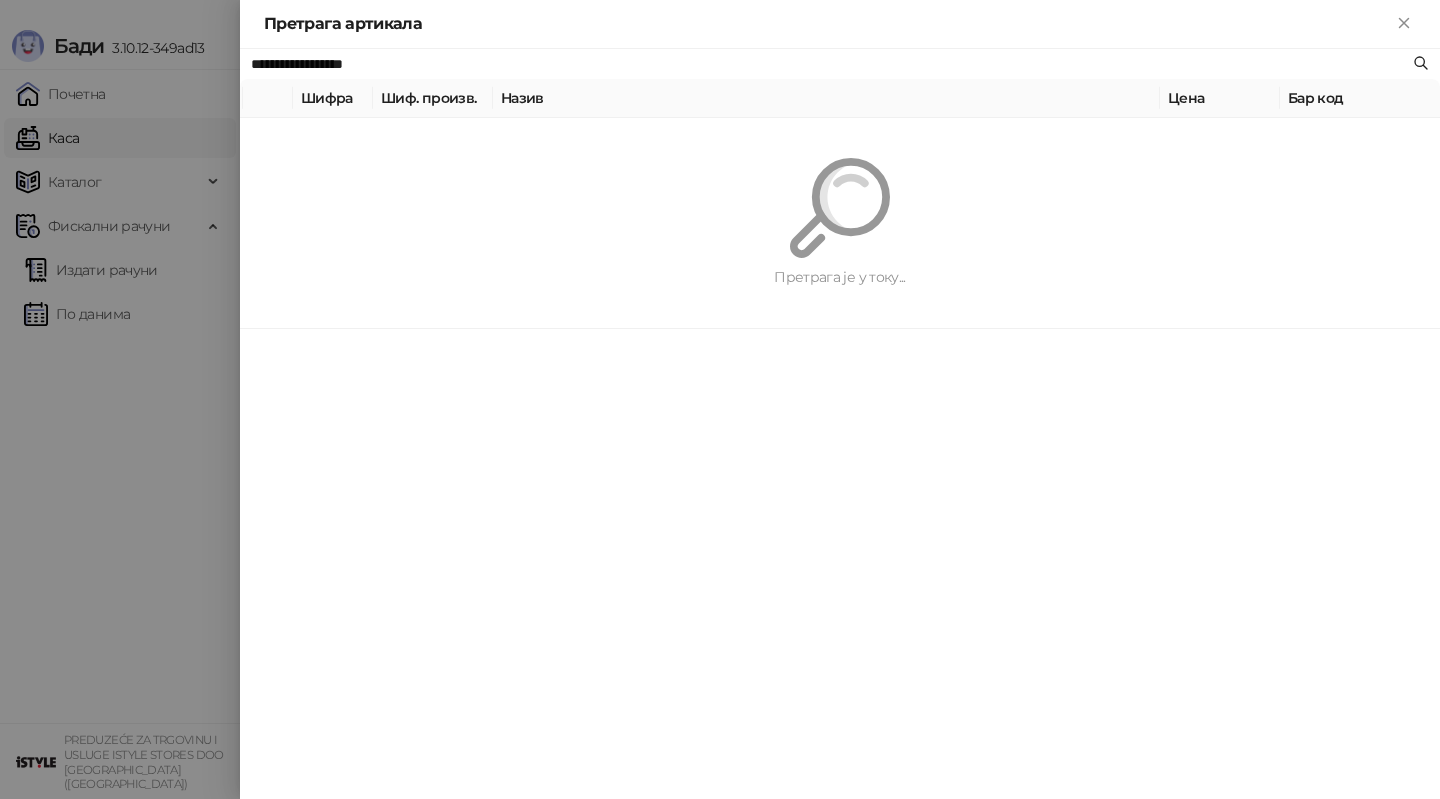 paste 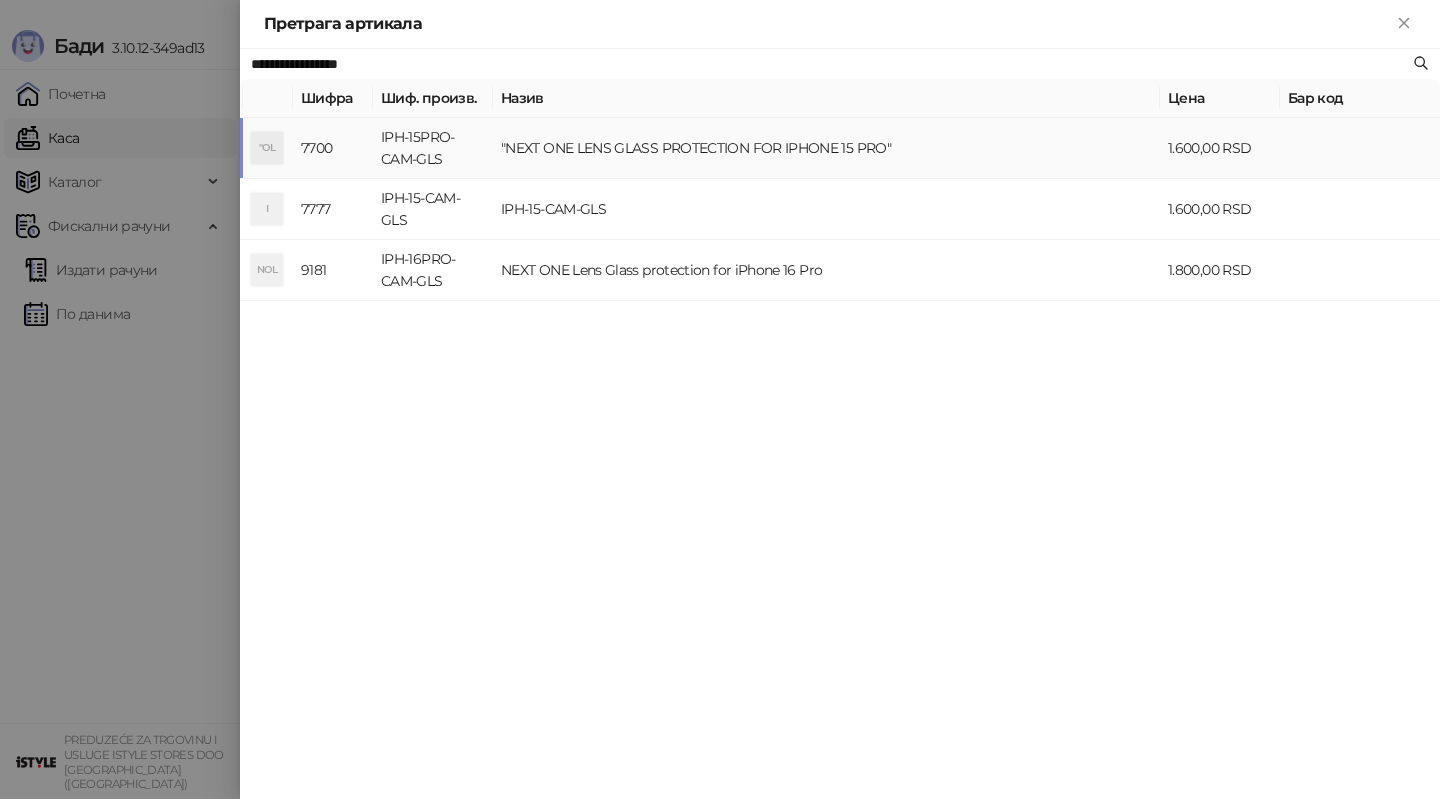 click on "IPH-15PRO-CAM-GLS" at bounding box center [433, 148] 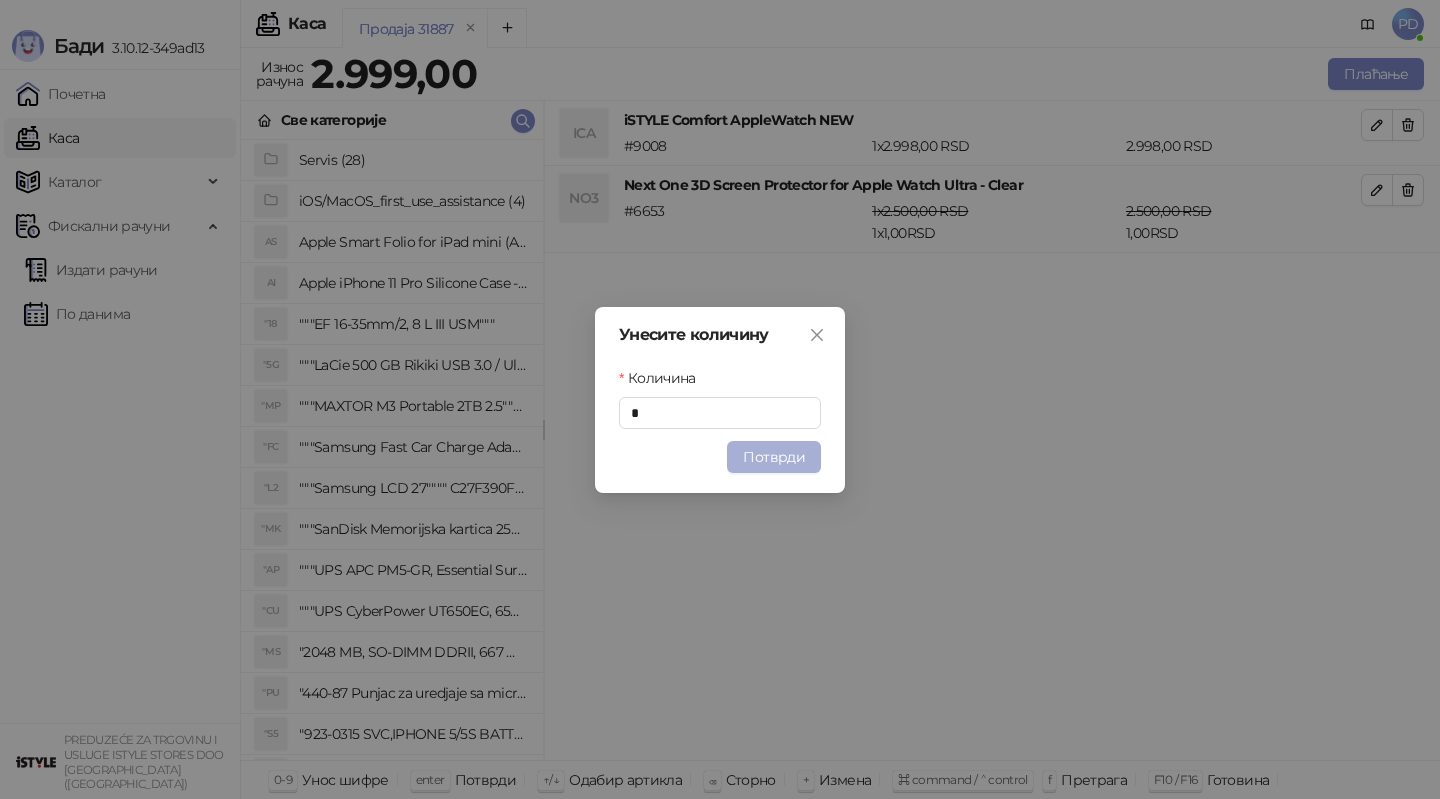 click on "Потврди" at bounding box center [774, 457] 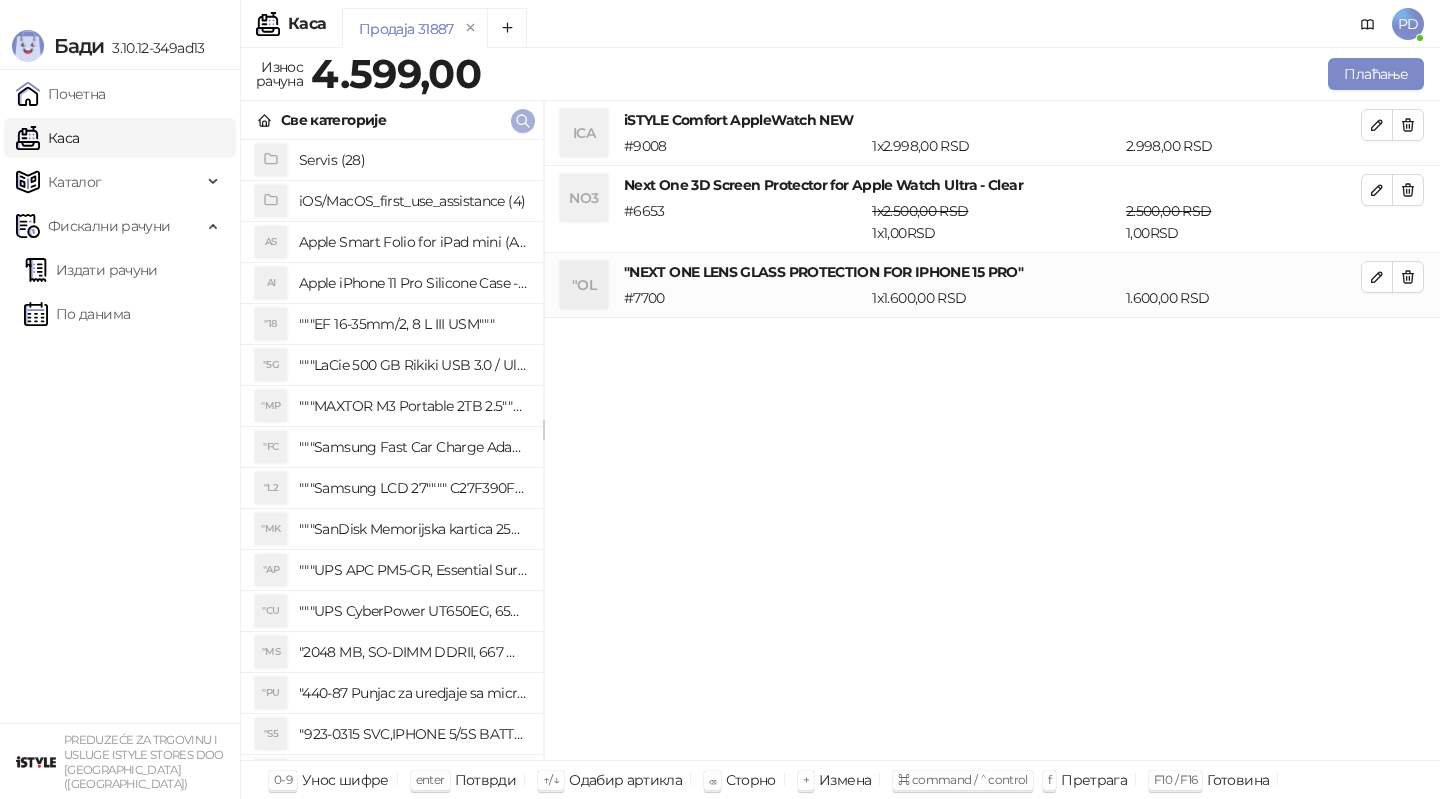 click 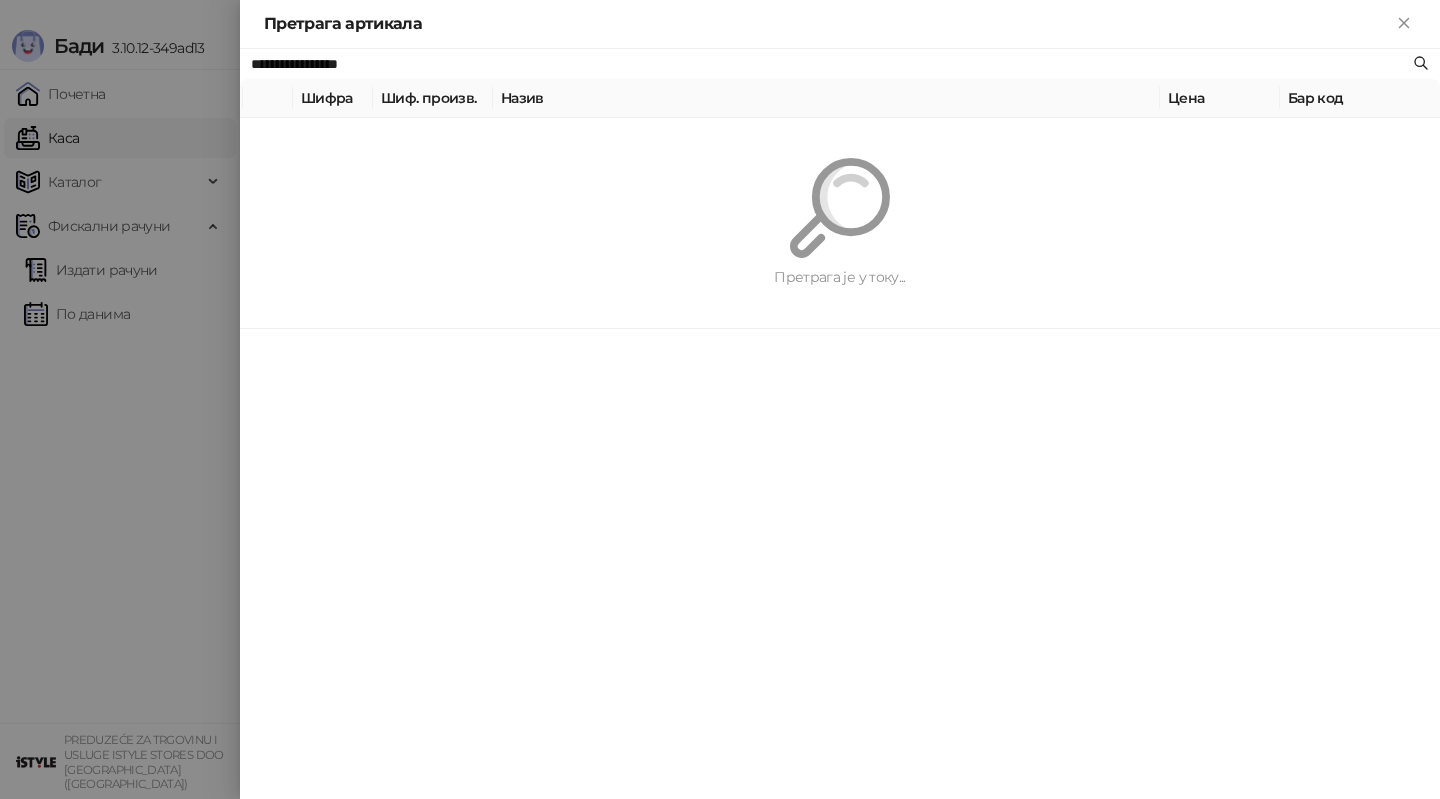 paste 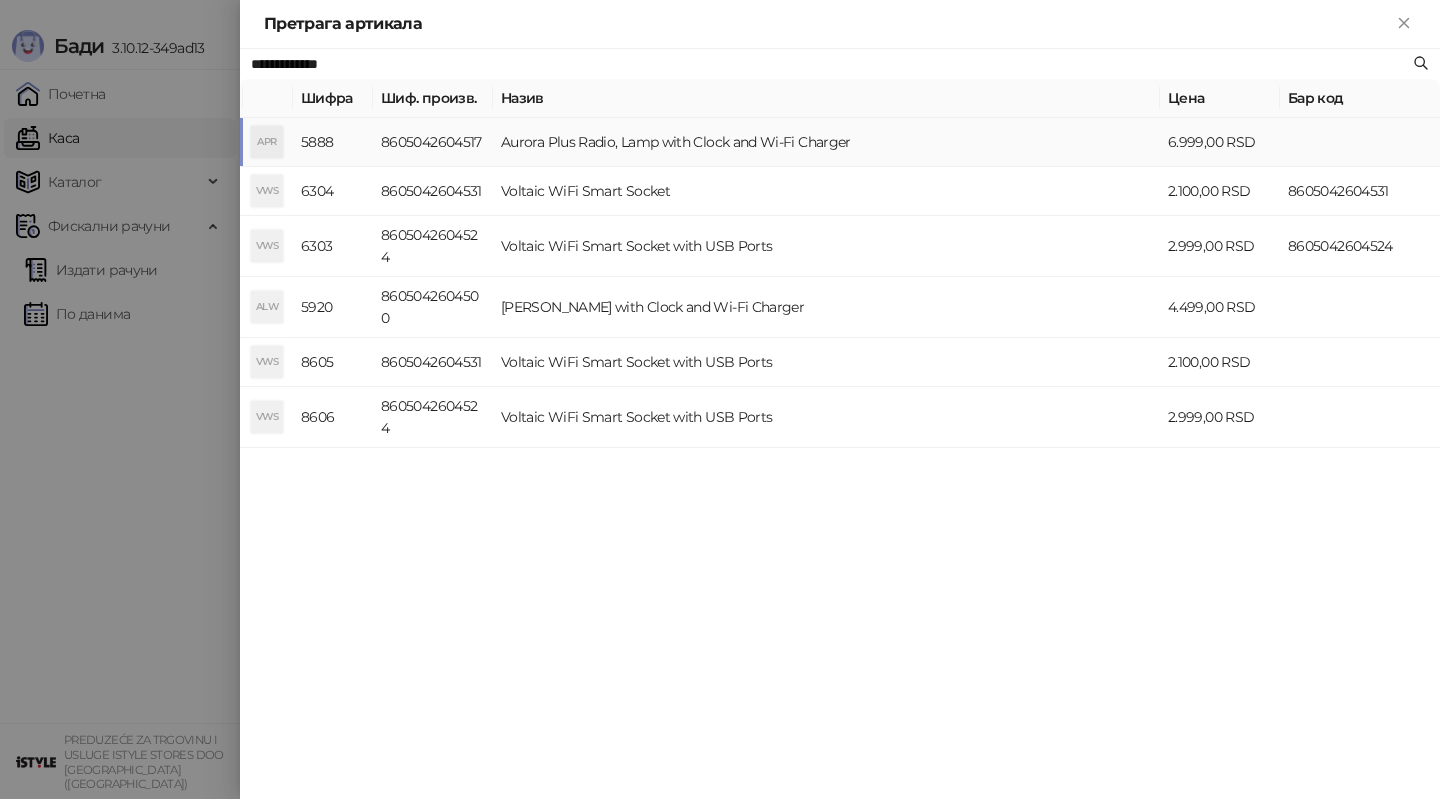 click on "8605042604517" at bounding box center [433, 142] 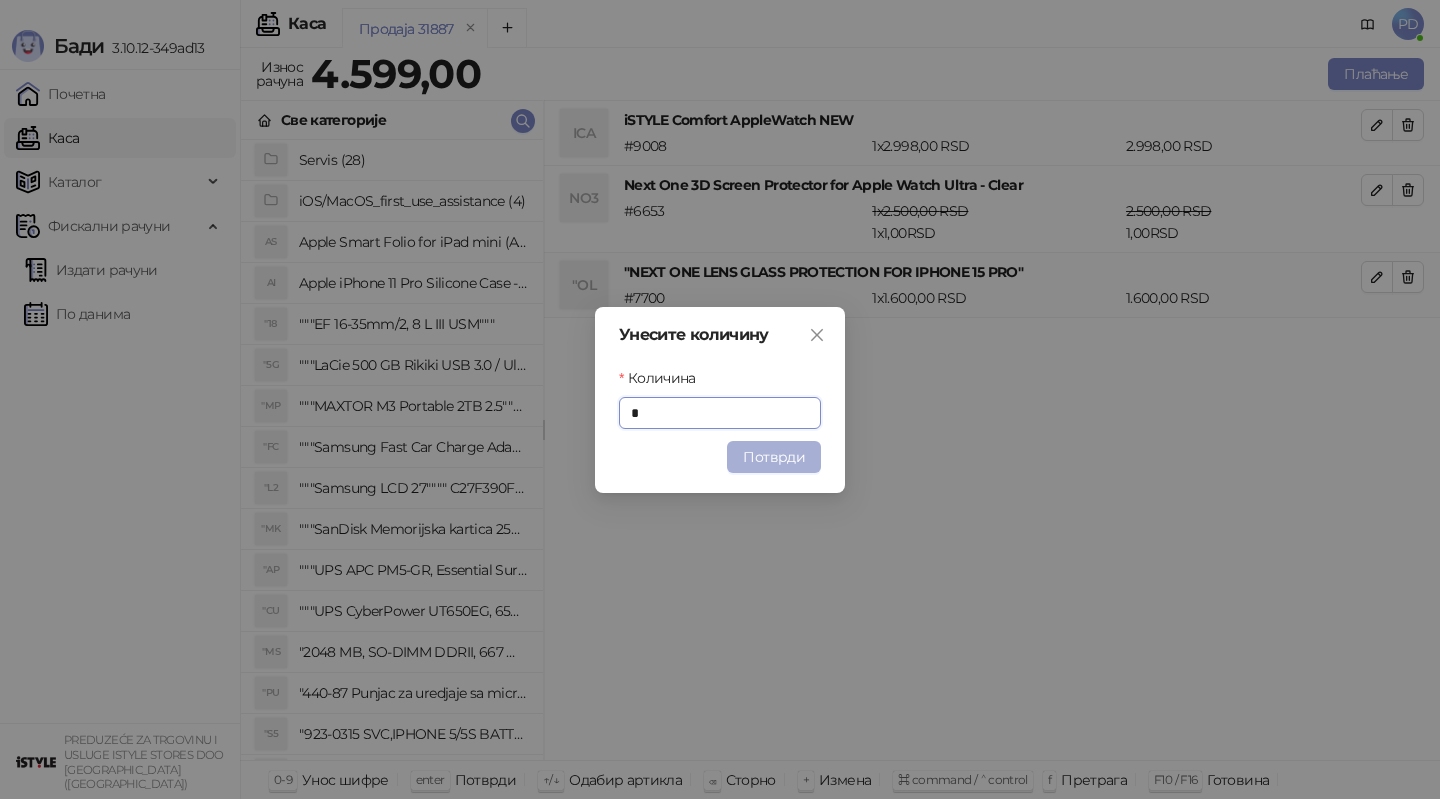 click on "Потврди" at bounding box center [774, 457] 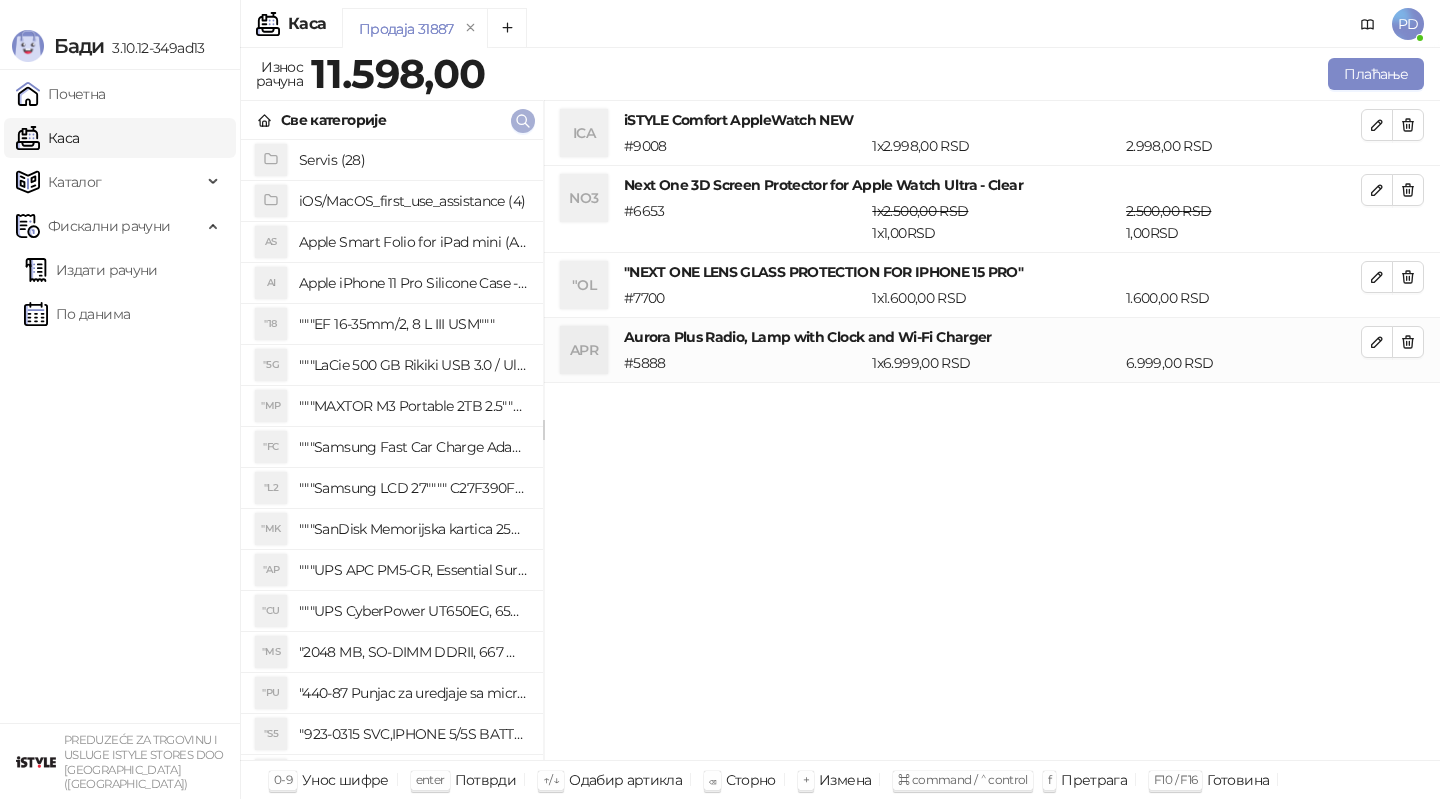 click 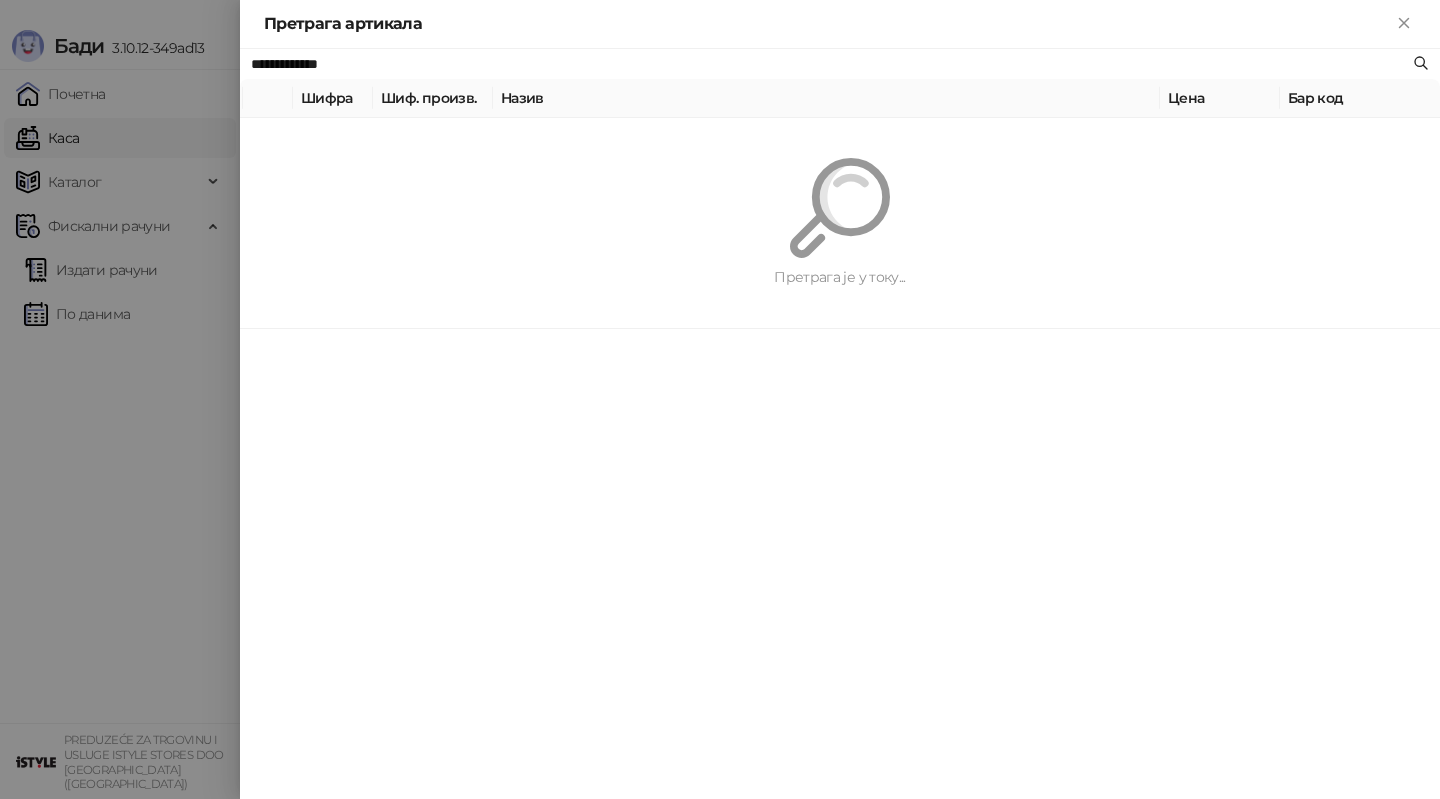paste on "******" 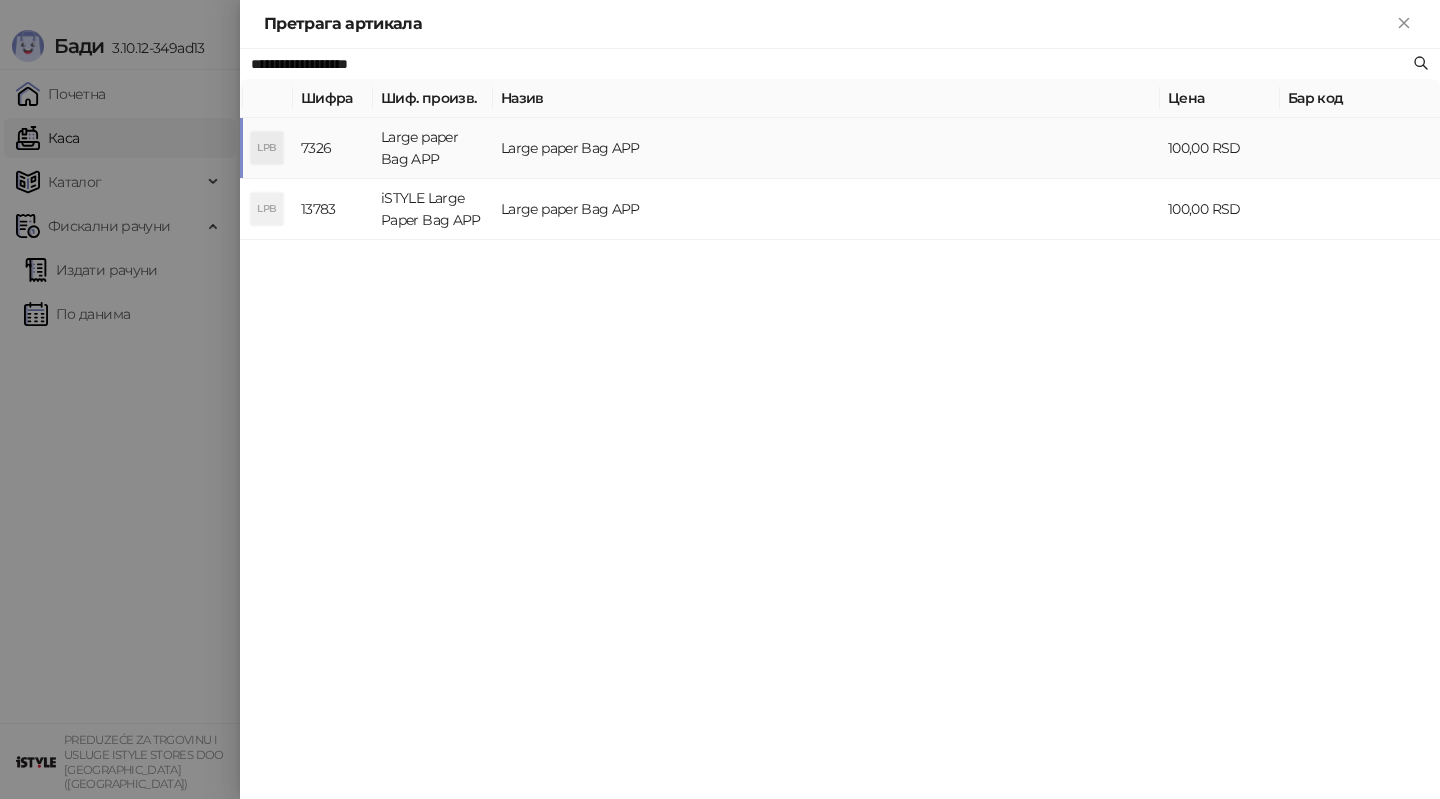 type on "**********" 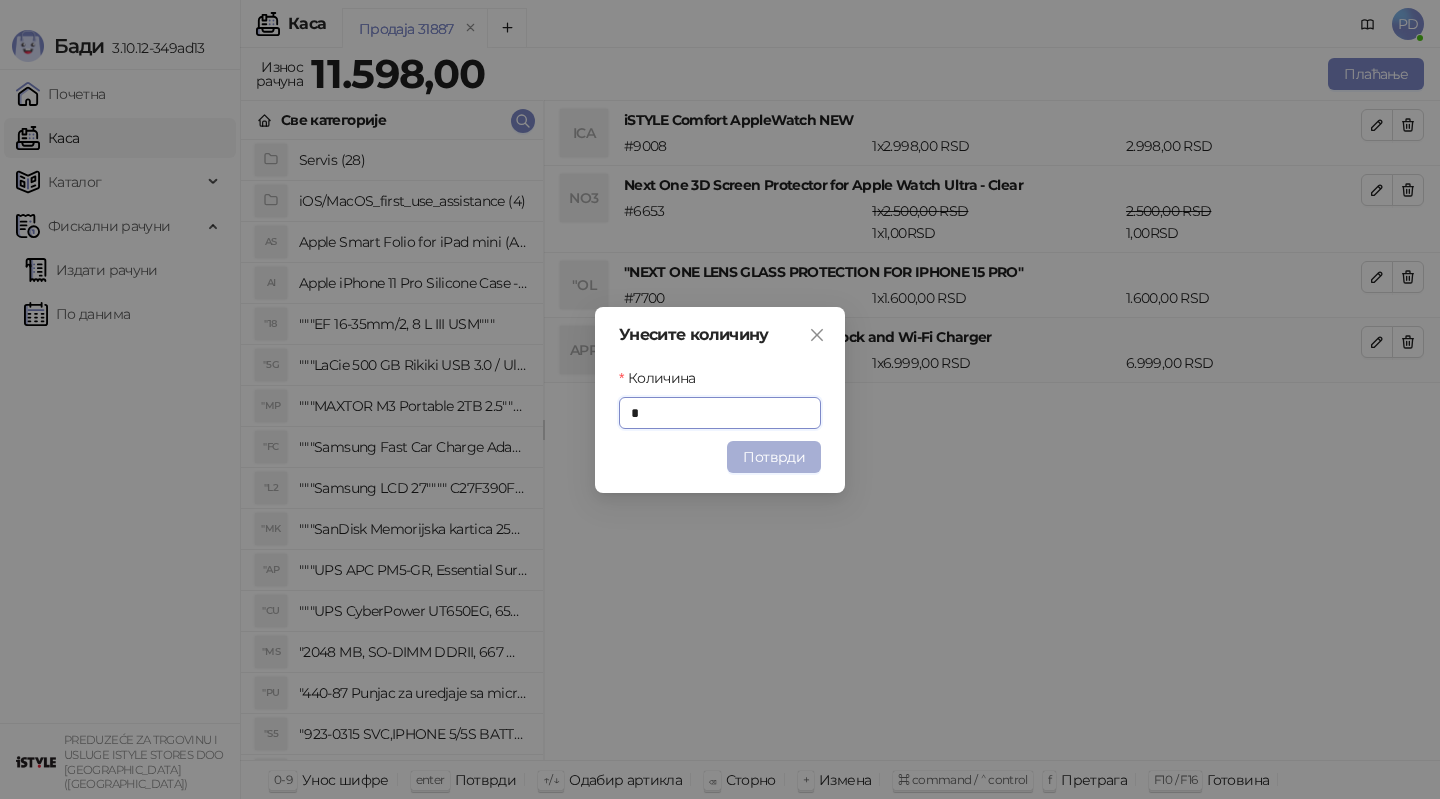 click on "Потврди" at bounding box center (774, 457) 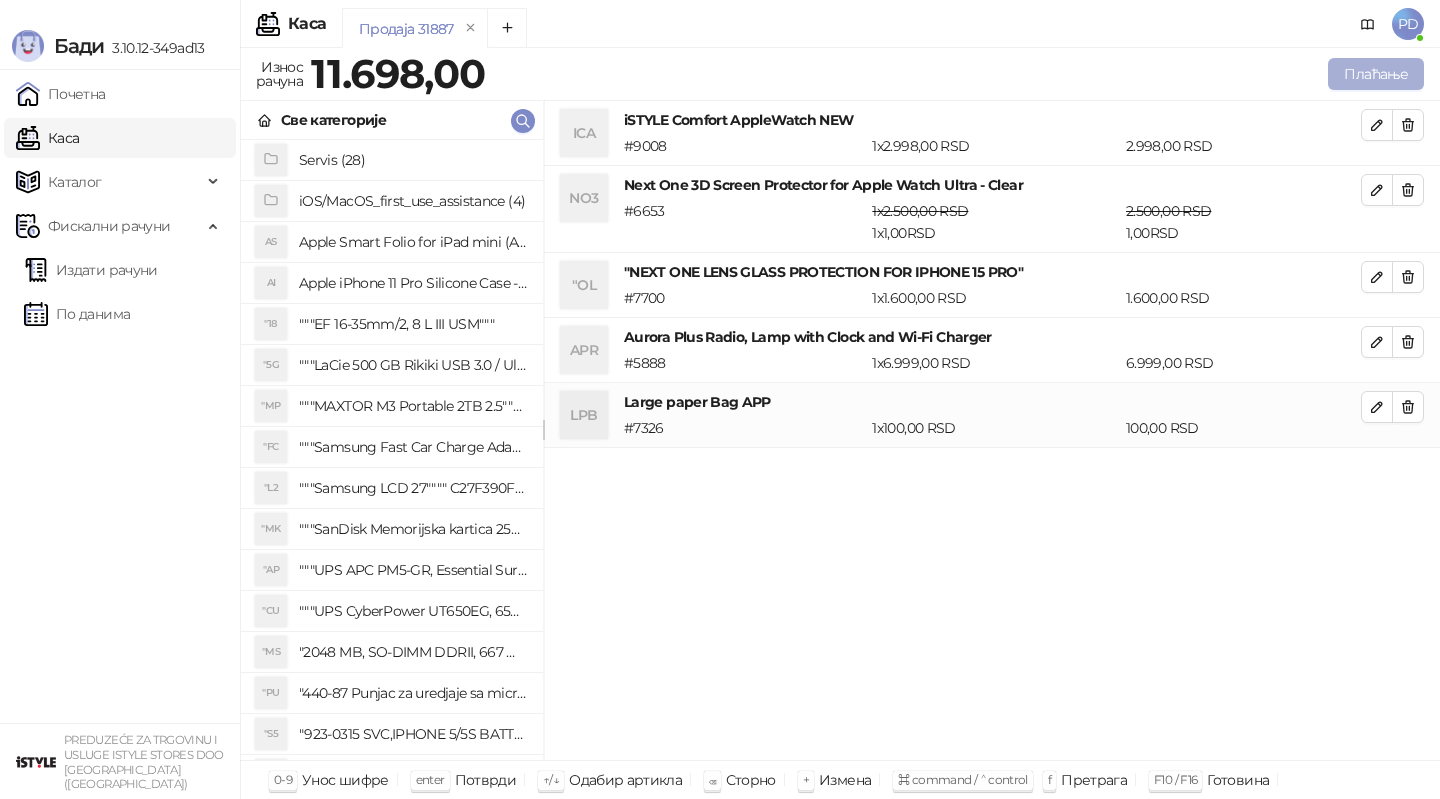 click on "Плаћање" at bounding box center [1376, 74] 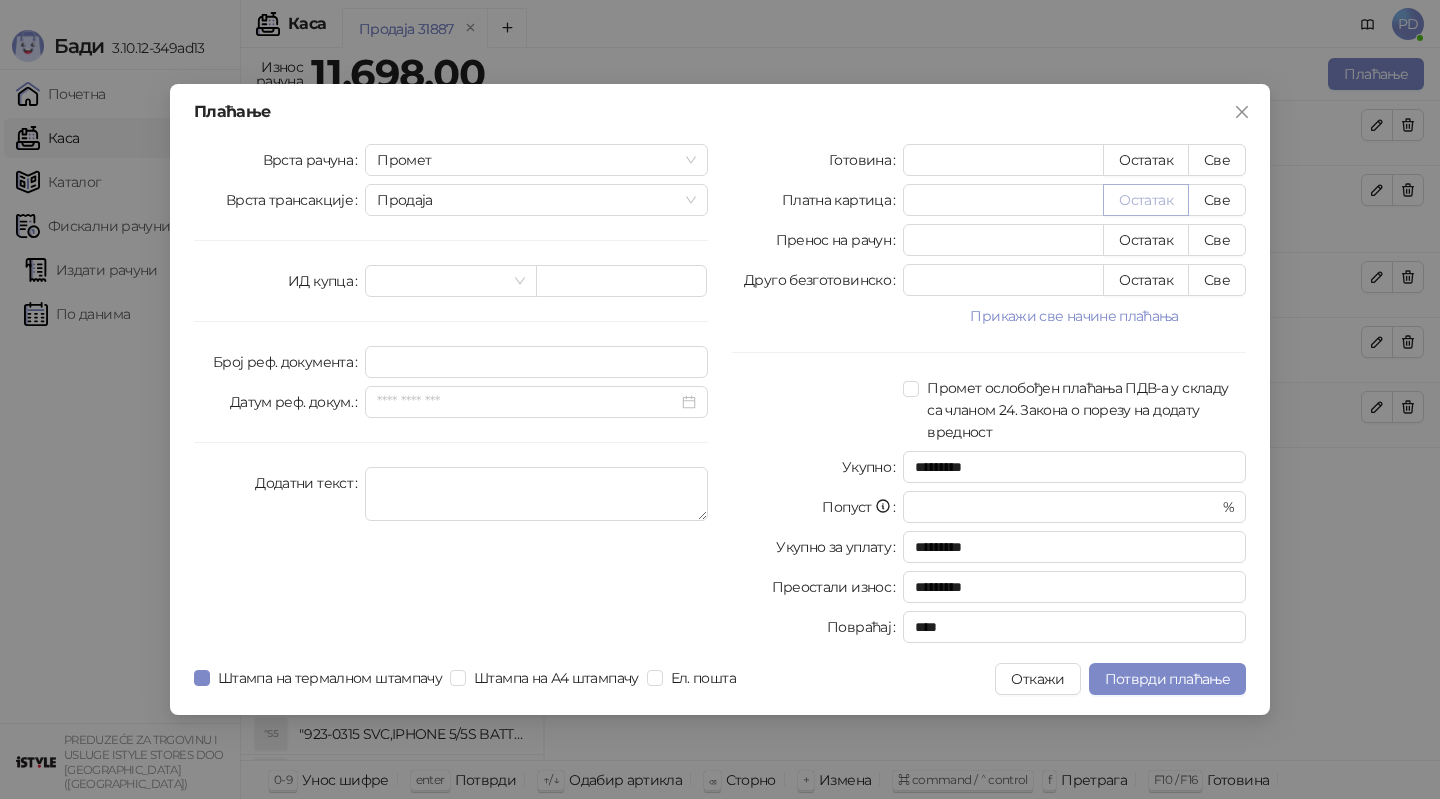 click on "Остатак" at bounding box center [1146, 200] 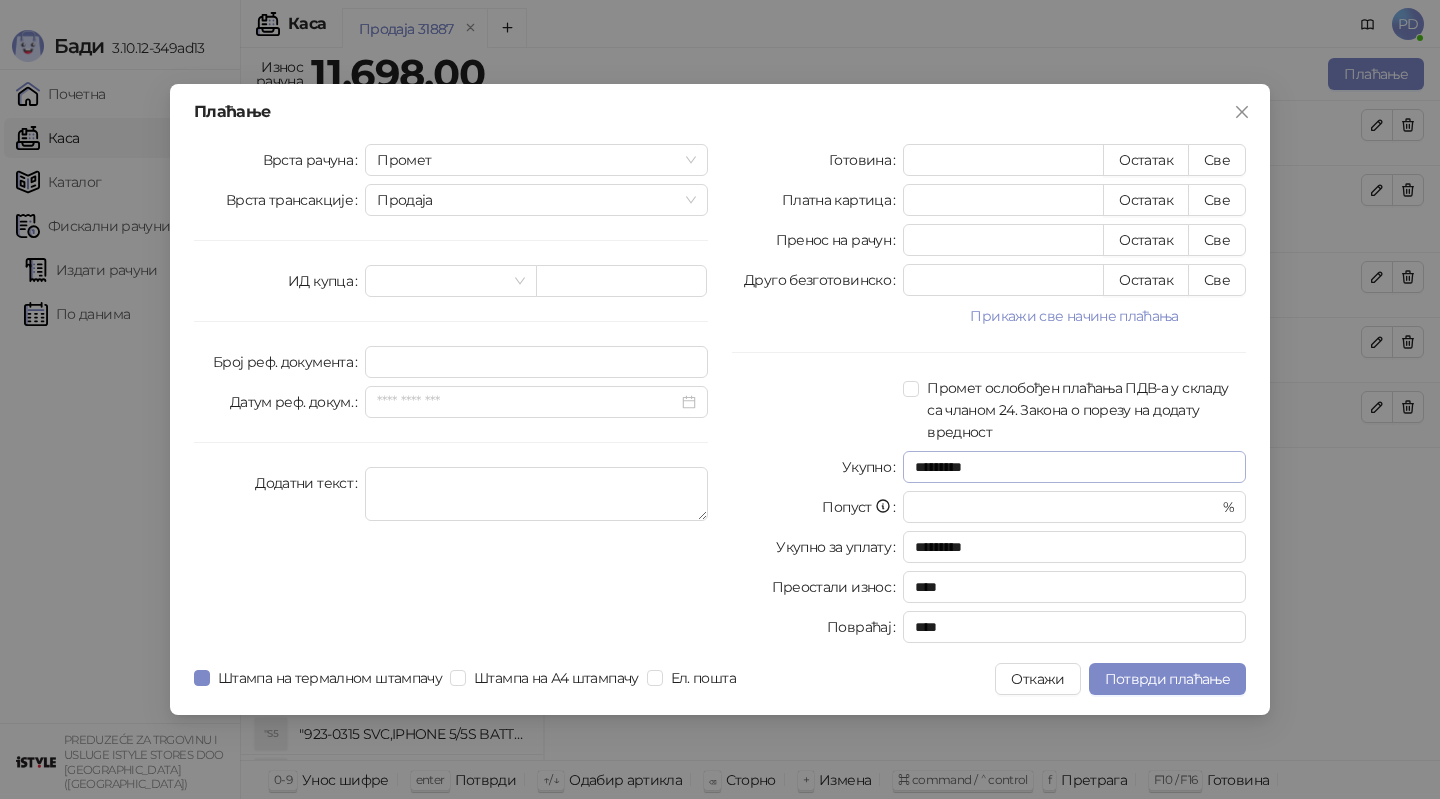 type 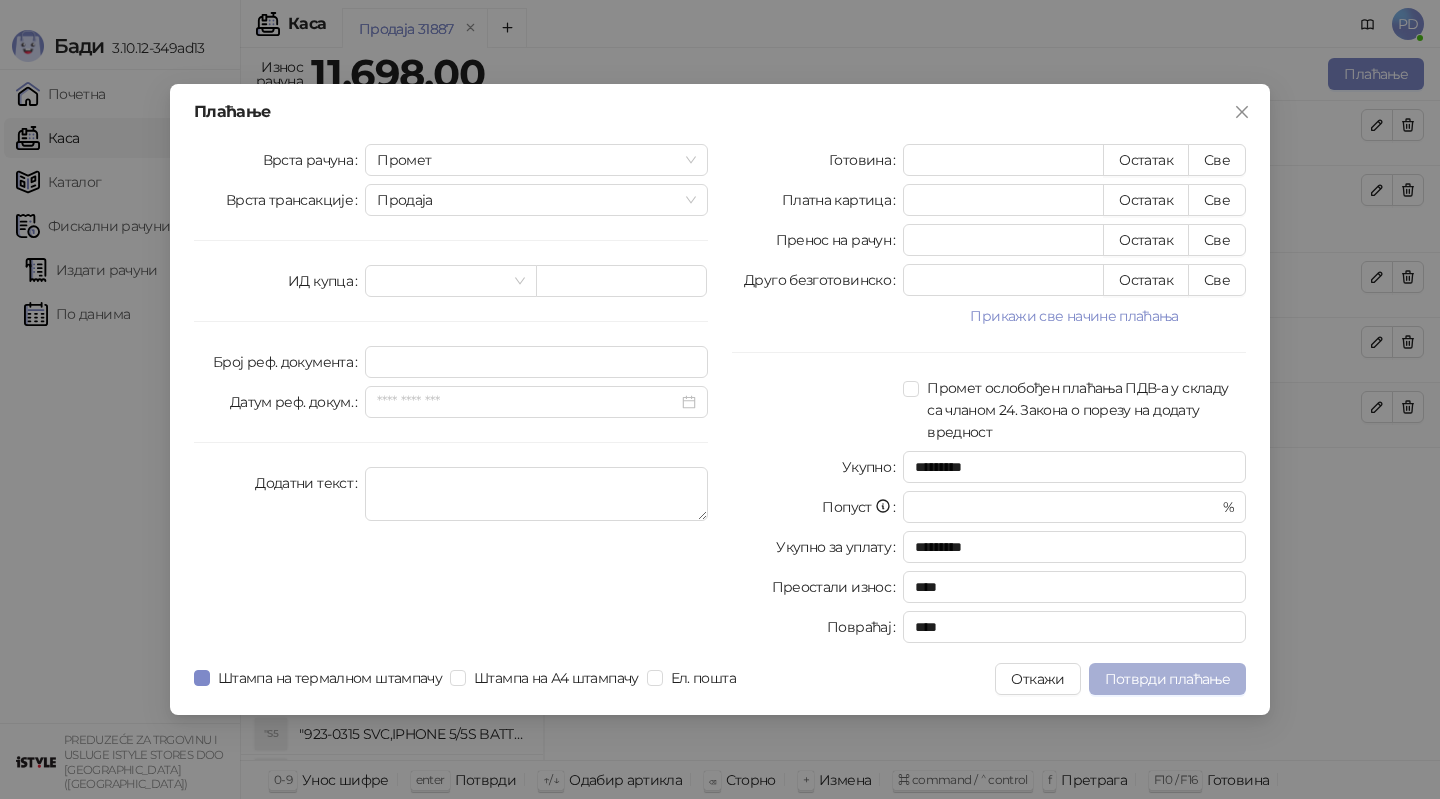 click on "Потврди плаћање" at bounding box center [1167, 679] 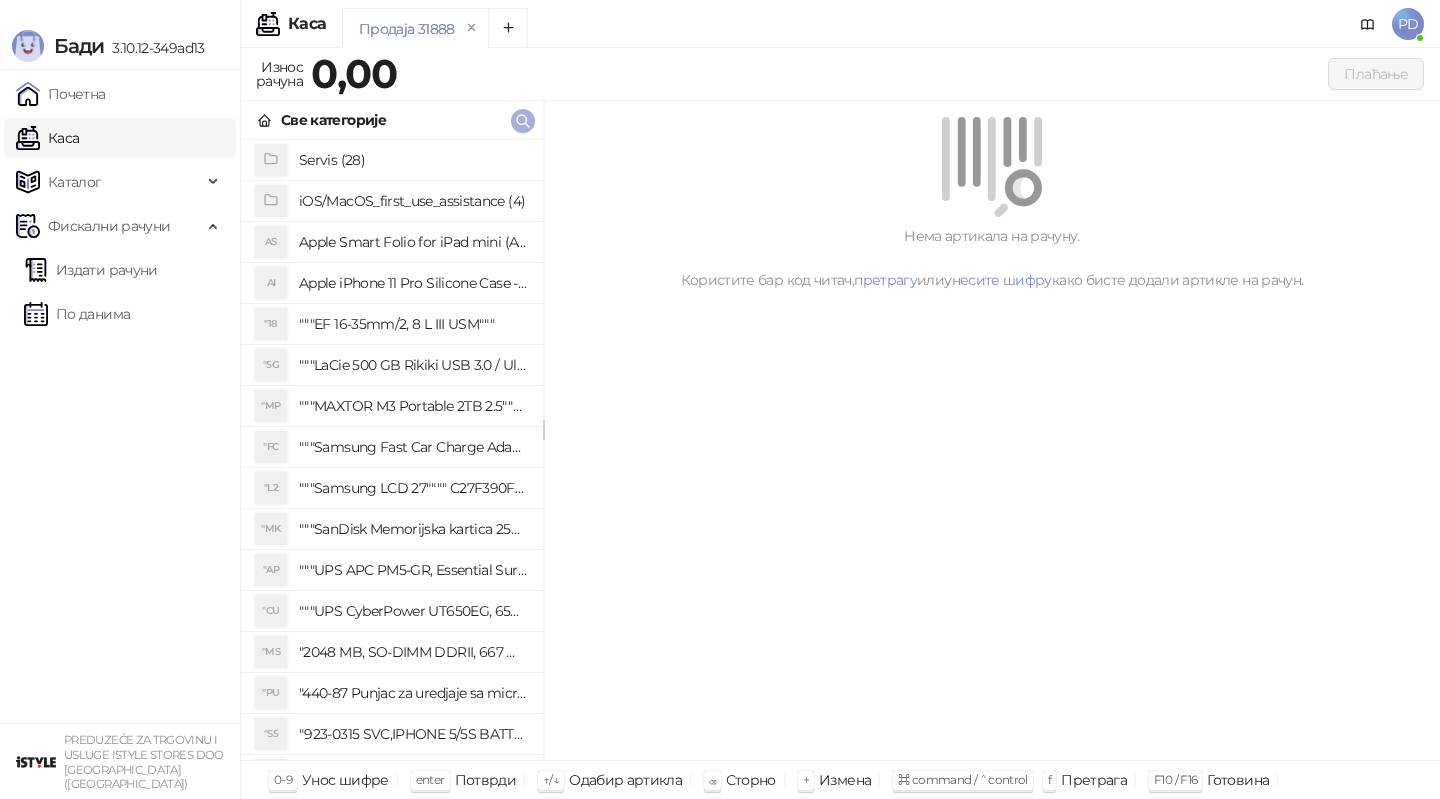 click 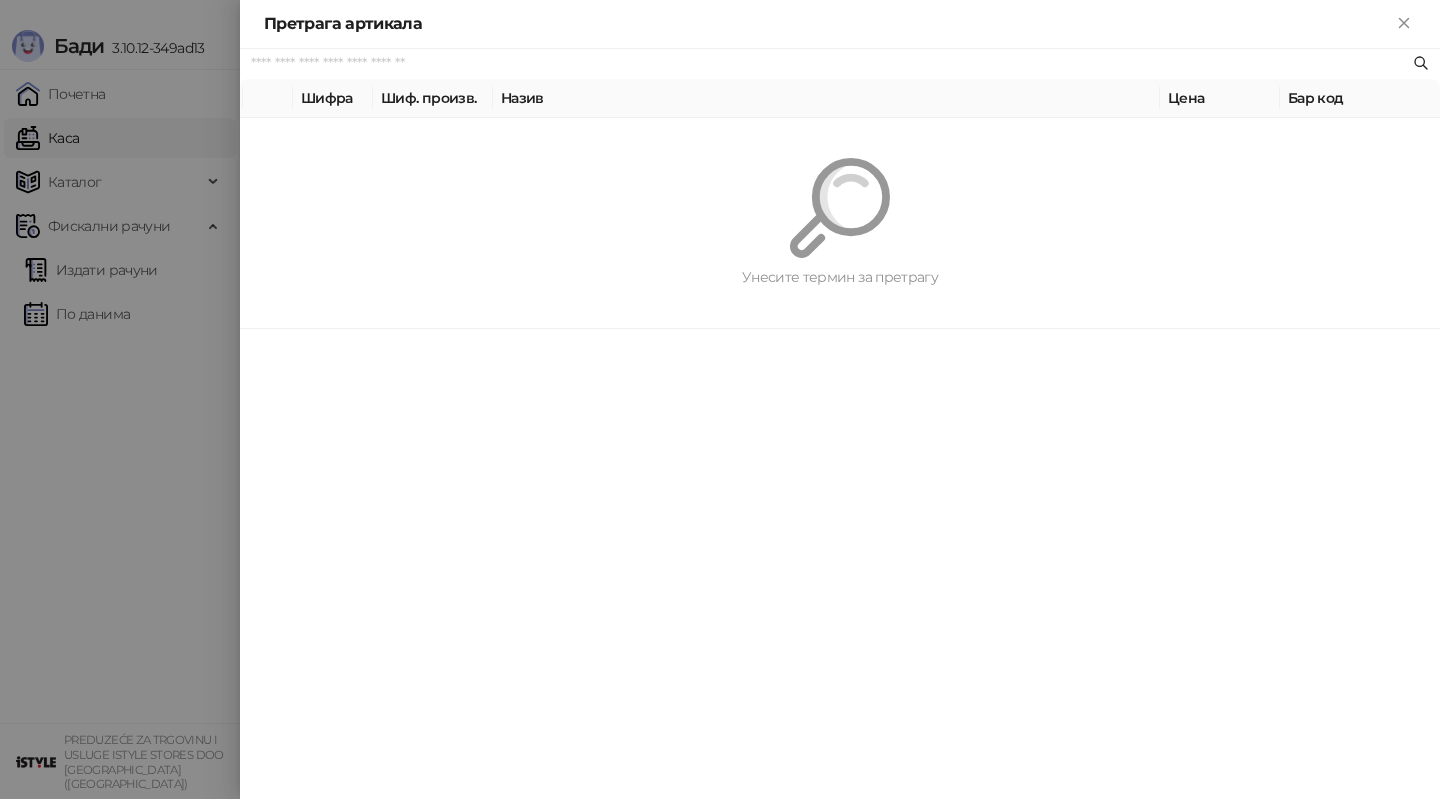 paste on "*********" 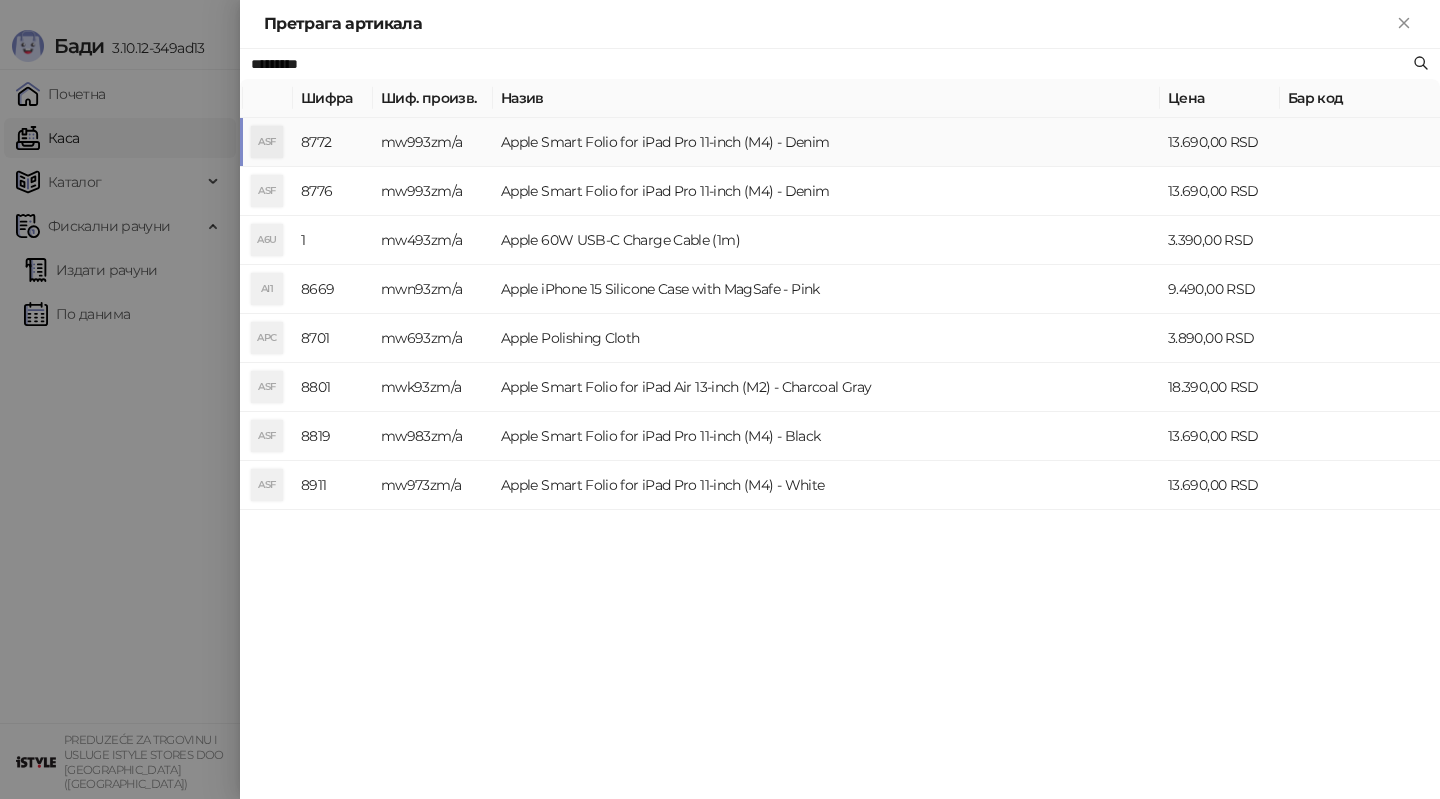 type on "*********" 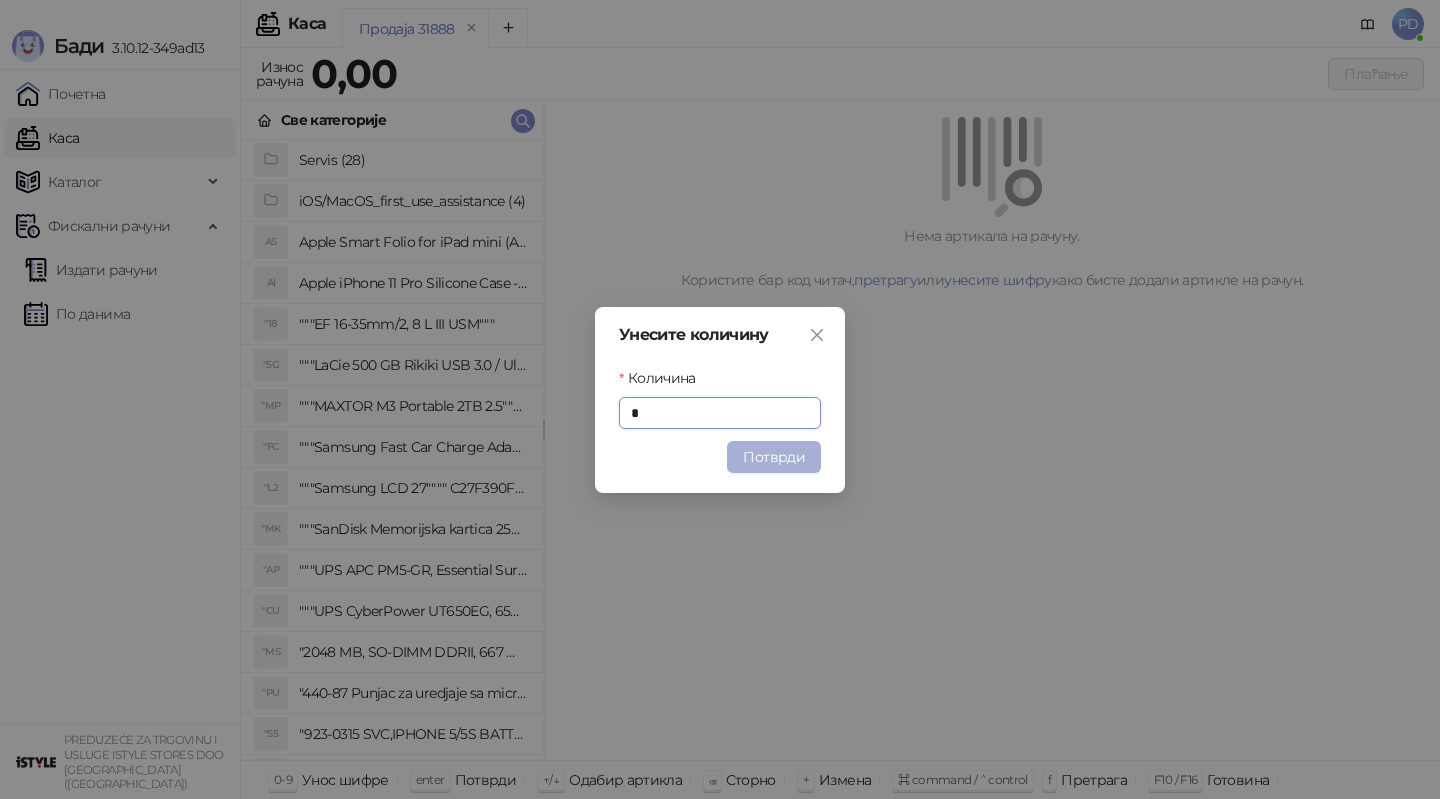 click on "Потврди" at bounding box center (774, 457) 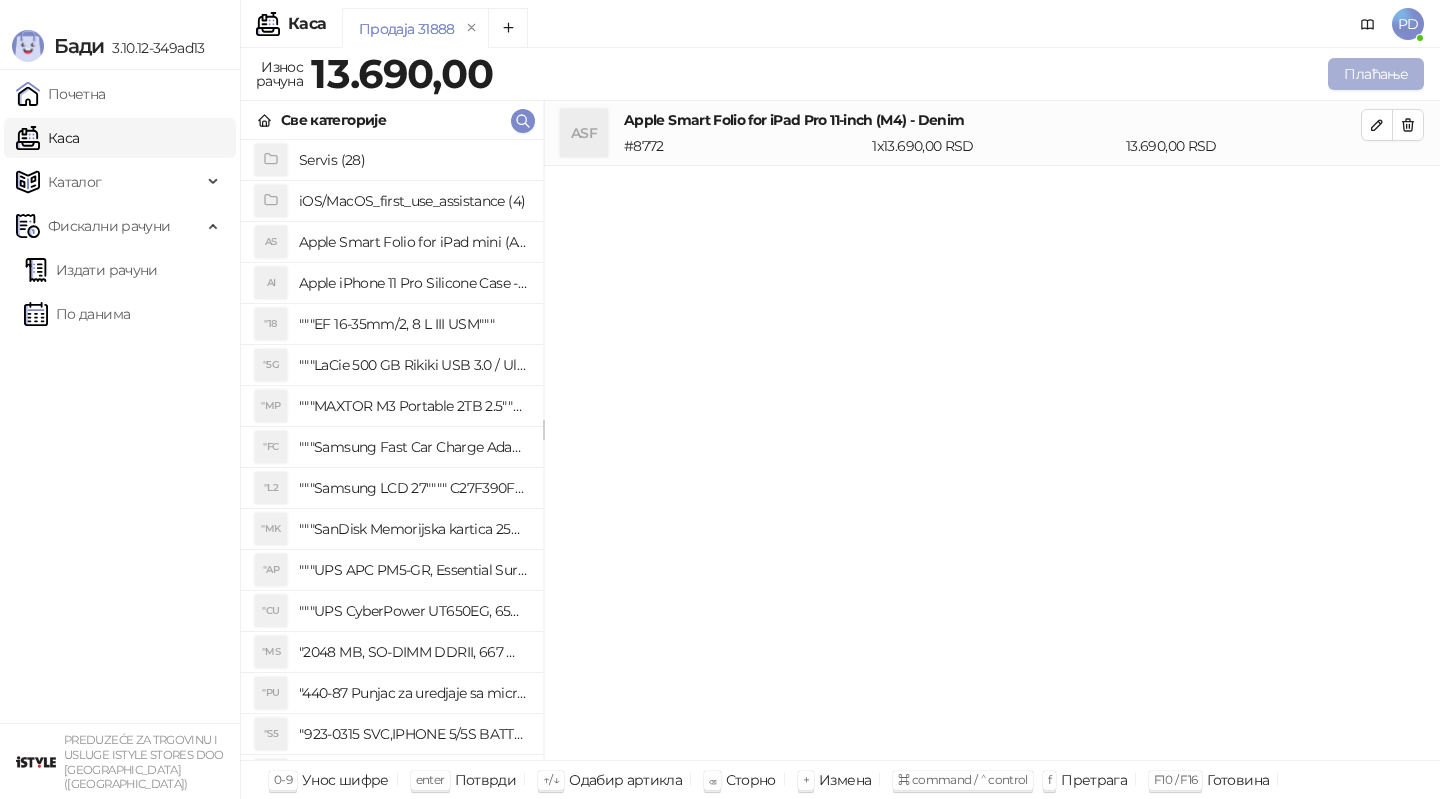 click on "Плаћање" at bounding box center (1376, 74) 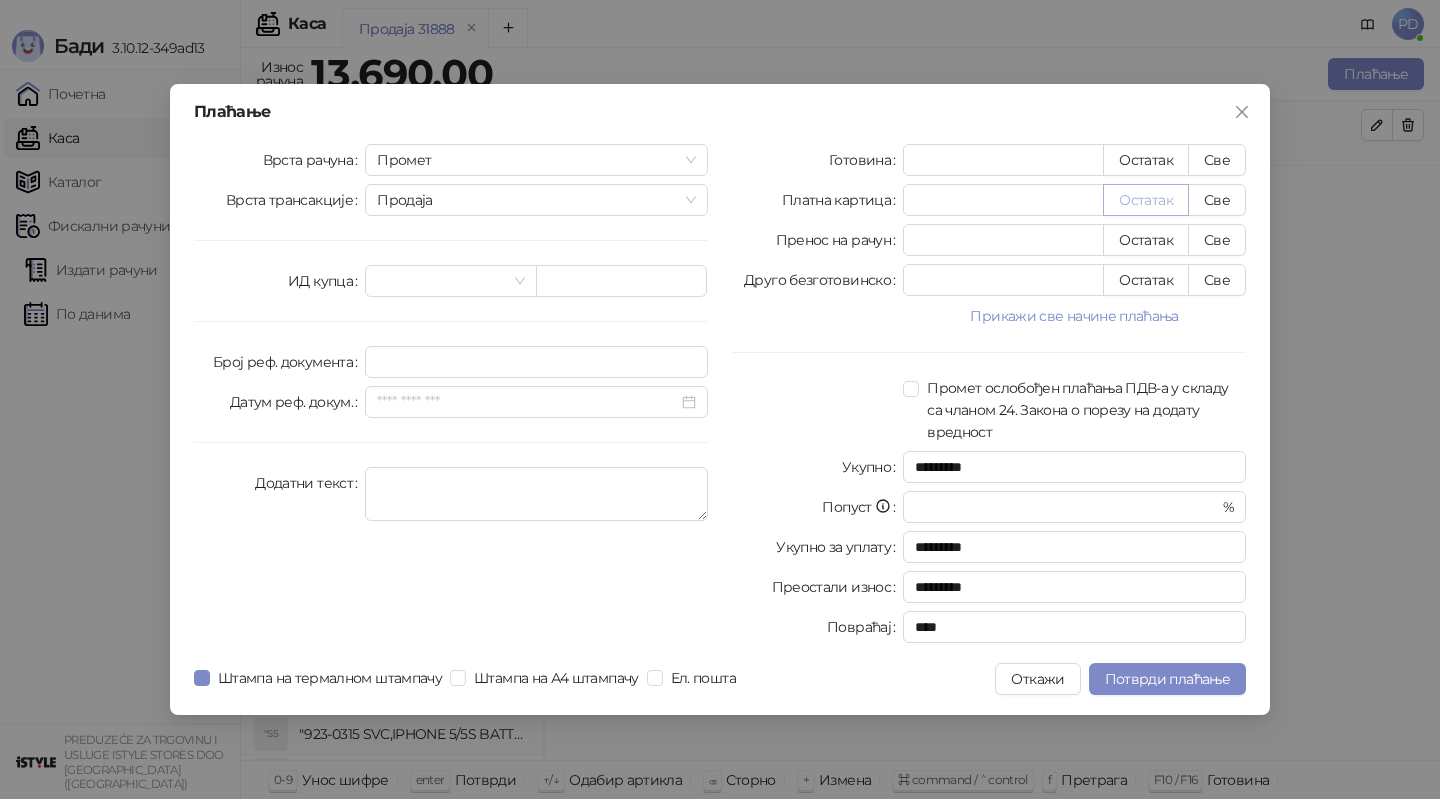 click on "Остатак" at bounding box center [1146, 200] 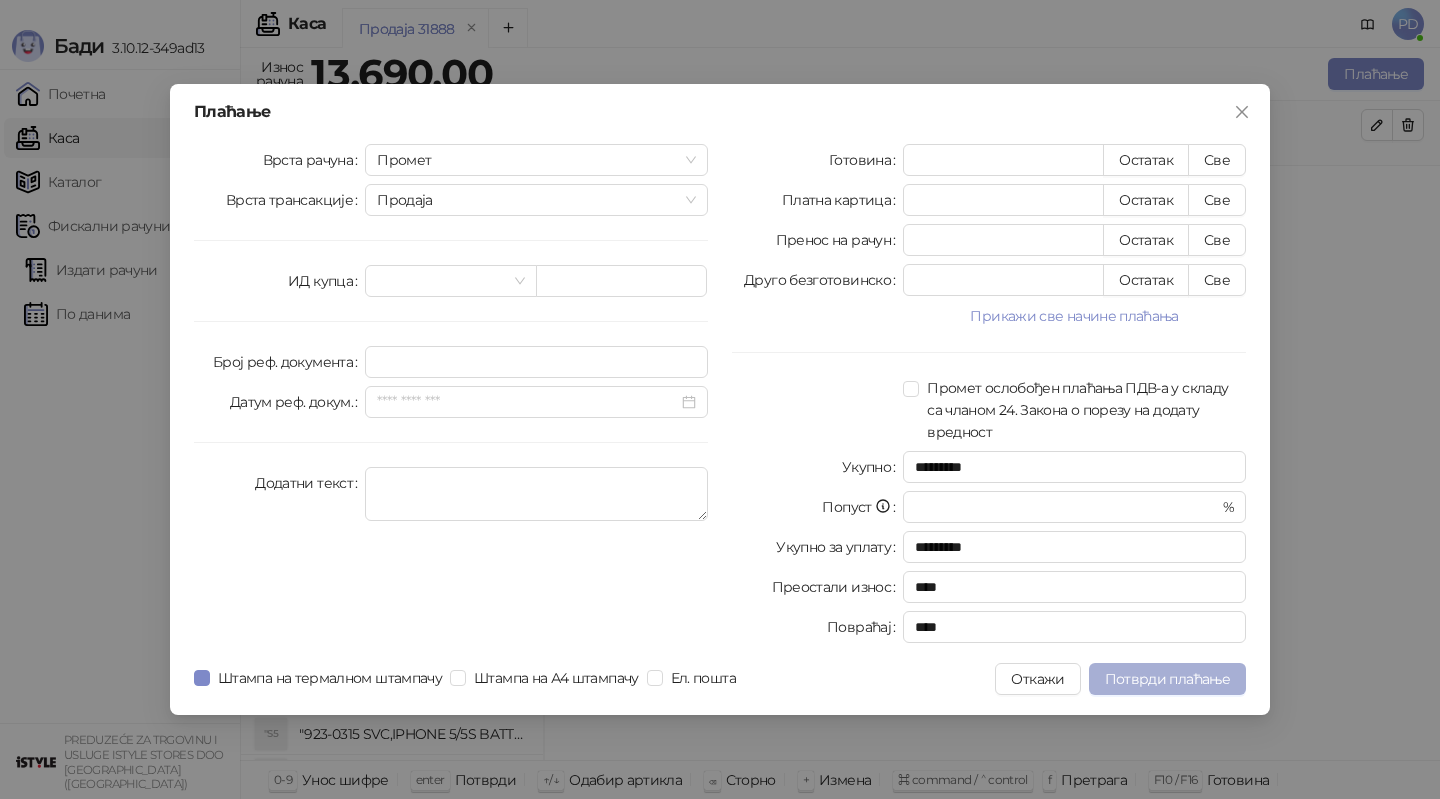 click on "Потврди плаћање" at bounding box center [1167, 679] 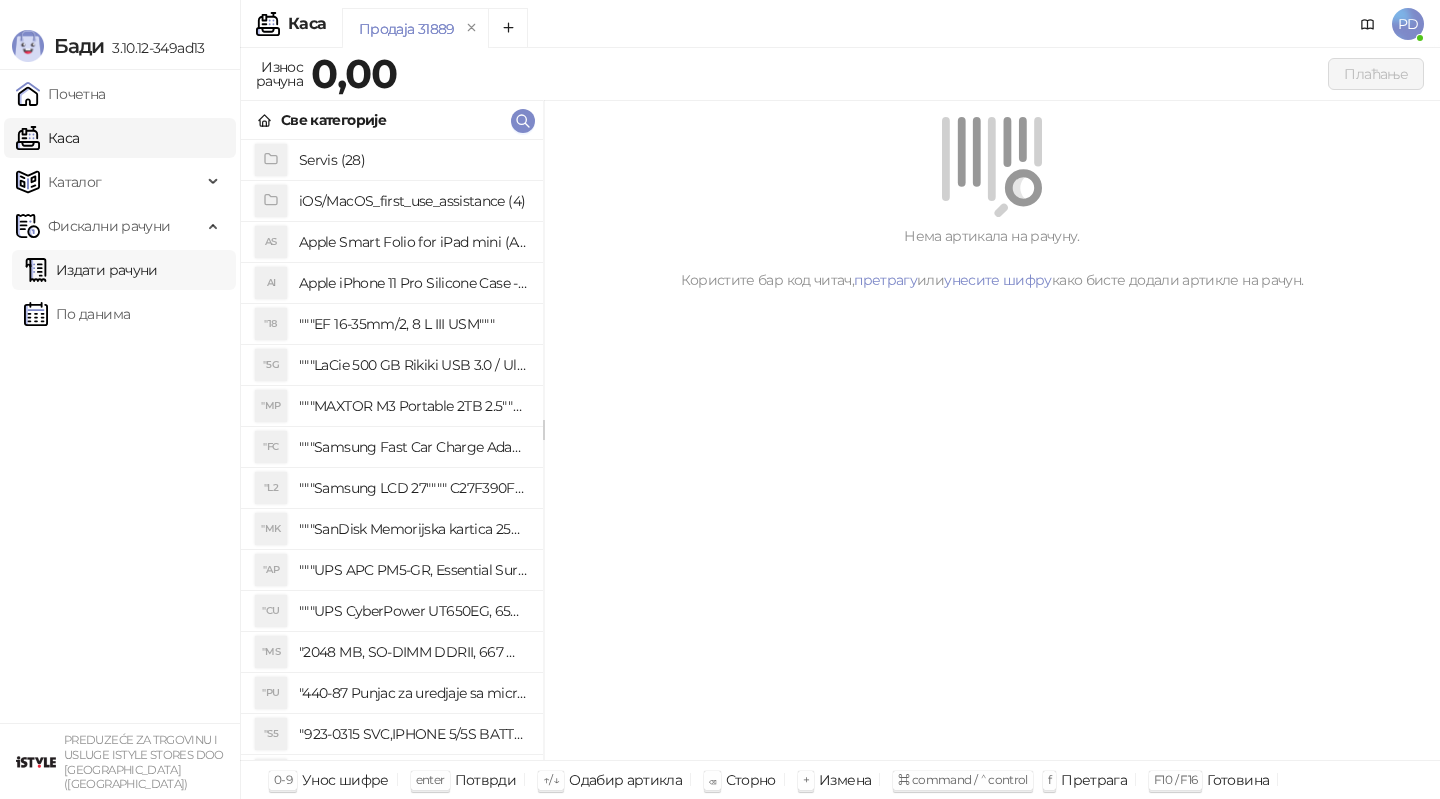 click on "Издати рачуни" at bounding box center [91, 270] 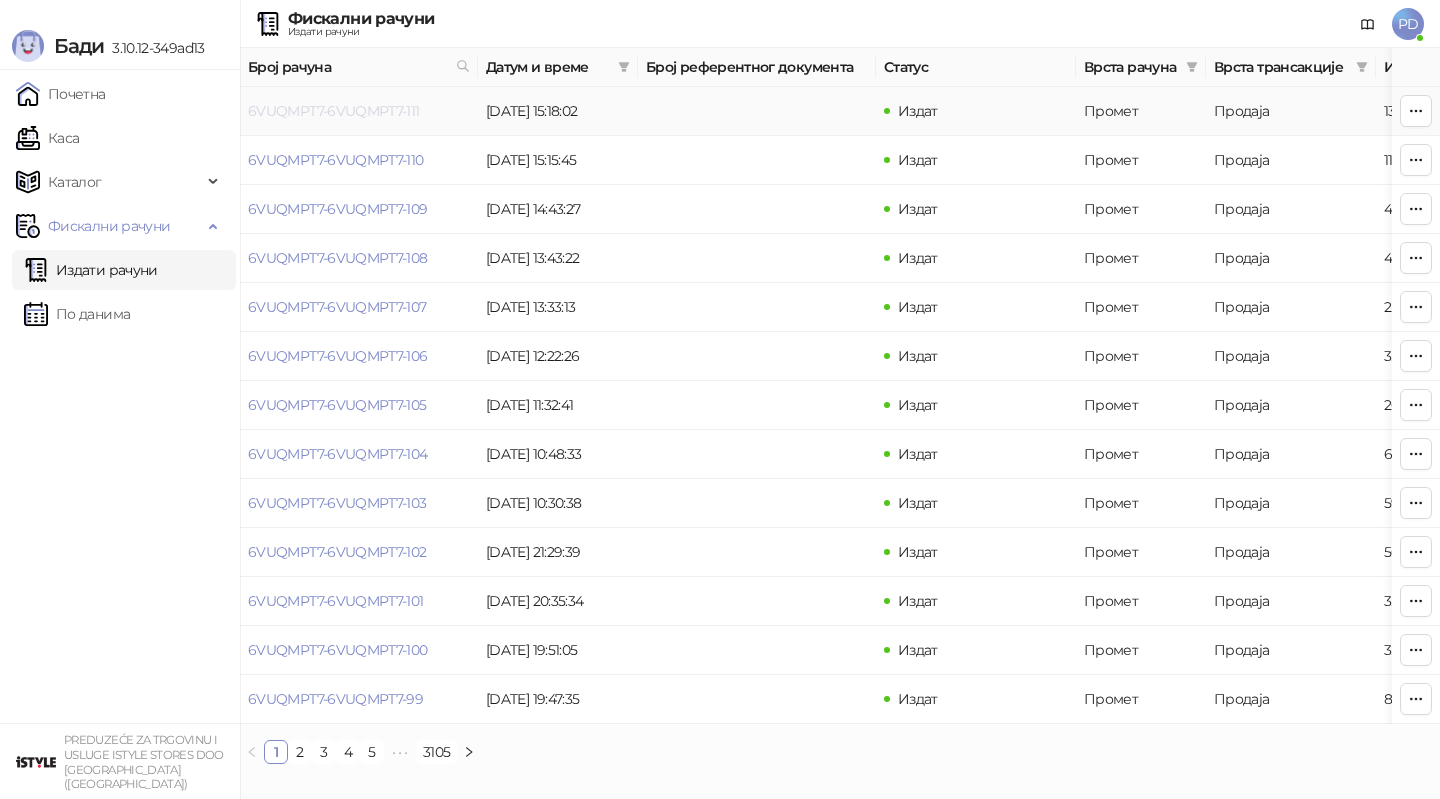 click on "6VUQMPT7-6VUQMPT7-111" at bounding box center (334, 111) 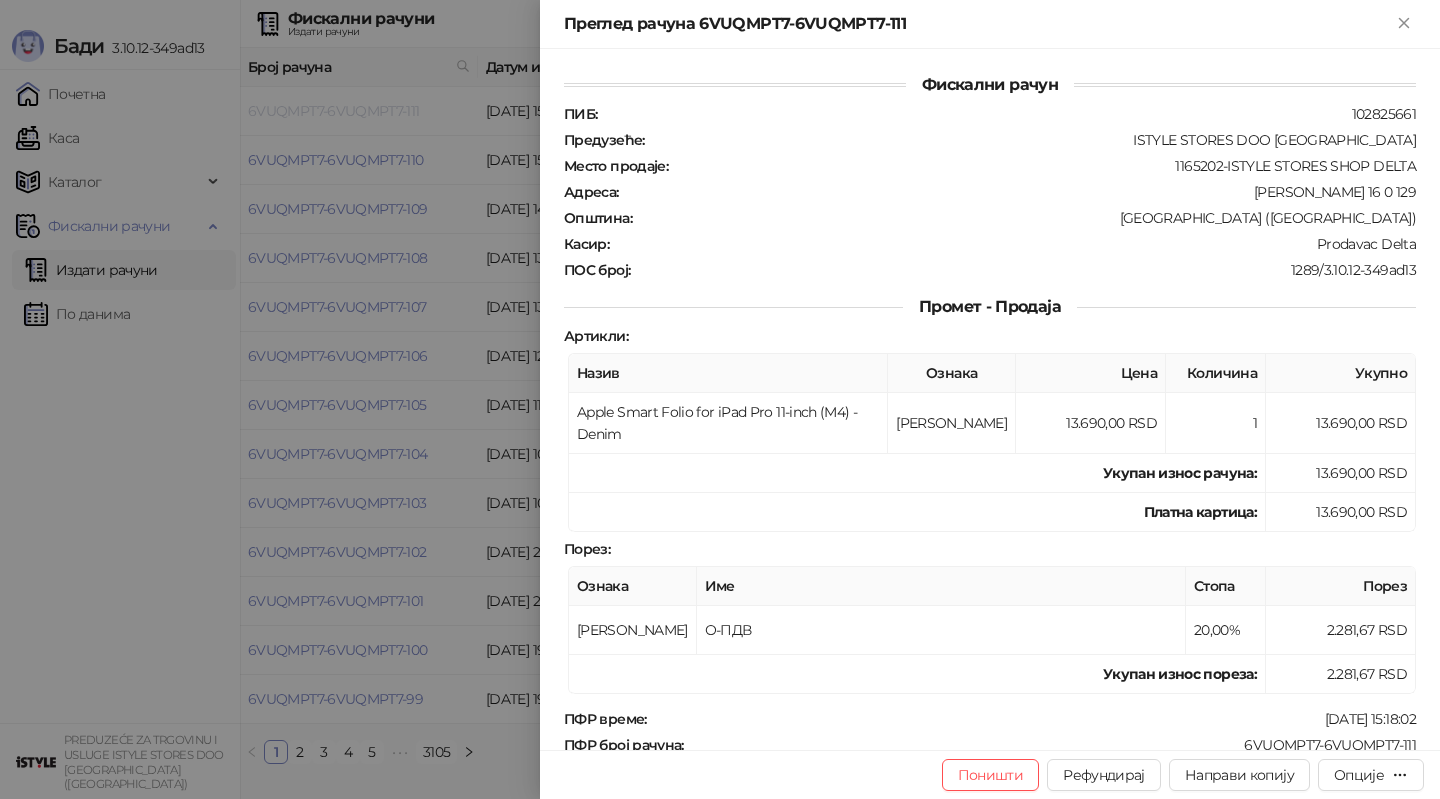 click at bounding box center [720, 399] 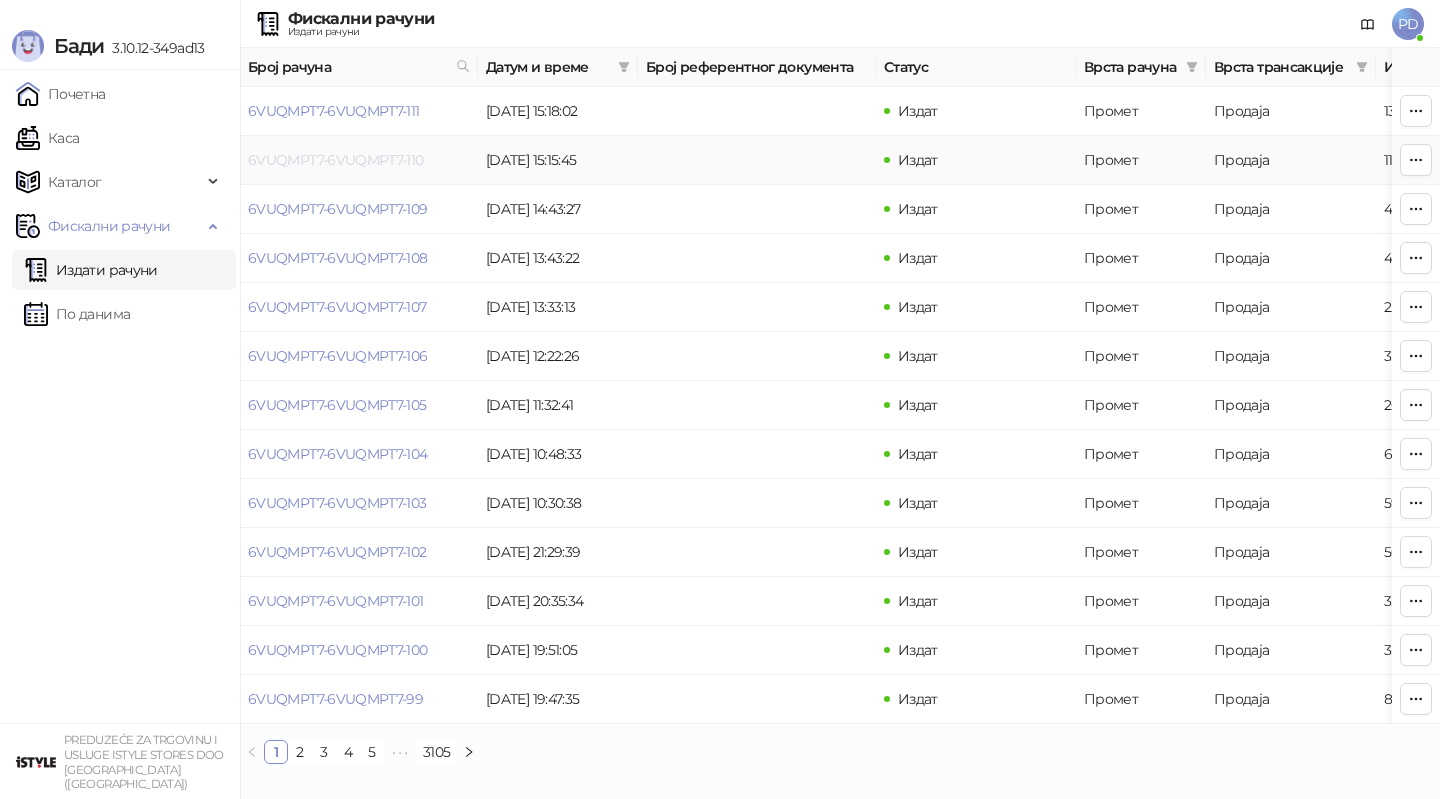 click on "6VUQMPT7-6VUQMPT7-110" at bounding box center [336, 160] 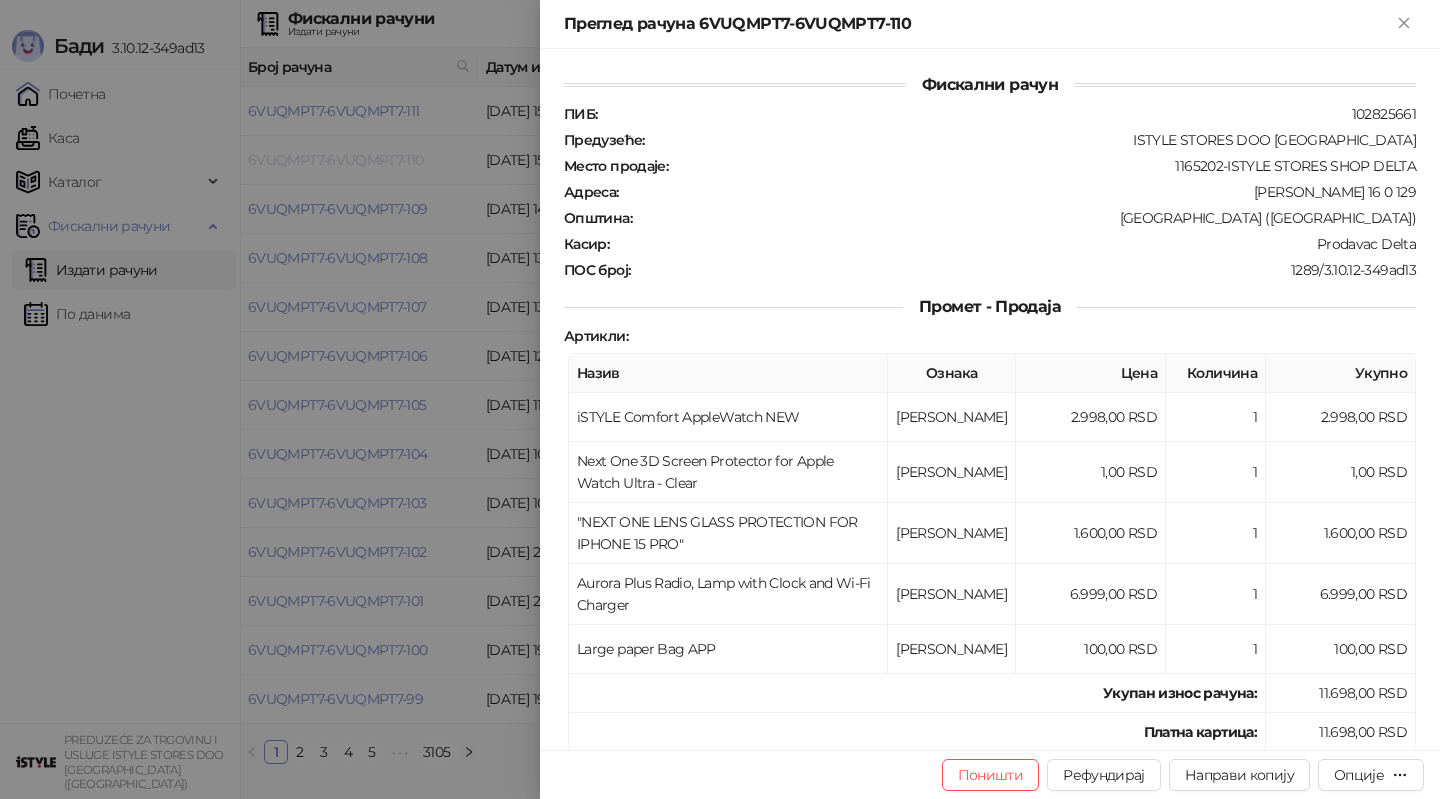 click at bounding box center [720, 399] 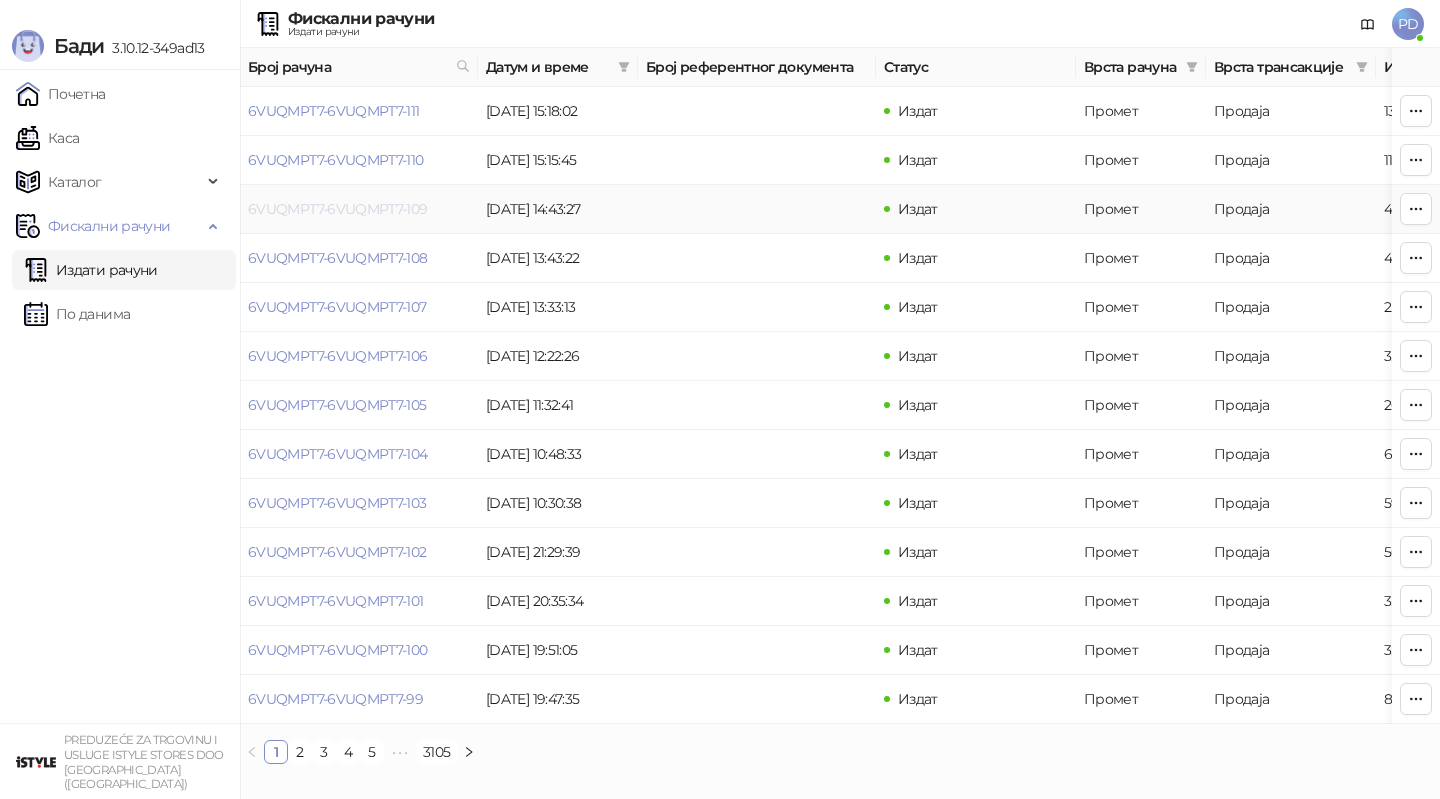click on "6VUQMPT7-6VUQMPT7-109" at bounding box center (338, 209) 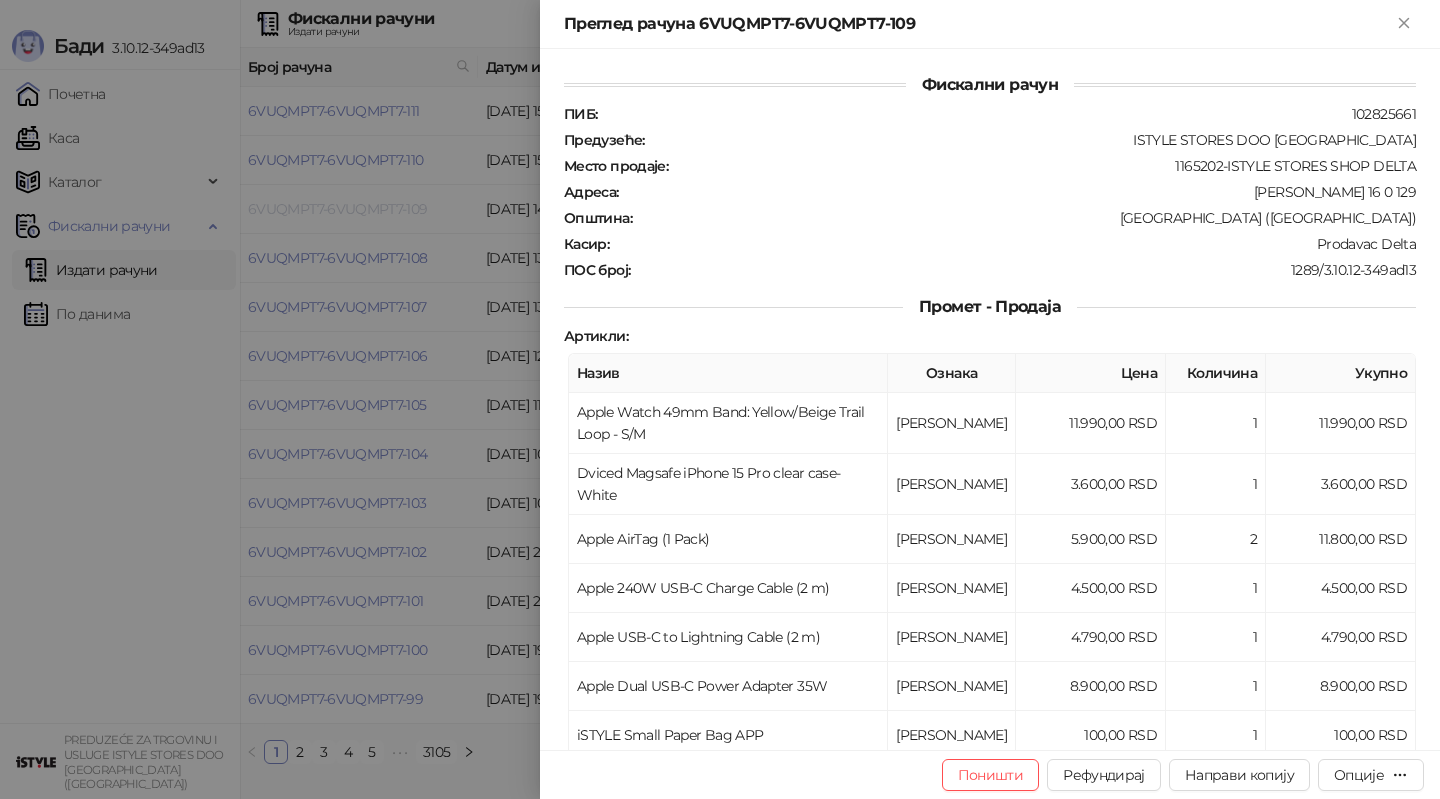 click at bounding box center [720, 399] 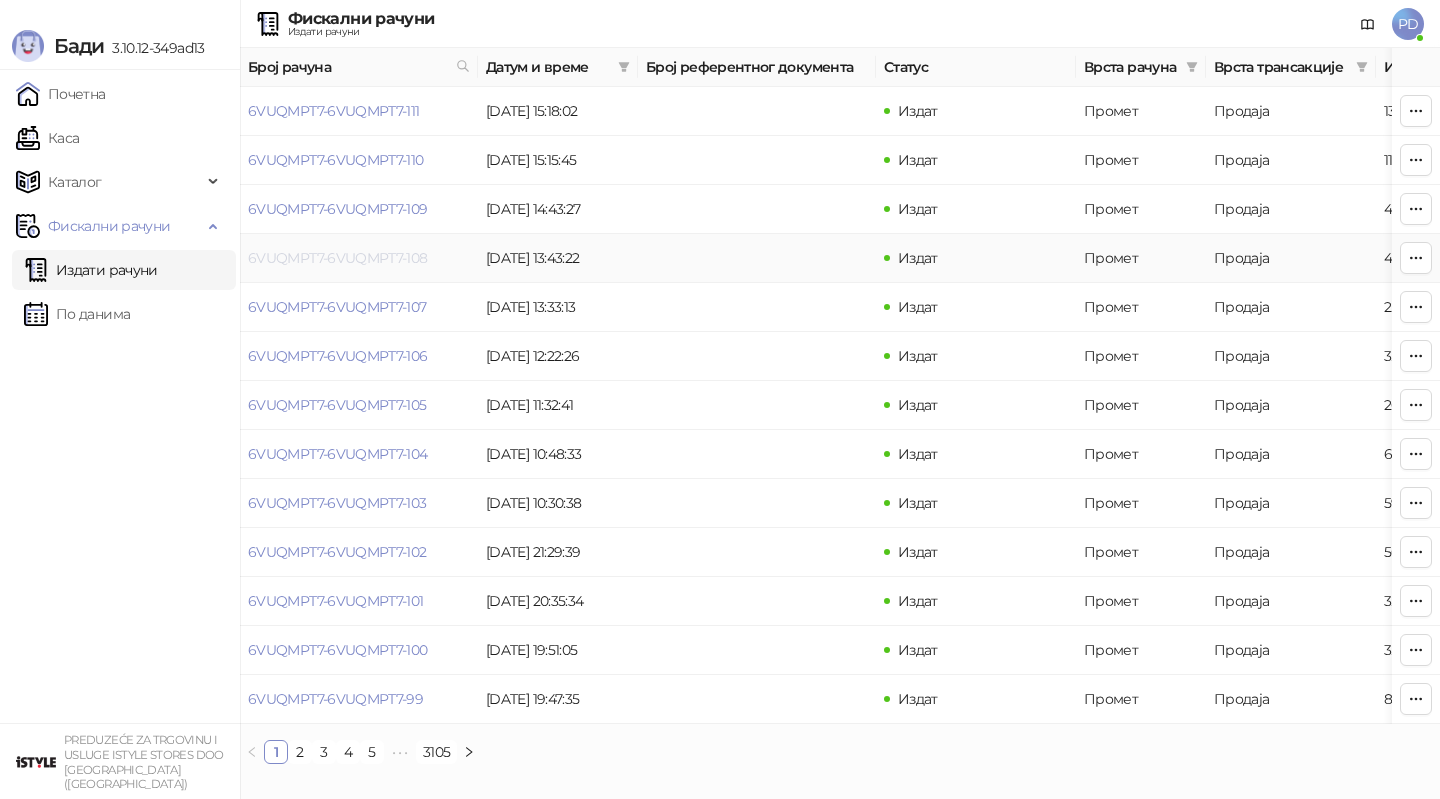 click on "6VUQMPT7-6VUQMPT7-108" at bounding box center [338, 258] 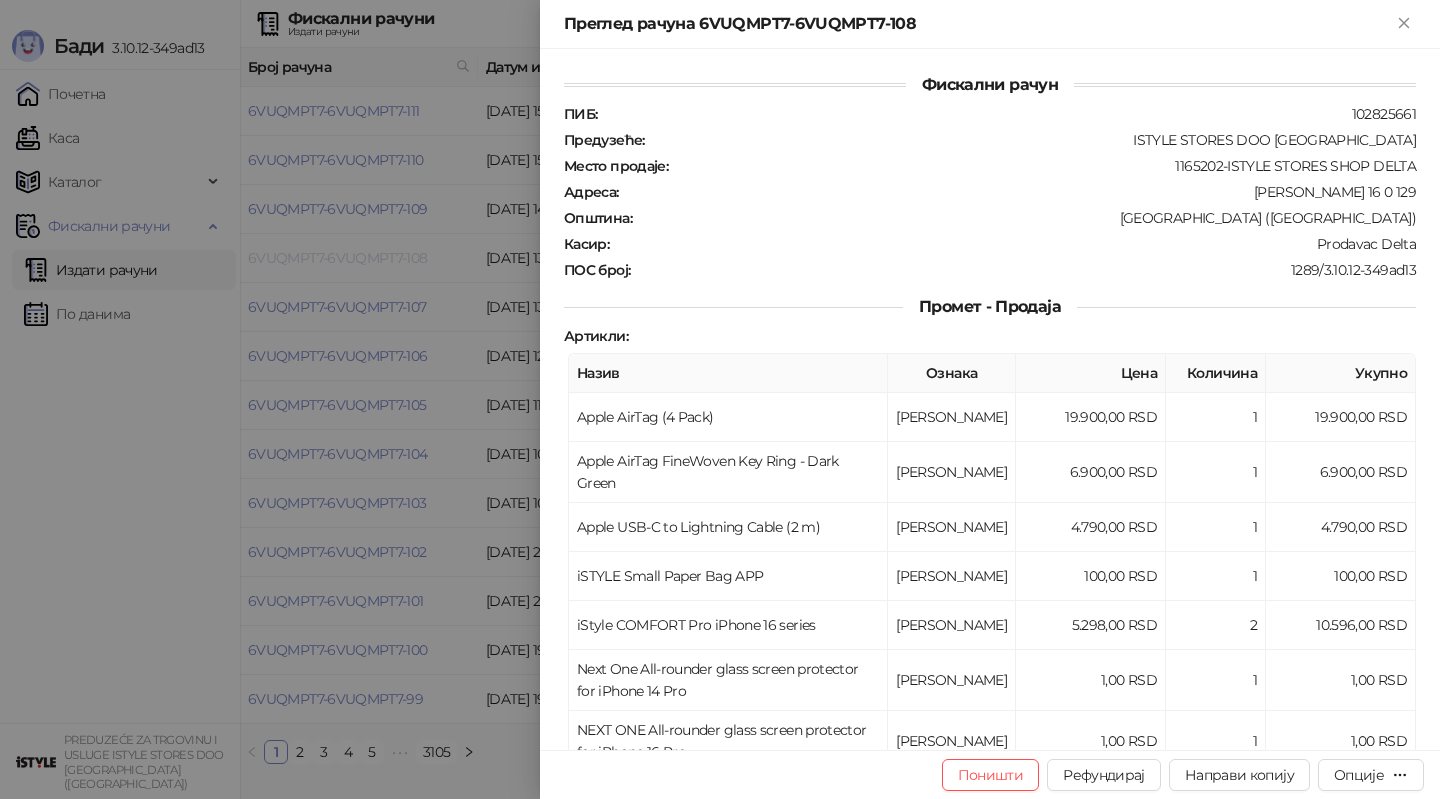 click at bounding box center (720, 399) 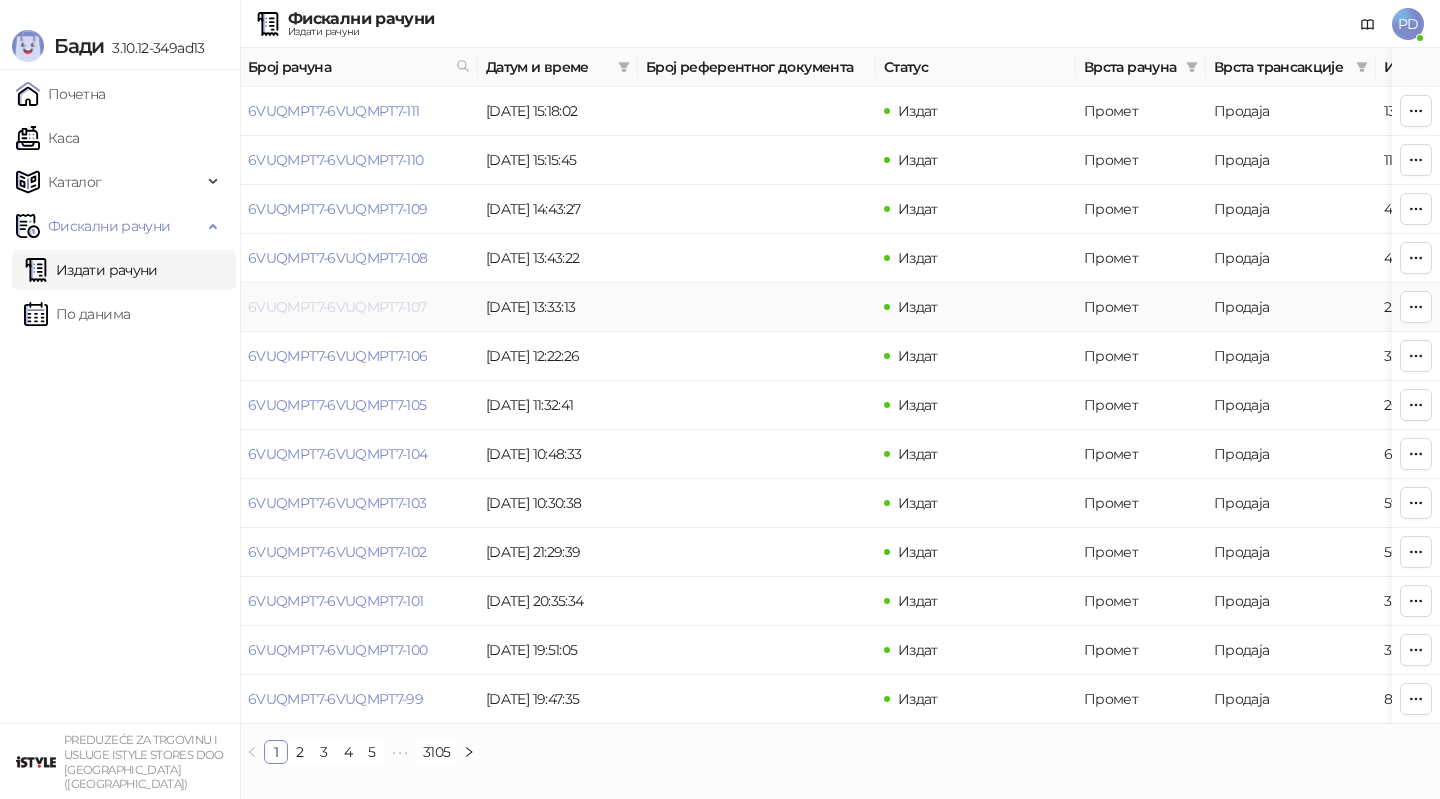 click on "6VUQMPT7-6VUQMPT7-107" at bounding box center (337, 307) 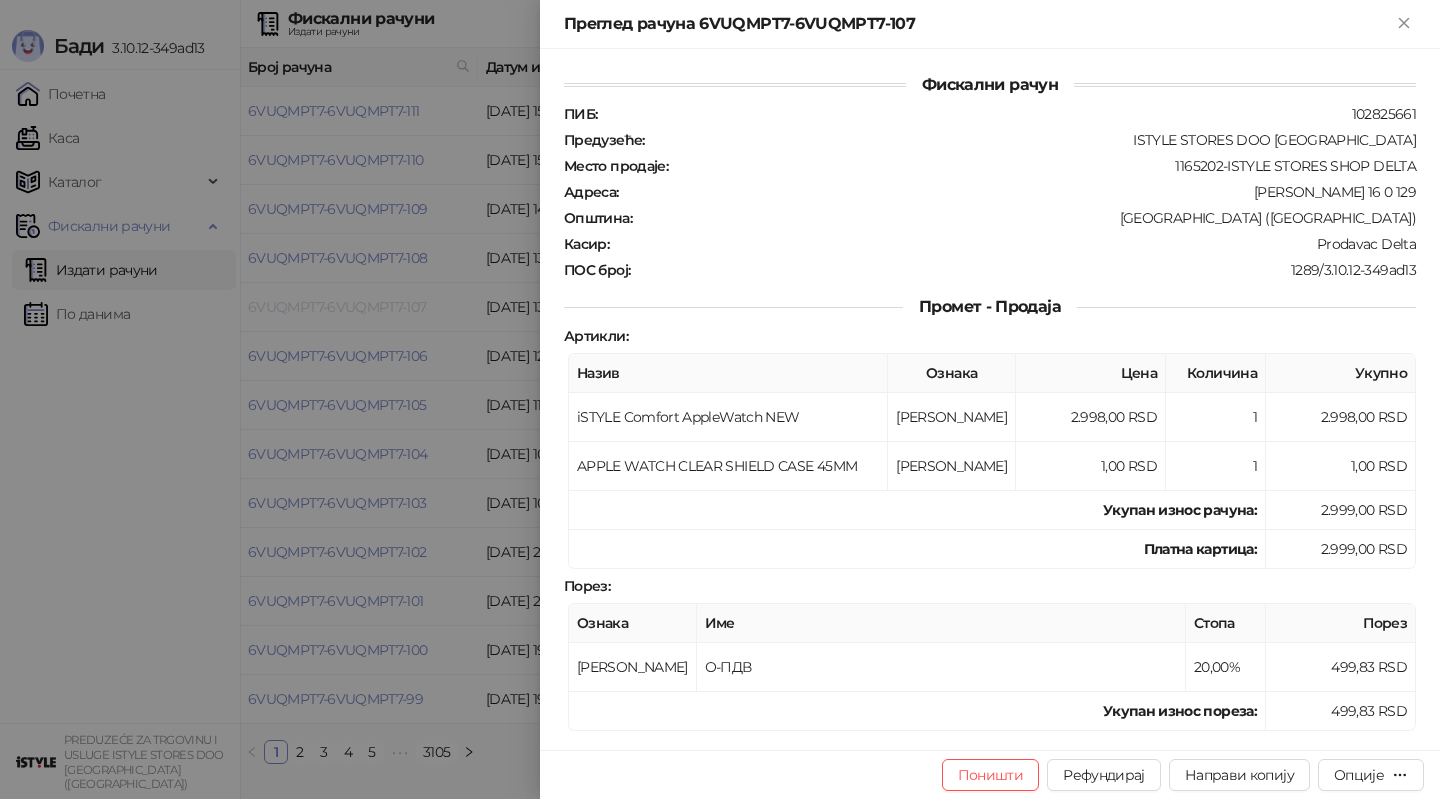 click at bounding box center [720, 399] 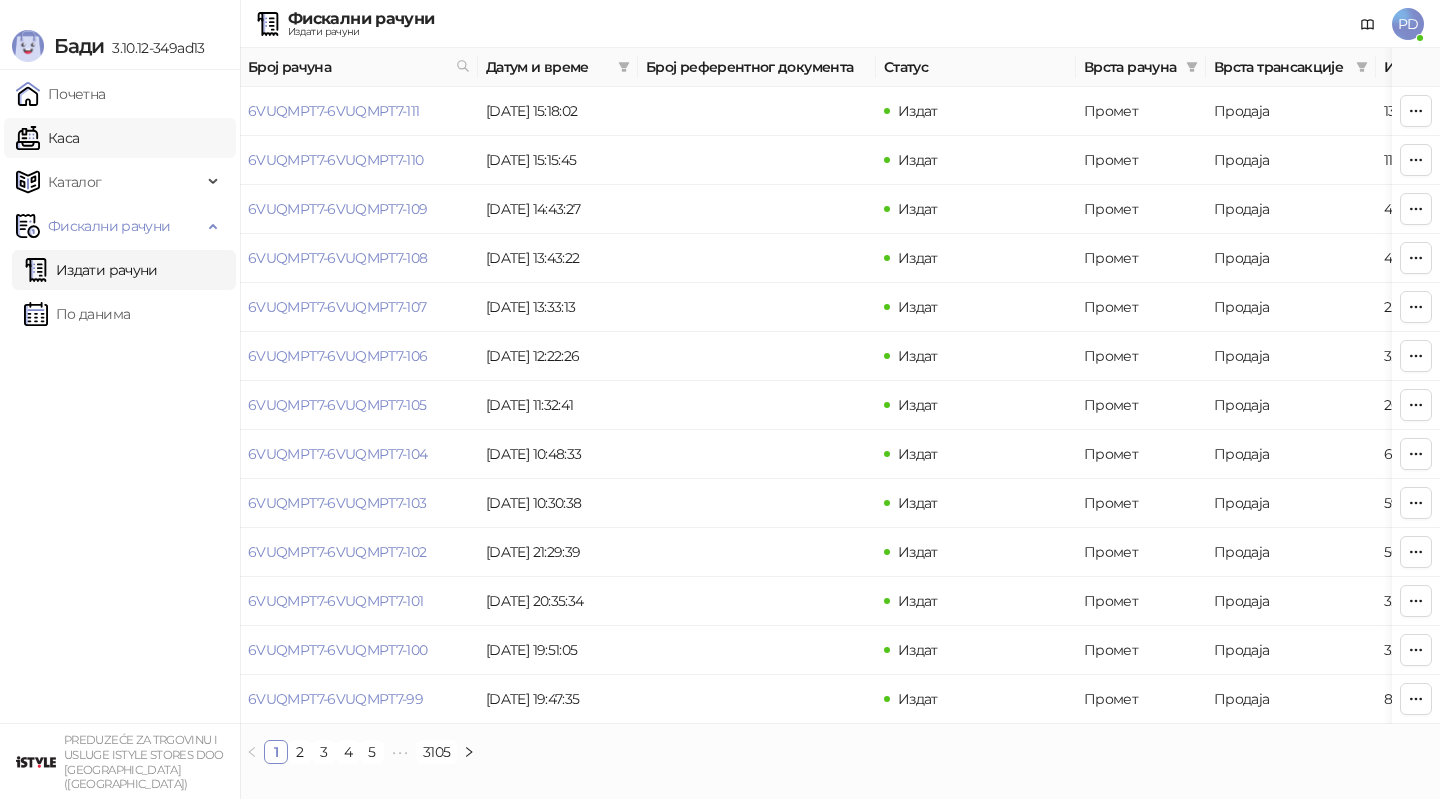 click on "Каса" at bounding box center (47, 138) 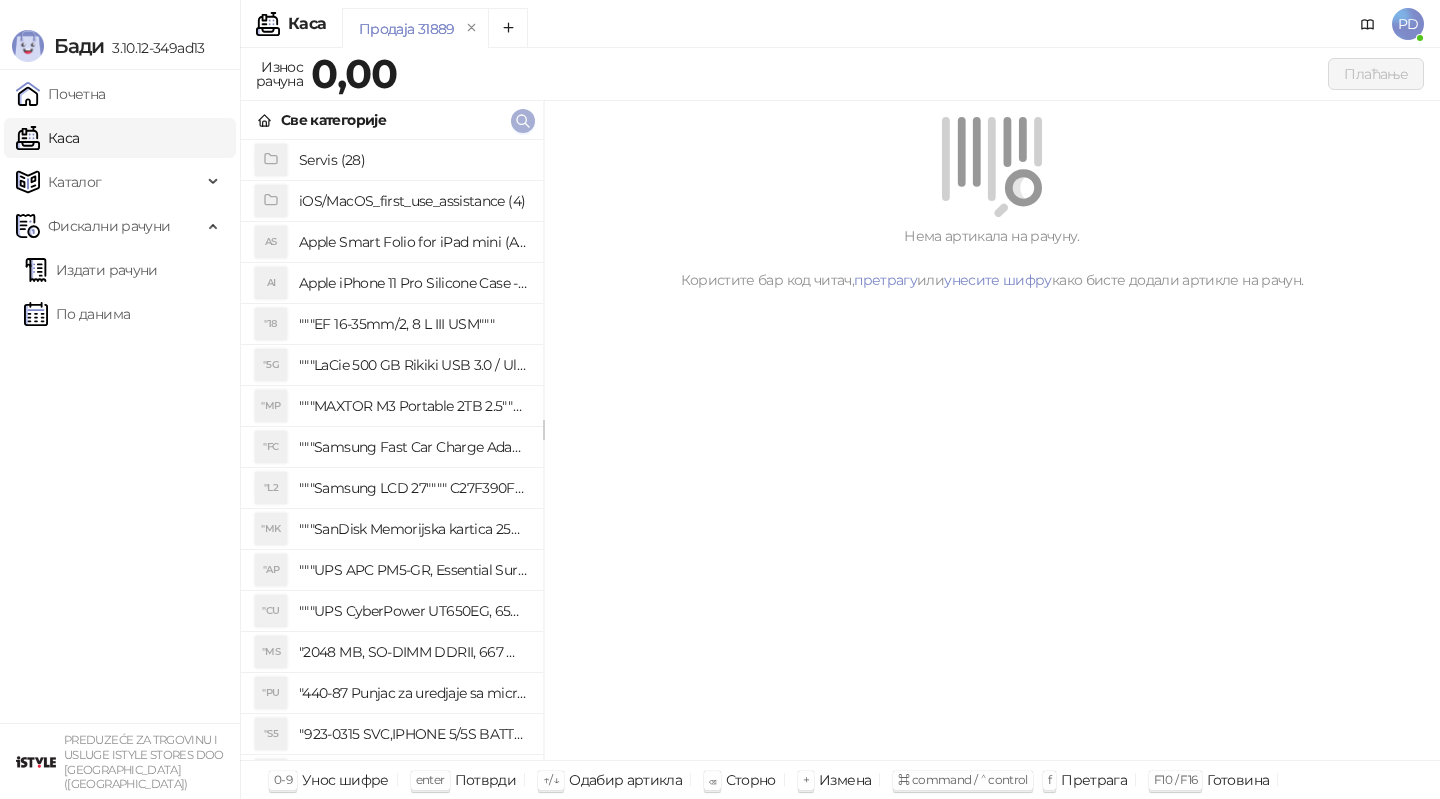 click 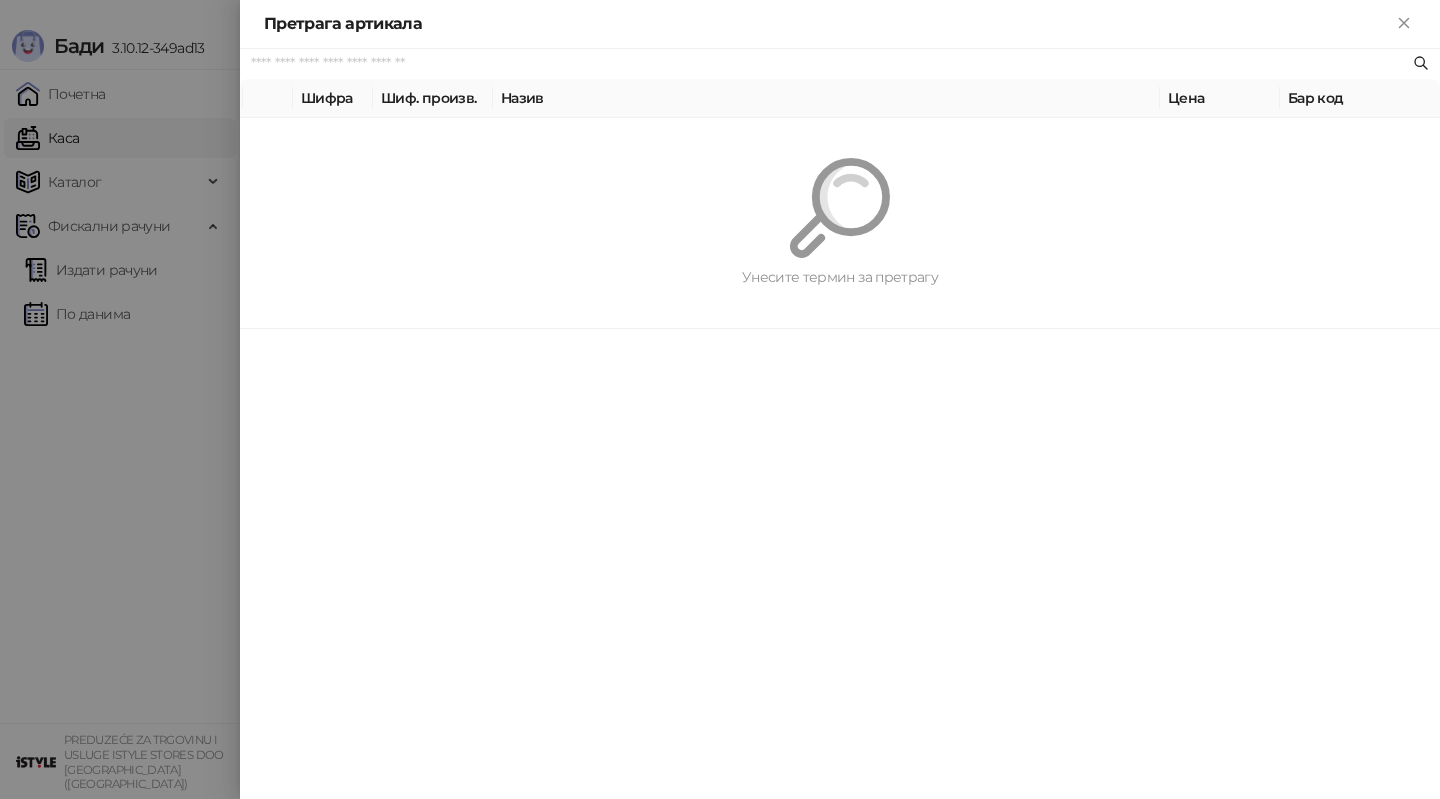 paste on "*********" 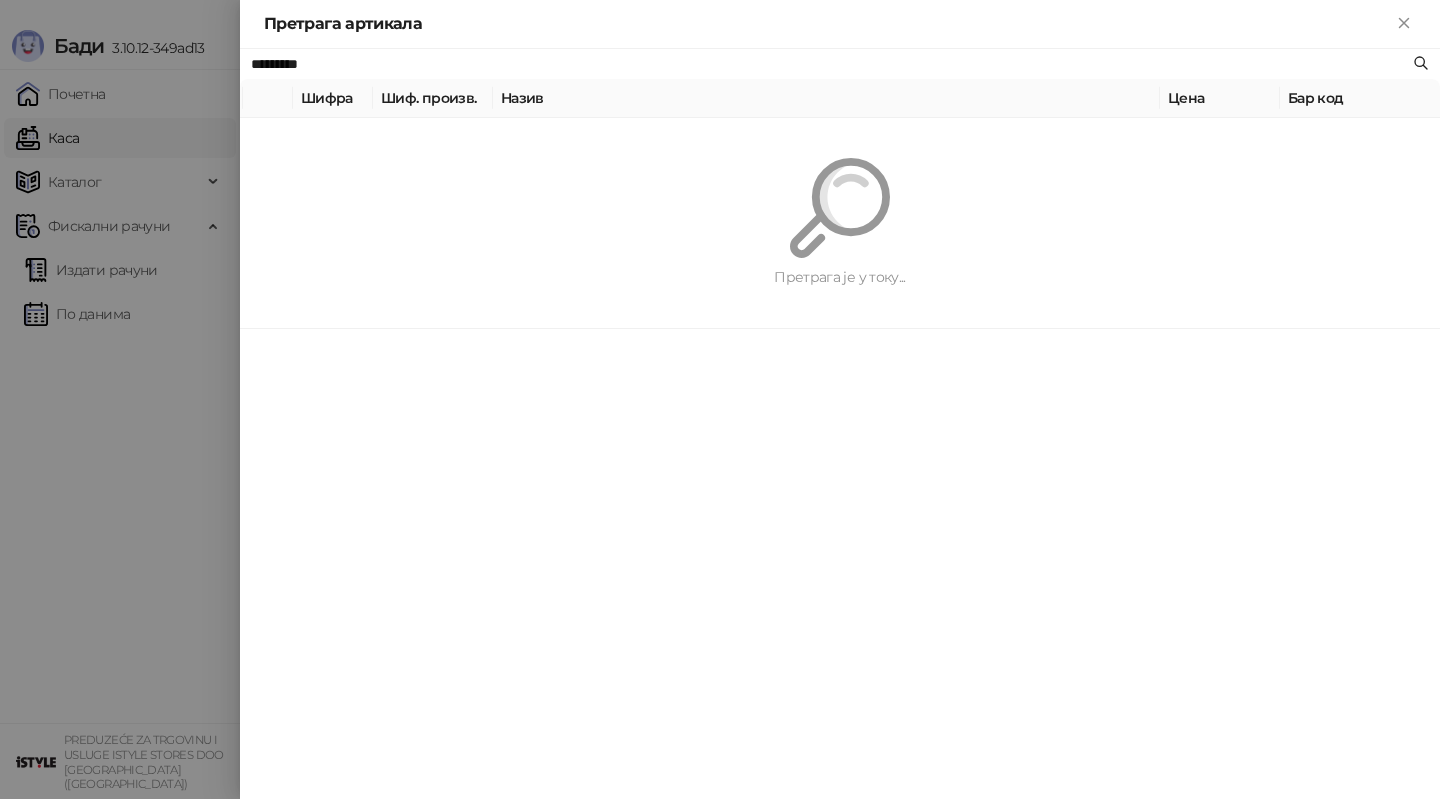 type on "*********" 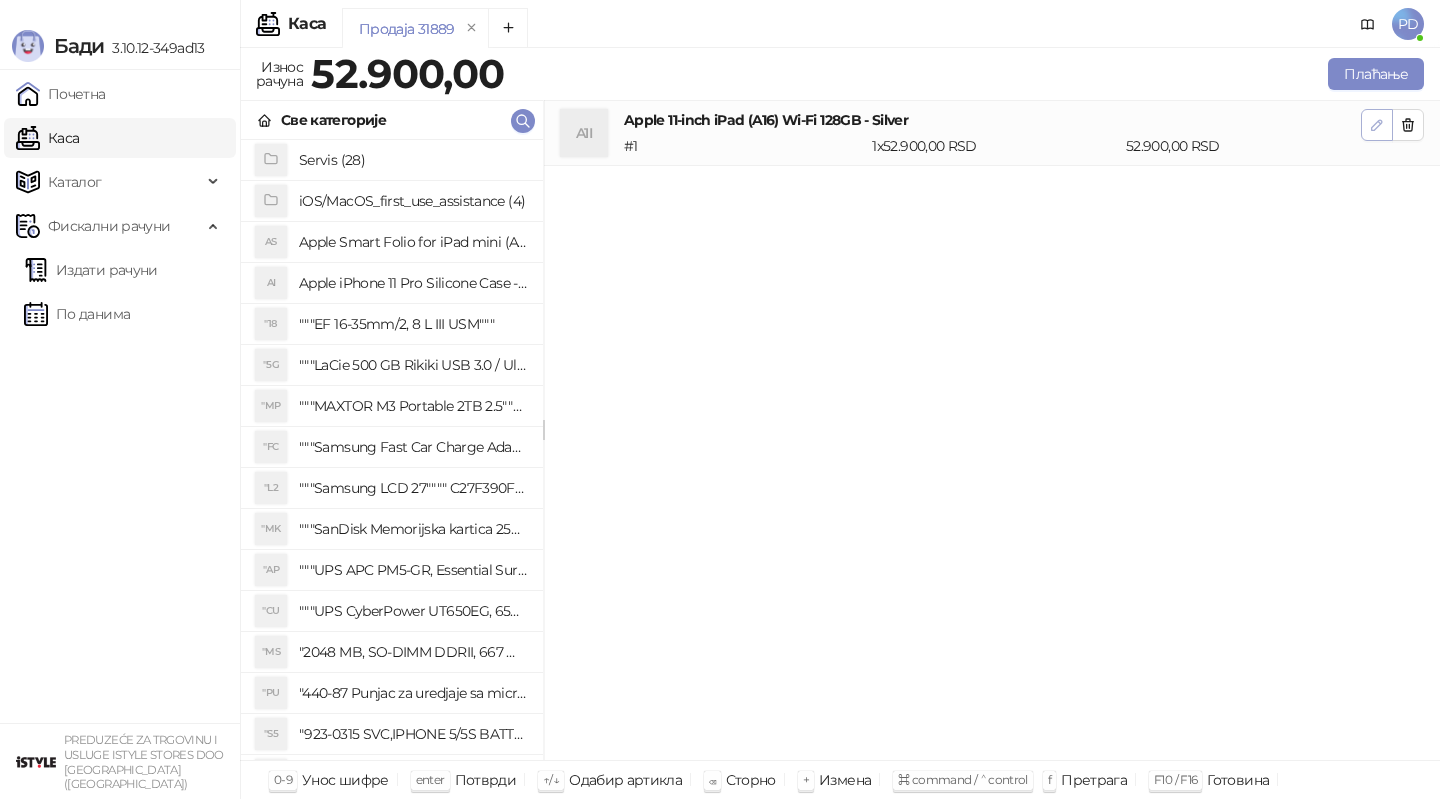 click 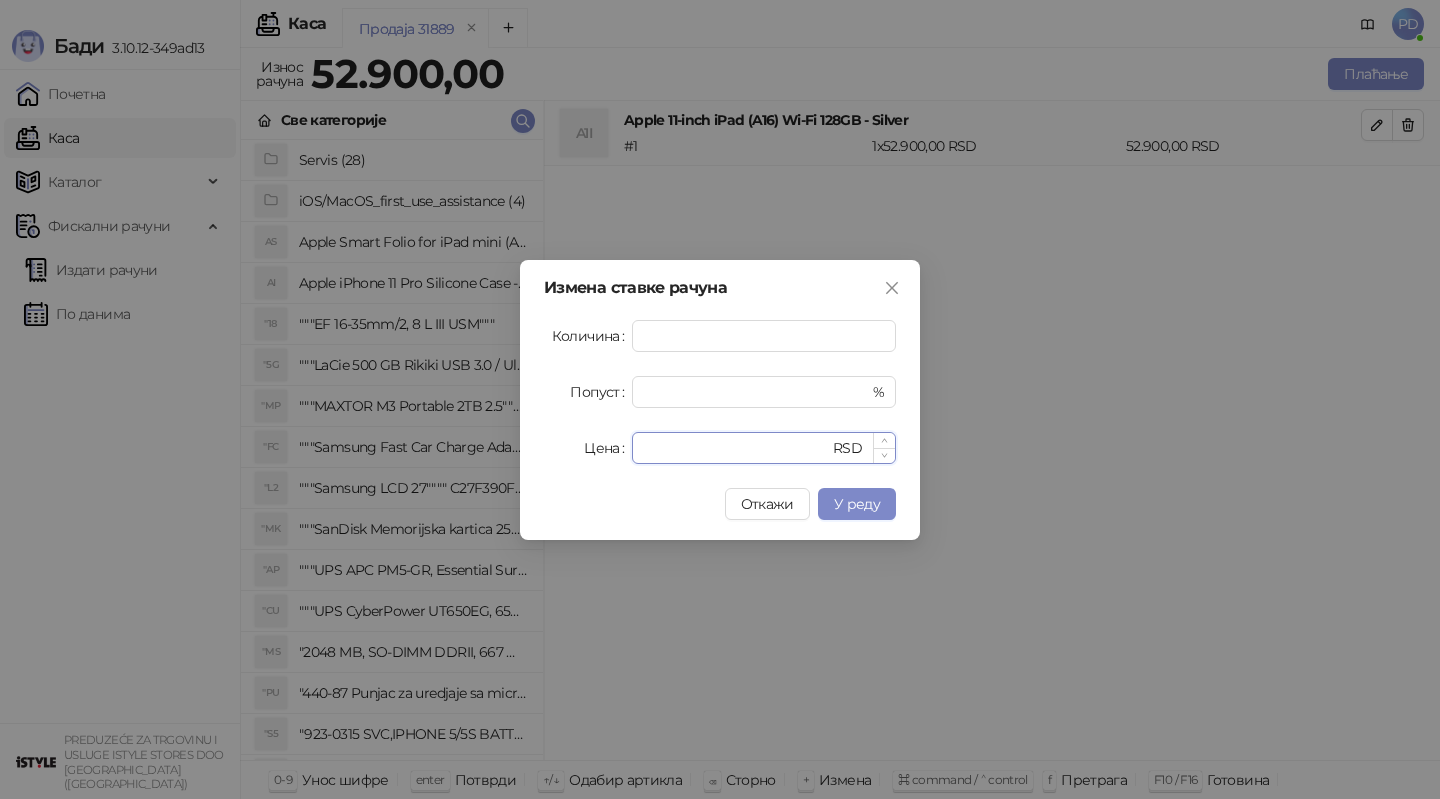 click on "*****" at bounding box center (736, 448) 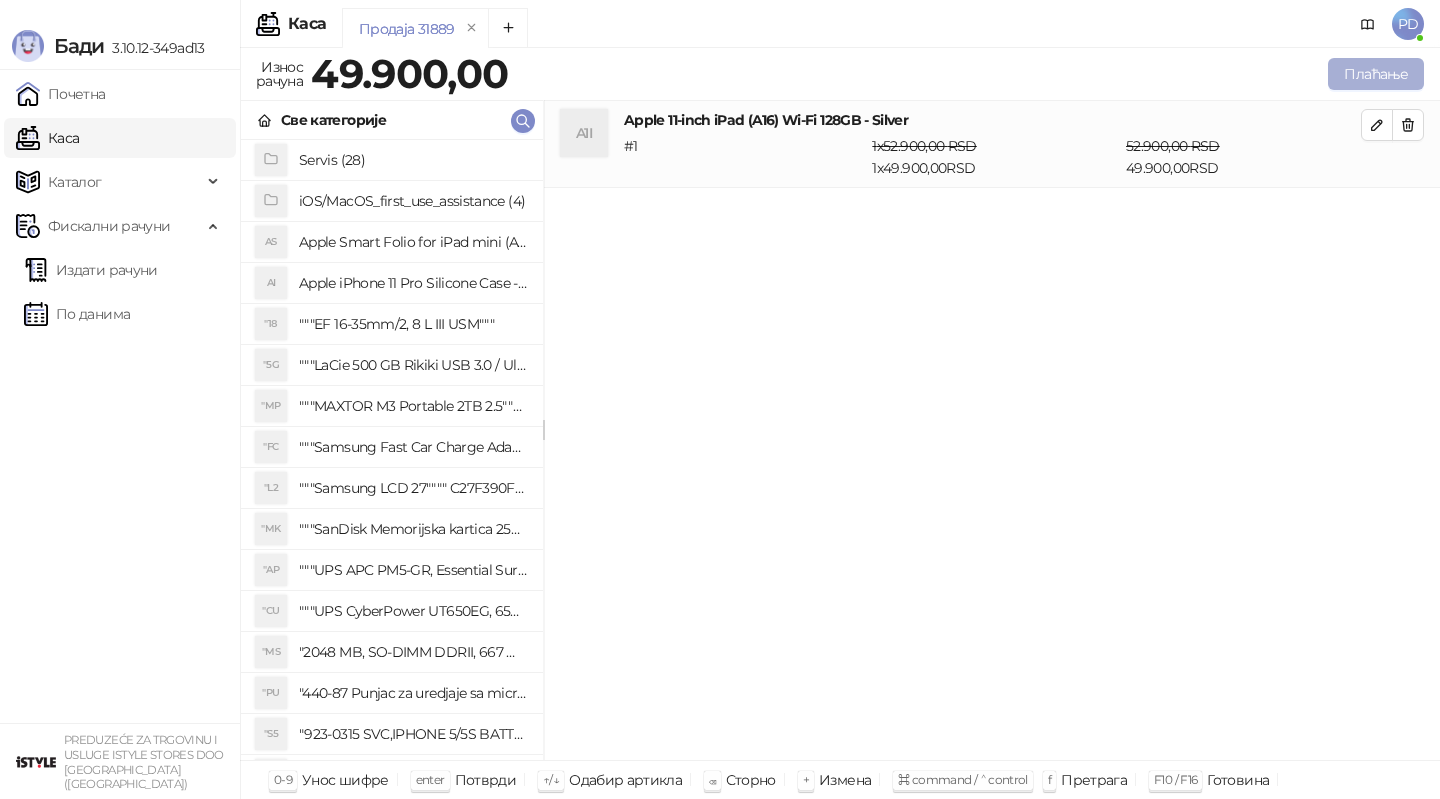 click on "Плаћање" at bounding box center [1376, 74] 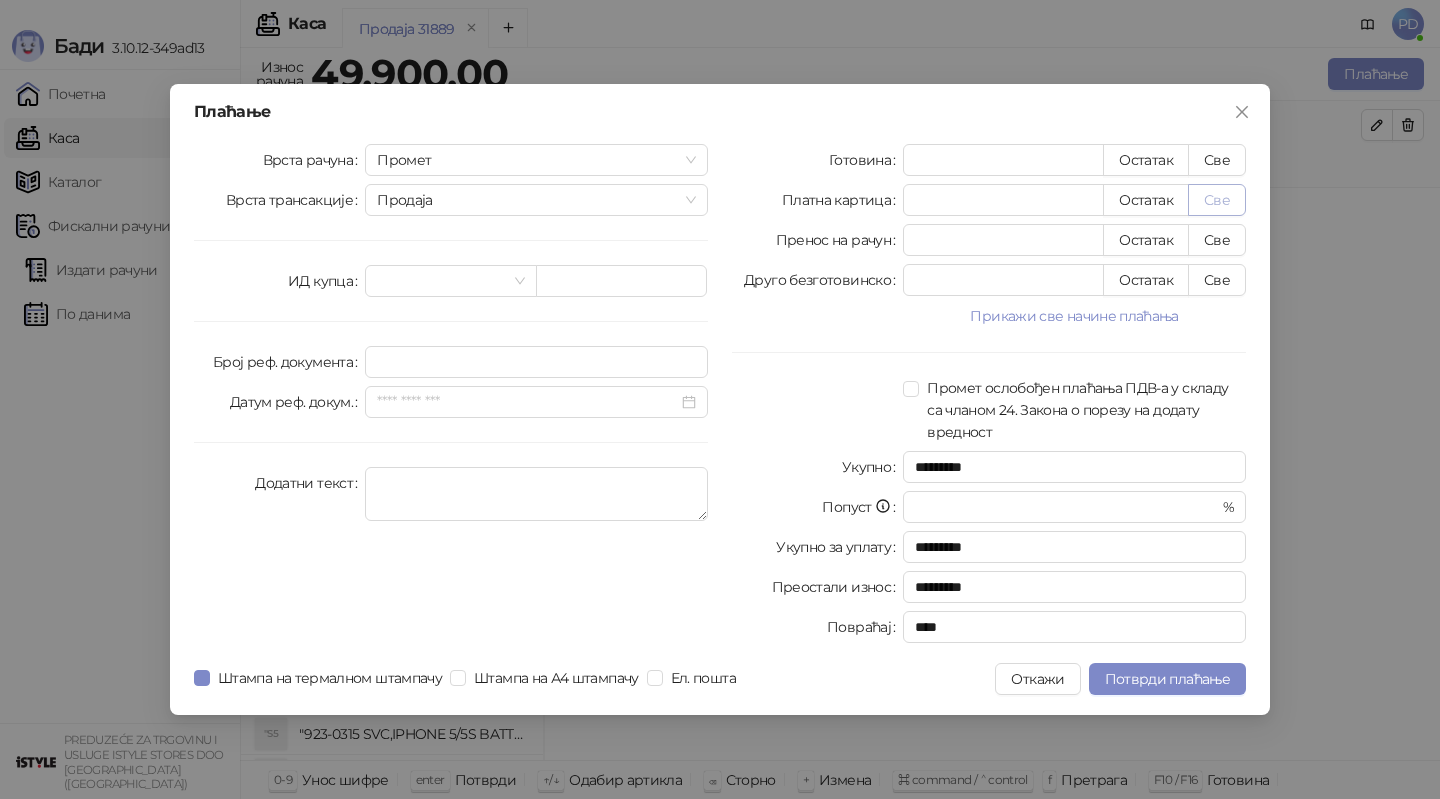 click on "Све" at bounding box center (1217, 200) 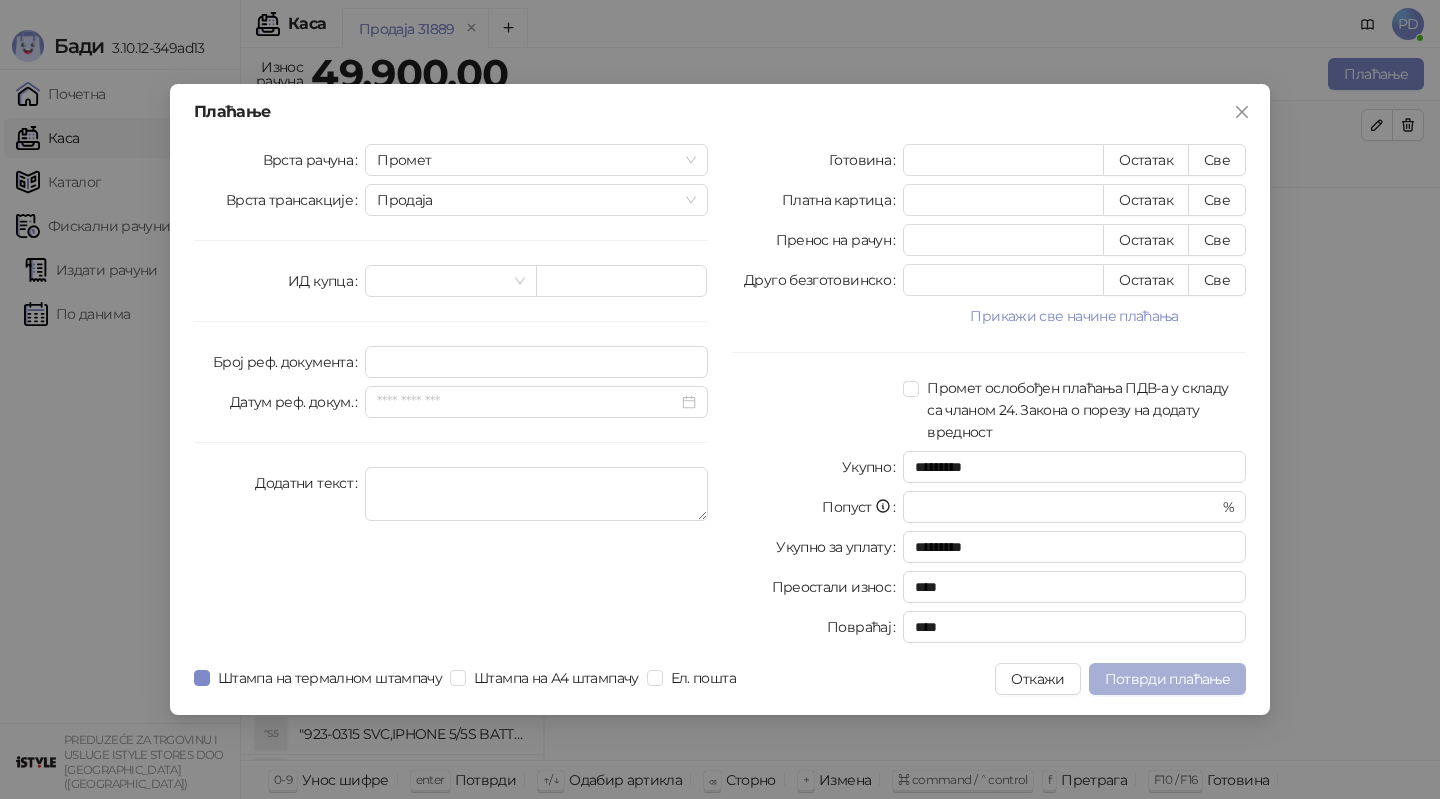 click on "Потврди плаћање" at bounding box center [1167, 679] 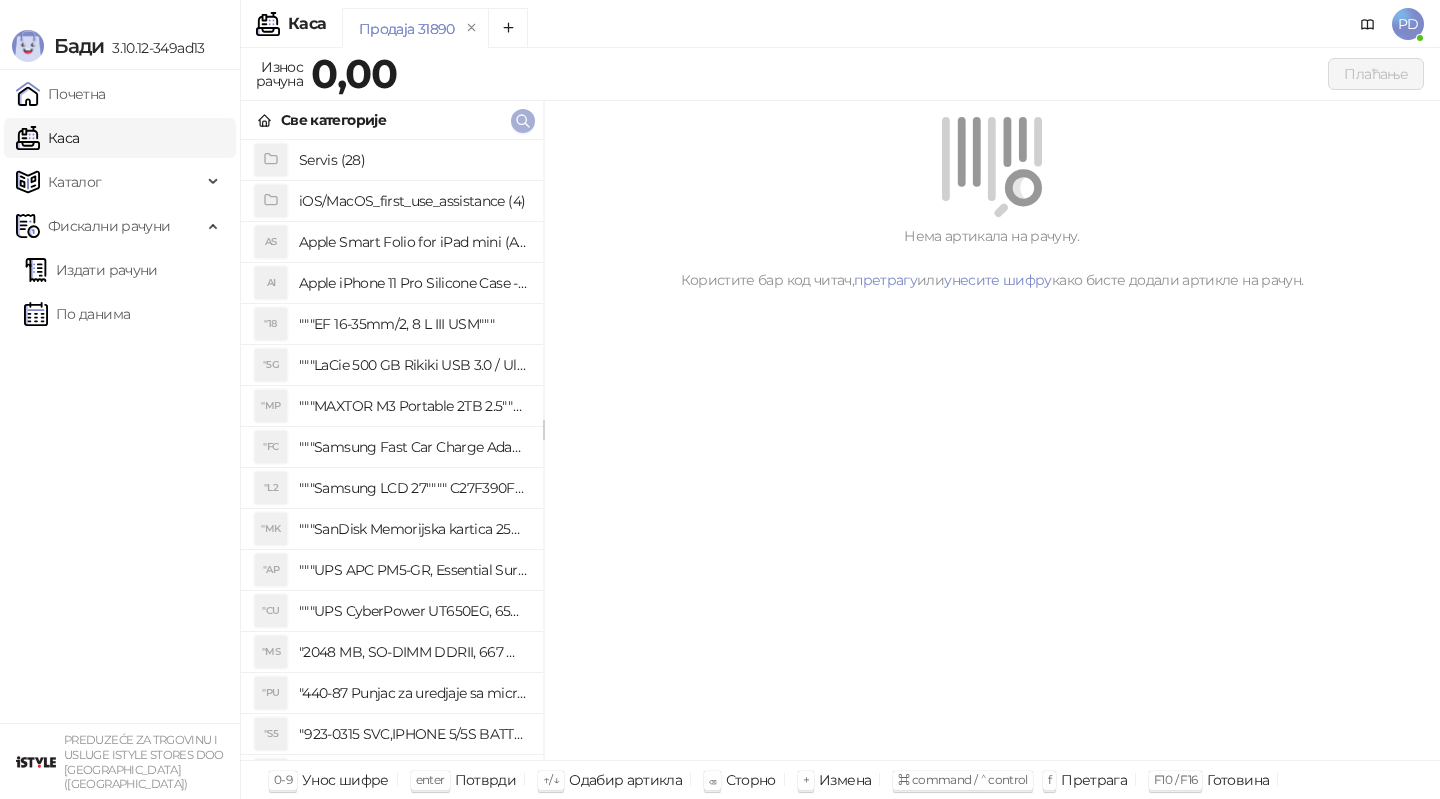 click 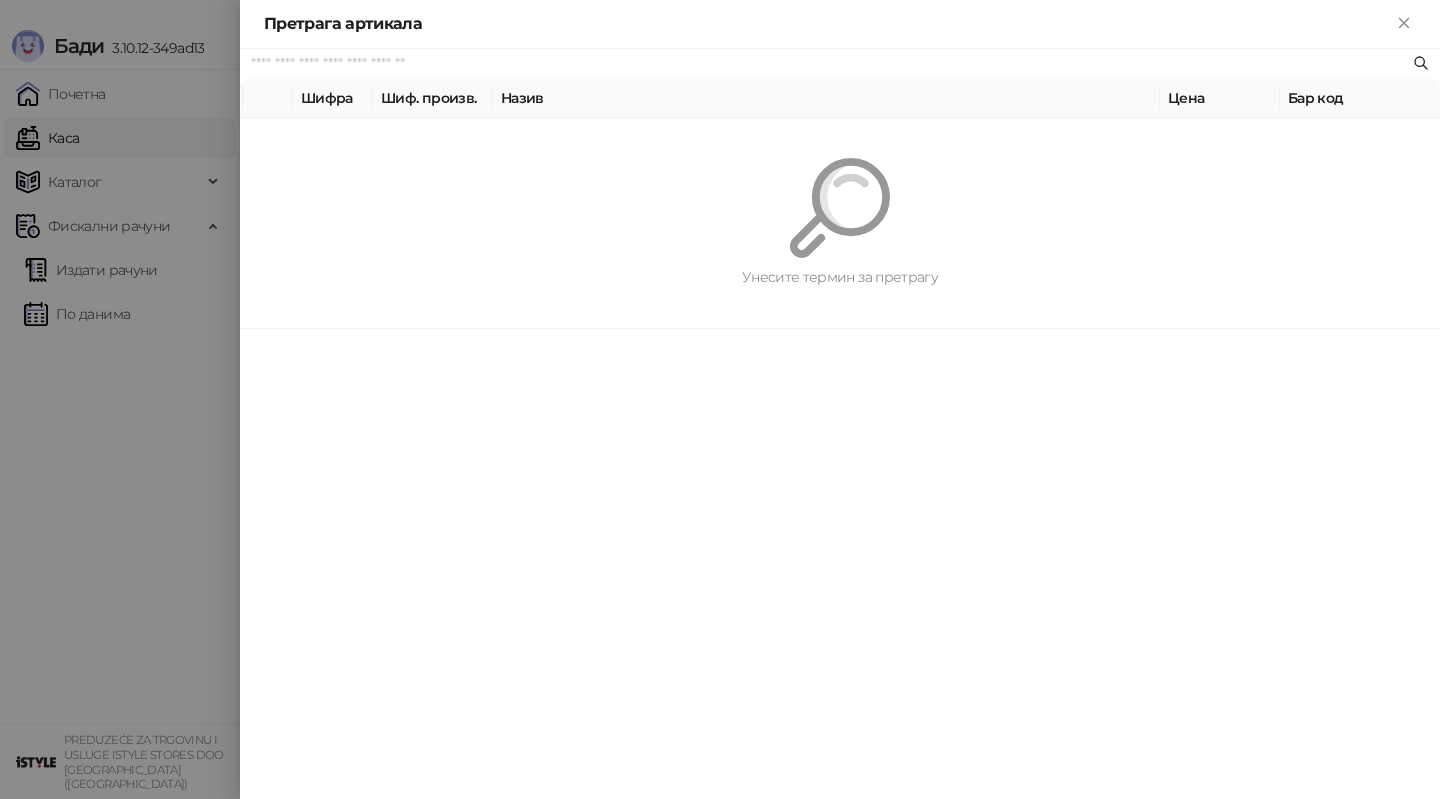 paste on "*********" 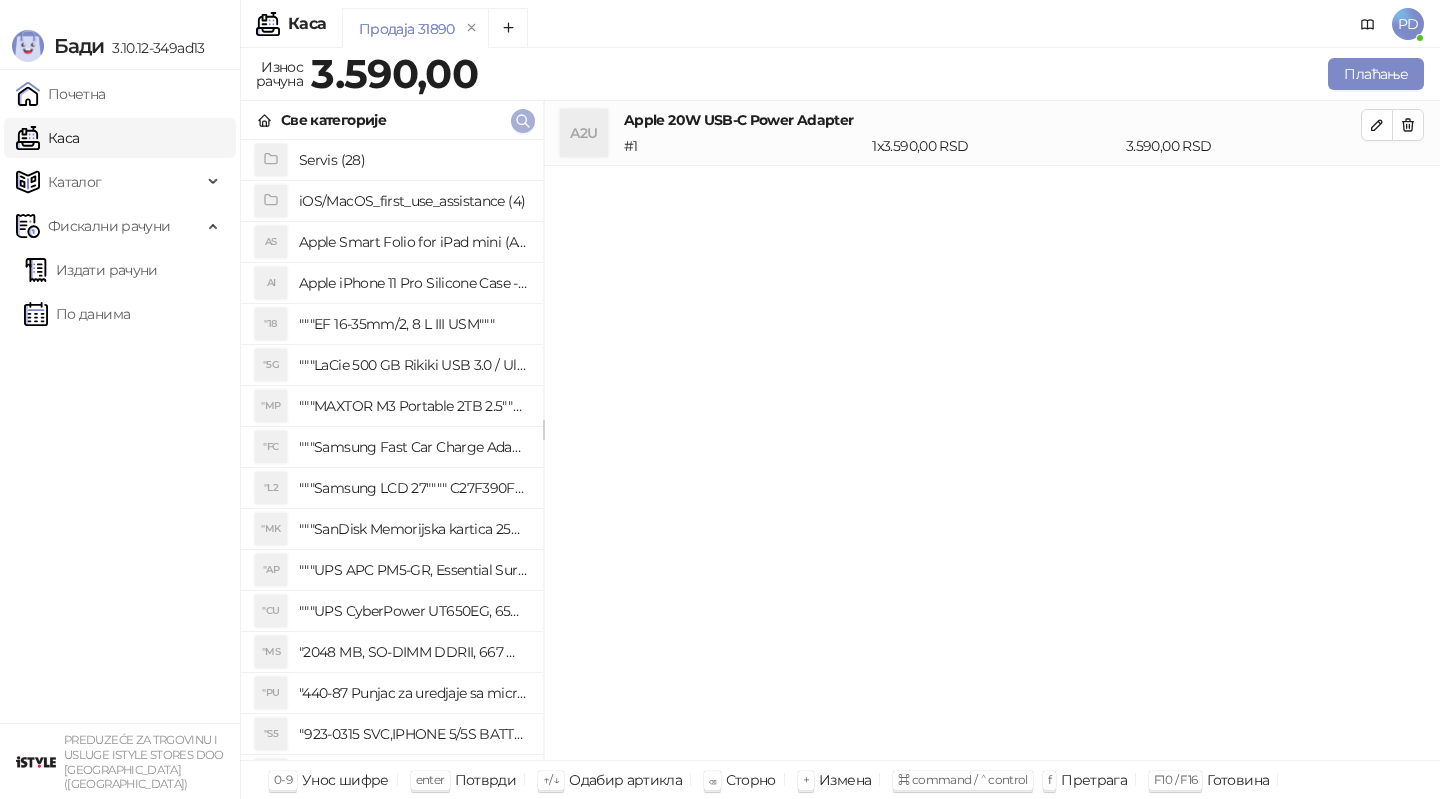 click 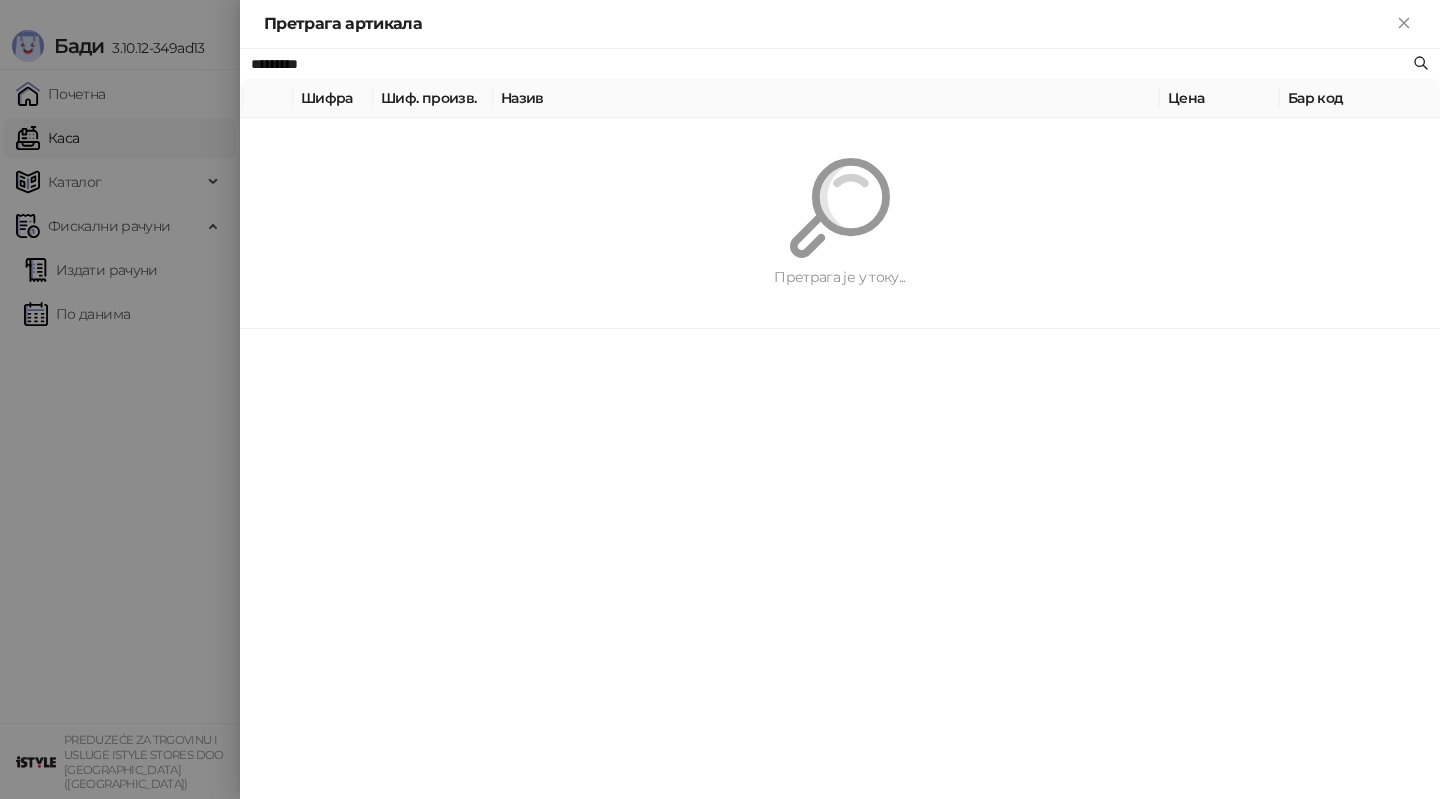 paste 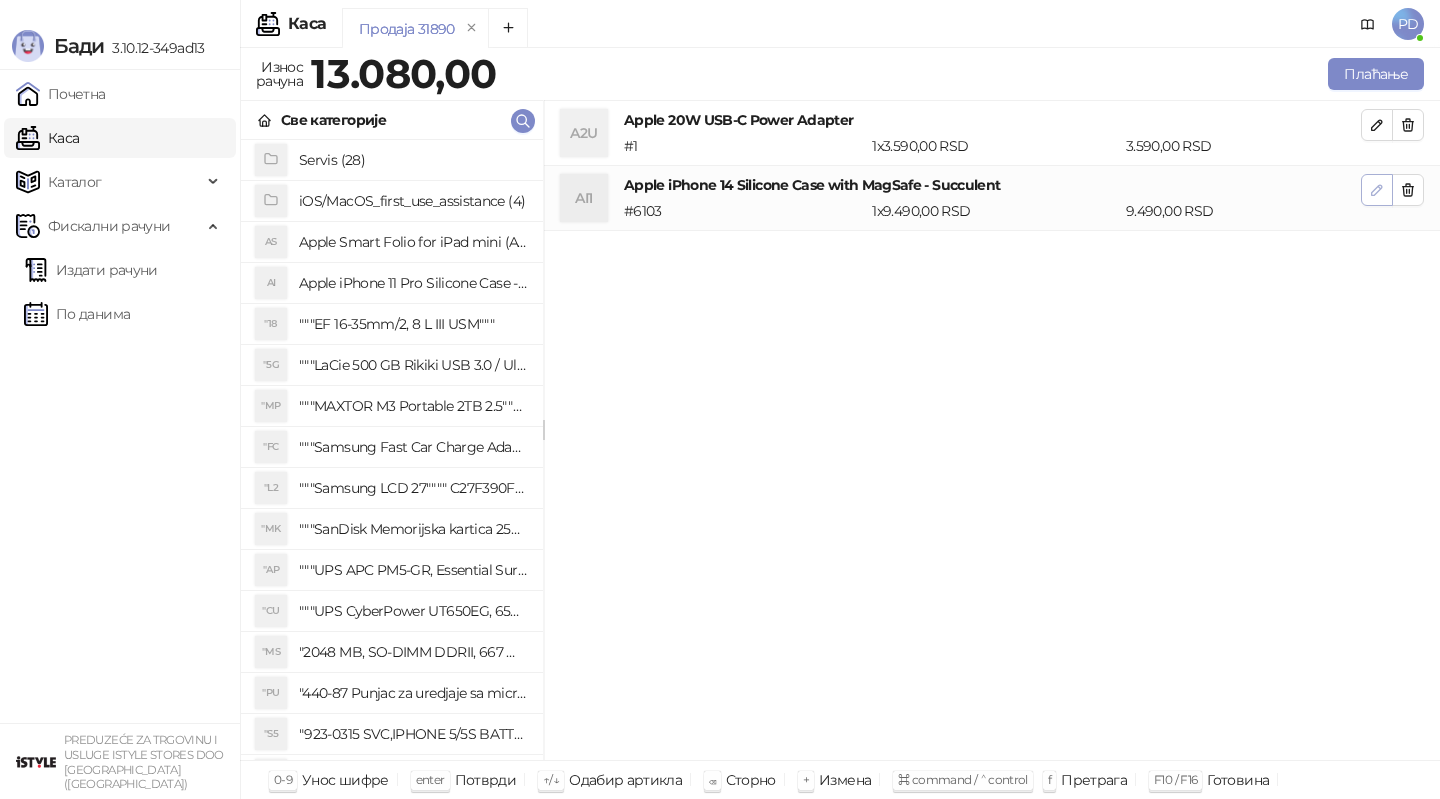 click 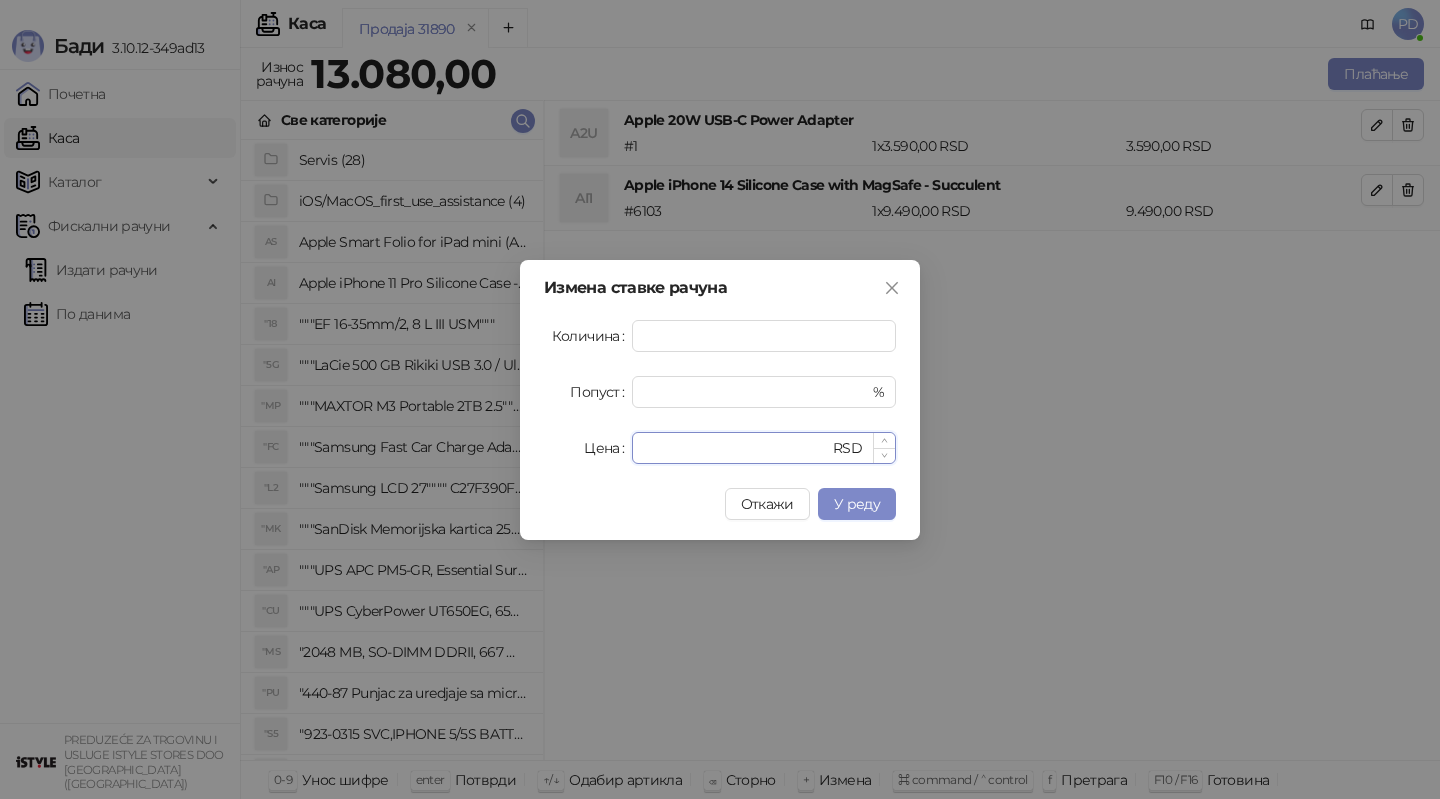 click on "****" at bounding box center (736, 448) 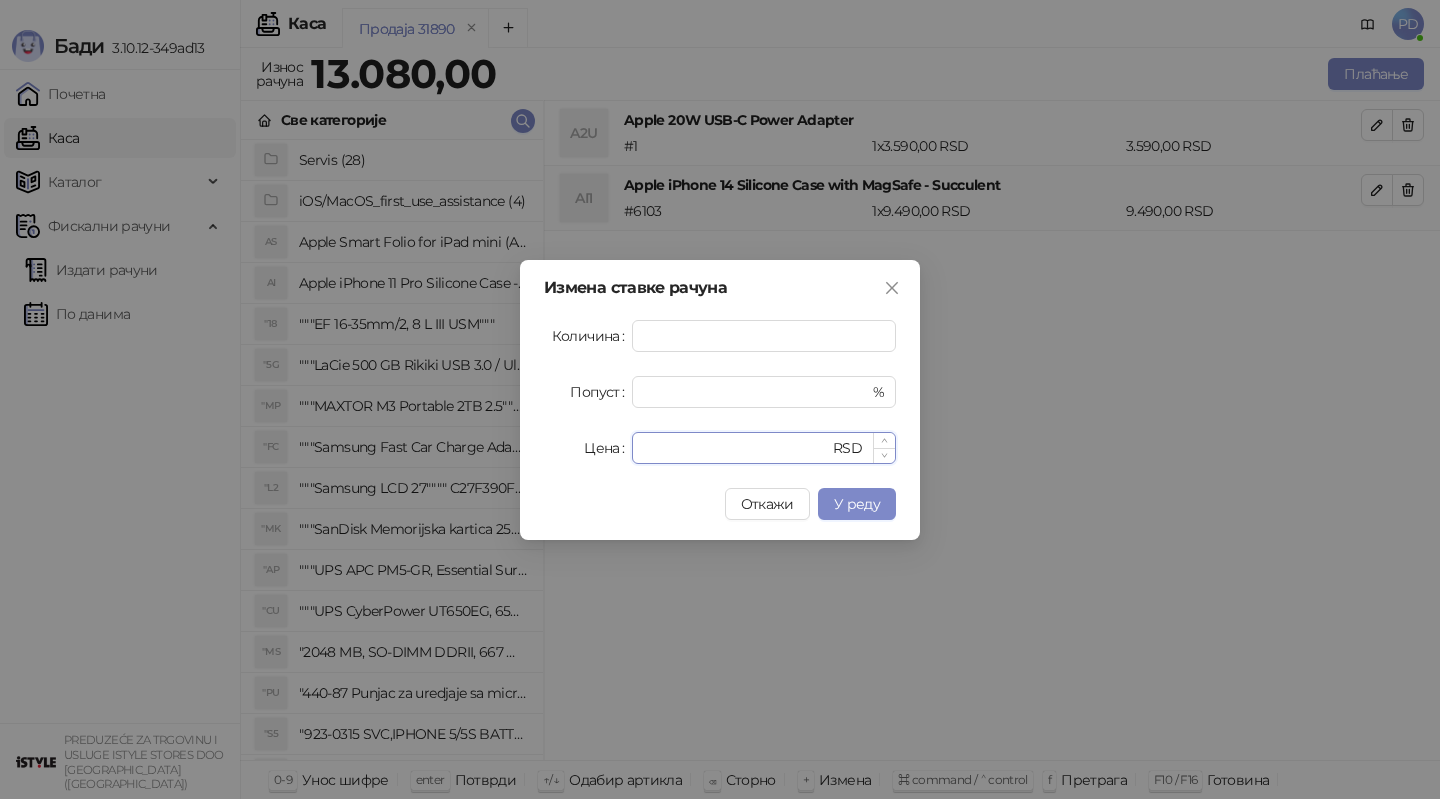 type on "****" 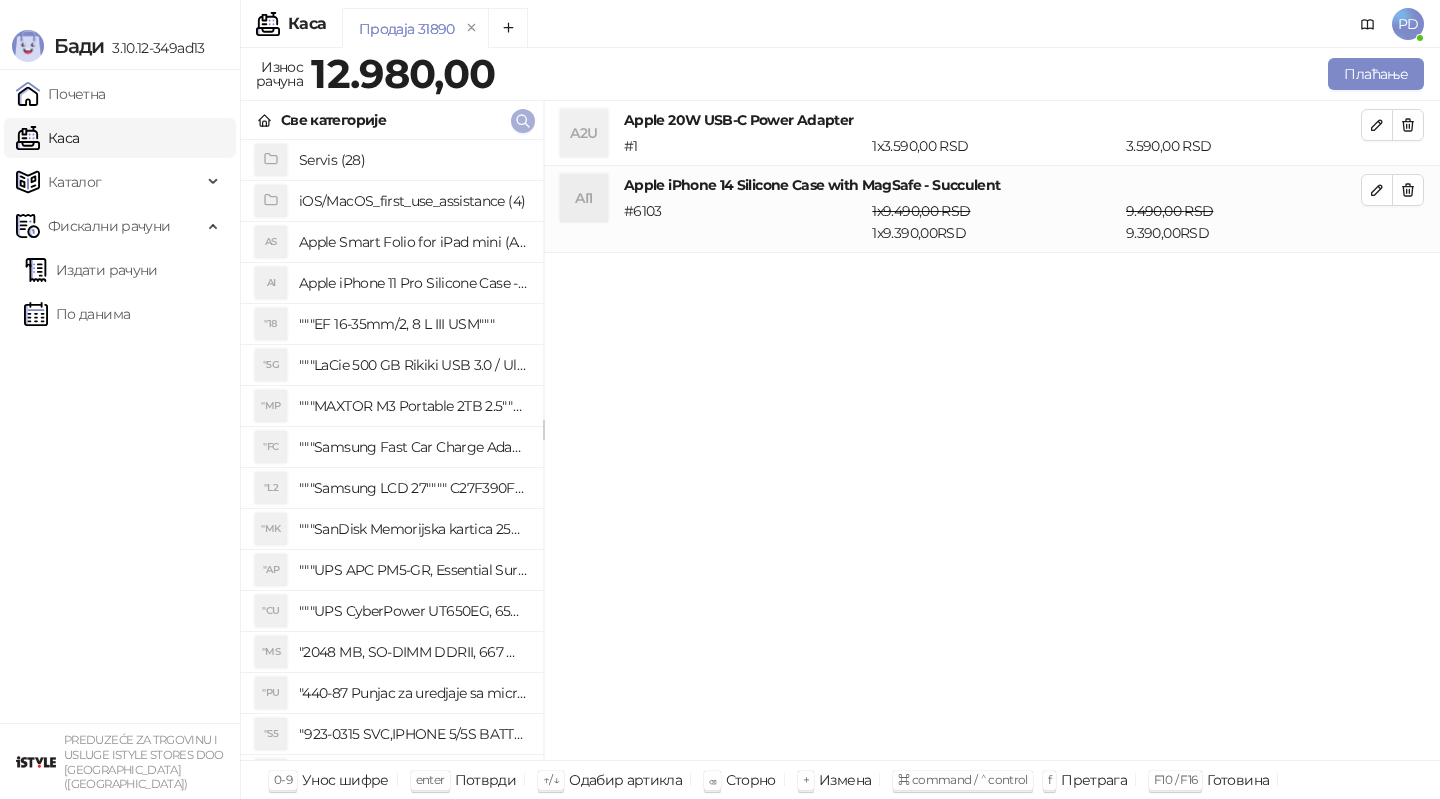 click 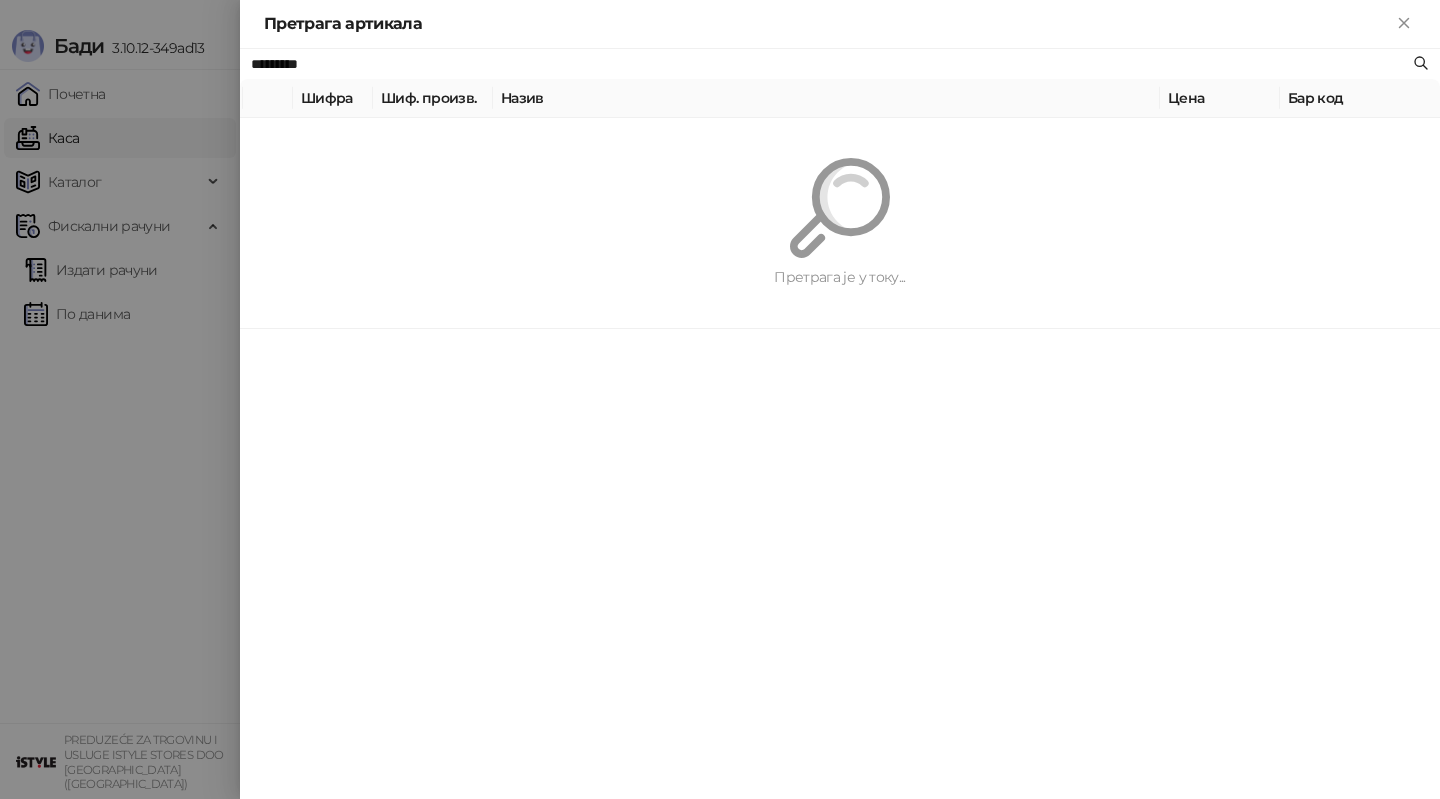 paste on "**********" 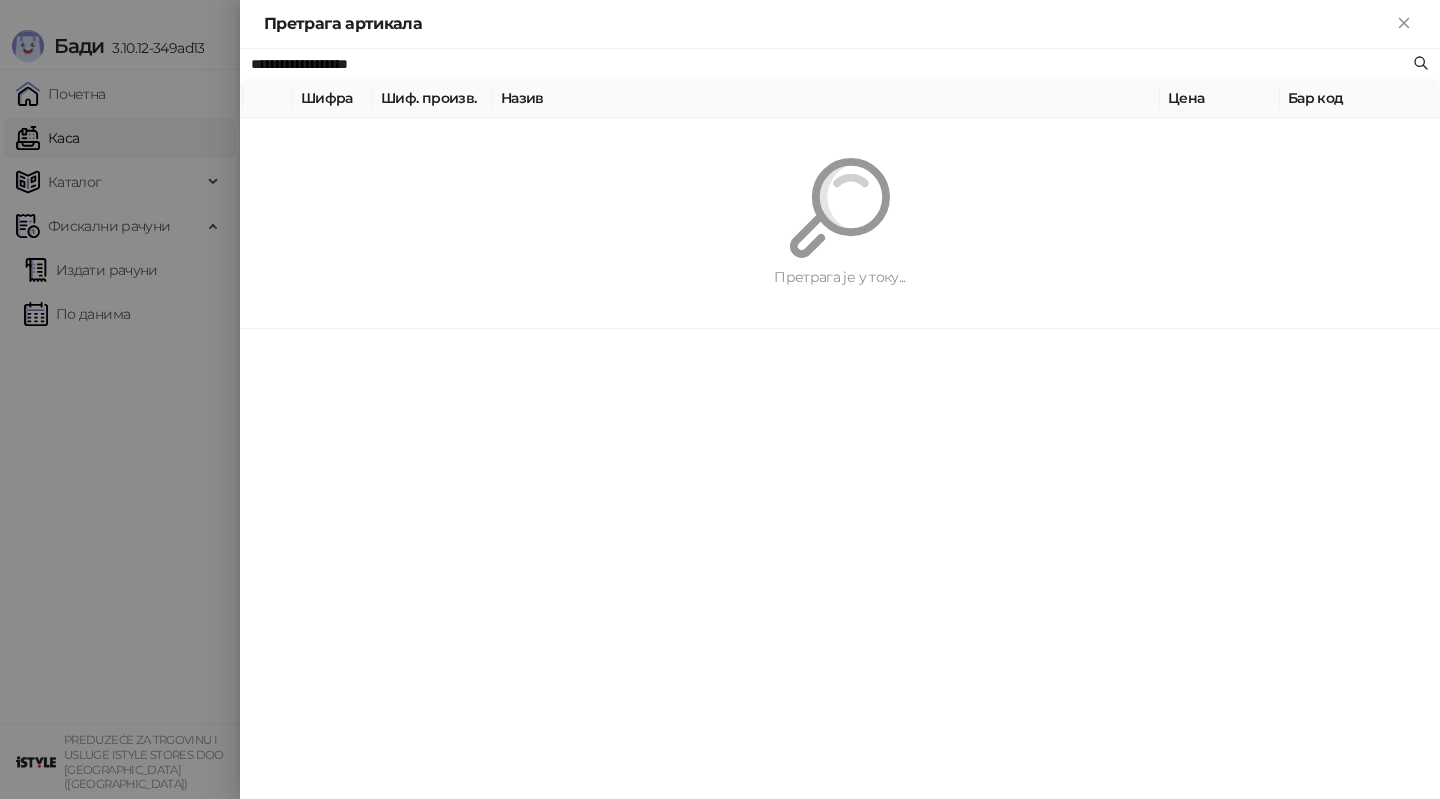 type on "**********" 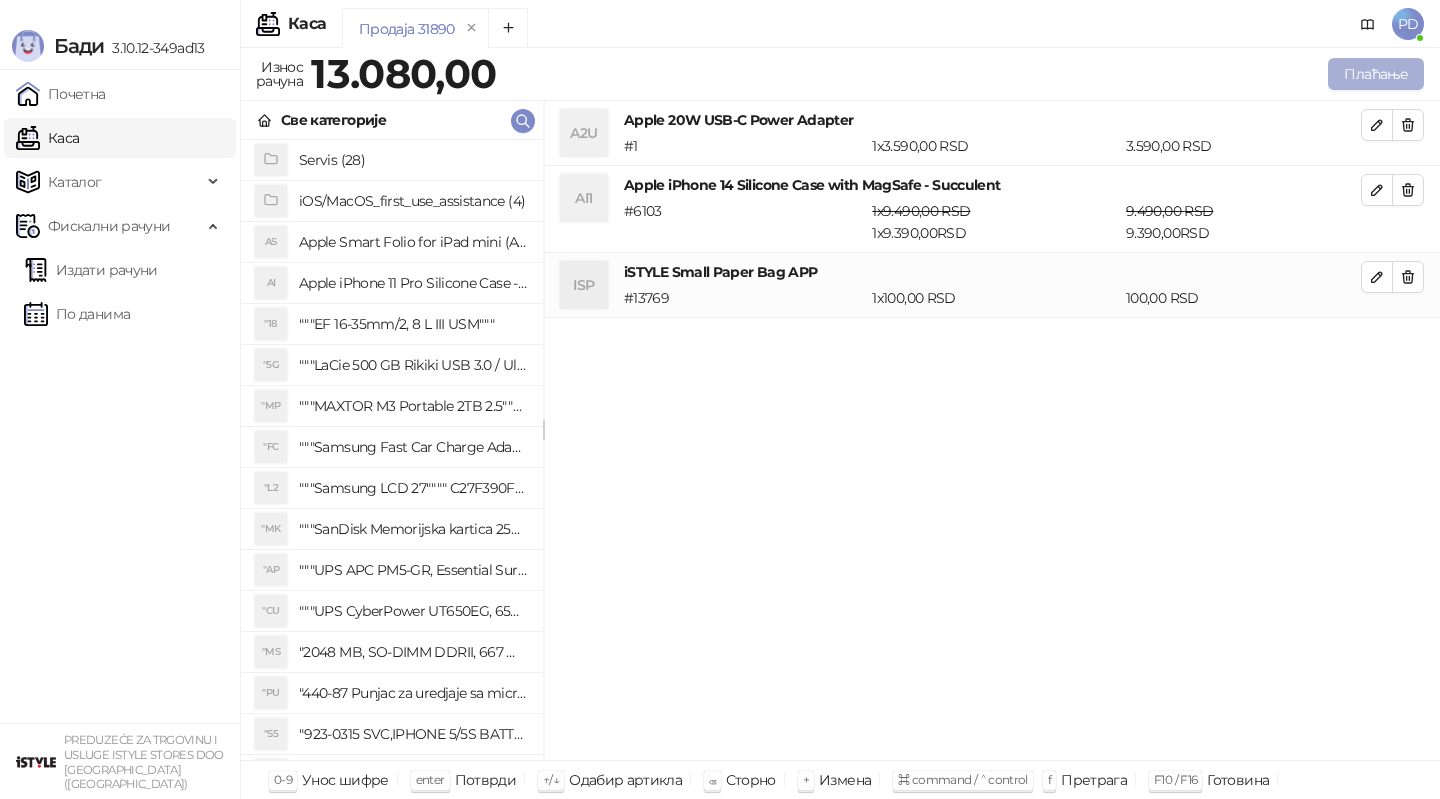 click on "Плаћање" at bounding box center [1376, 74] 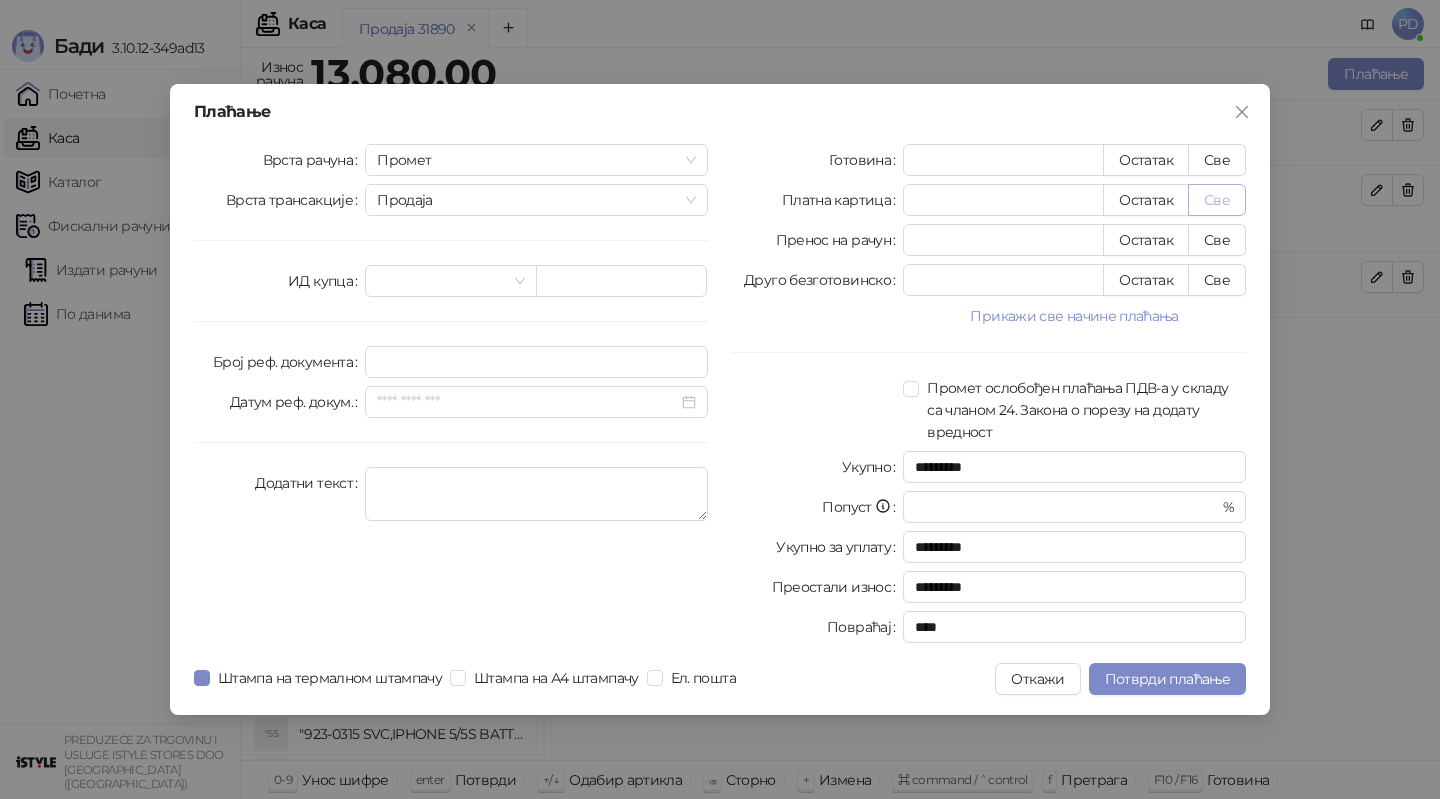 click on "Све" at bounding box center (1217, 200) 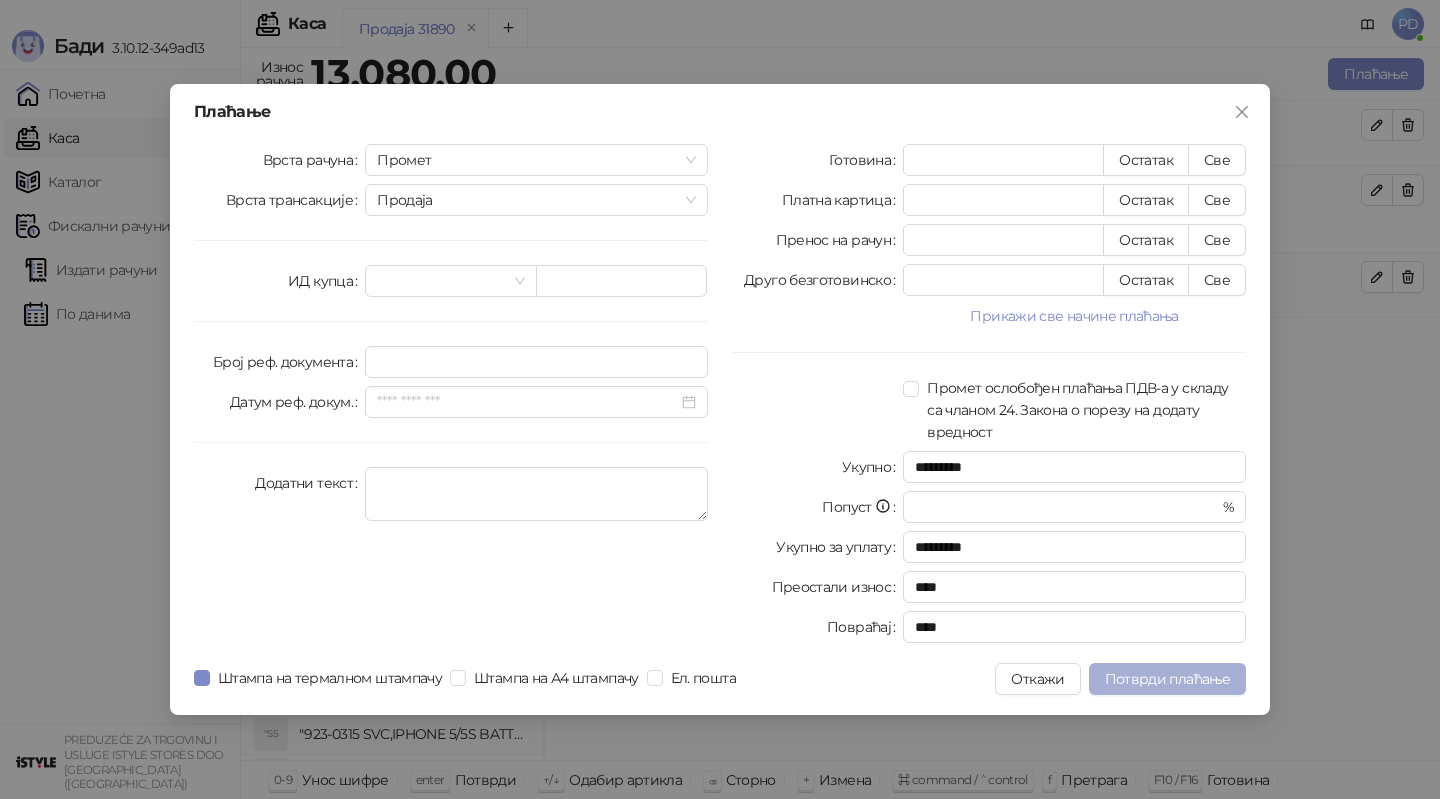 click on "Потврди плаћање" at bounding box center (1167, 679) 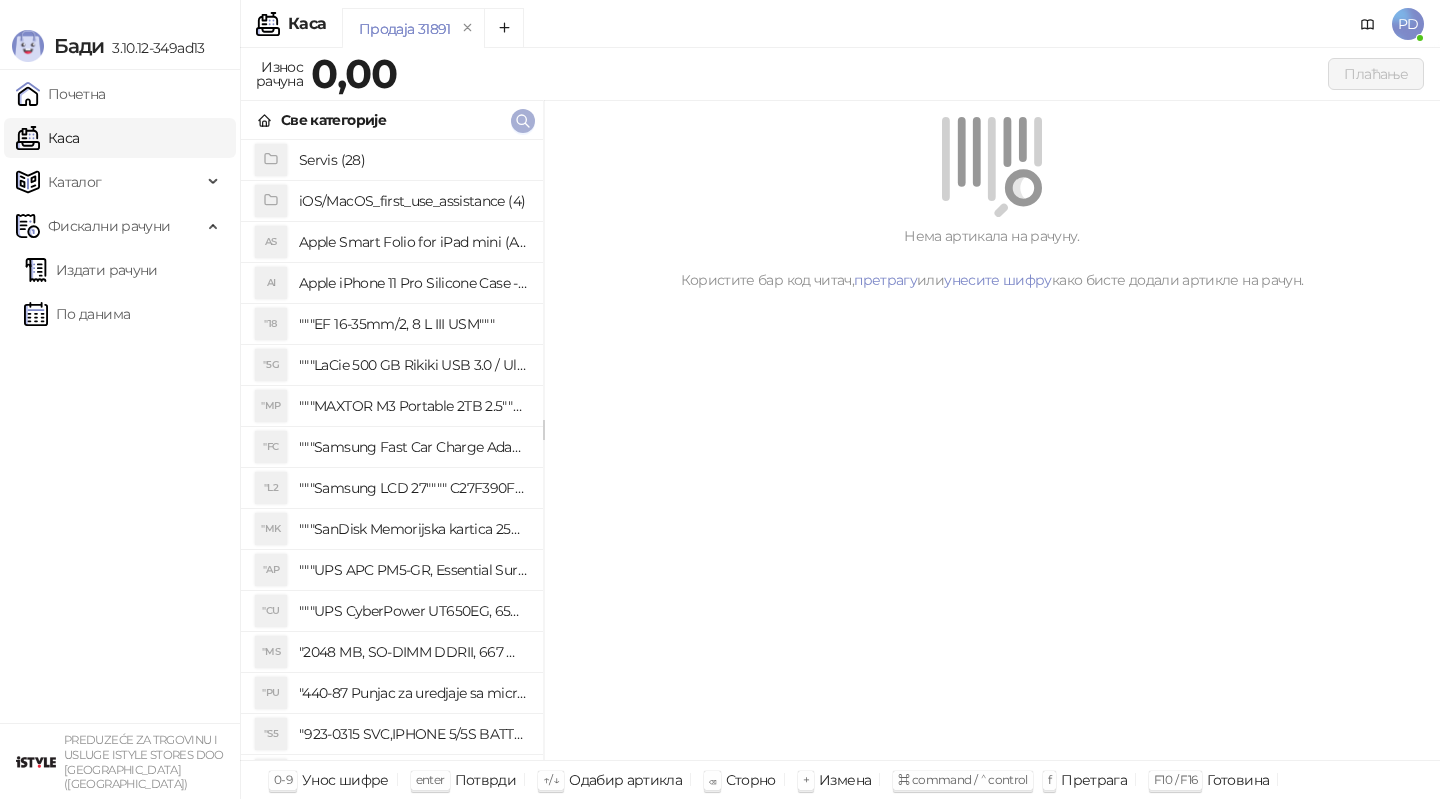 click 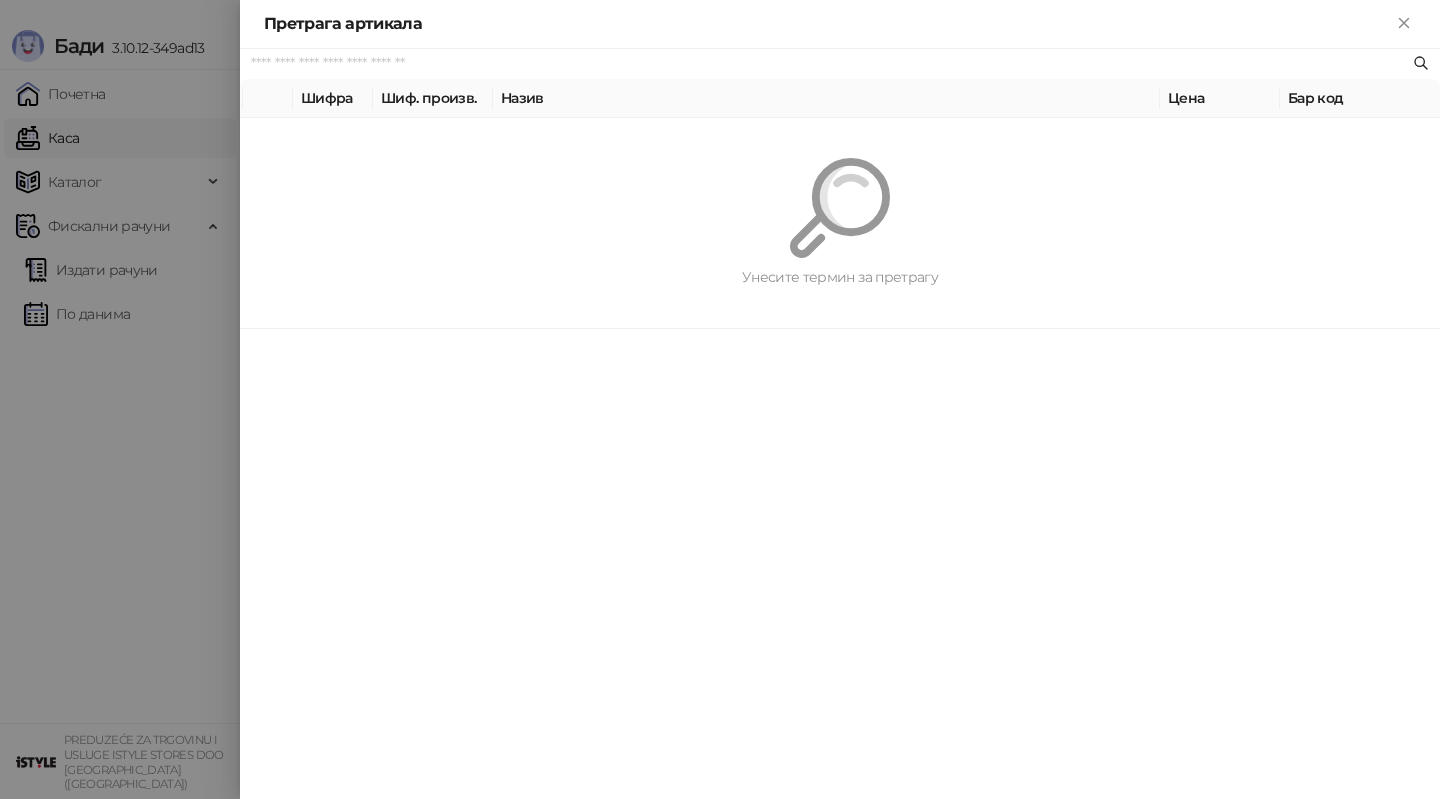 paste on "*********" 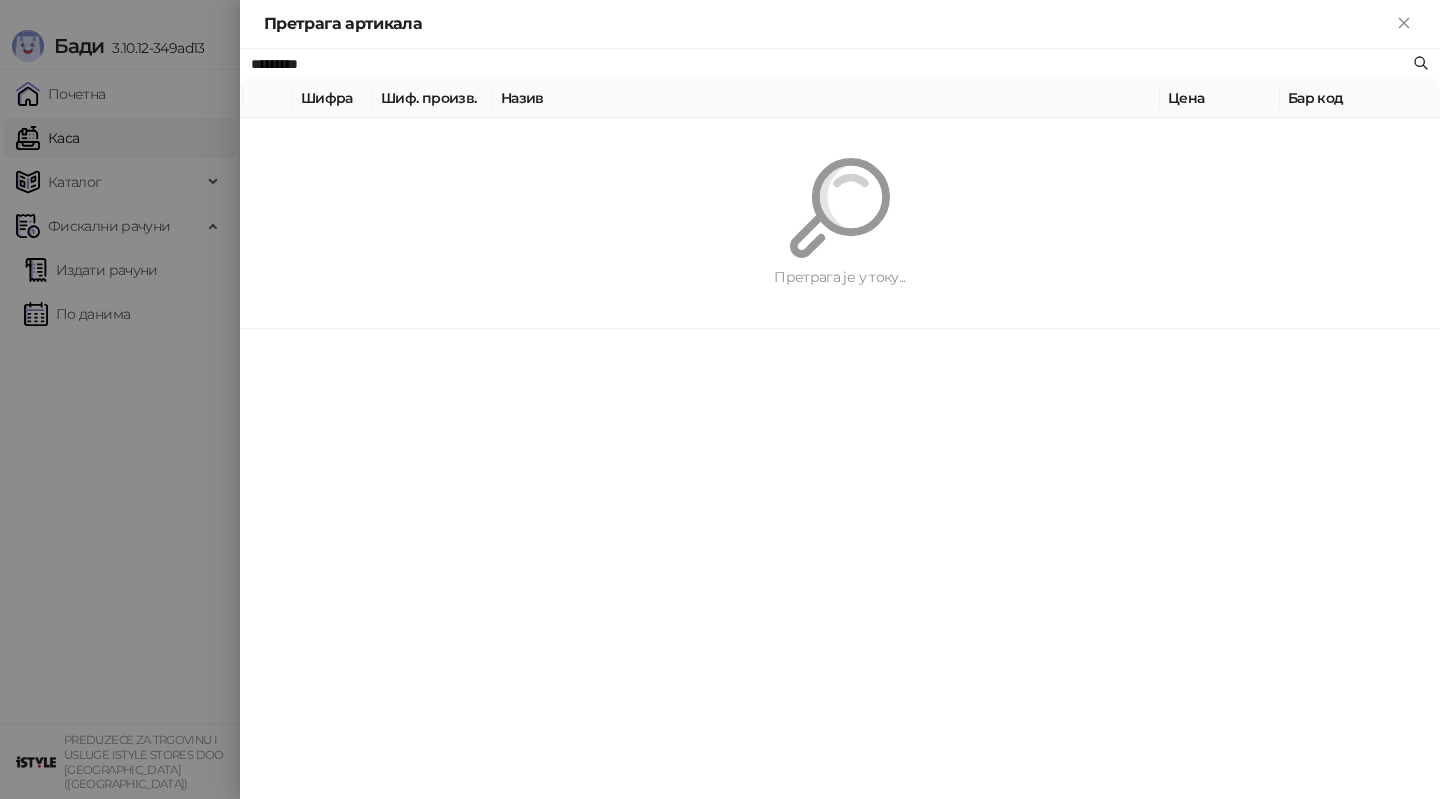 type on "*********" 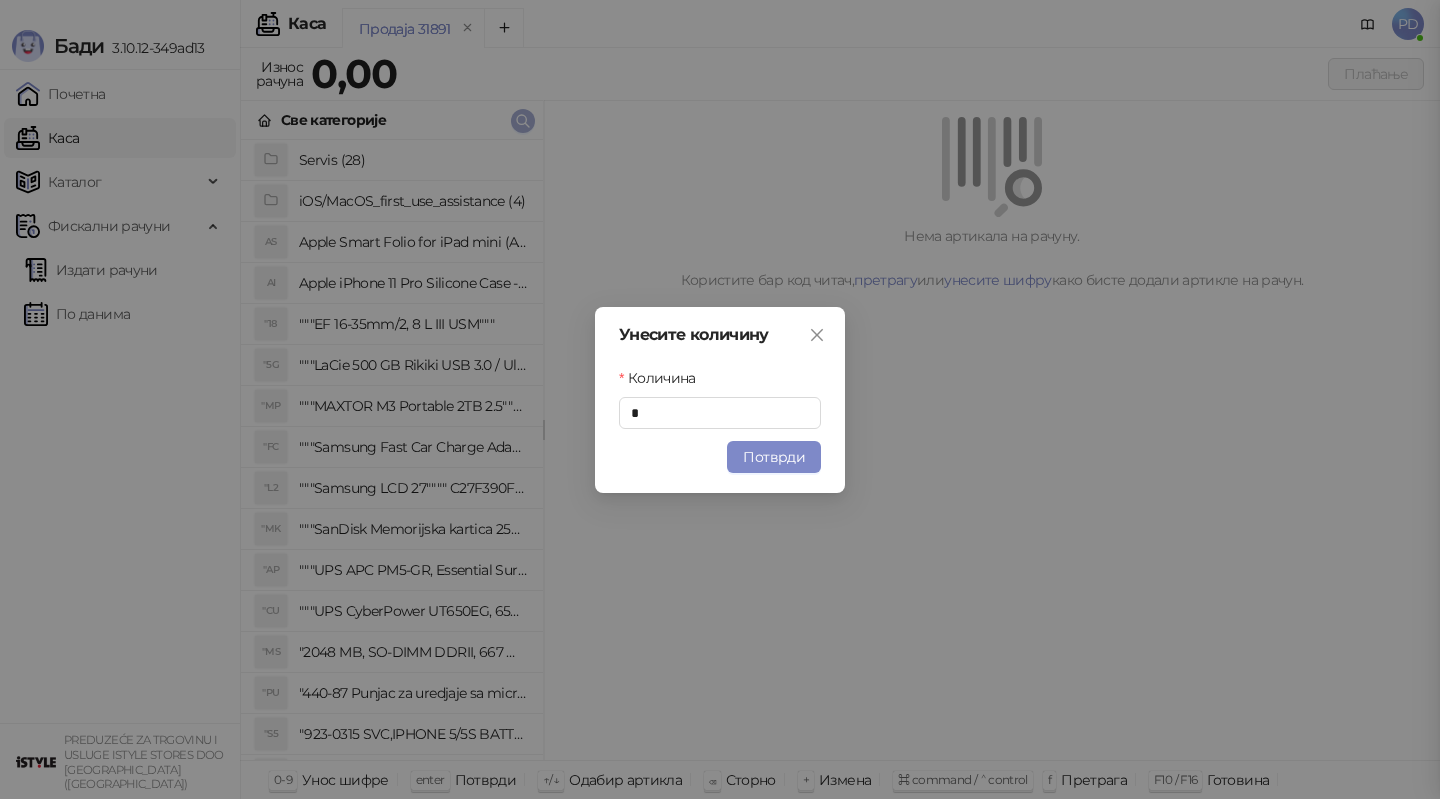 type 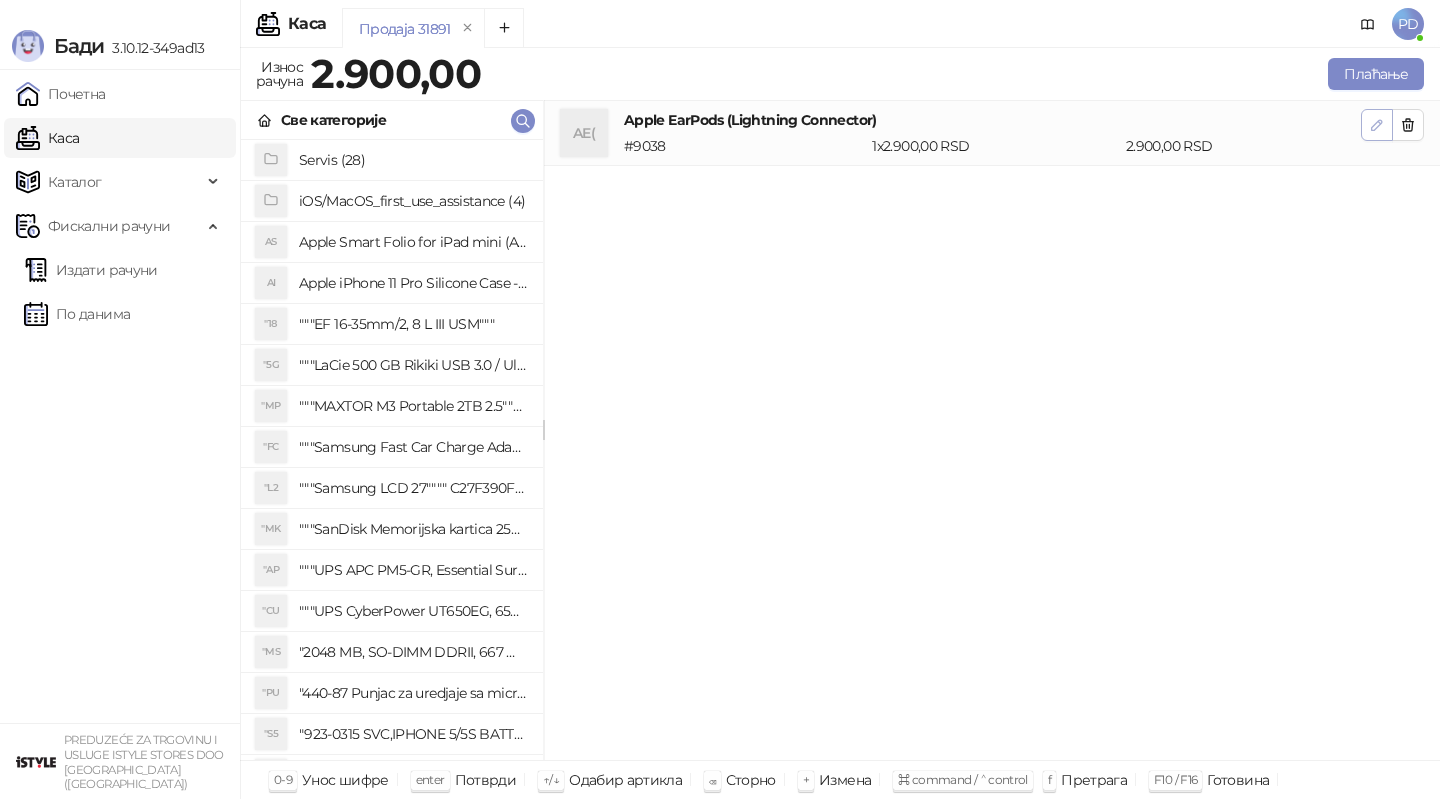 click at bounding box center (1377, 125) 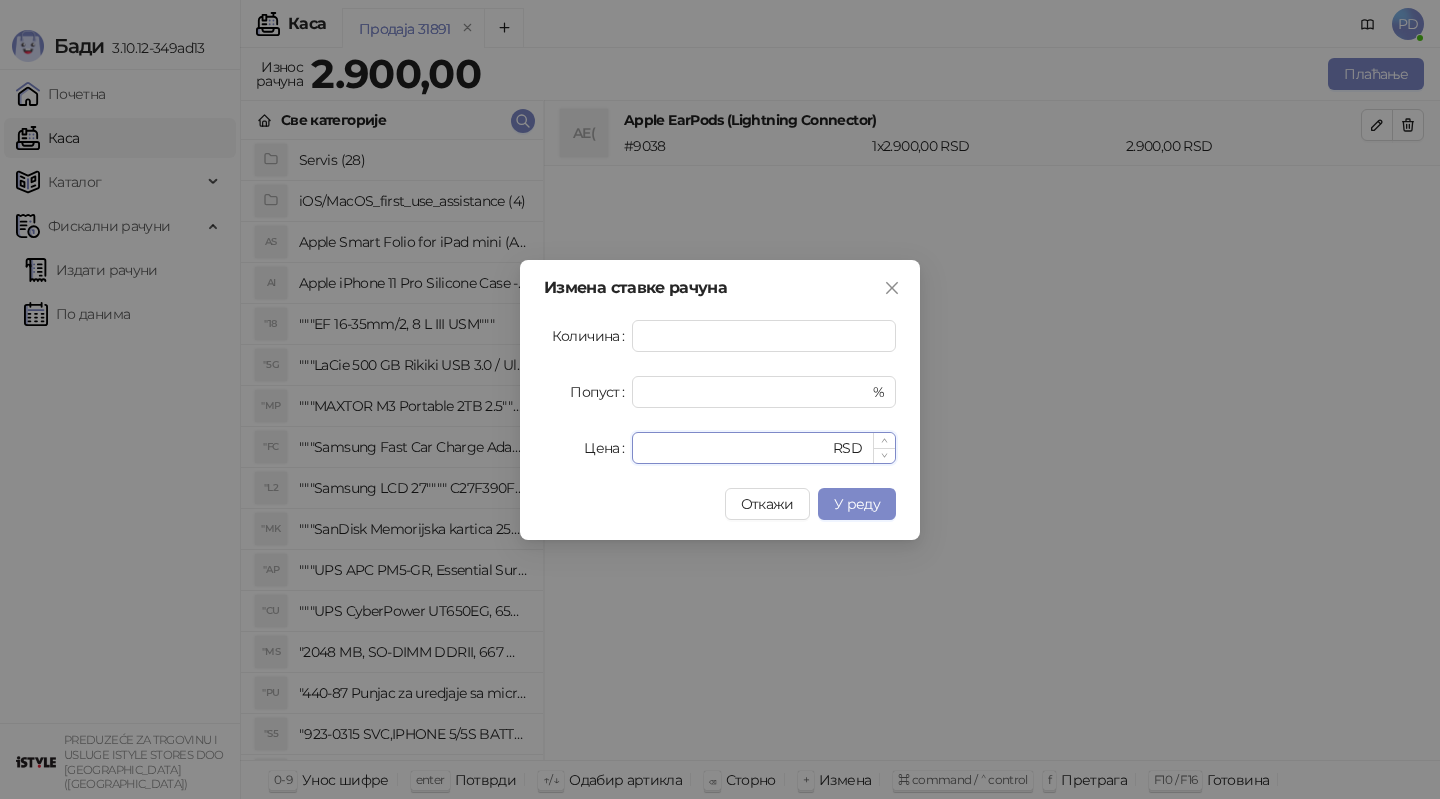 click on "****" at bounding box center (736, 448) 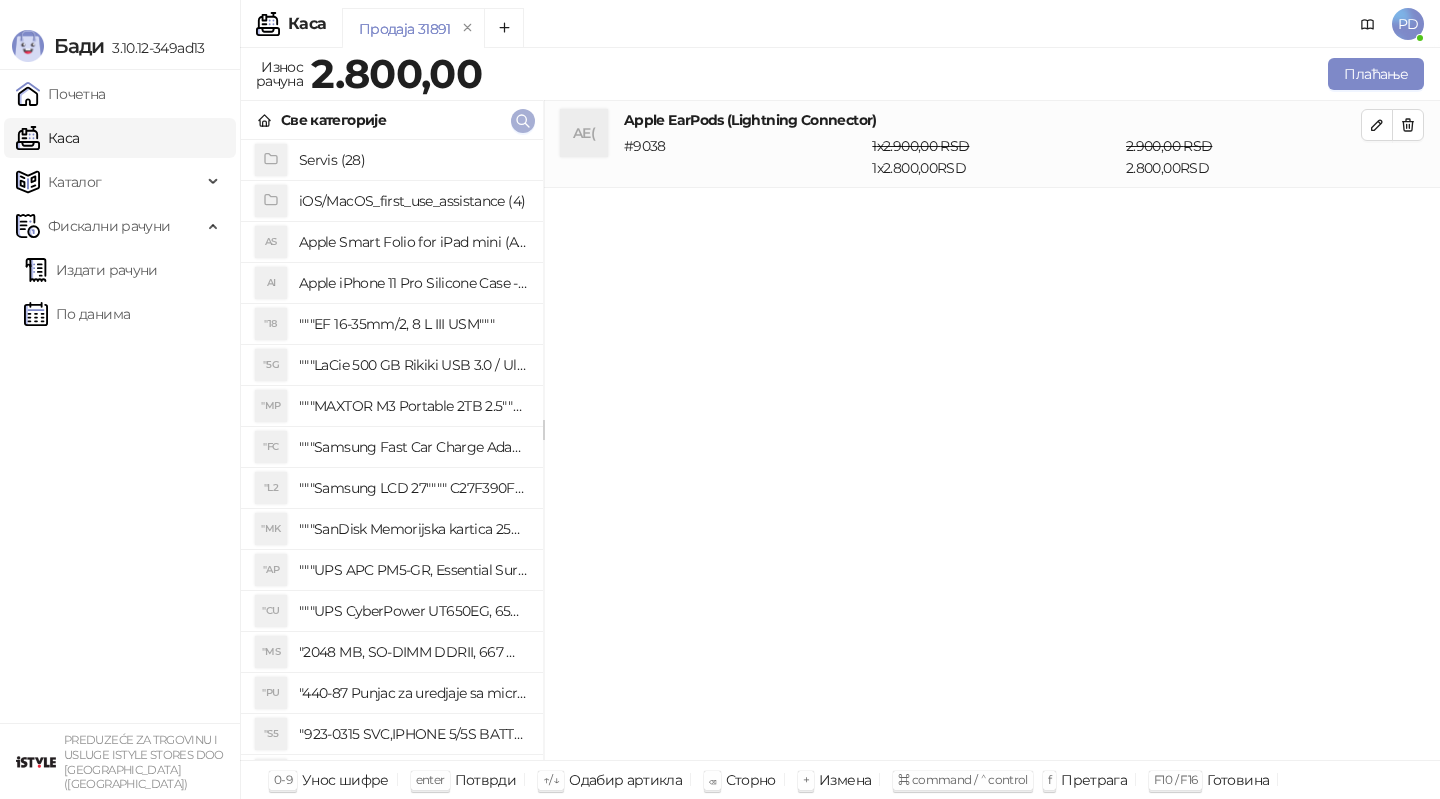 click 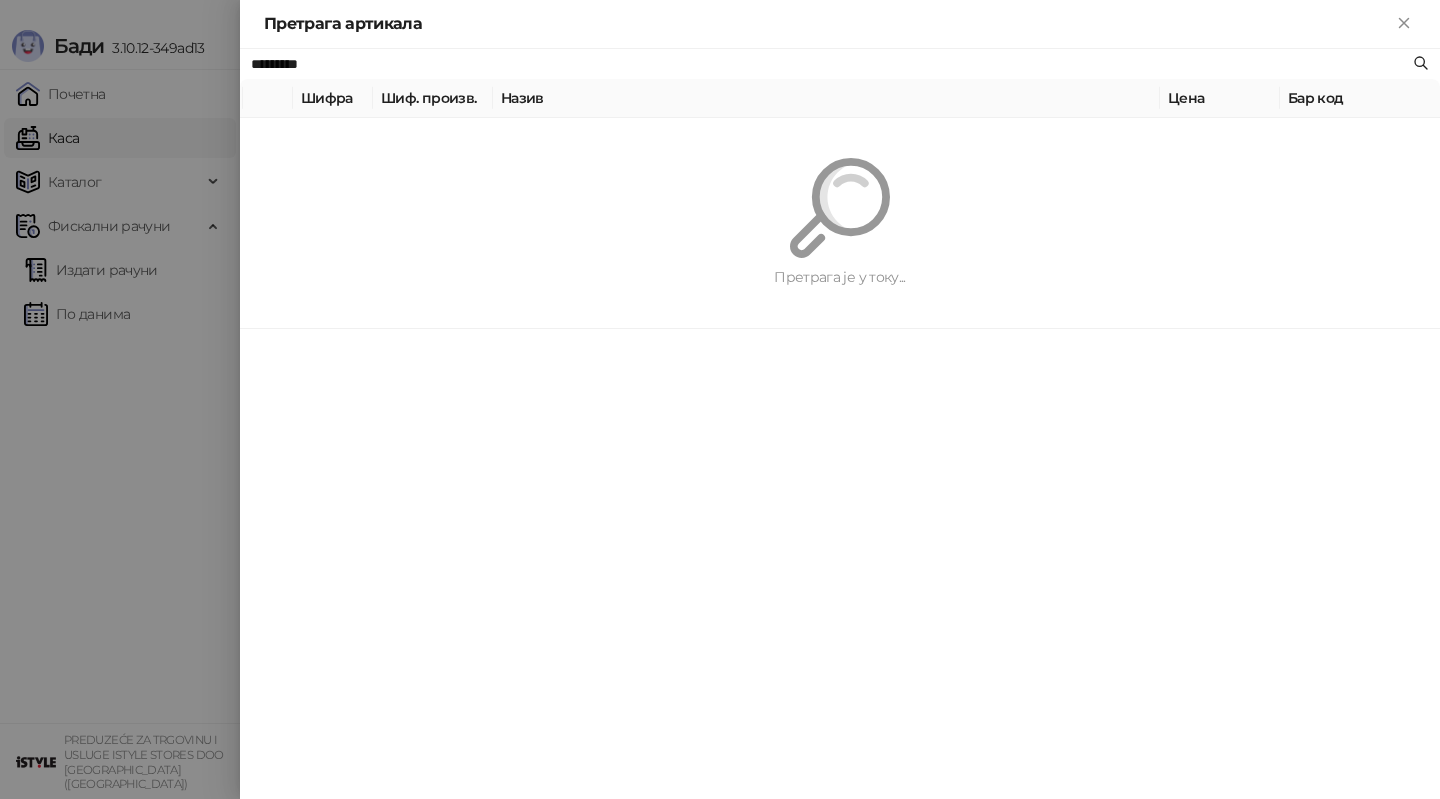 paste on "**********" 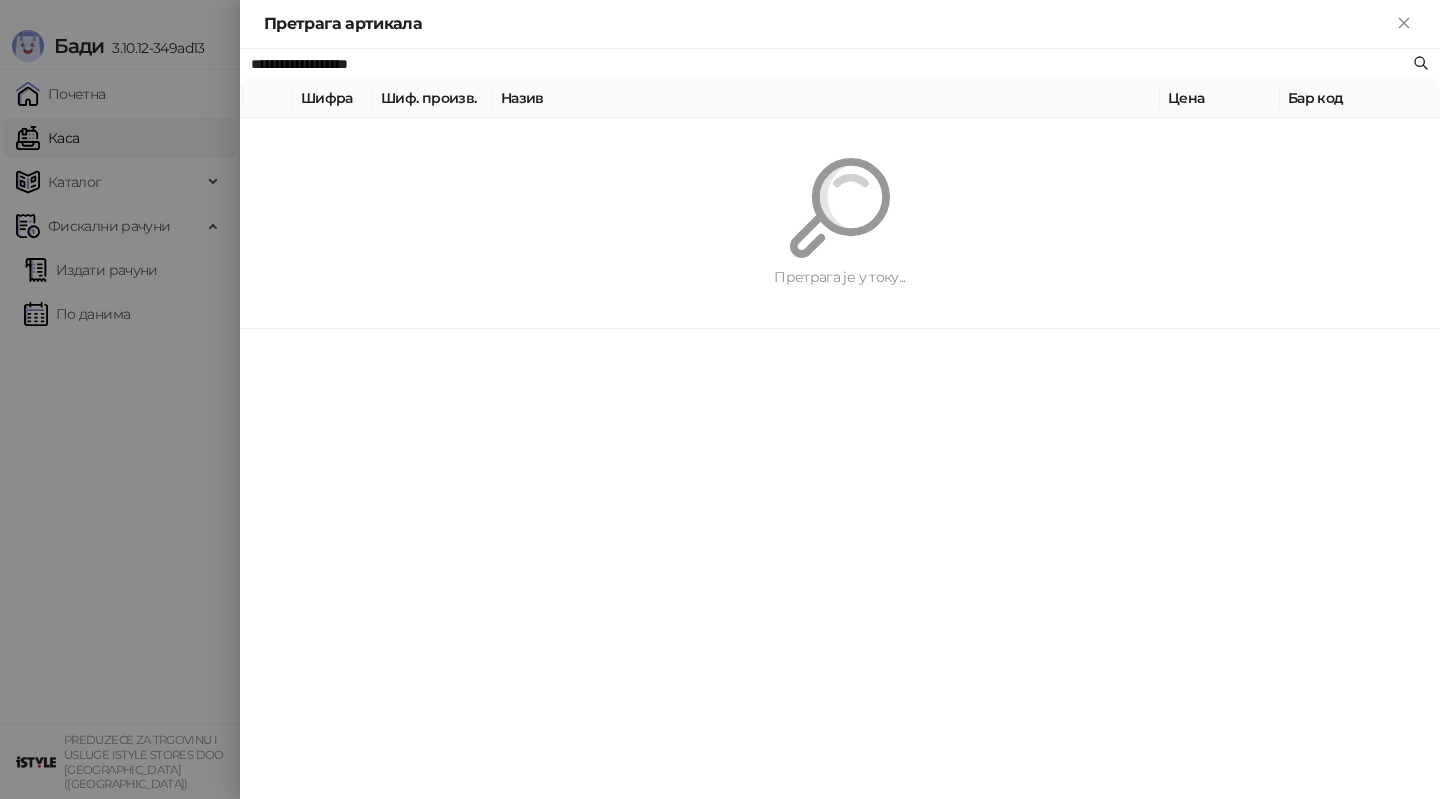type on "**********" 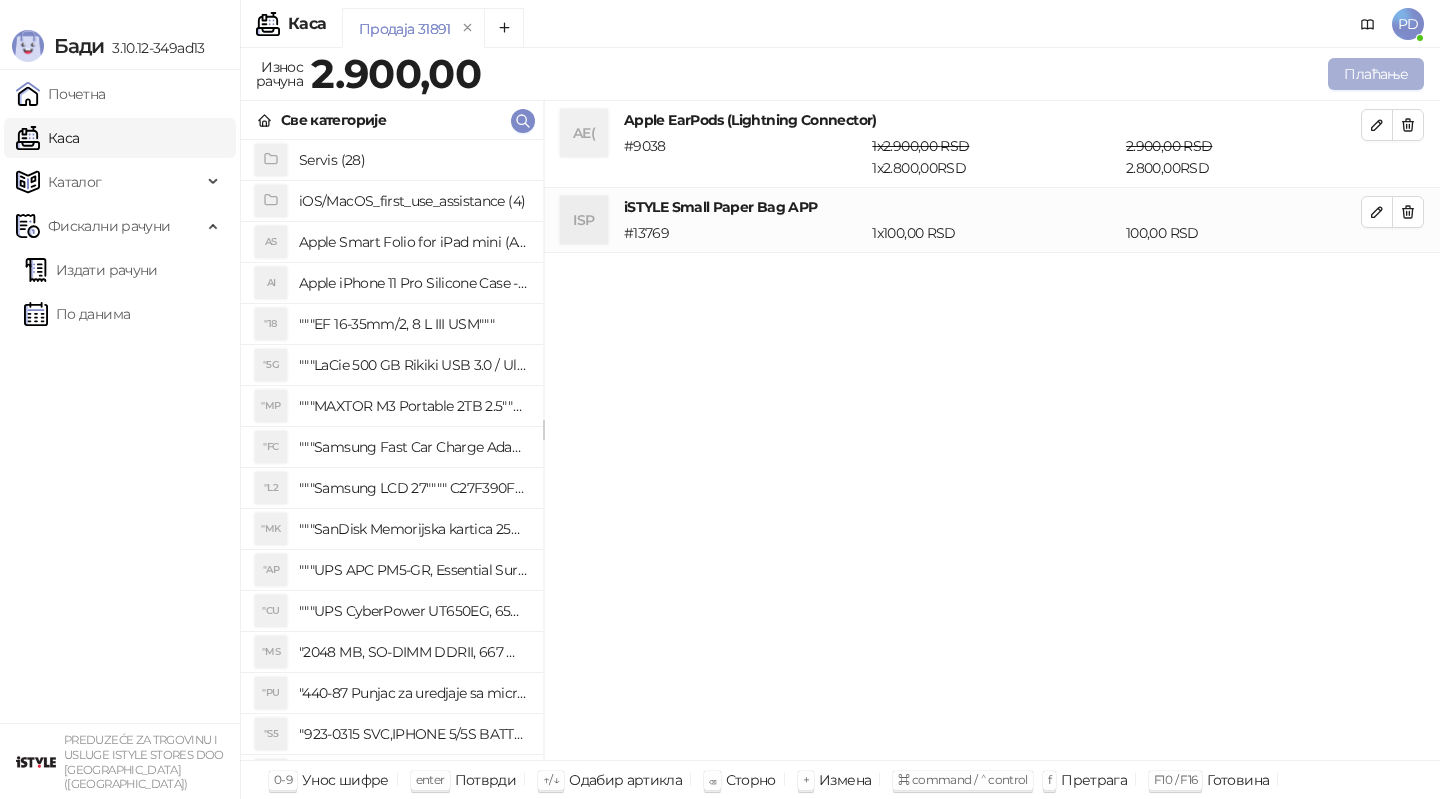 click on "Плаћање" at bounding box center [1376, 74] 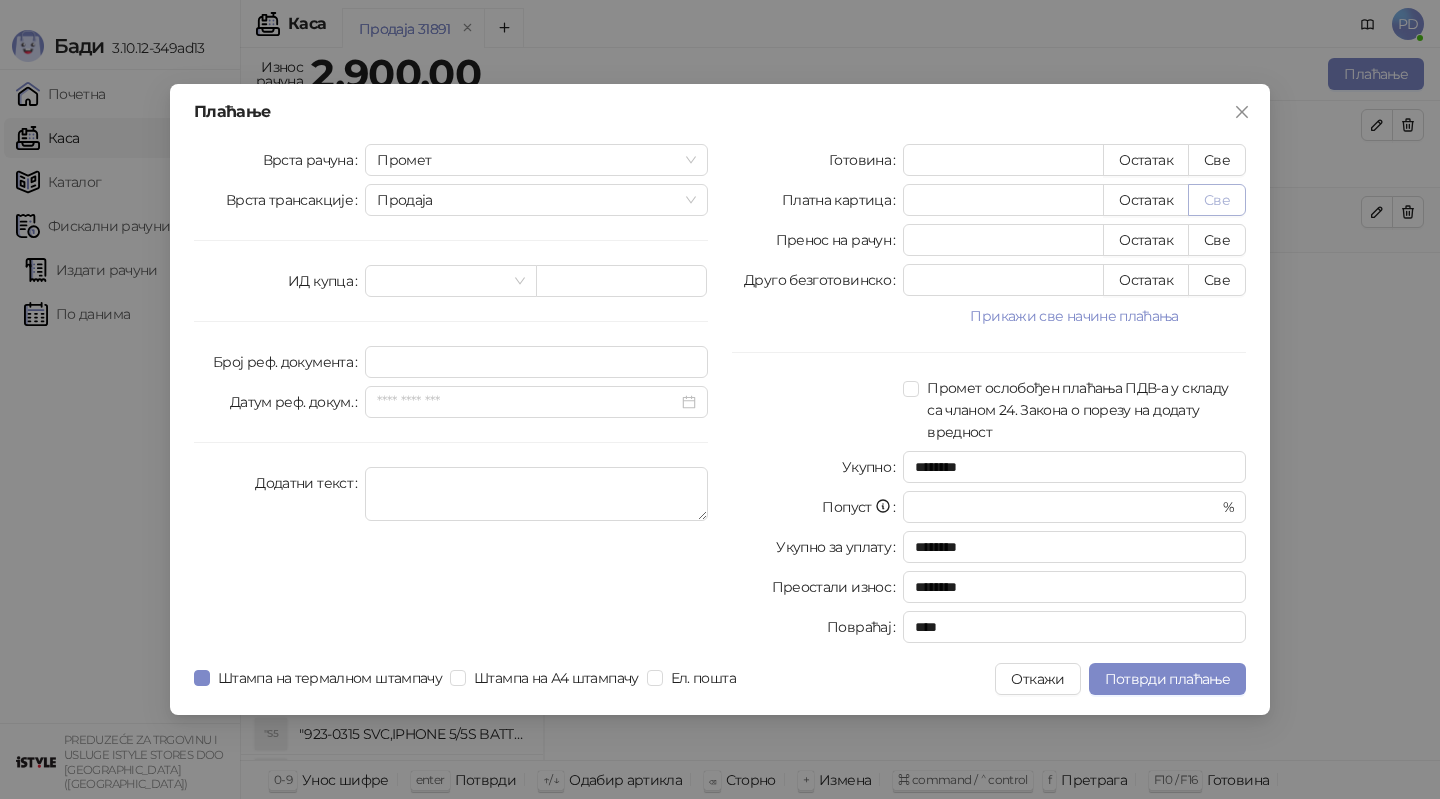 click on "Све" at bounding box center [1217, 200] 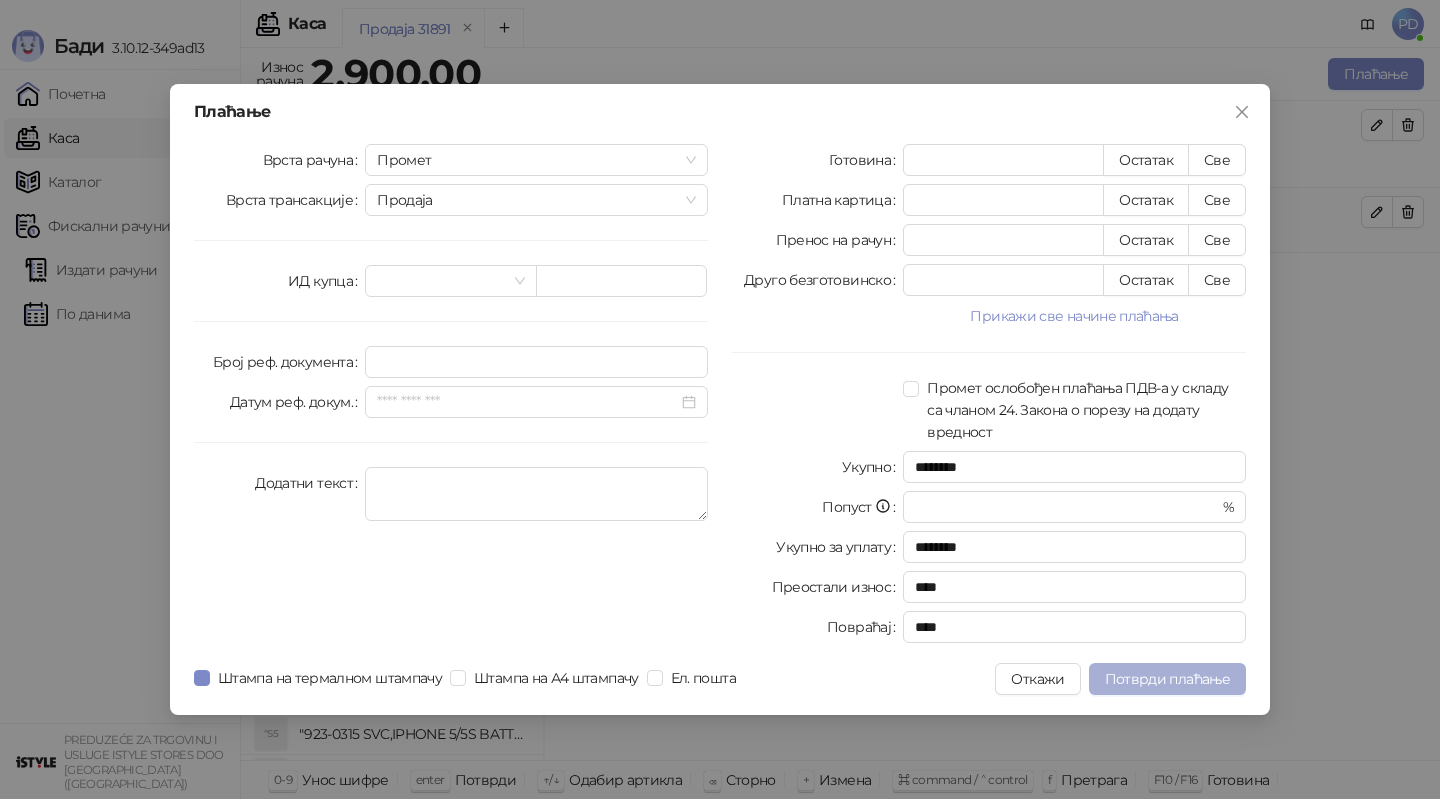 click on "Потврди плаћање" at bounding box center (1167, 679) 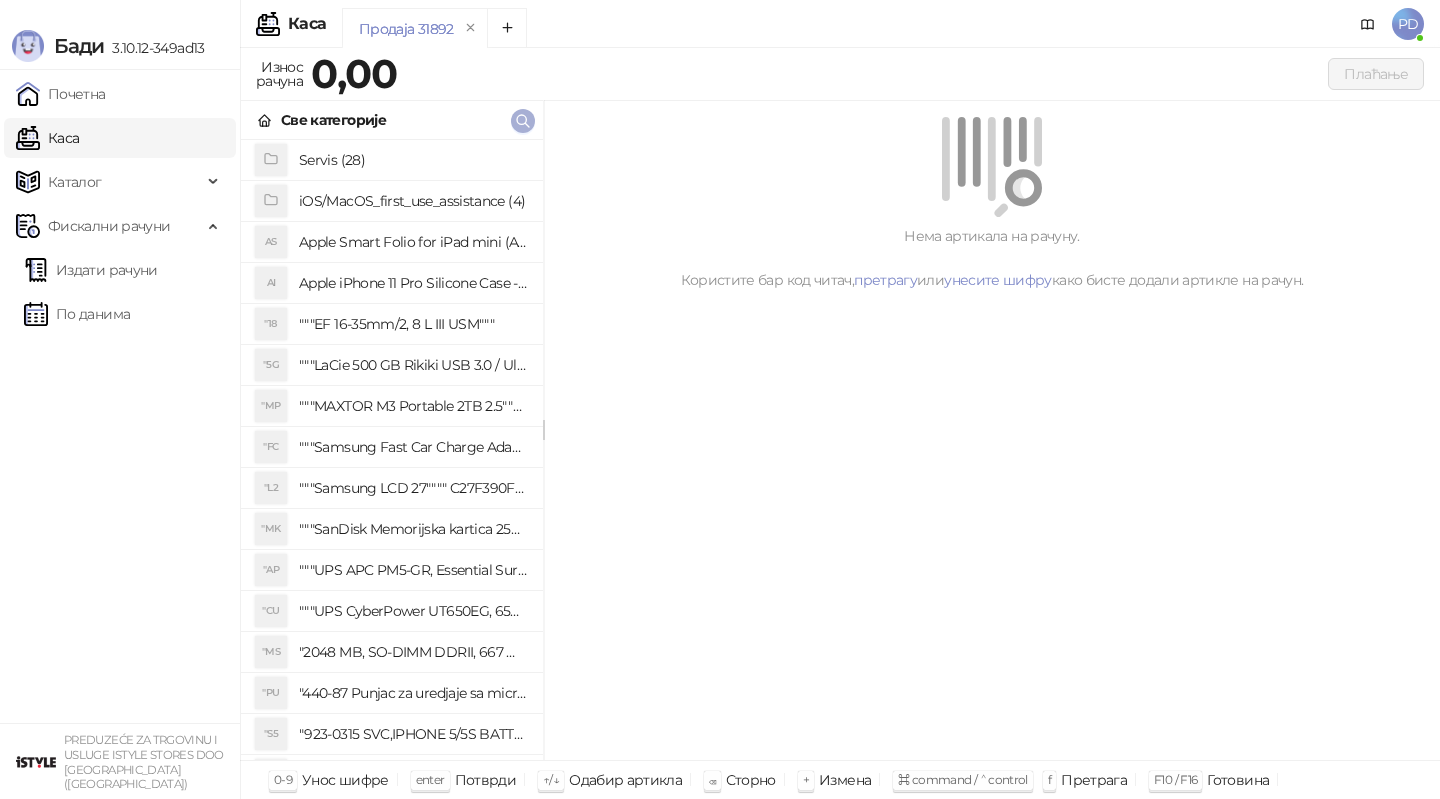 click at bounding box center (523, 120) 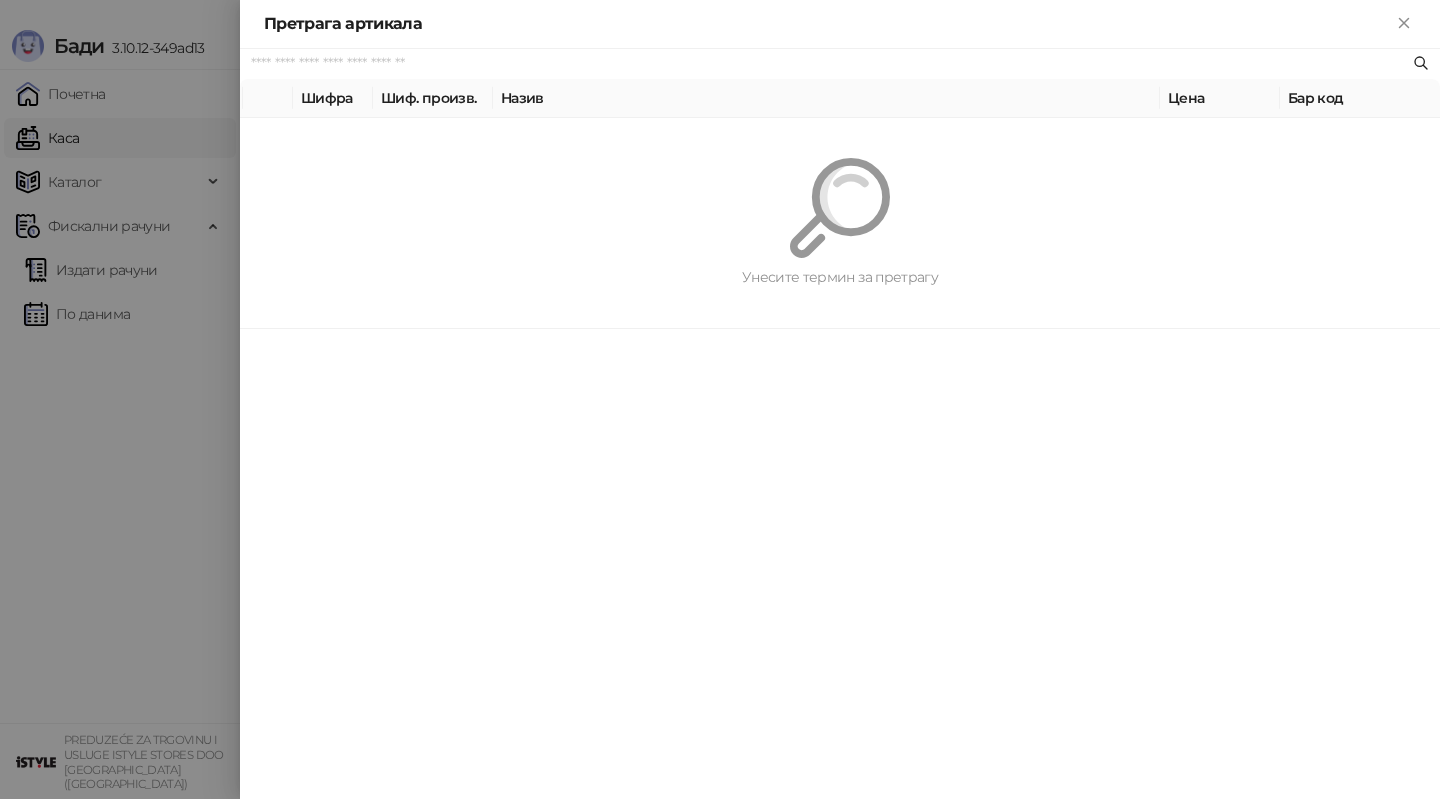 paste on "*********" 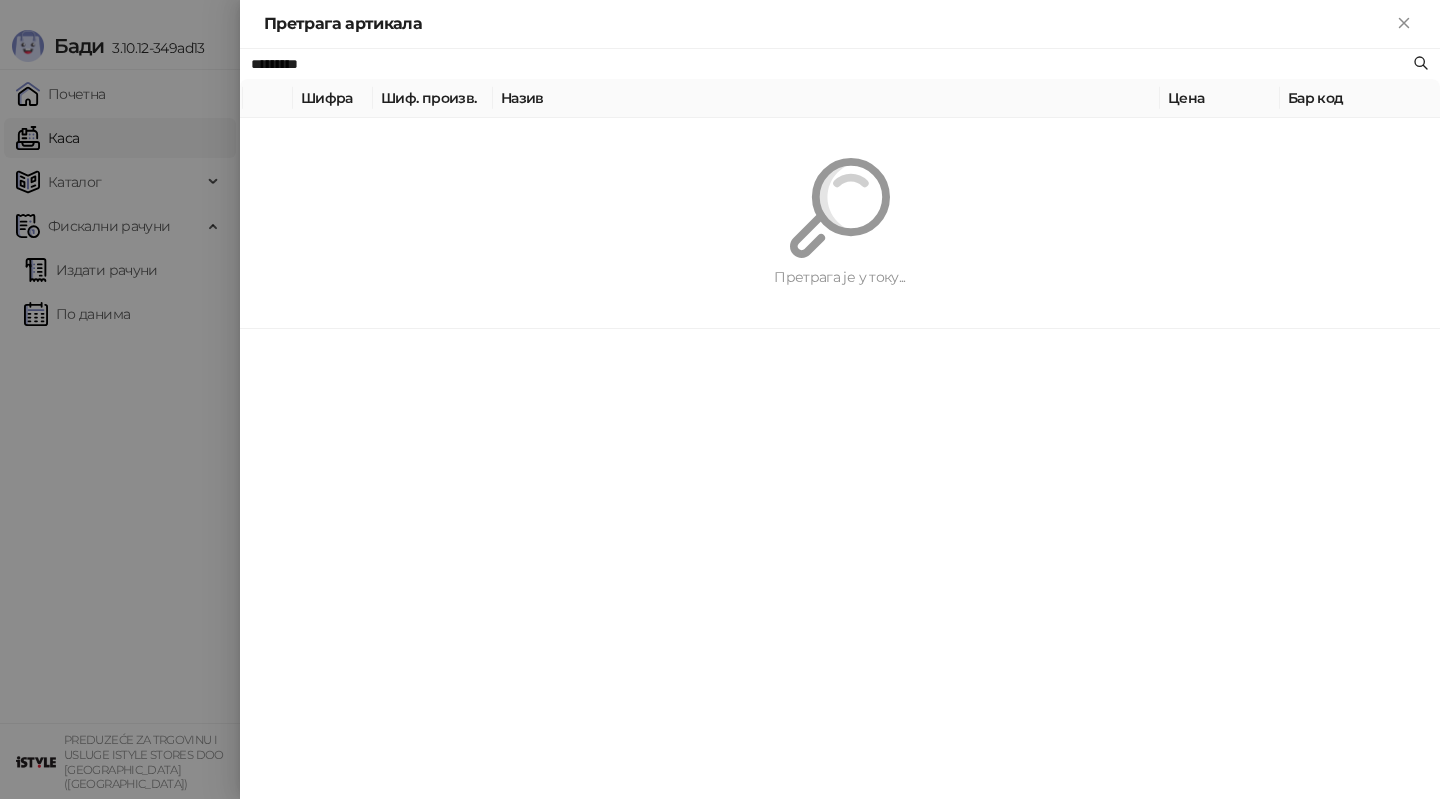 type on "*********" 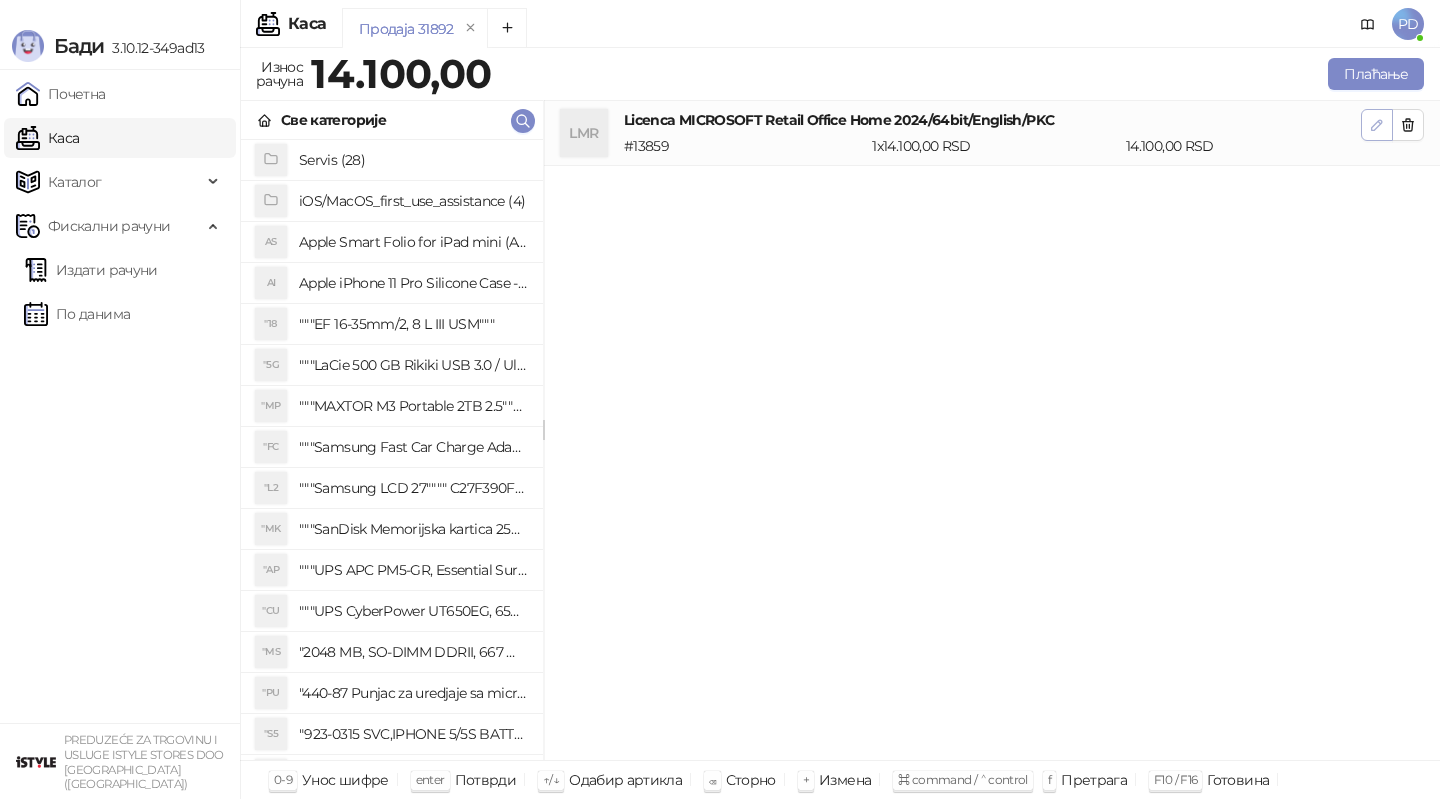 click 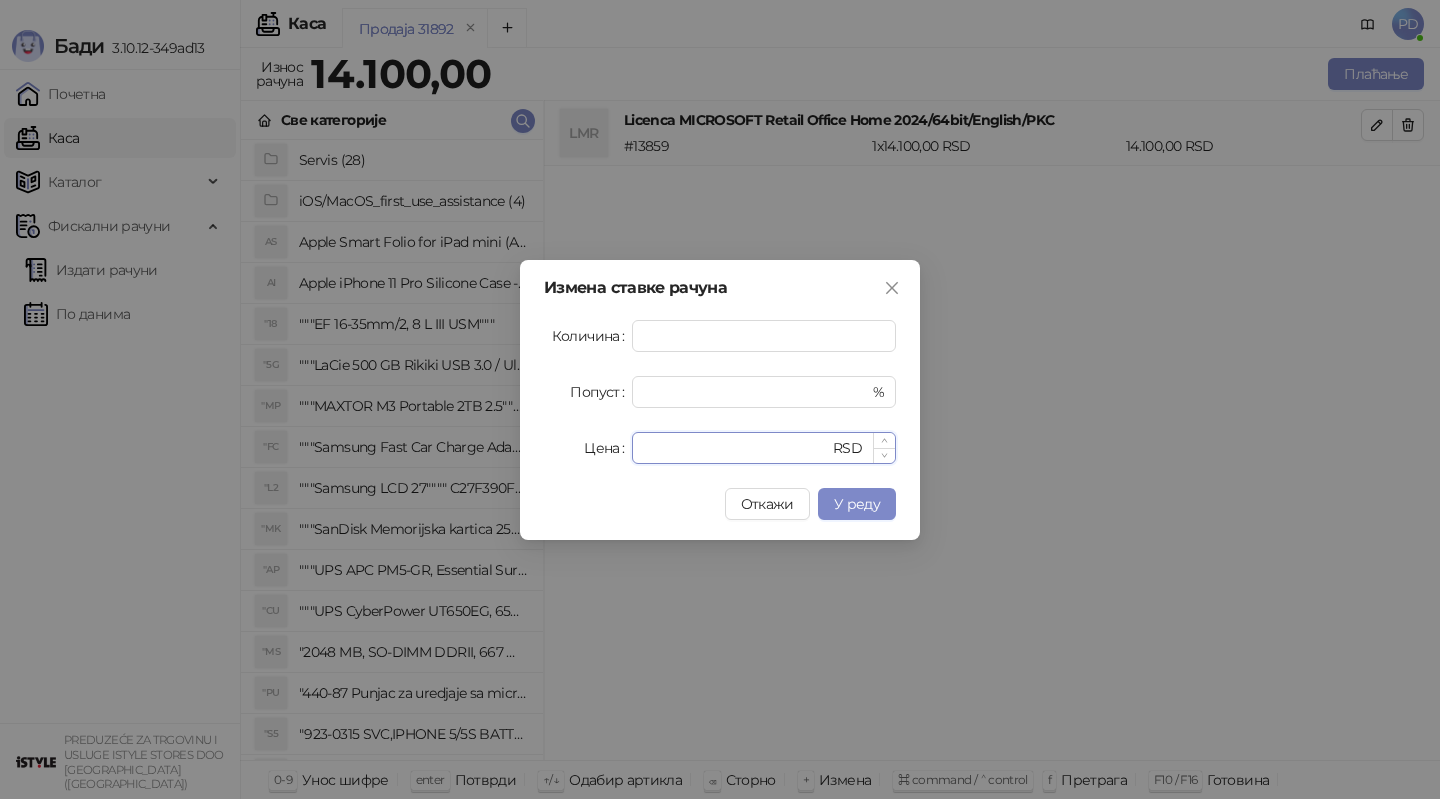 click on "*****" at bounding box center [736, 448] 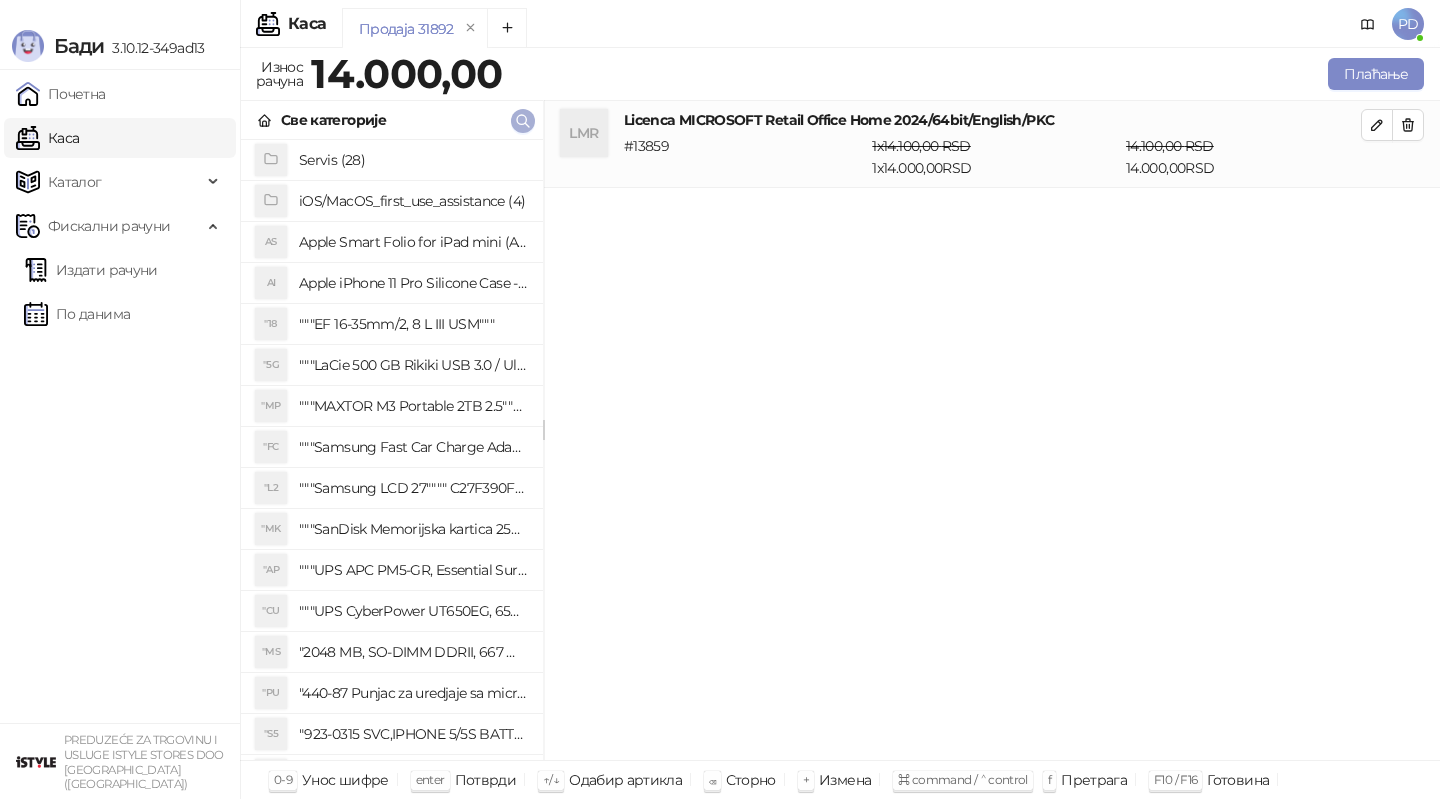 click 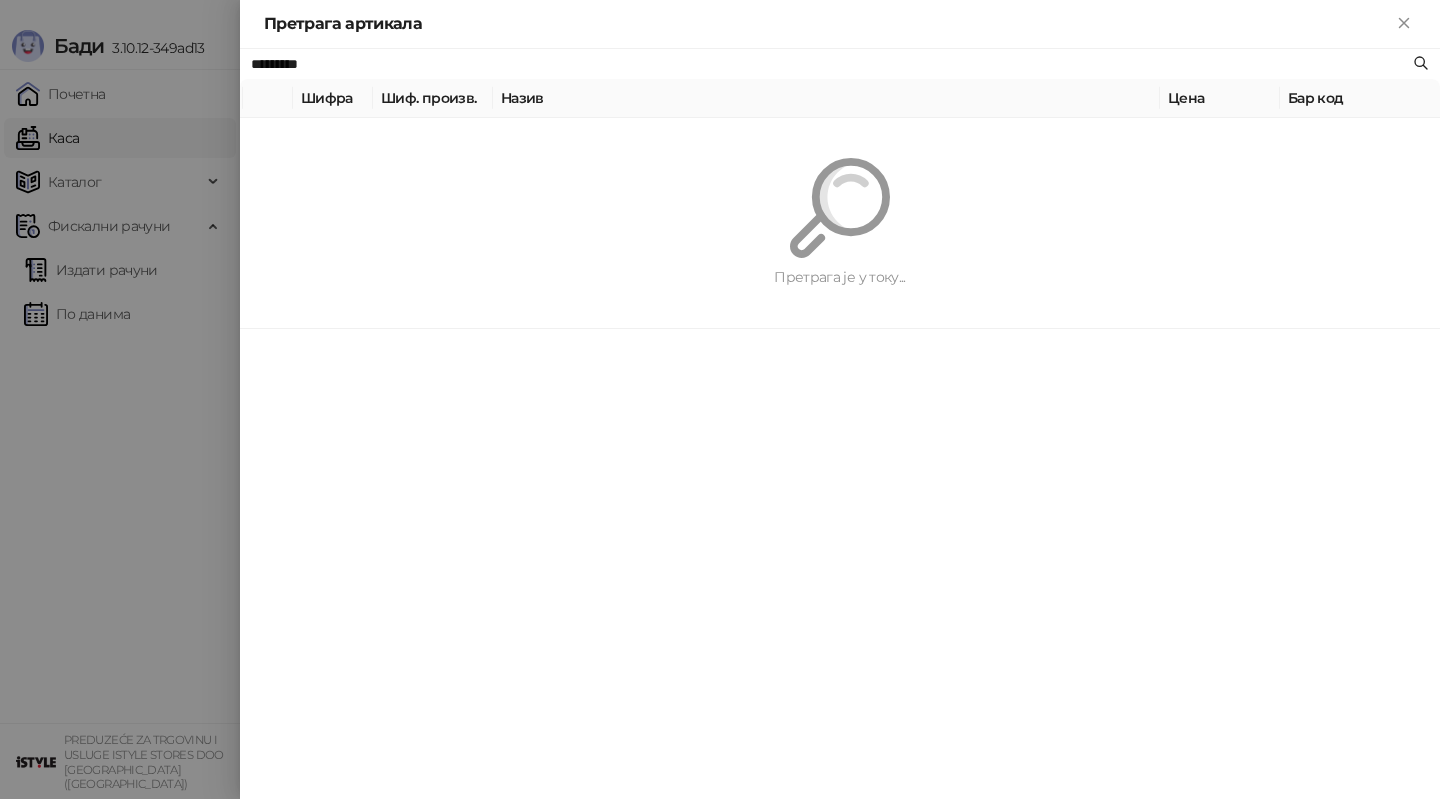 paste on "**********" 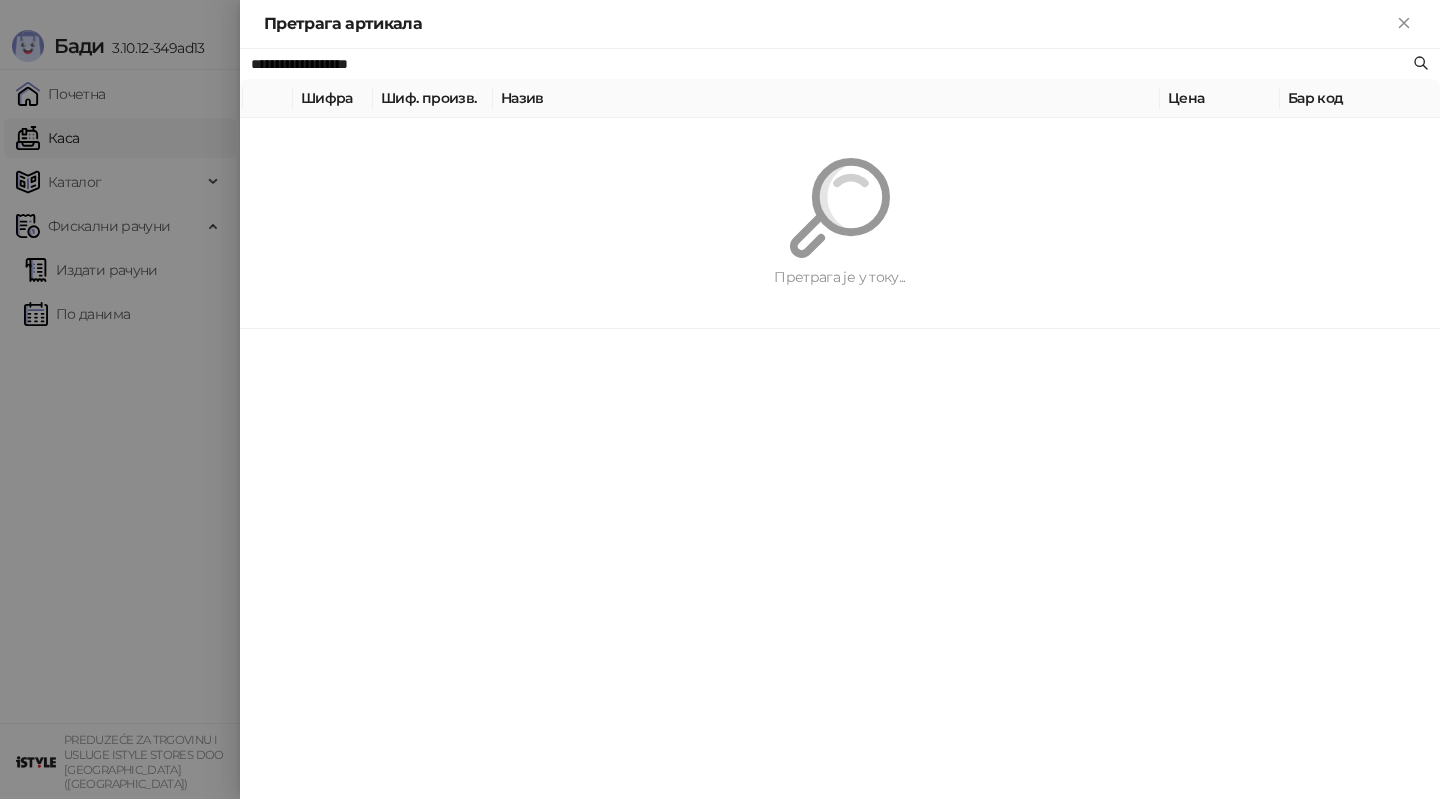 type on "**********" 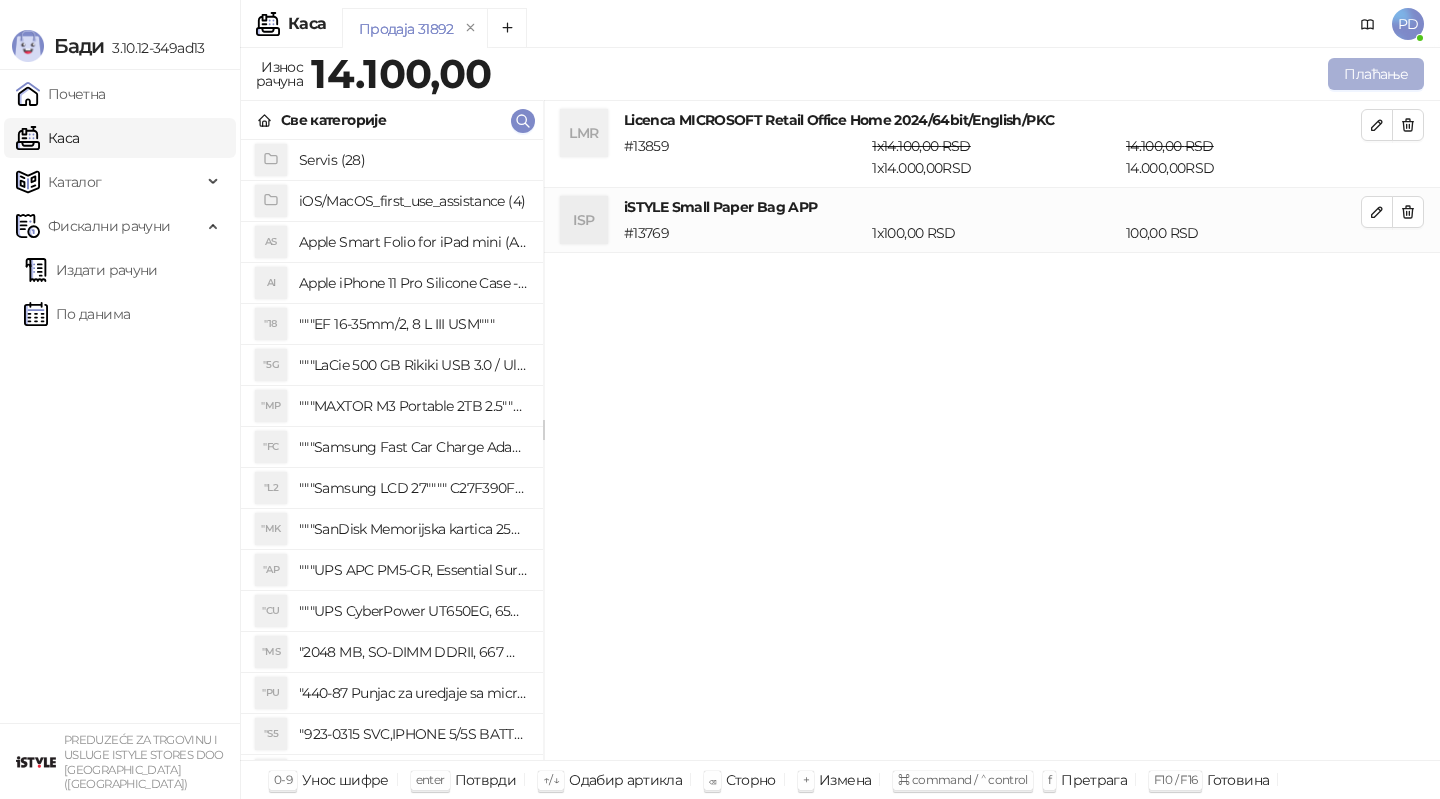 click on "Плаћање" at bounding box center (1376, 74) 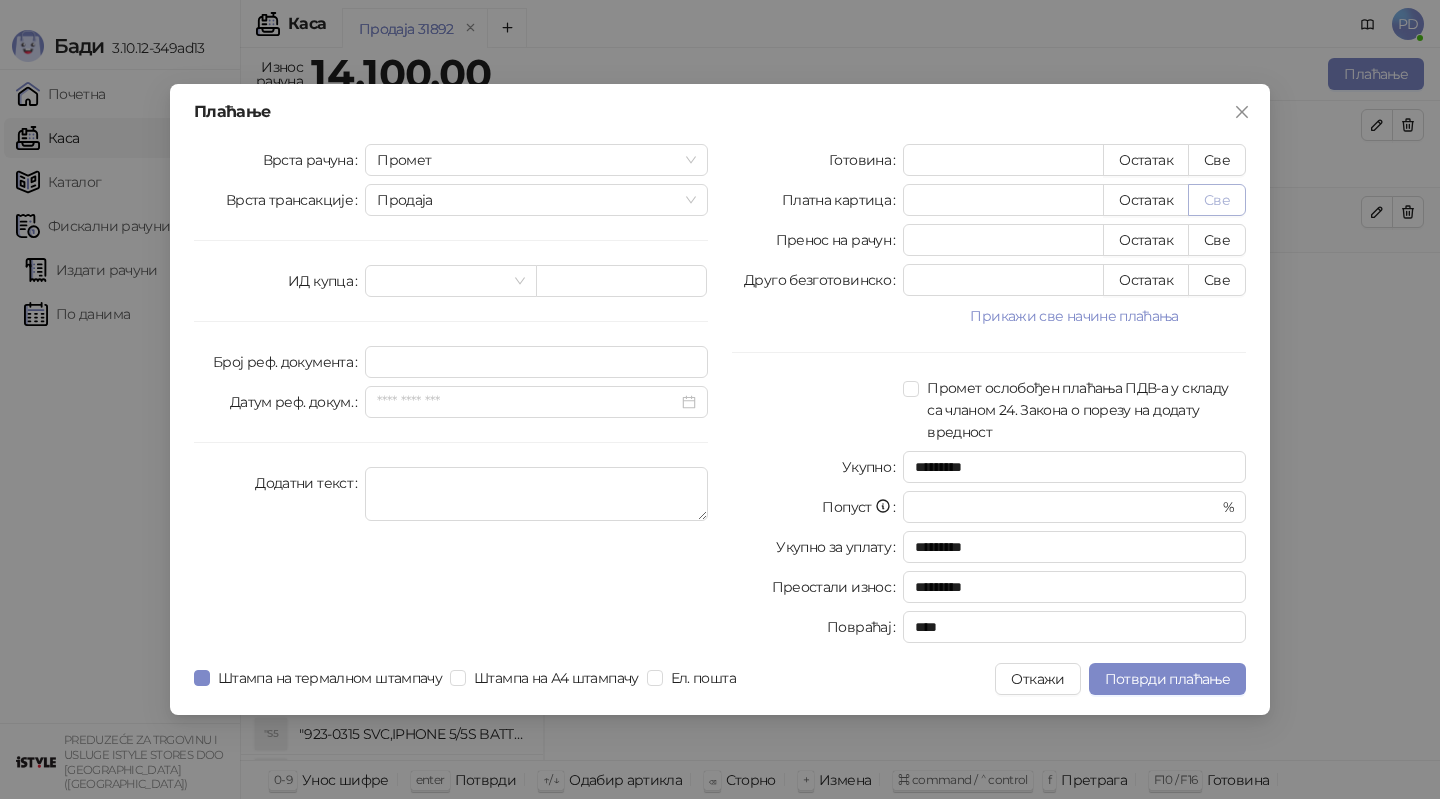 click on "Све" at bounding box center [1217, 200] 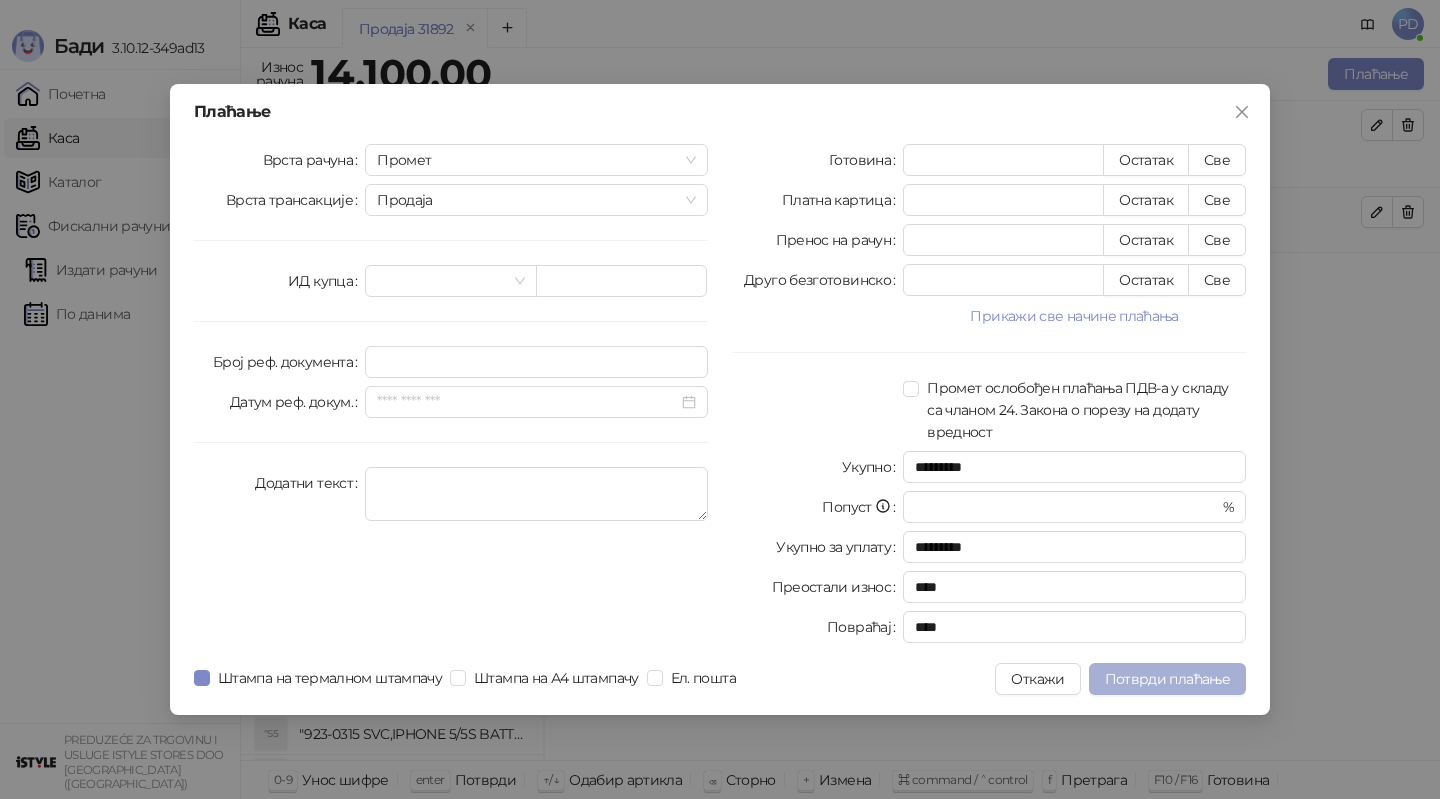 click on "Потврди плаћање" at bounding box center (1167, 679) 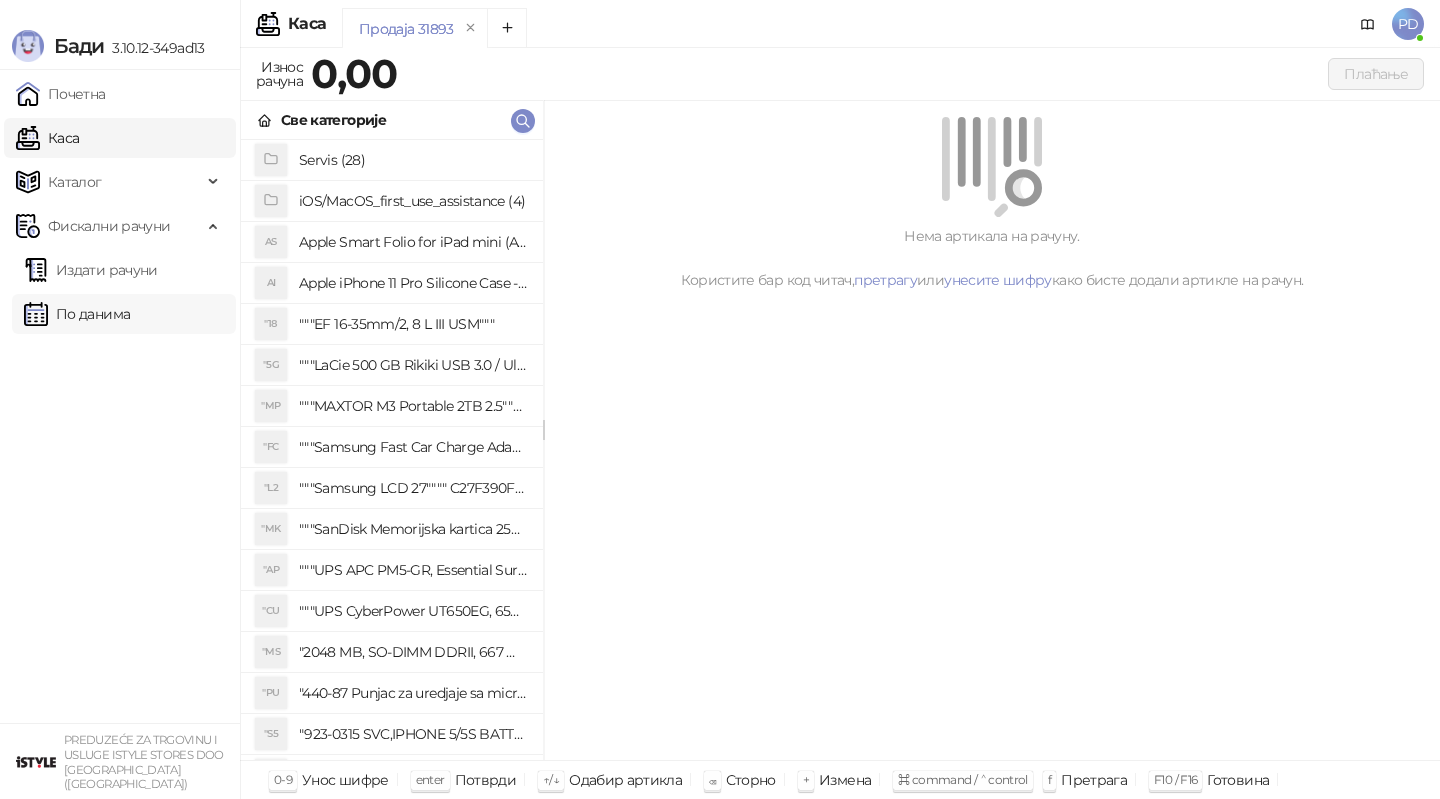 click on "По данима" at bounding box center [77, 314] 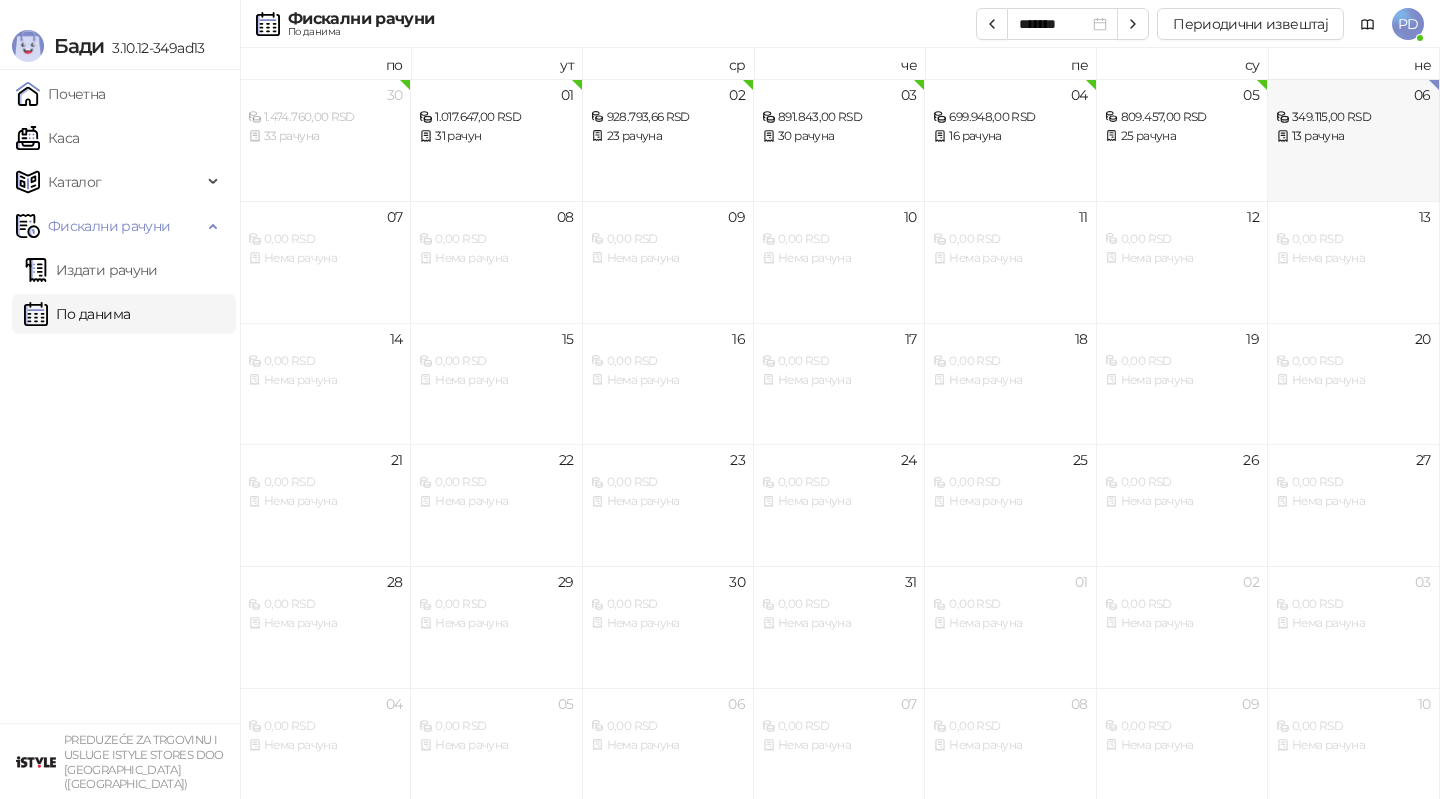 click on "06   349.115,00 RSD   13 рачуна" at bounding box center [1353, 140] 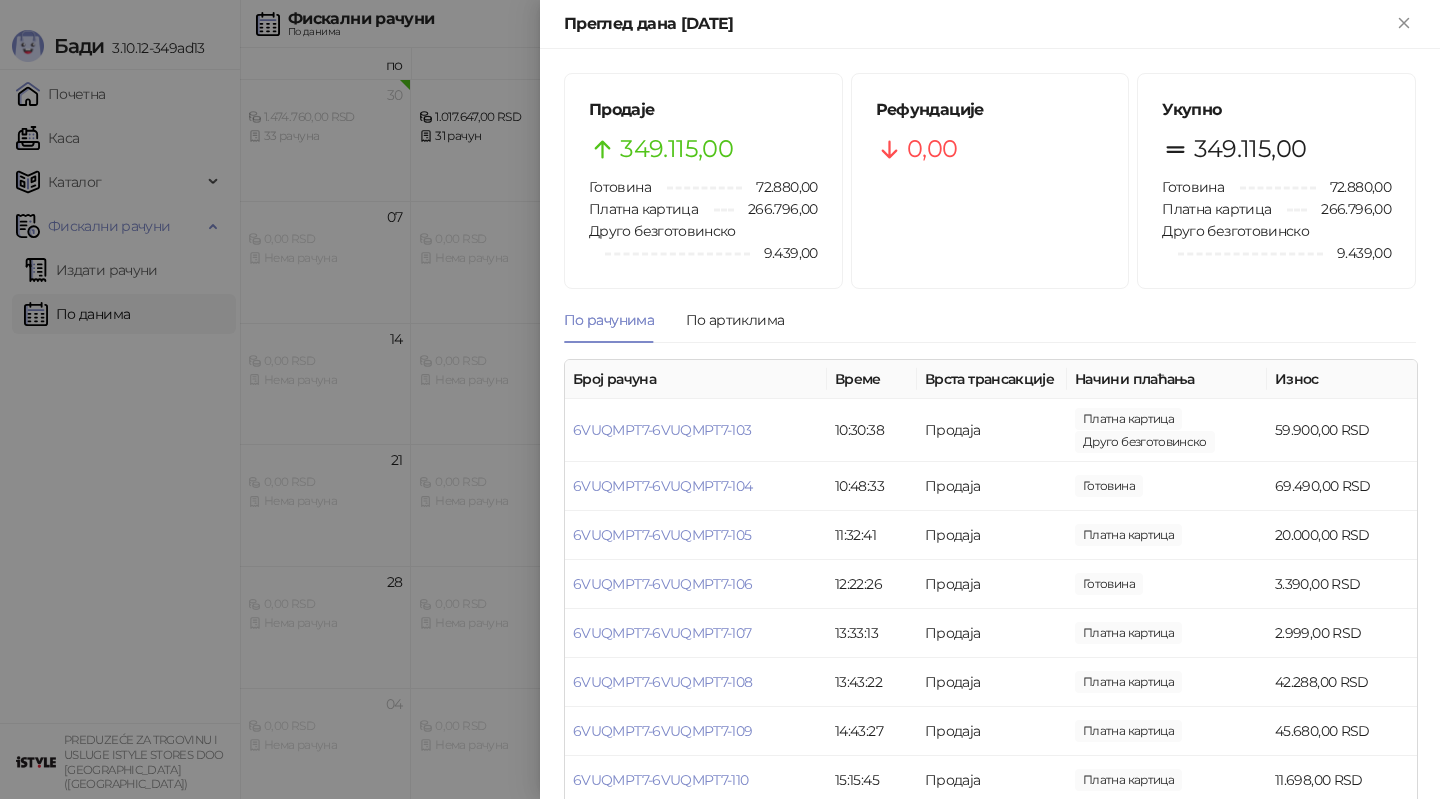 click at bounding box center [720, 399] 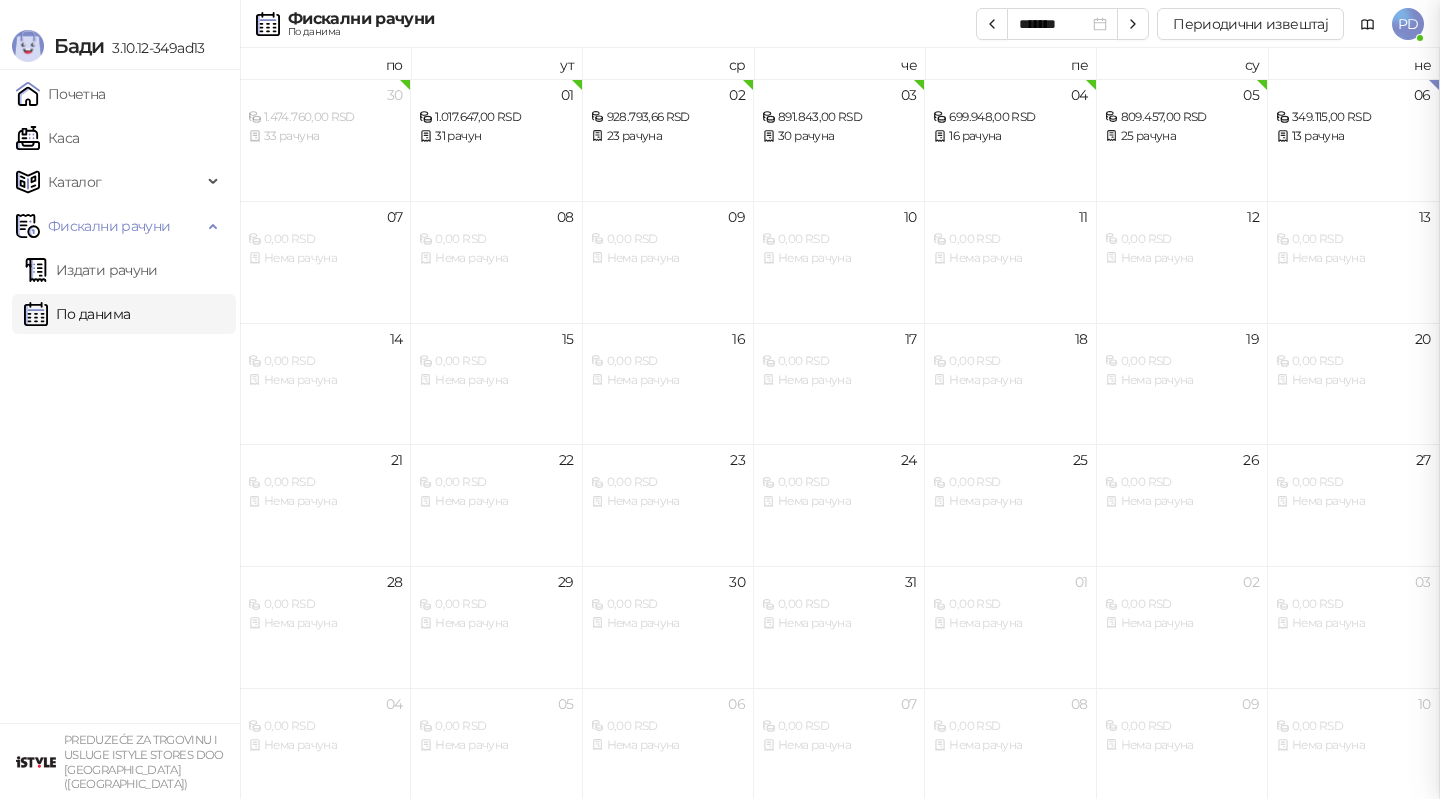 click at bounding box center (720, 399) 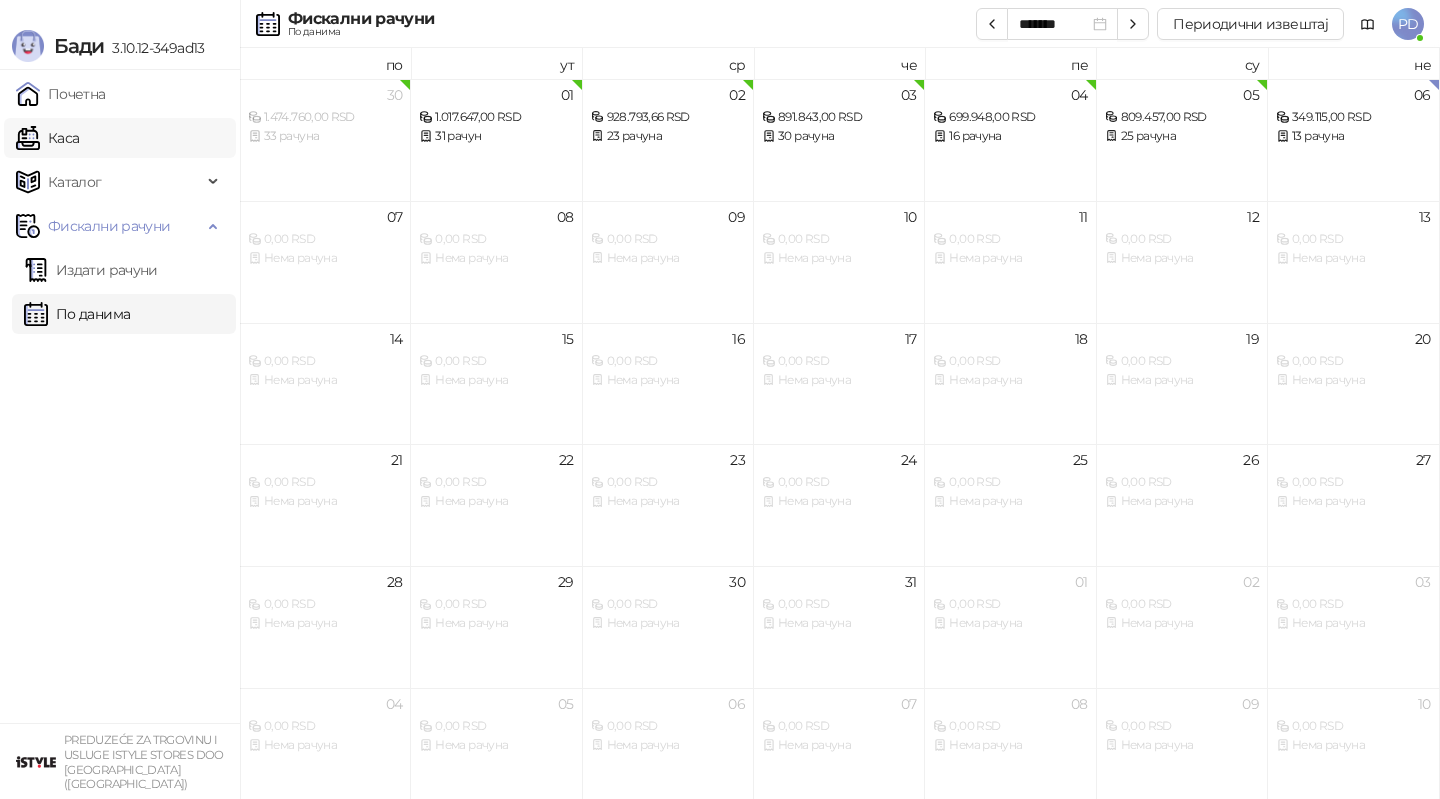 click on "Каса" at bounding box center [47, 138] 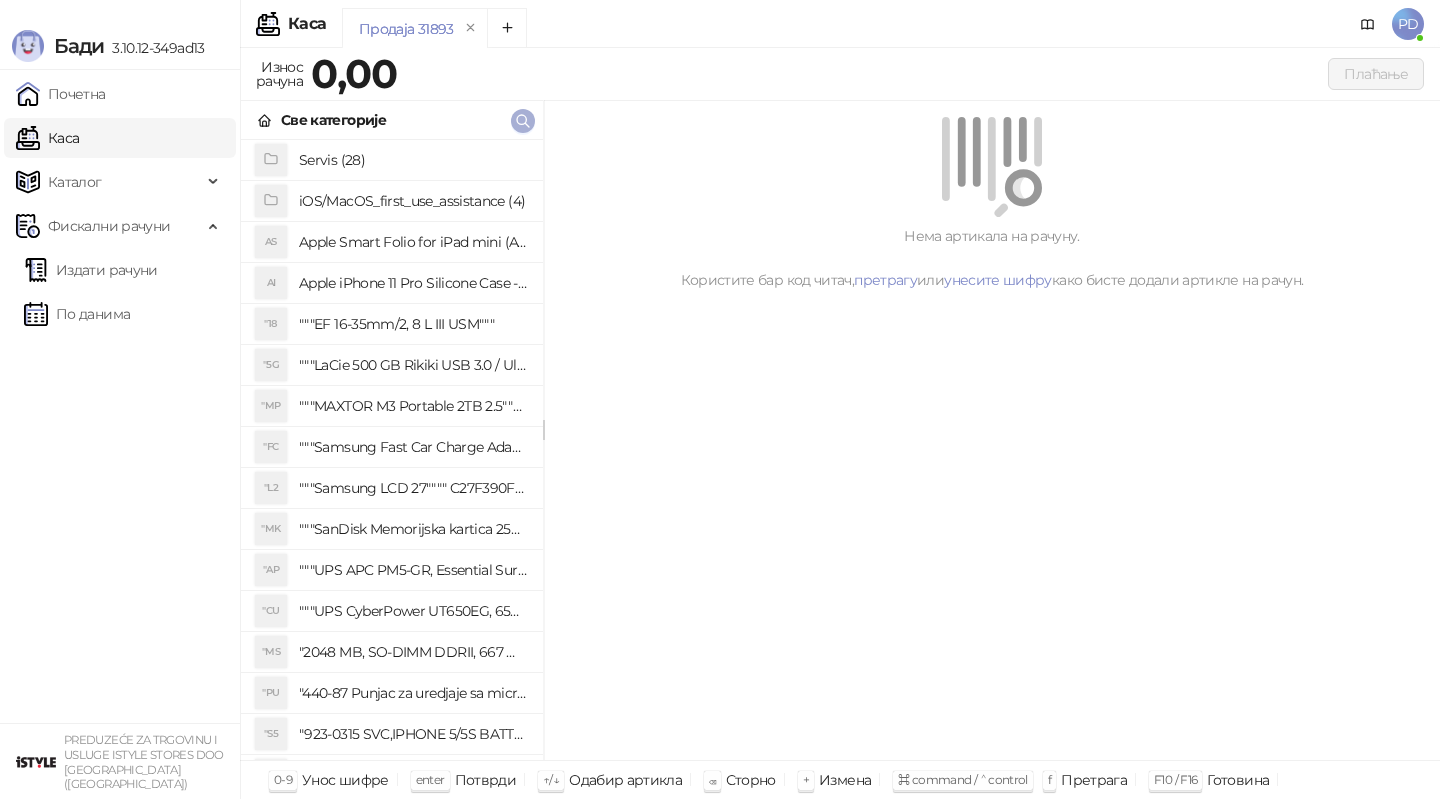 click at bounding box center [523, 121] 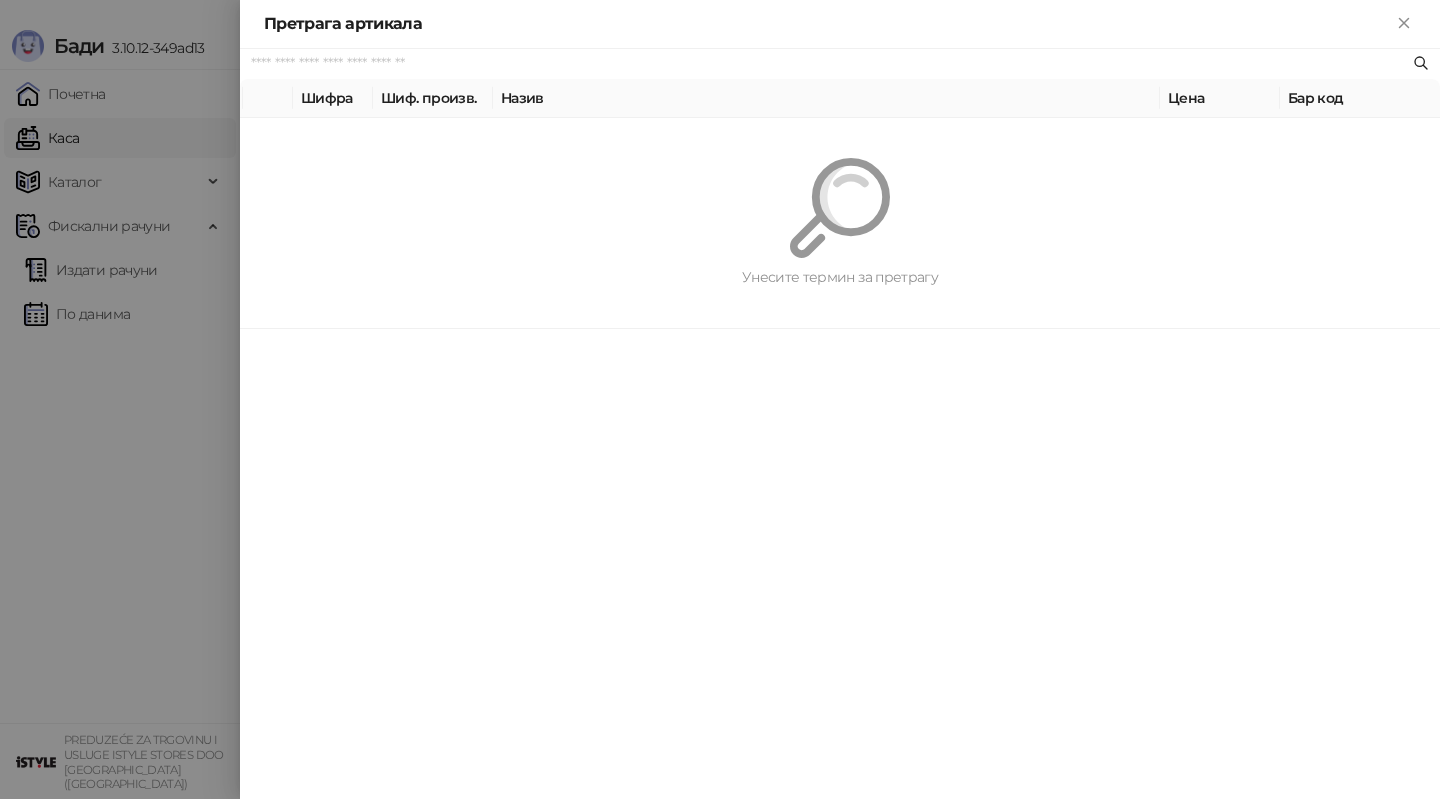 paste on "**********" 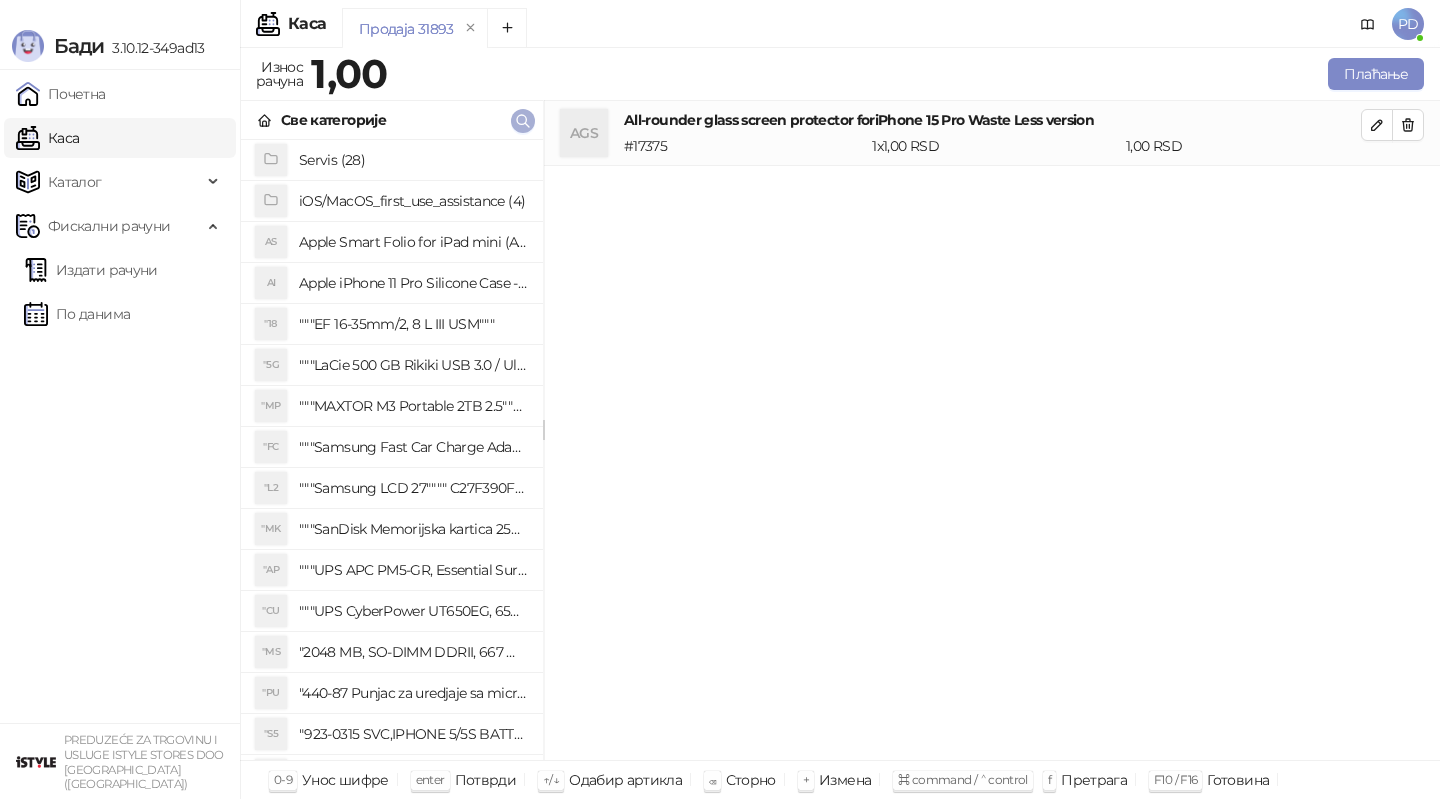 click 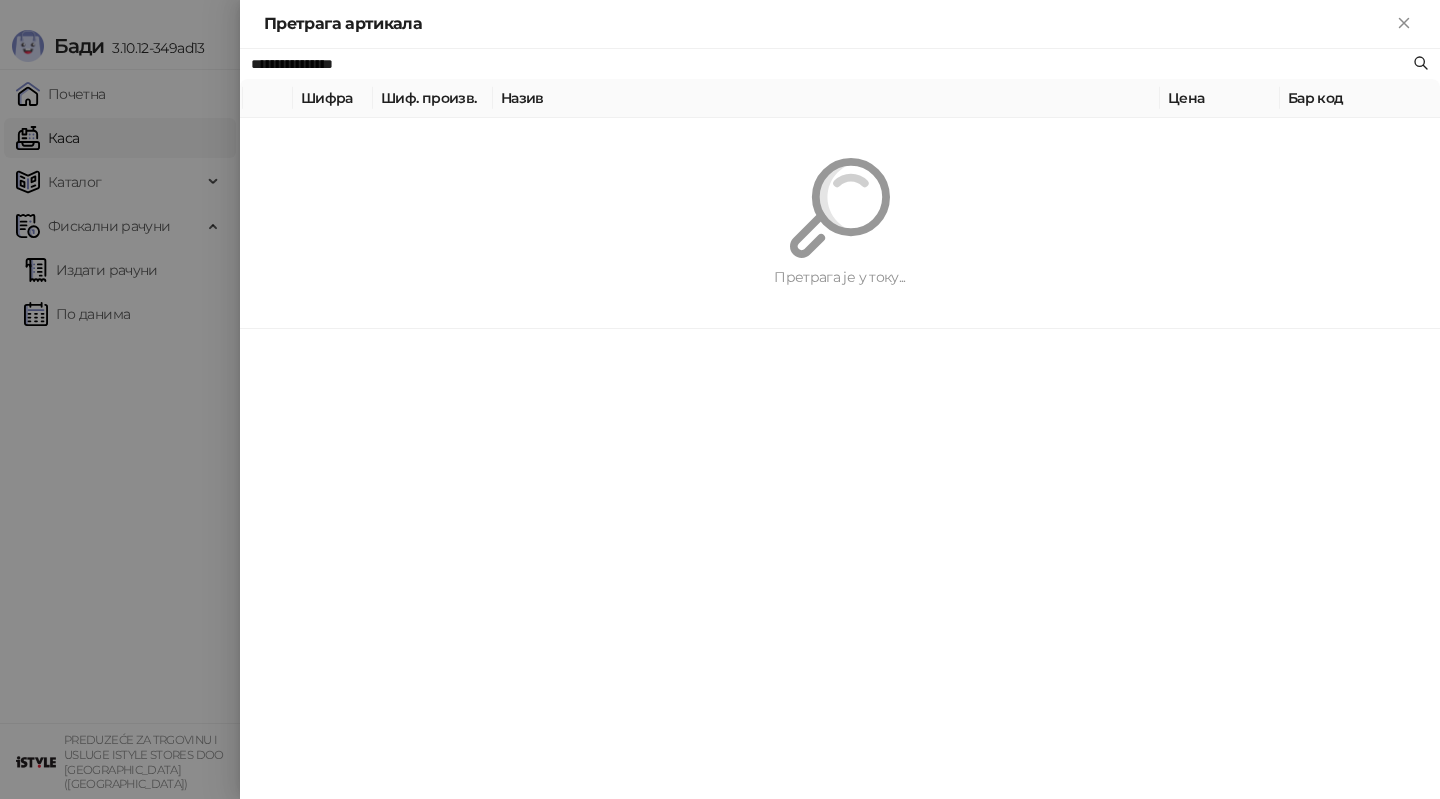 paste on "*********" 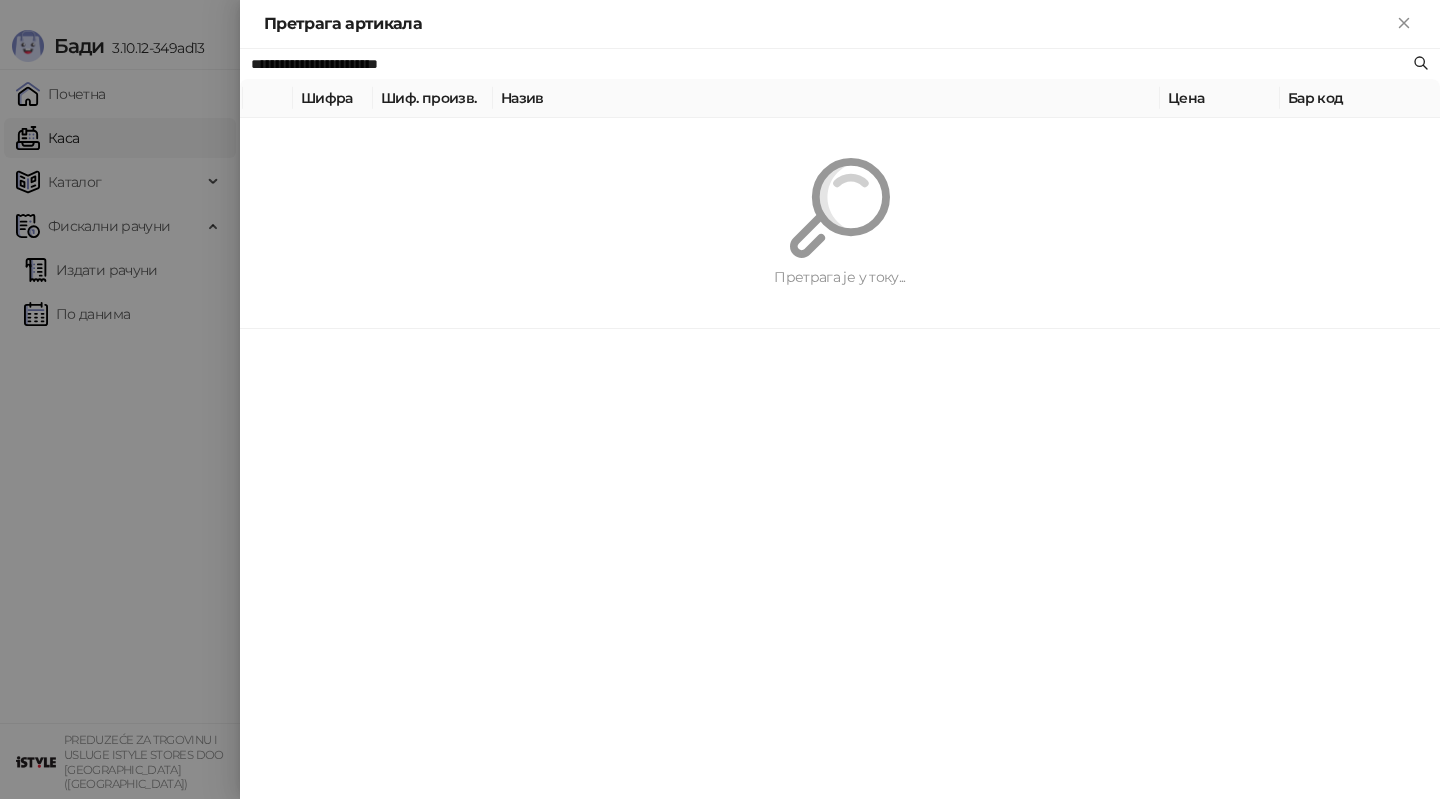 type on "**********" 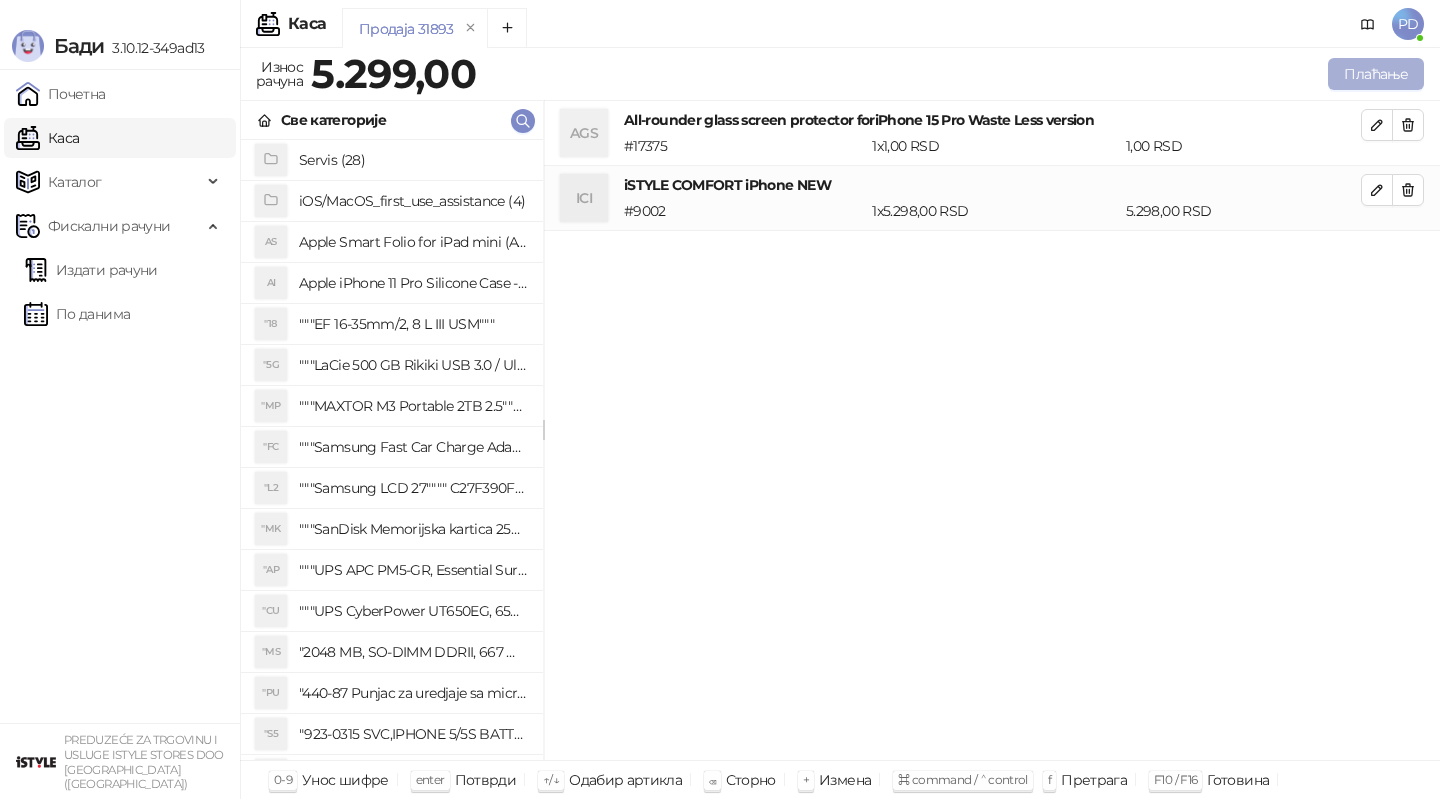 click on "Плаћање" at bounding box center (1376, 74) 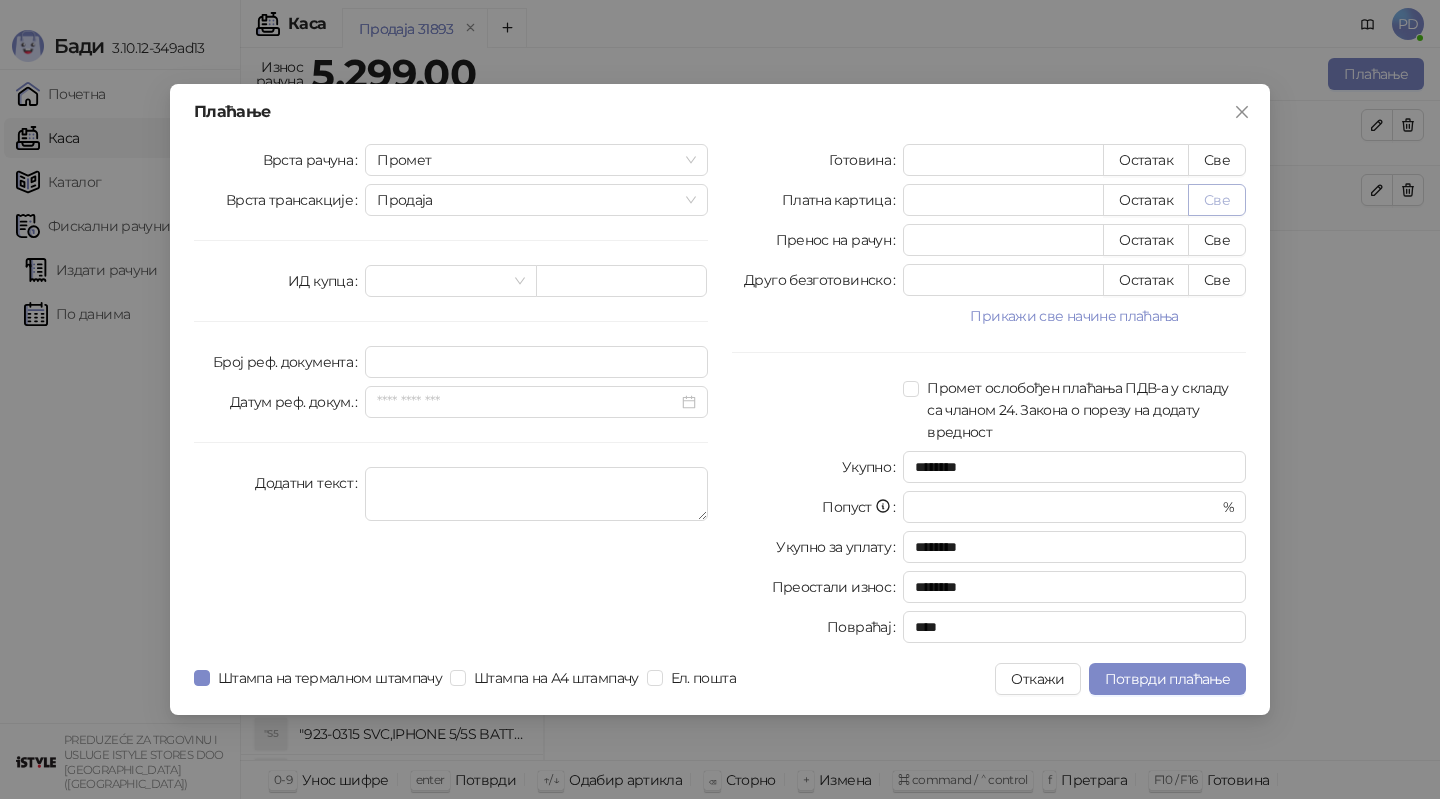 click on "Све" at bounding box center [1217, 200] 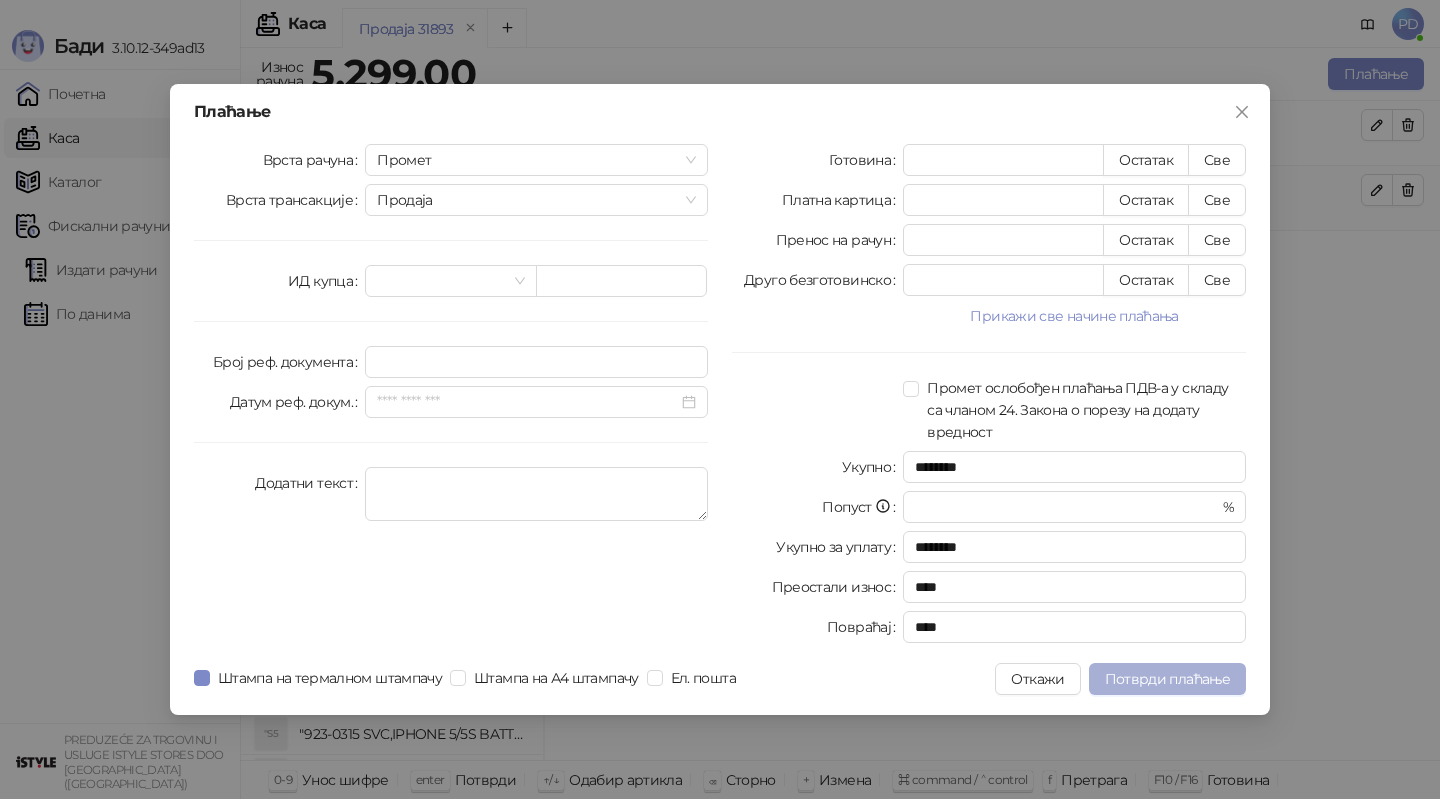 click on "Потврди плаћање" at bounding box center (1167, 679) 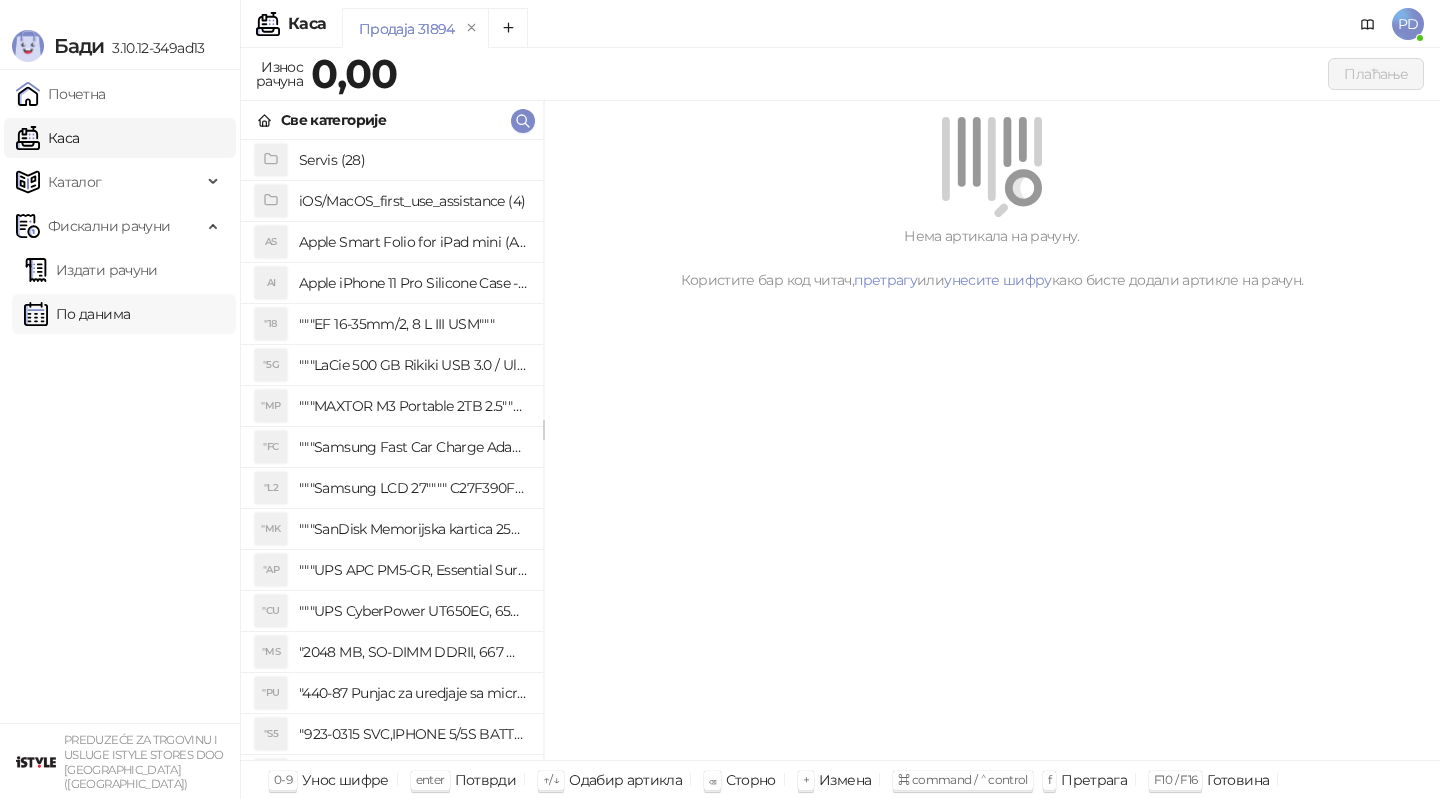 click on "По данима" at bounding box center (77, 314) 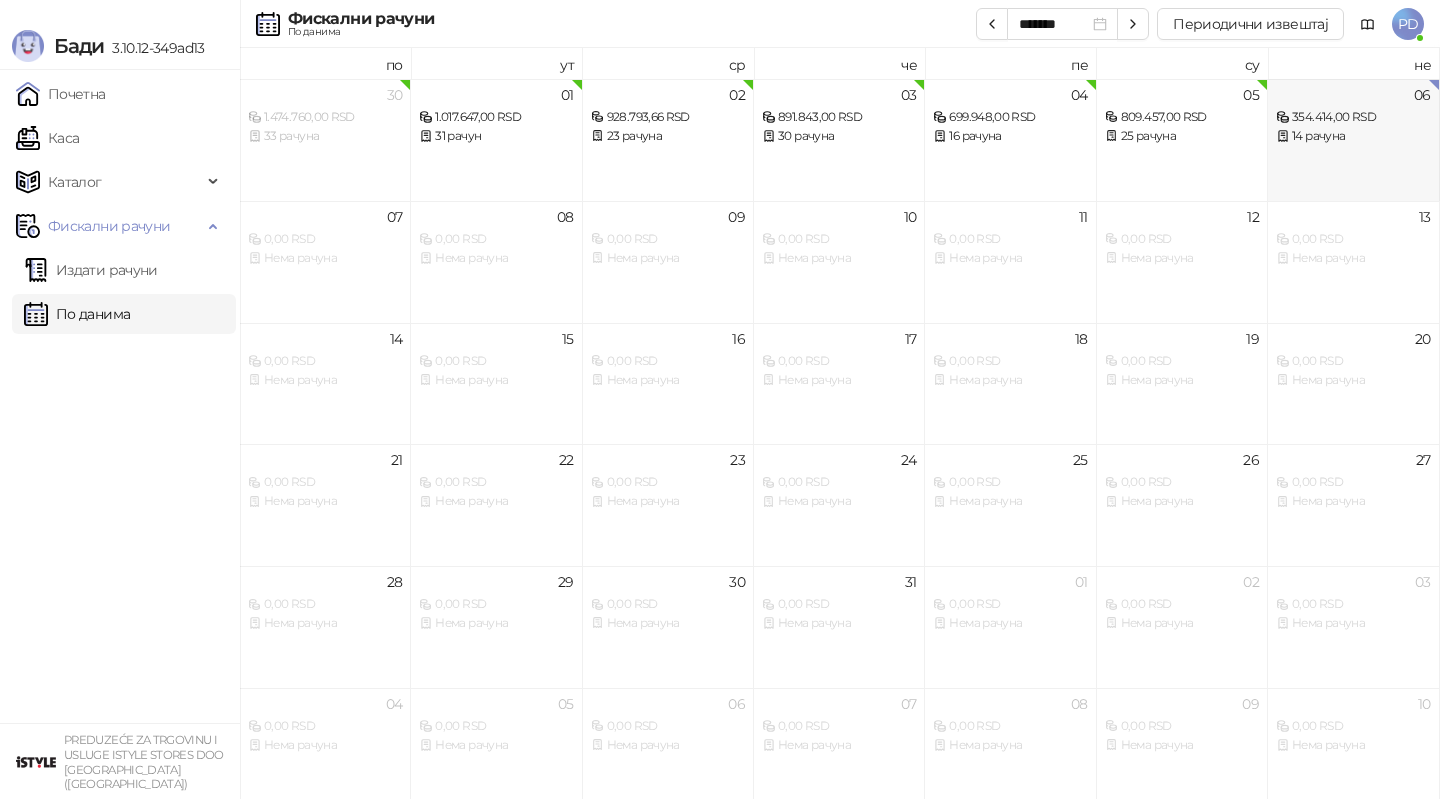 click on "06   354.414,00 RSD   14 рачуна" at bounding box center (1353, 140) 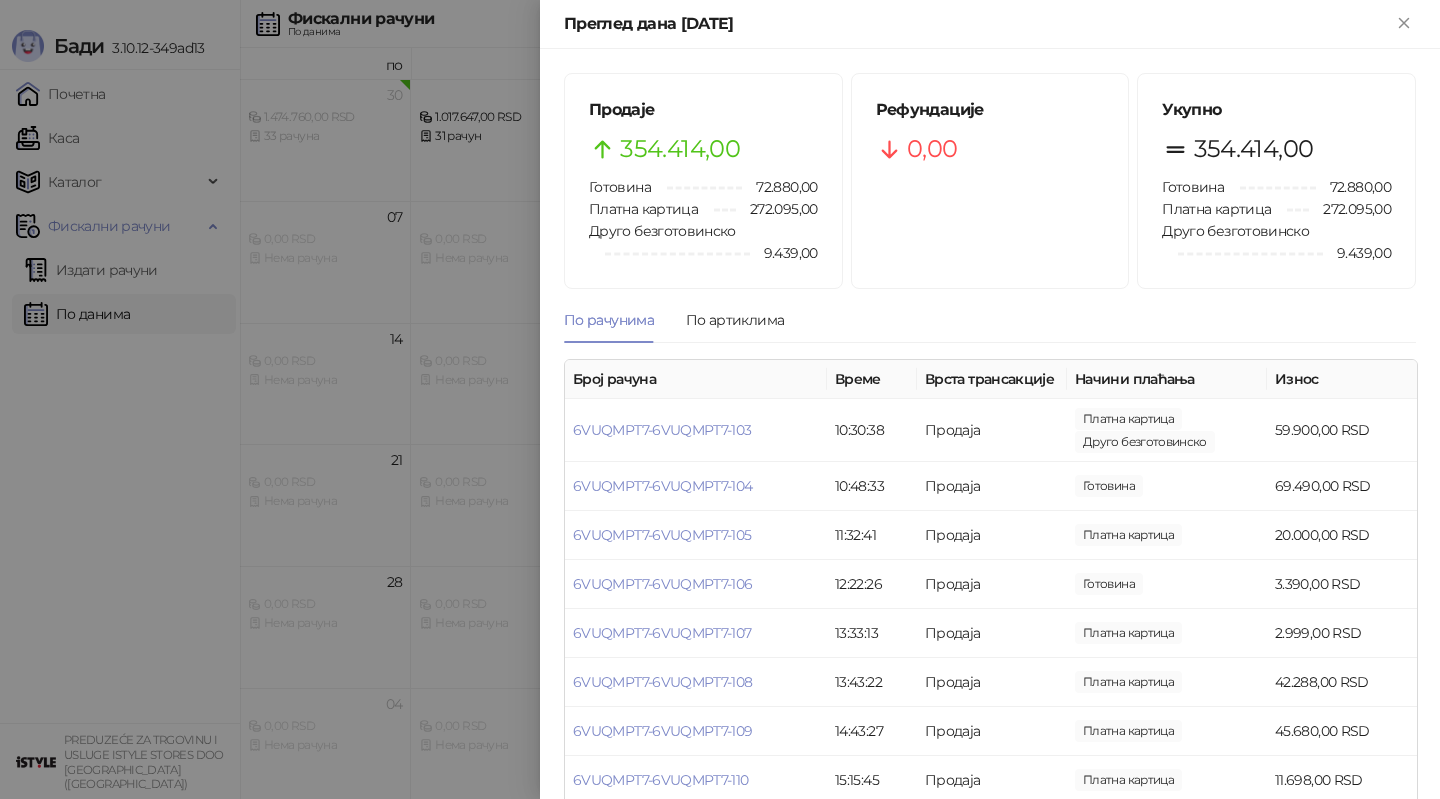 click at bounding box center [720, 399] 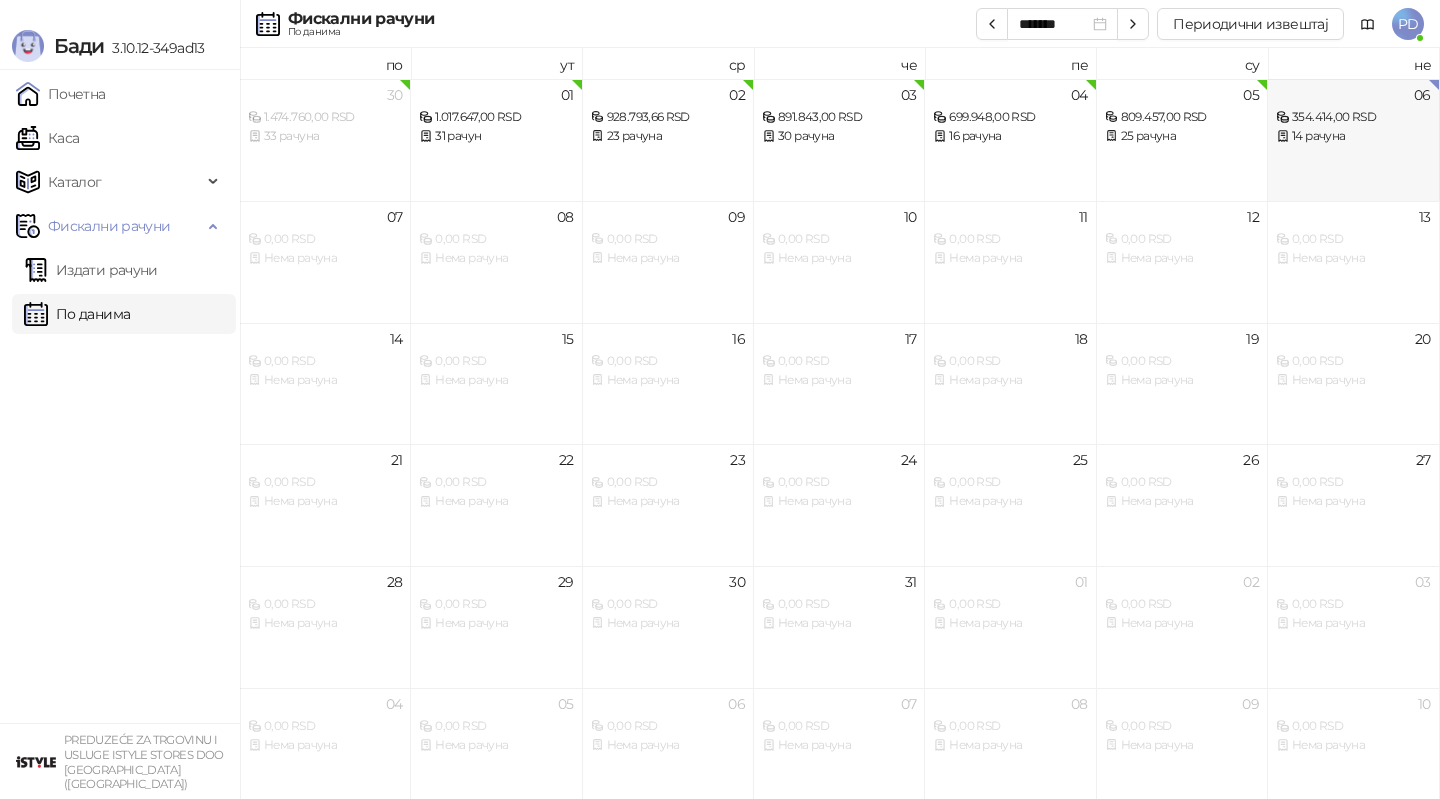 click on "06   354.414,00 RSD   14 рачуна" at bounding box center (1353, 140) 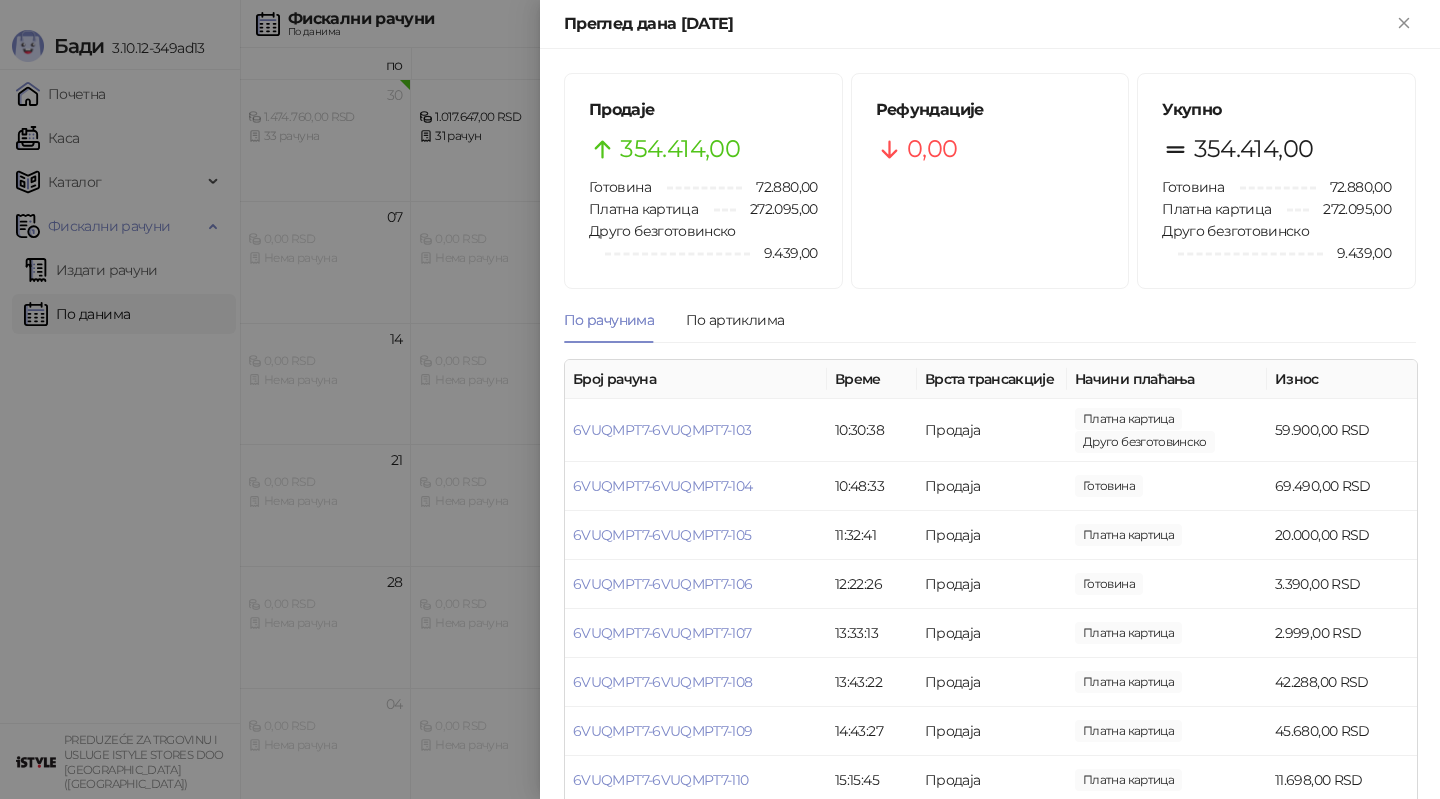 click at bounding box center [720, 399] 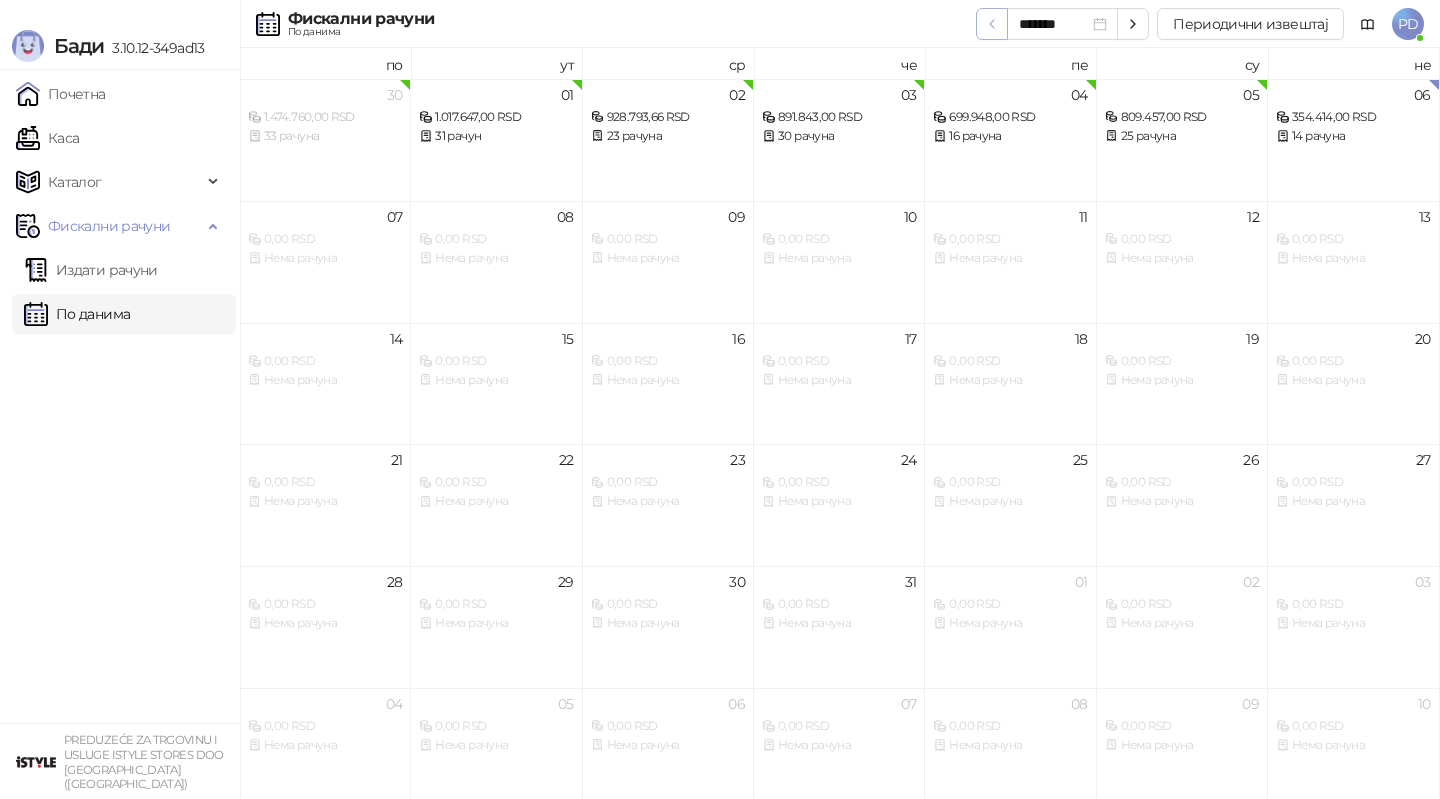 click at bounding box center [992, 24] 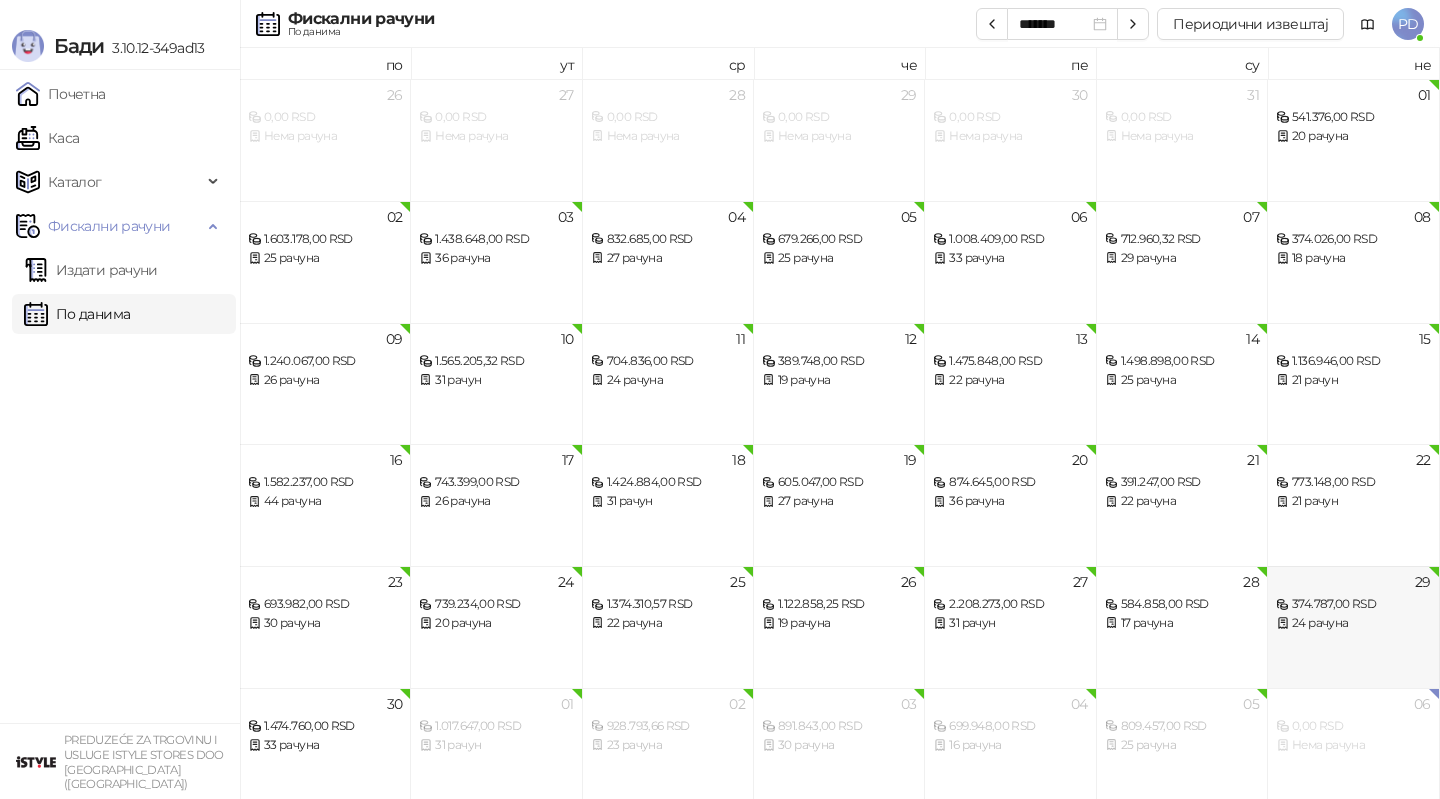 click on "29   374.787,00 RSD   24 рачуна" at bounding box center [1353, 627] 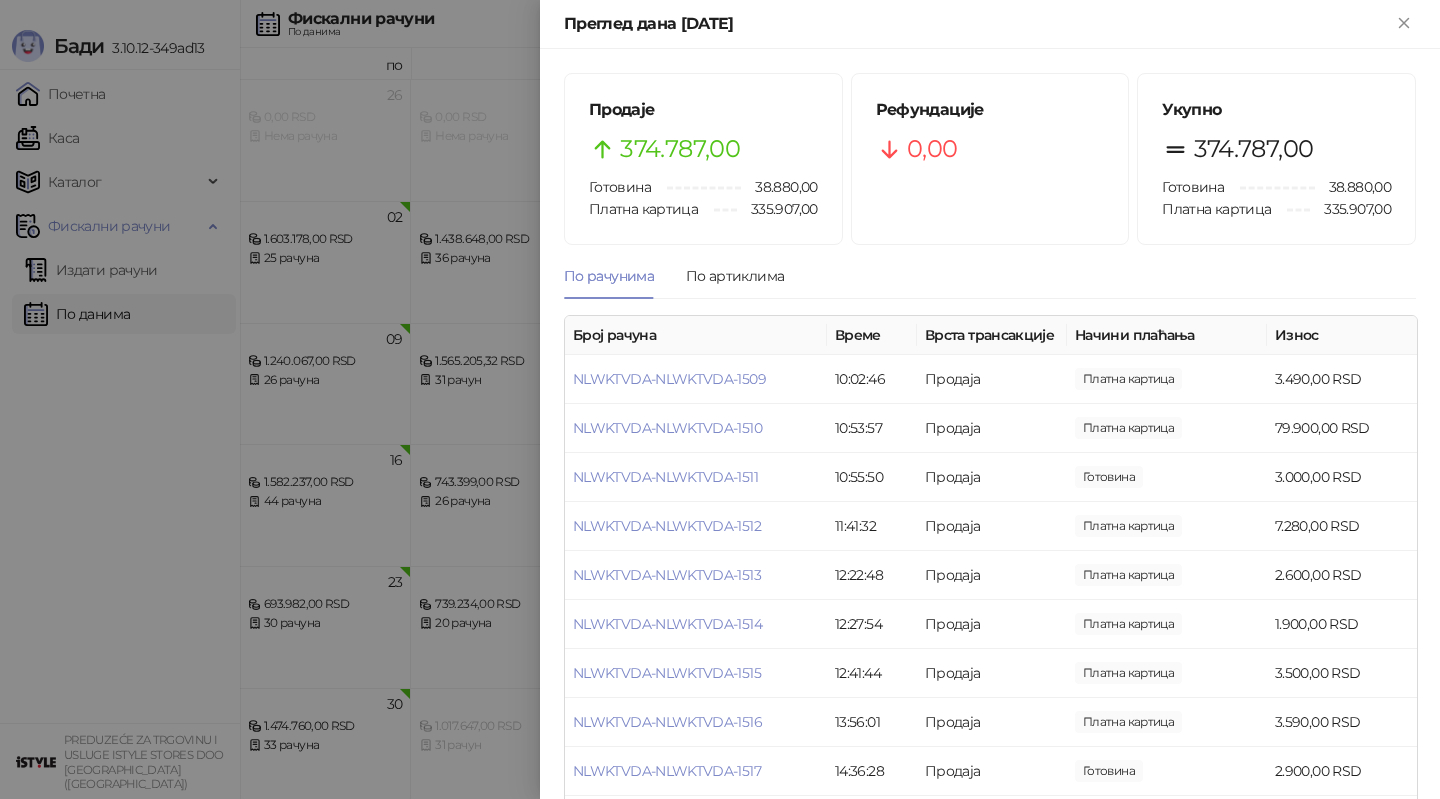 click at bounding box center [720, 399] 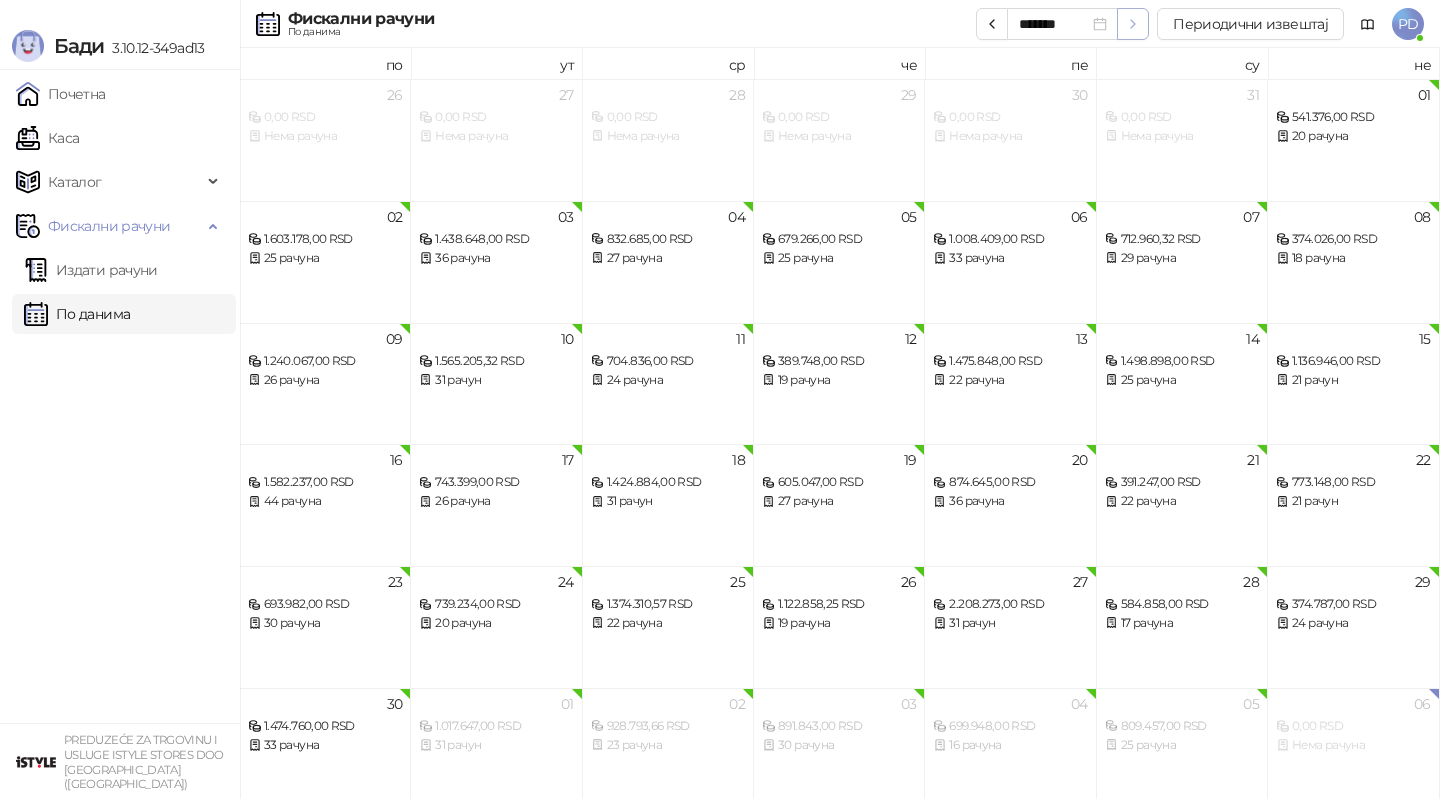 click 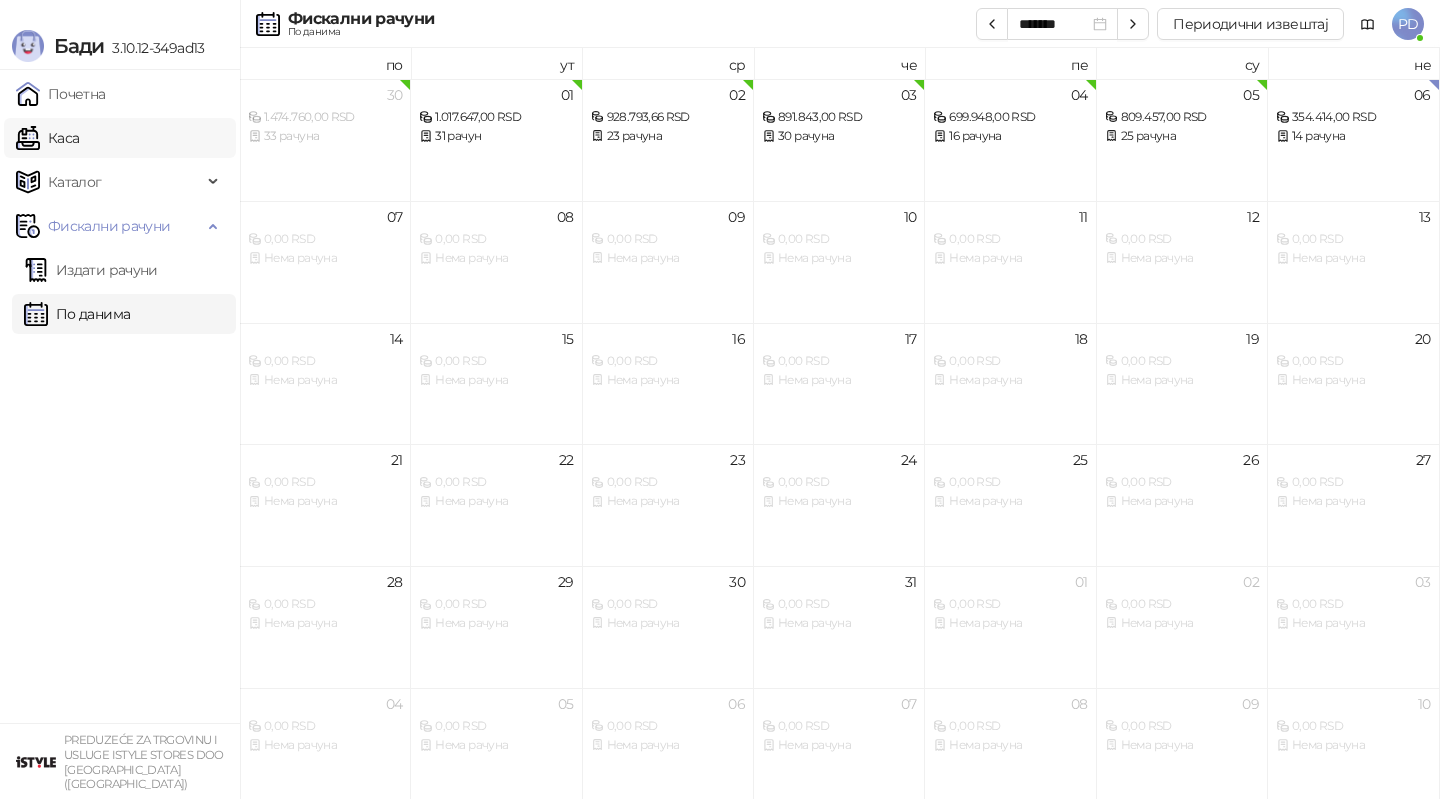 click on "Каса" at bounding box center (47, 138) 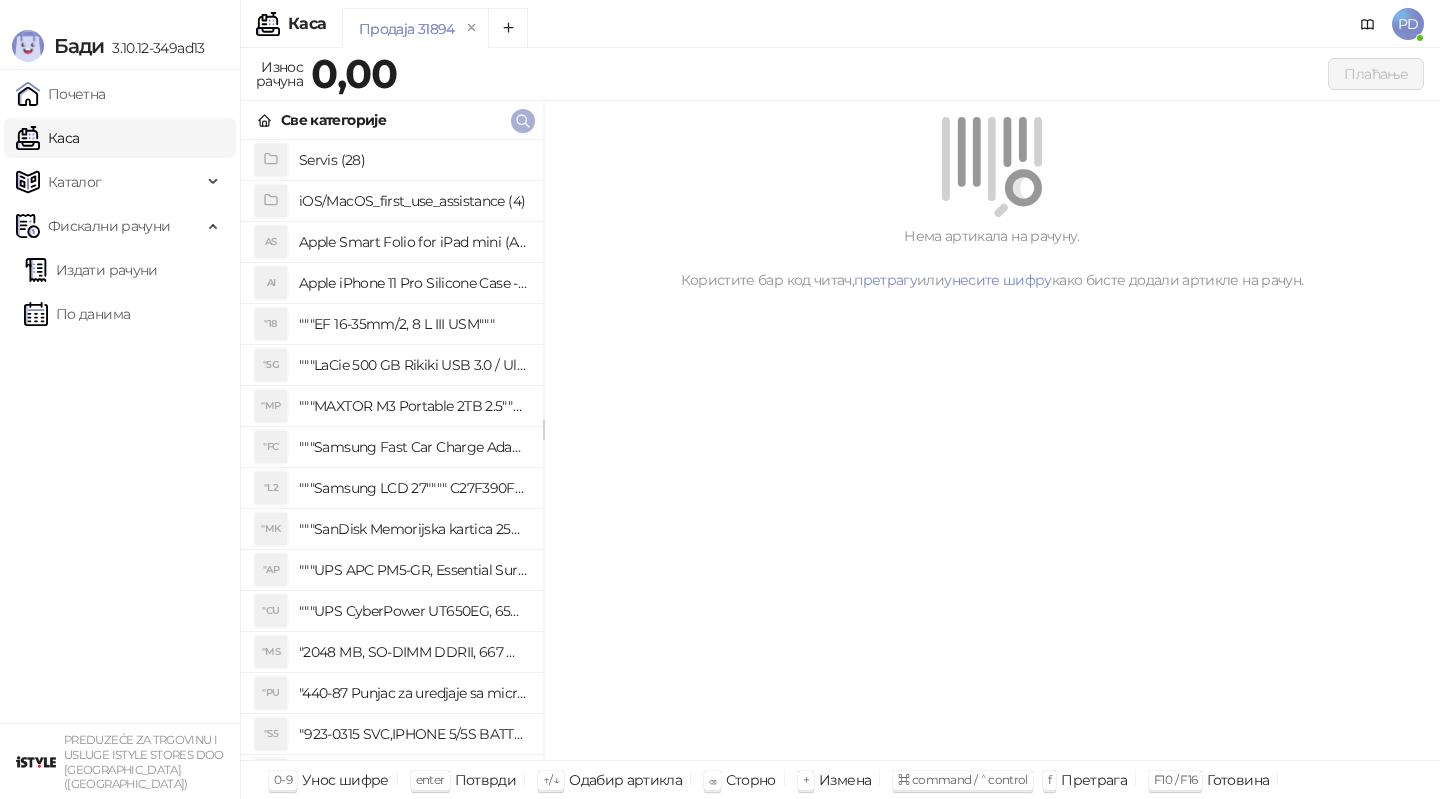 click 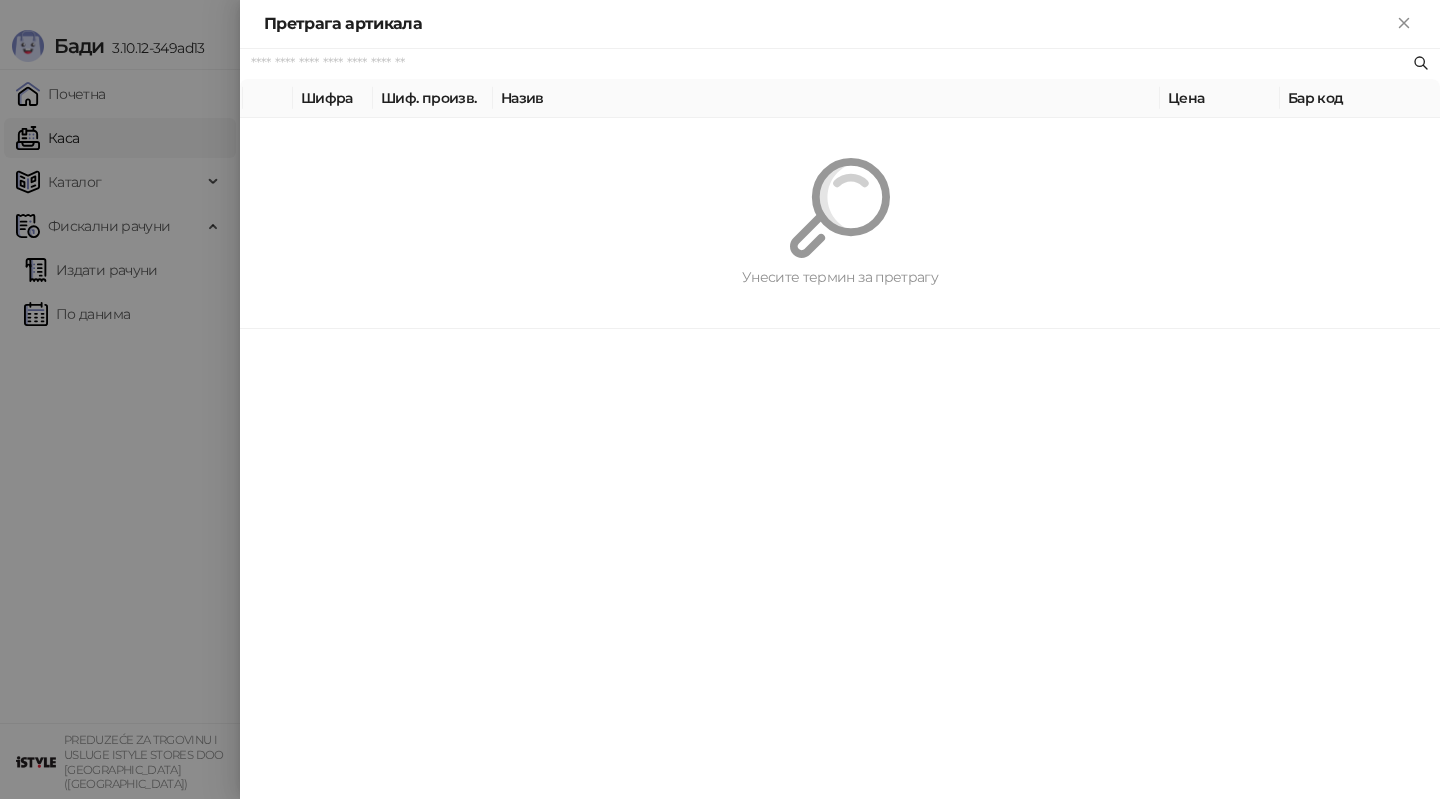 paste on "*********" 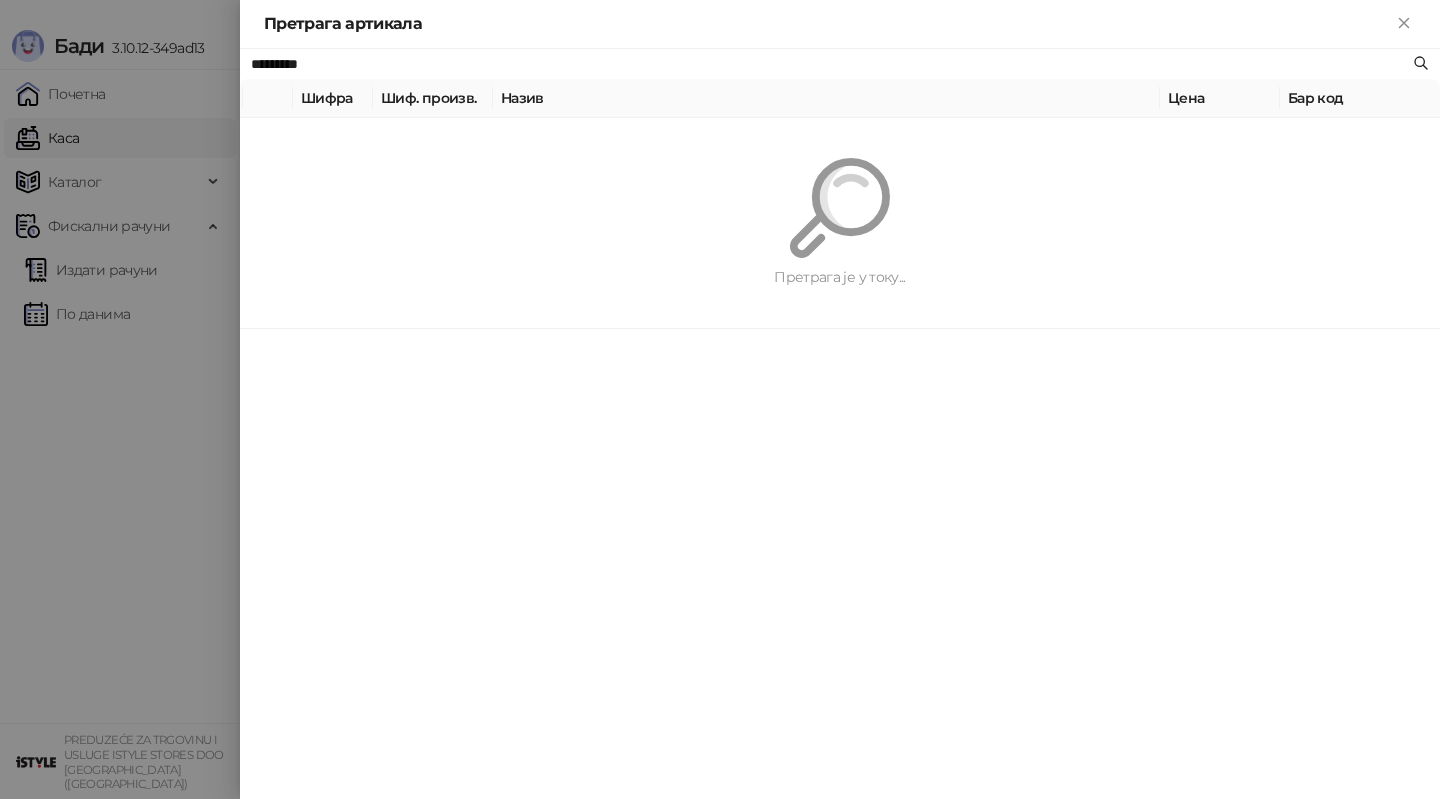 type on "*********" 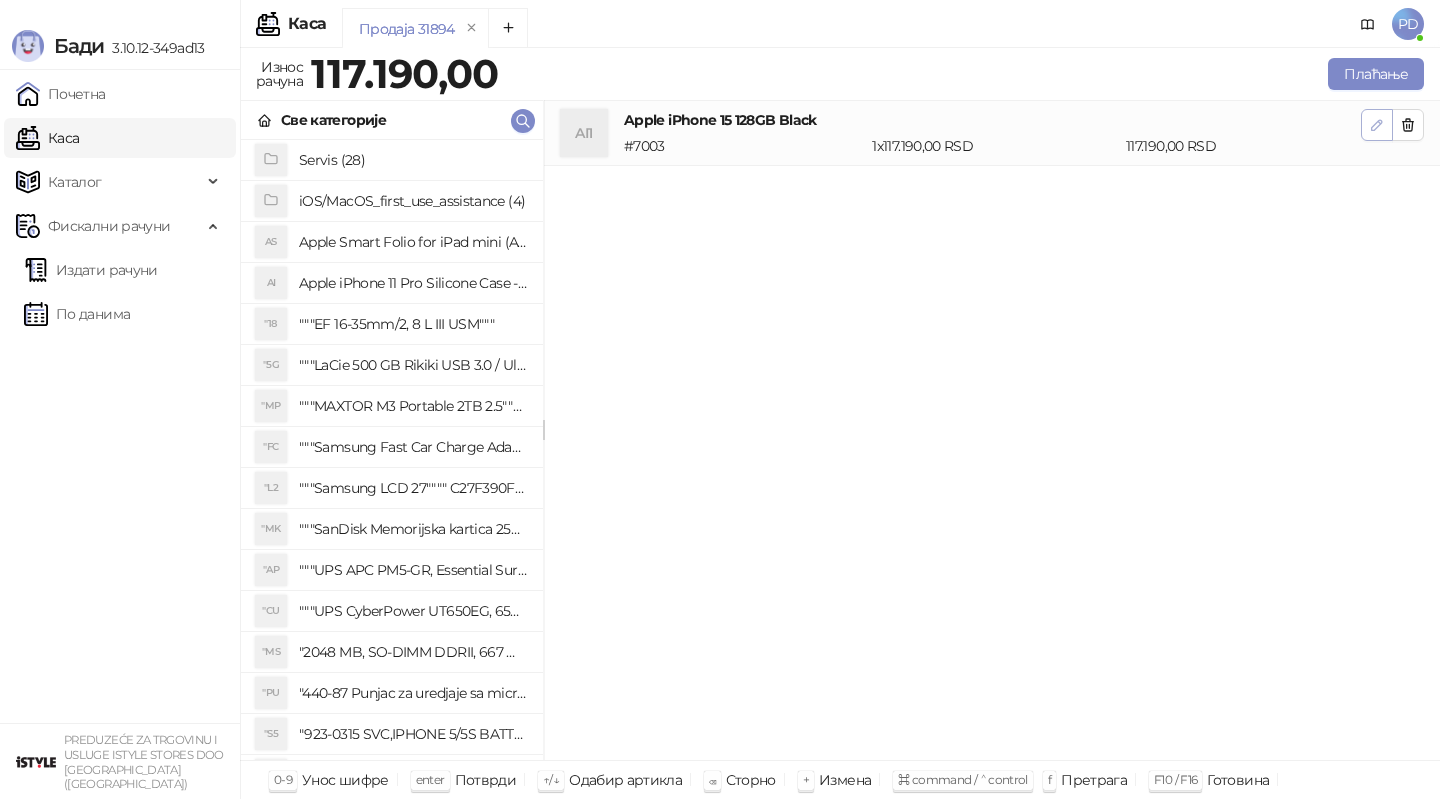 click 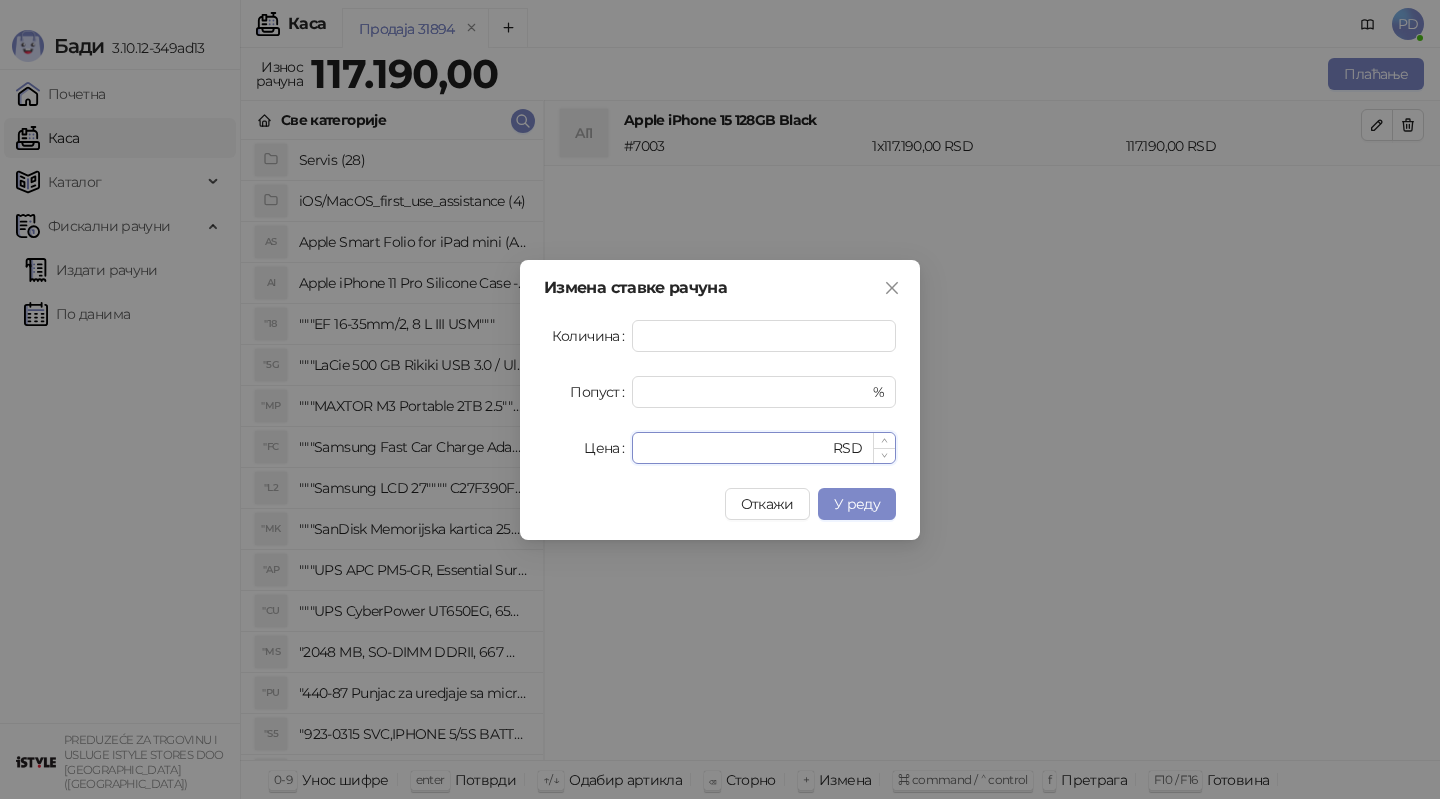 click on "******" at bounding box center (736, 448) 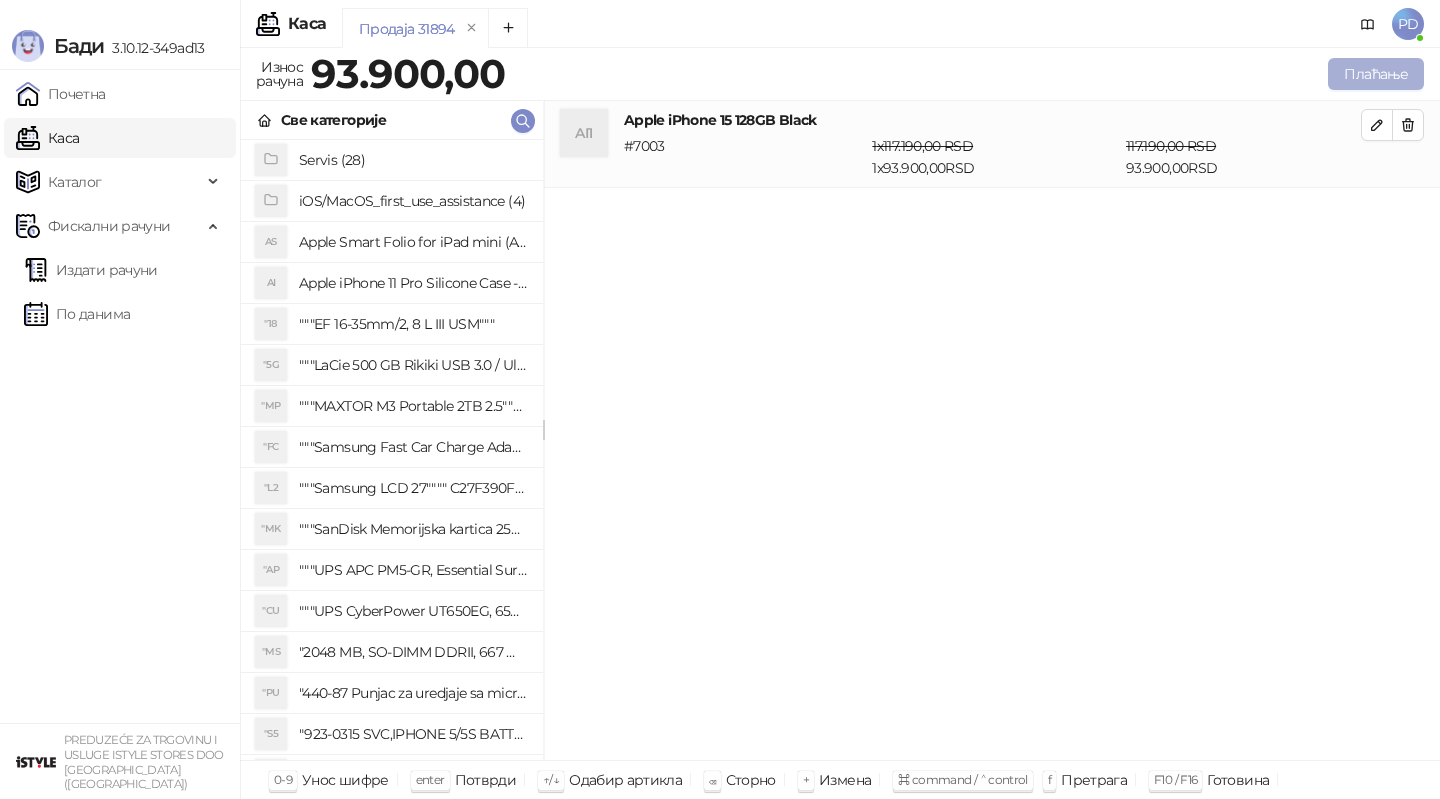 click on "Плаћање" at bounding box center (1376, 74) 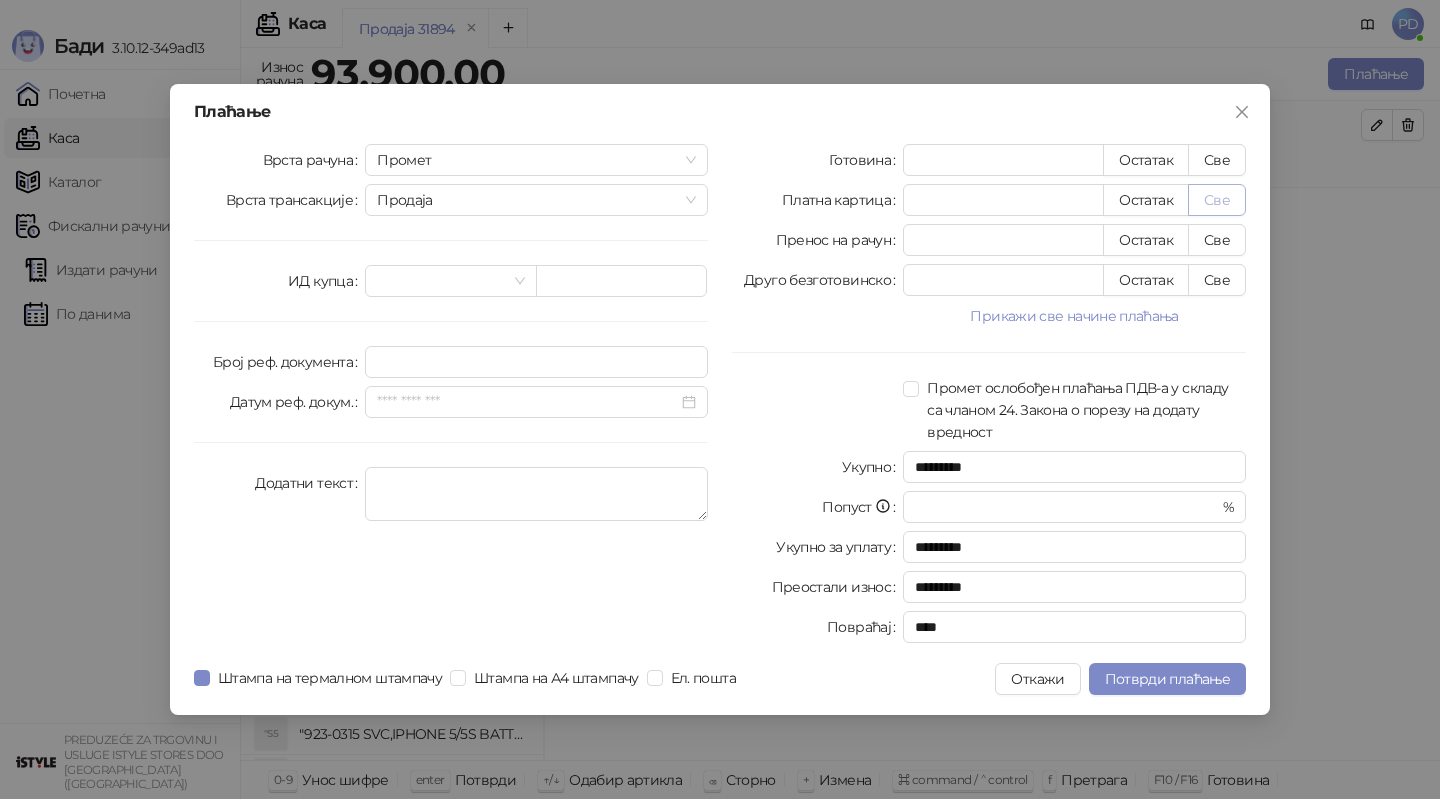 click on "Све" at bounding box center [1217, 200] 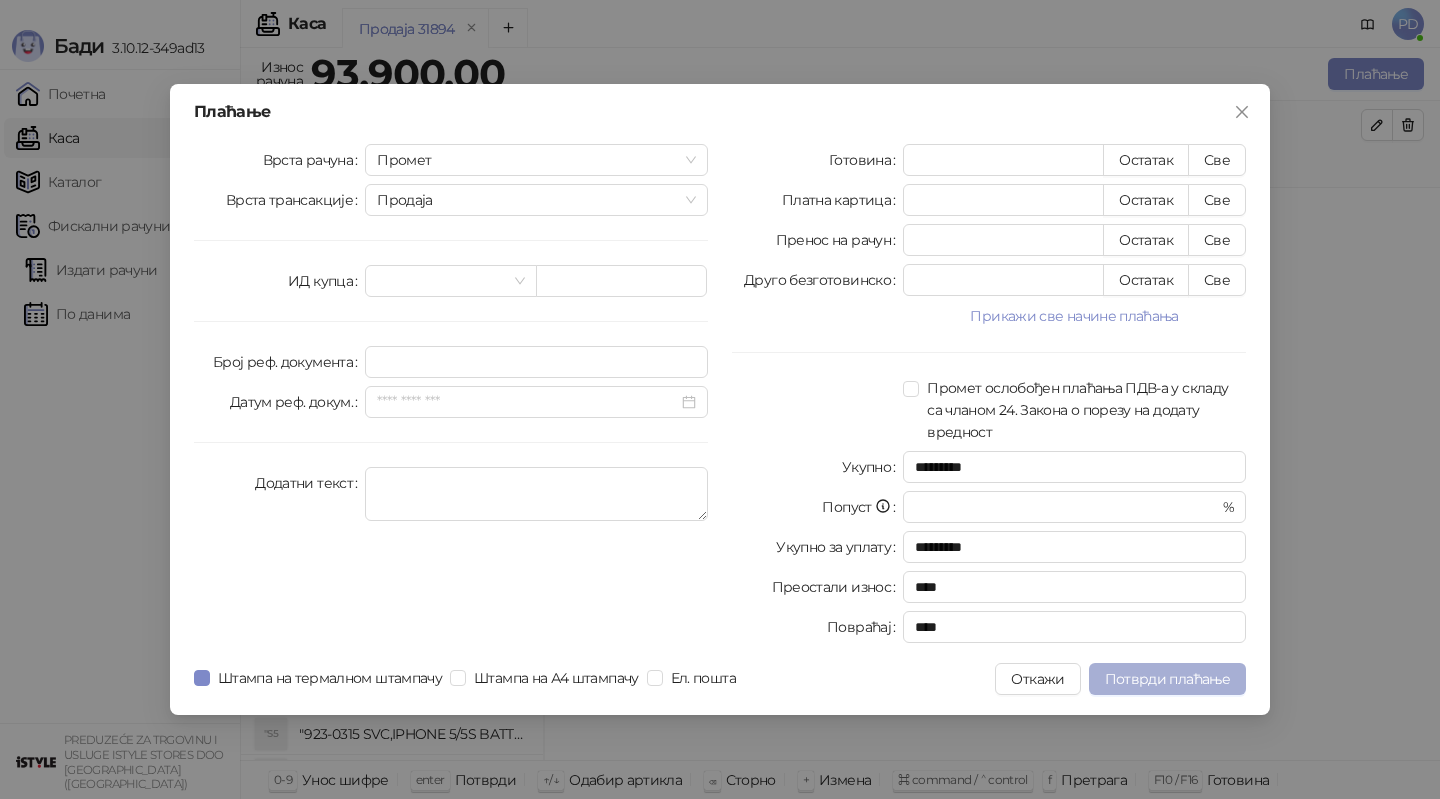 click on "Потврди плаћање" at bounding box center [1167, 679] 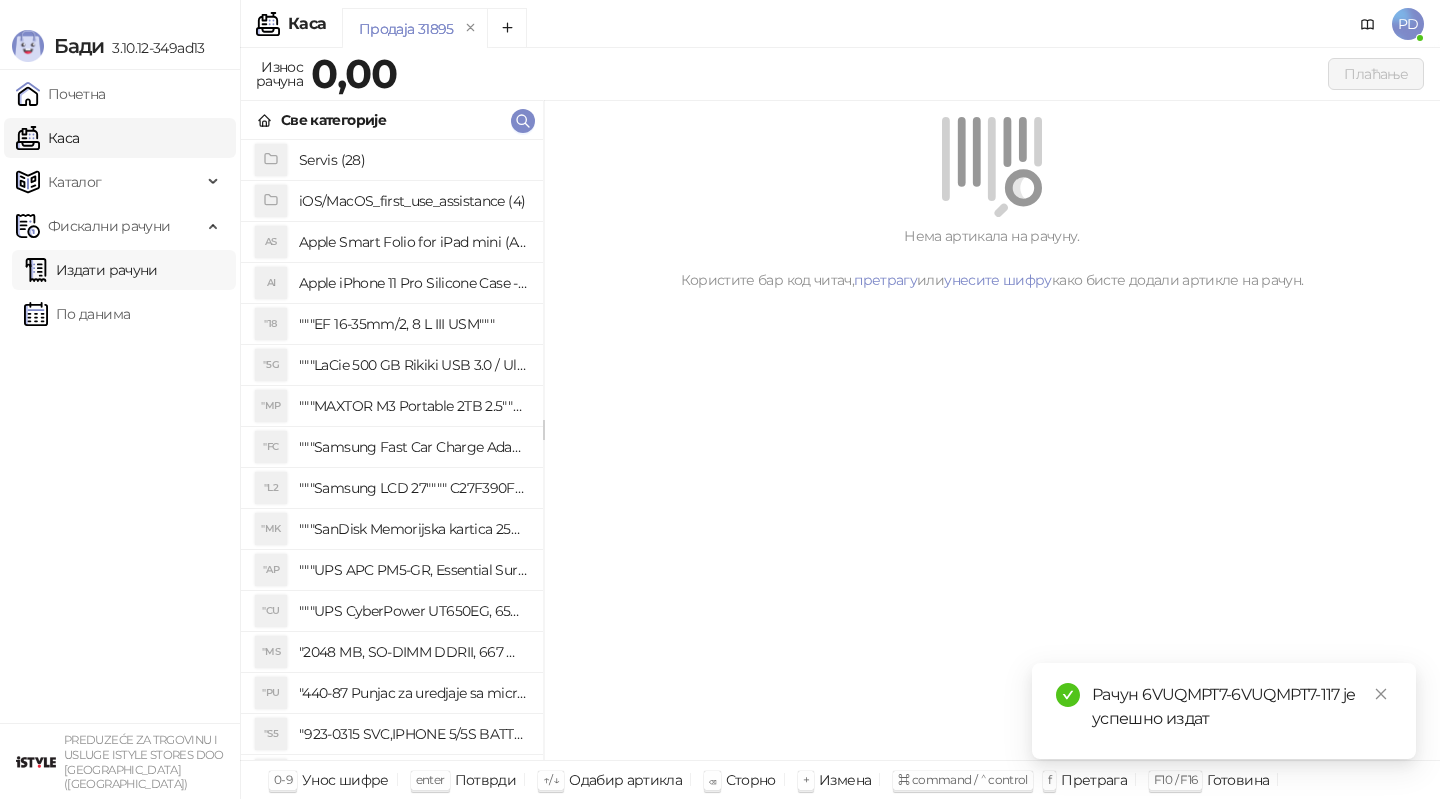 click on "Издати рачуни" at bounding box center (91, 270) 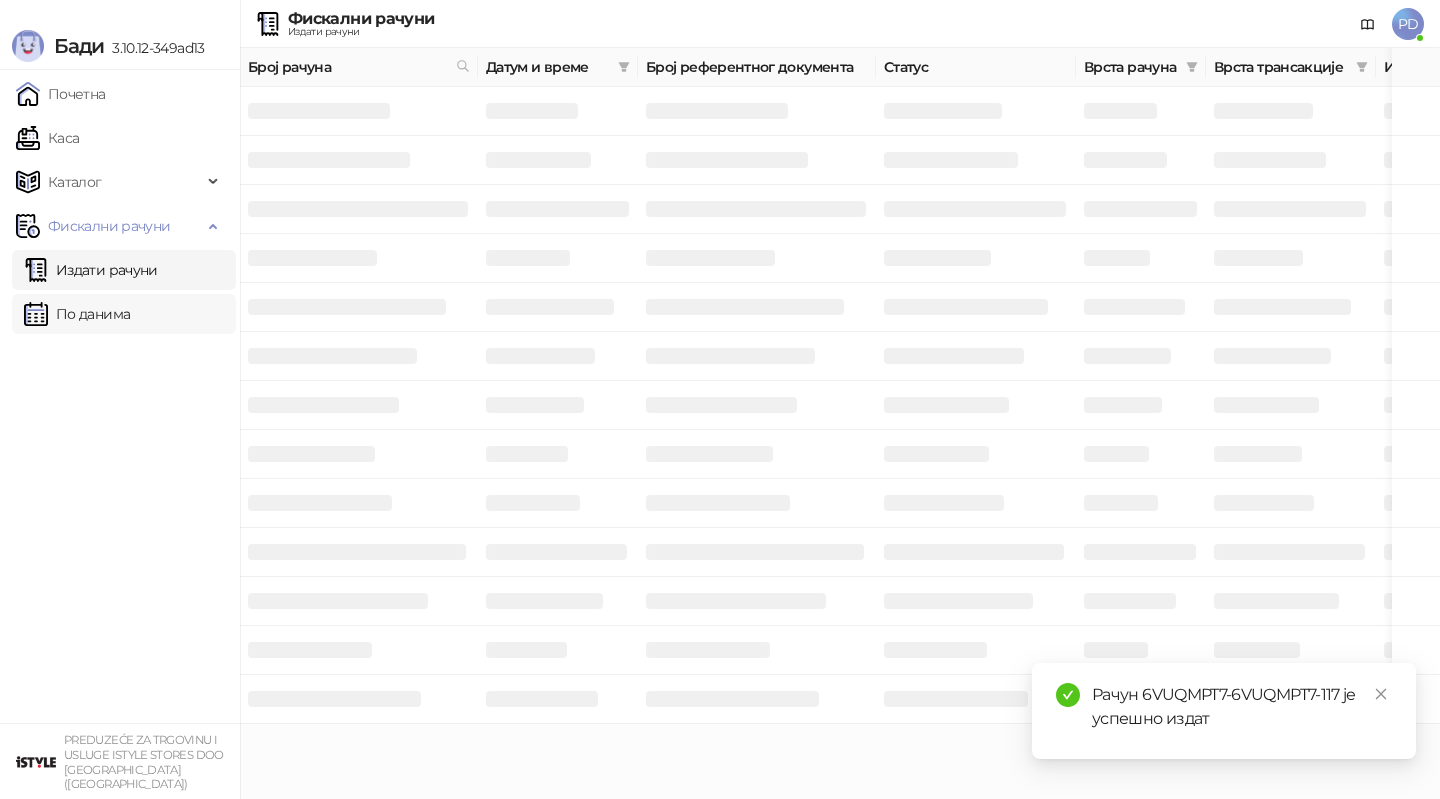click on "По данима" at bounding box center [77, 314] 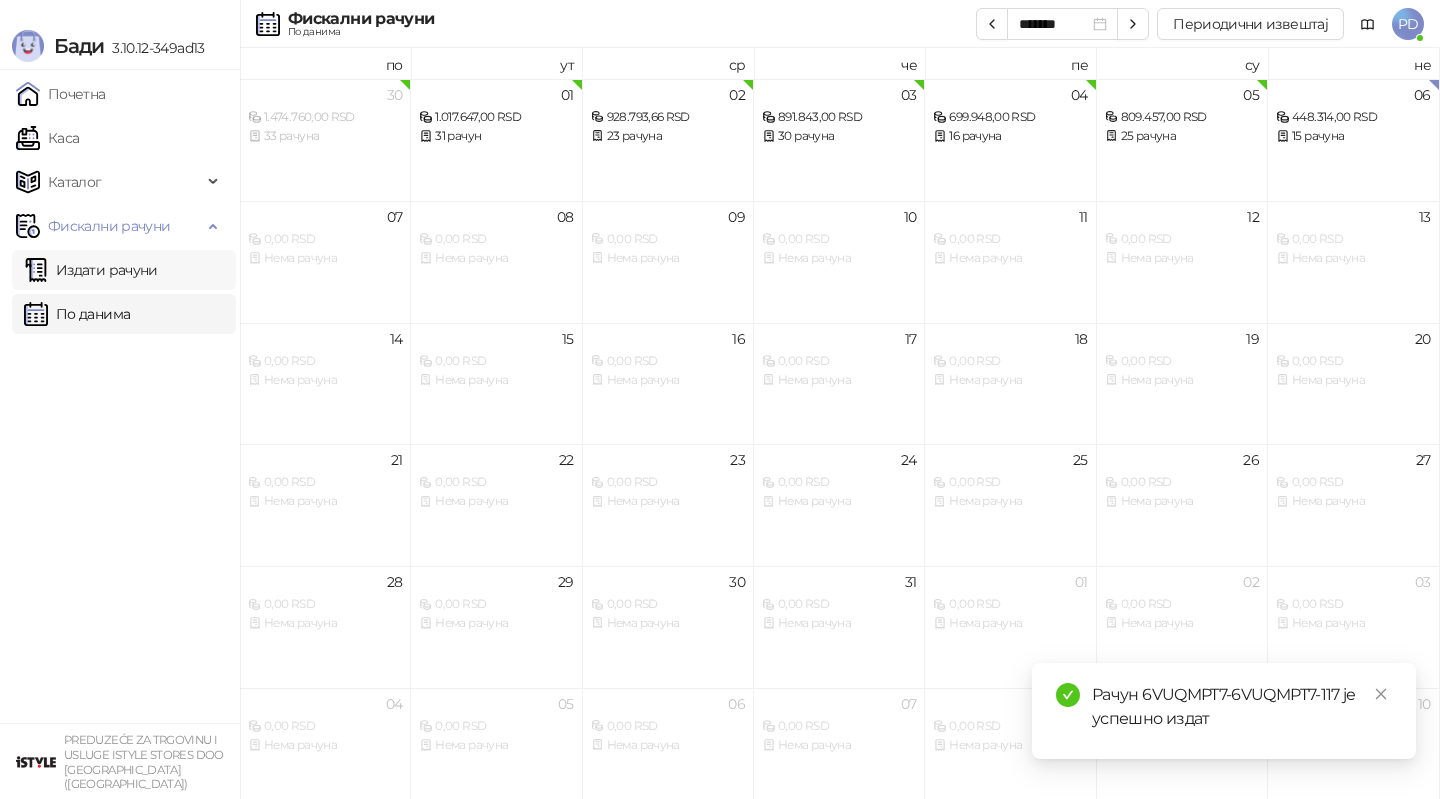 click on "Издати рачуни" at bounding box center (91, 270) 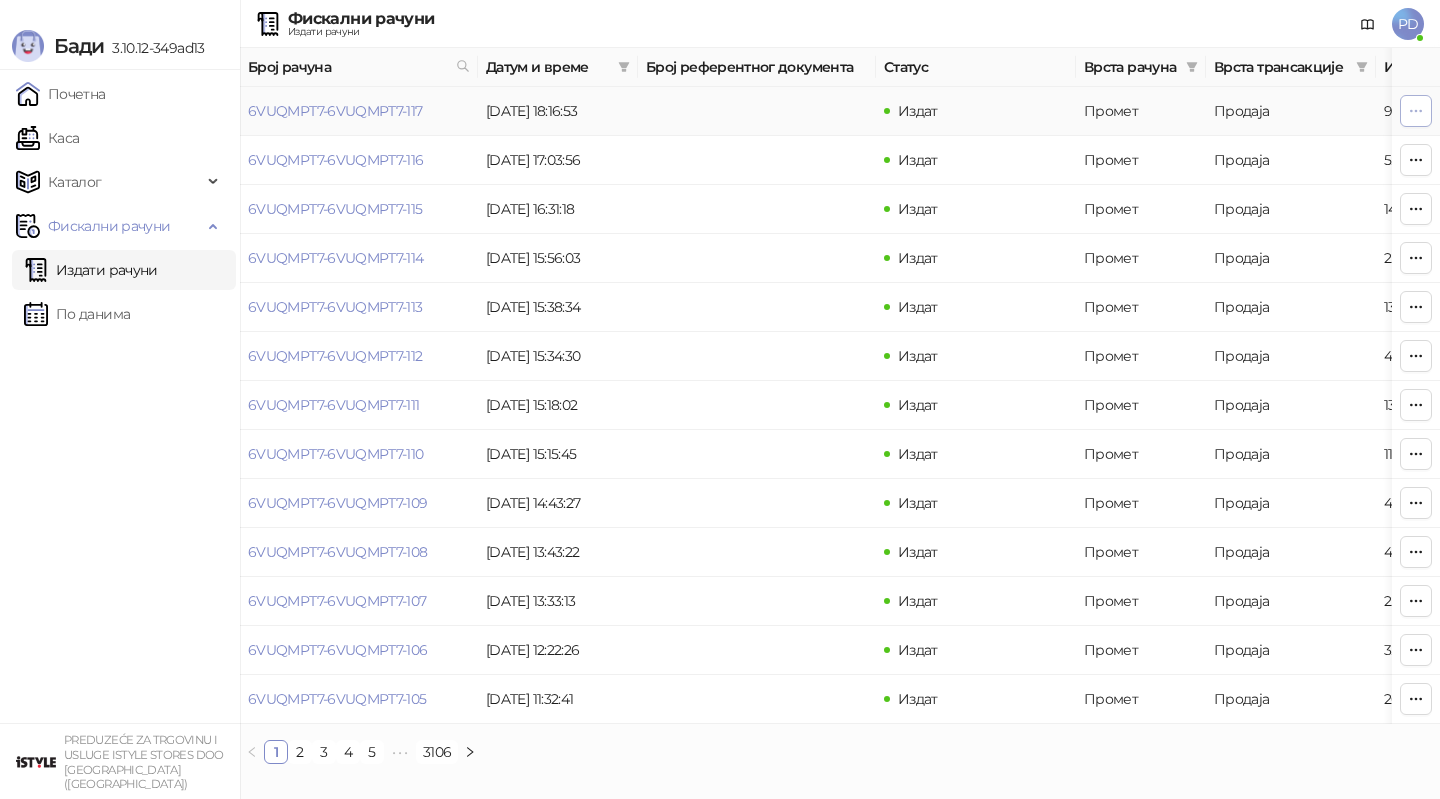 click 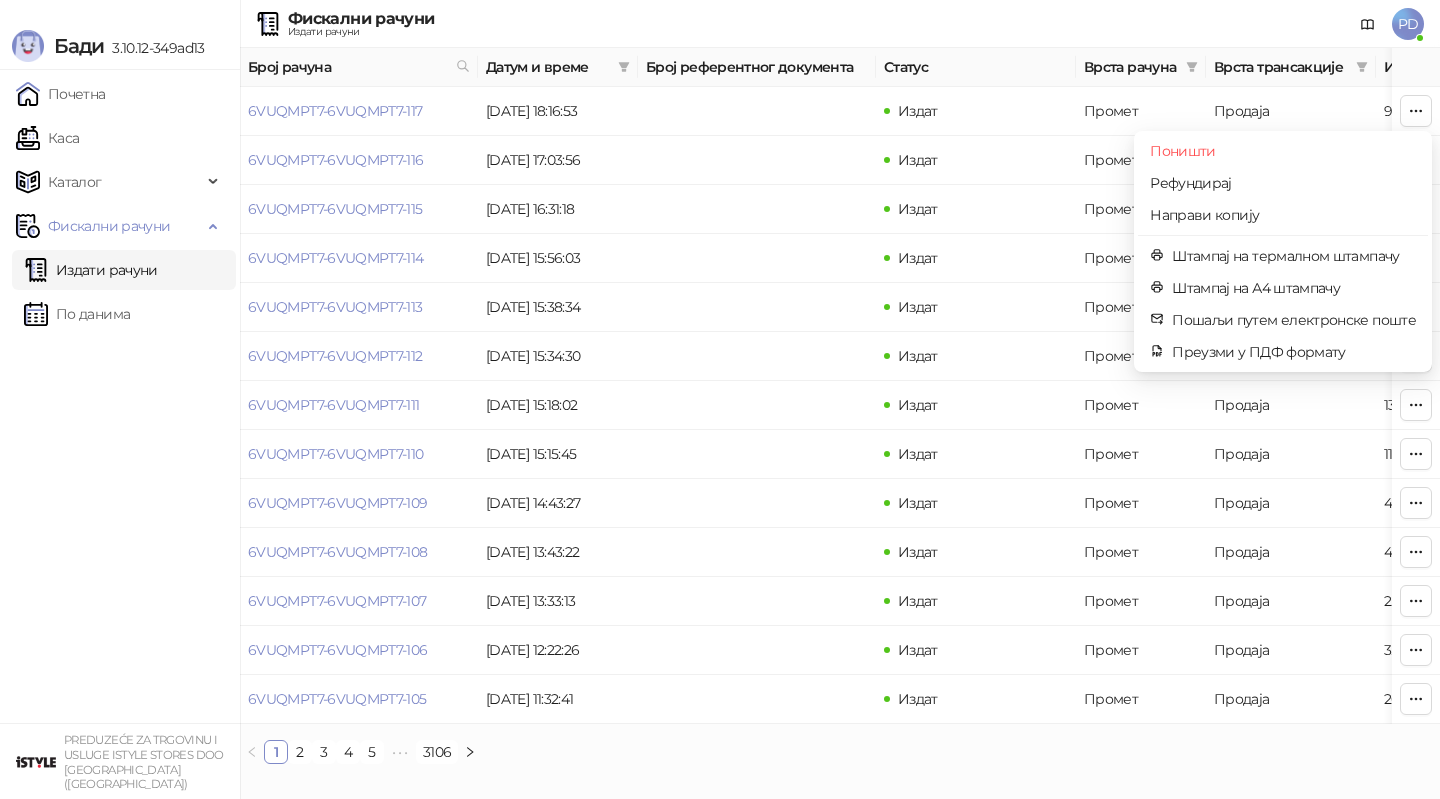 click on "Фискални рачуни Издати рачуни PD" at bounding box center (720, 24) 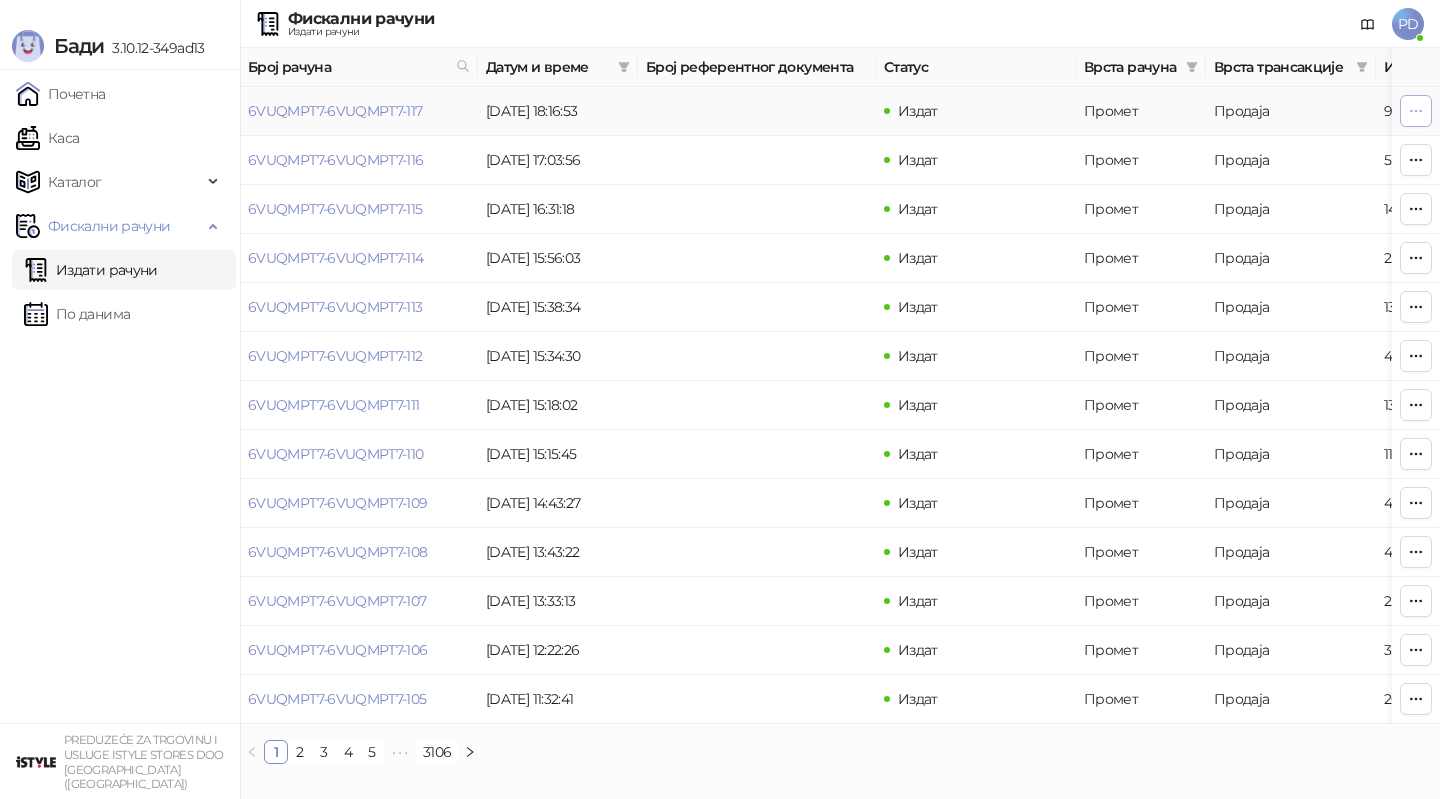 click 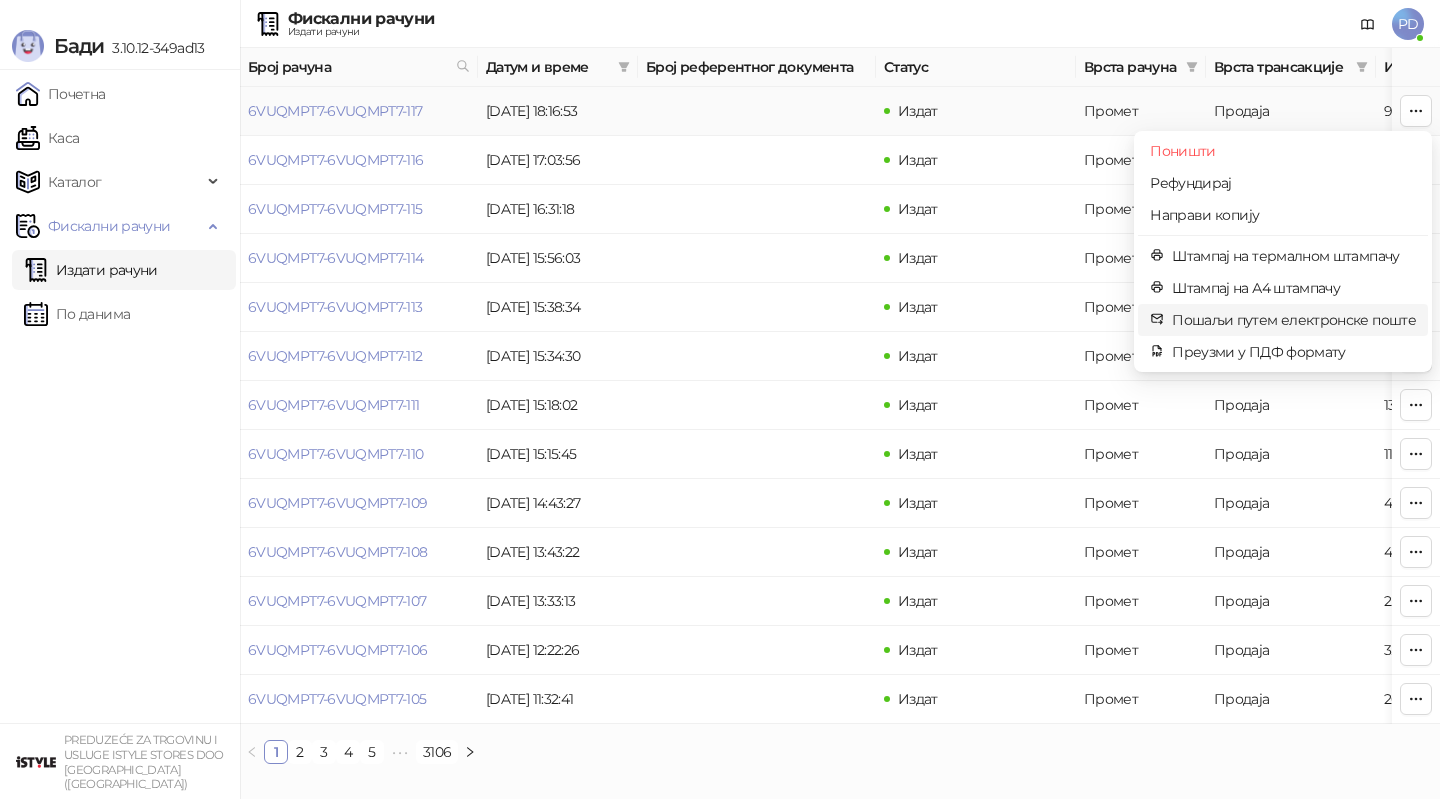 click on "Пошаљи путем електронске поште" at bounding box center (1294, 320) 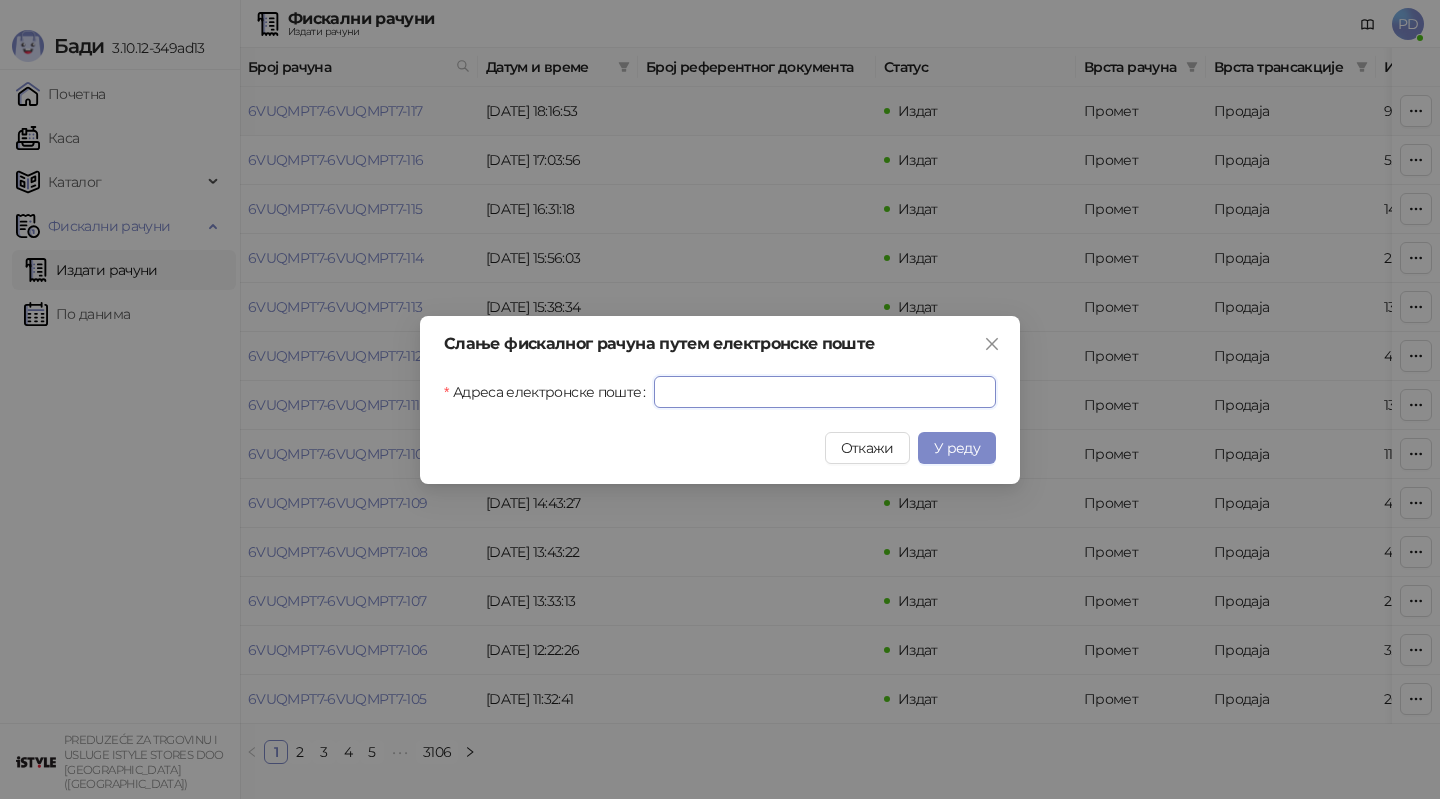 click on "Адреса електронске поште" at bounding box center [825, 392] 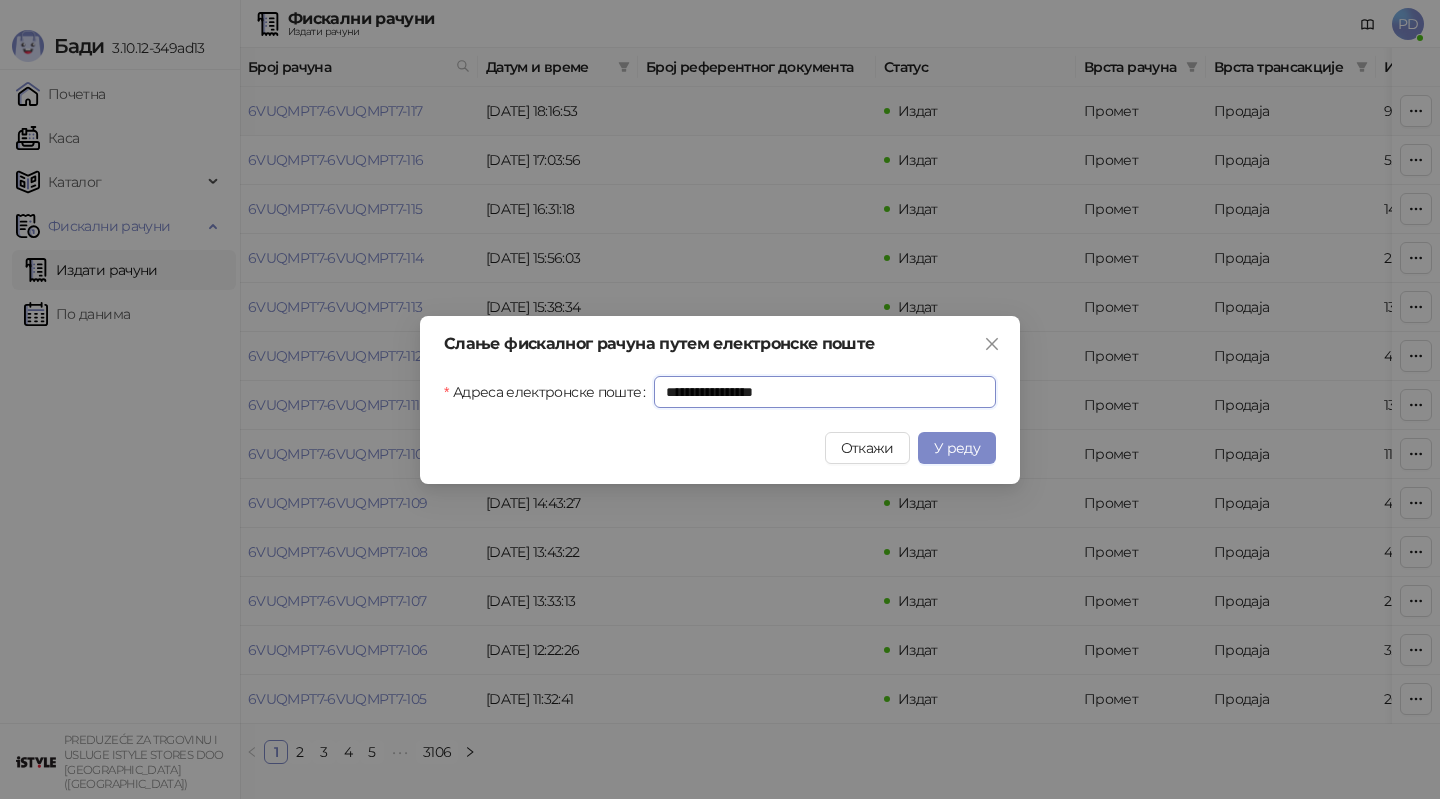 type on "**********" 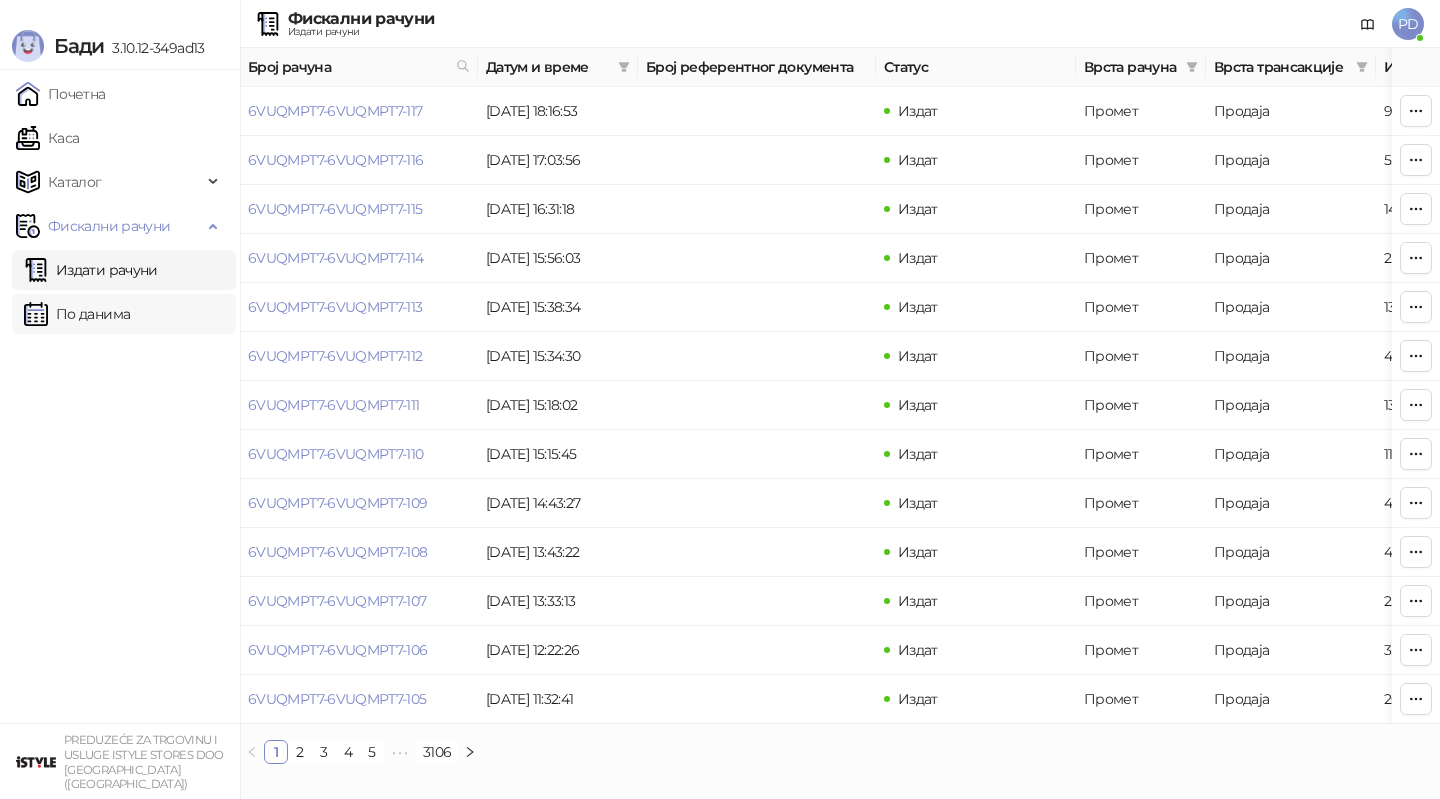 click on "По данима" at bounding box center (77, 314) 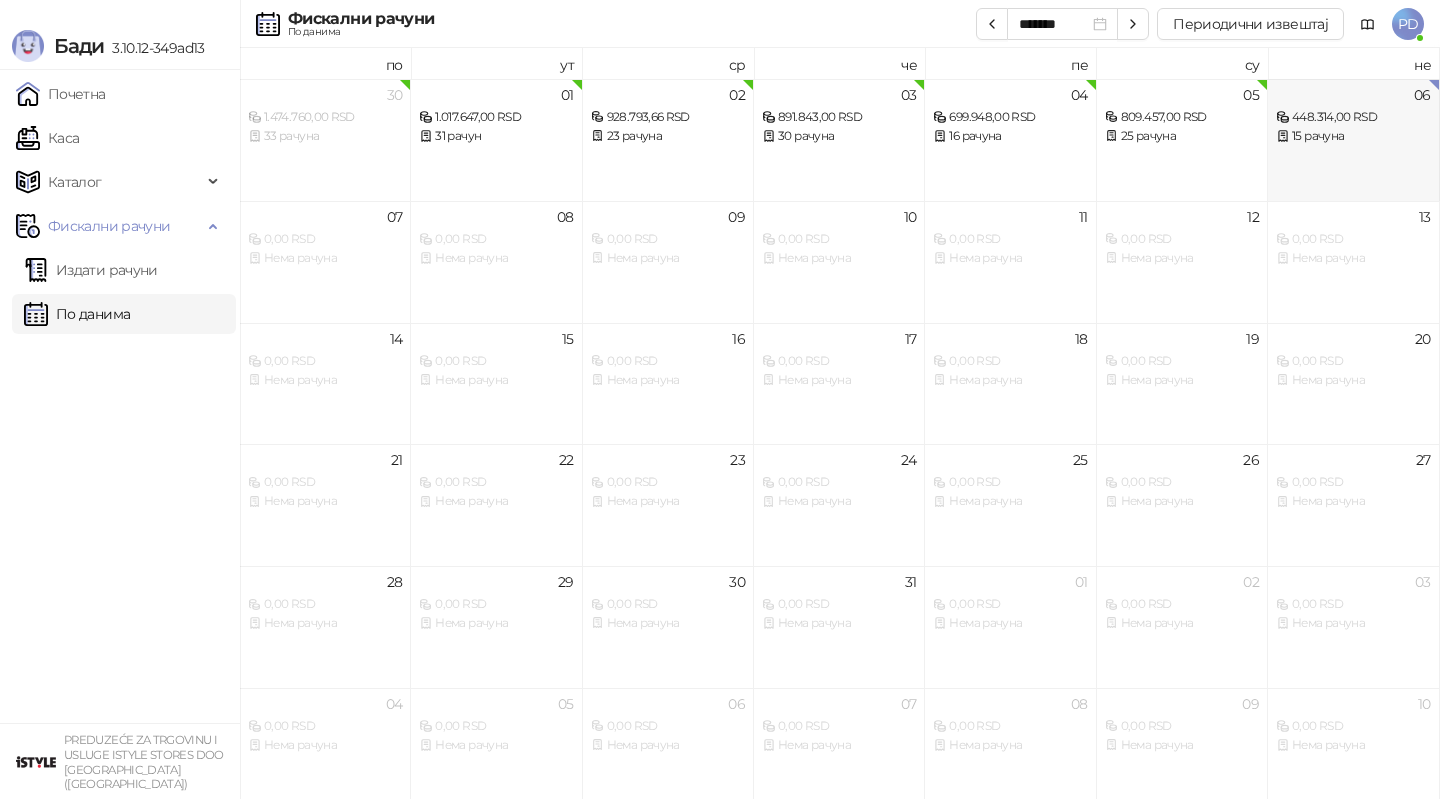 click on "06   448.314,00 RSD   15 рачуна" at bounding box center (1353, 140) 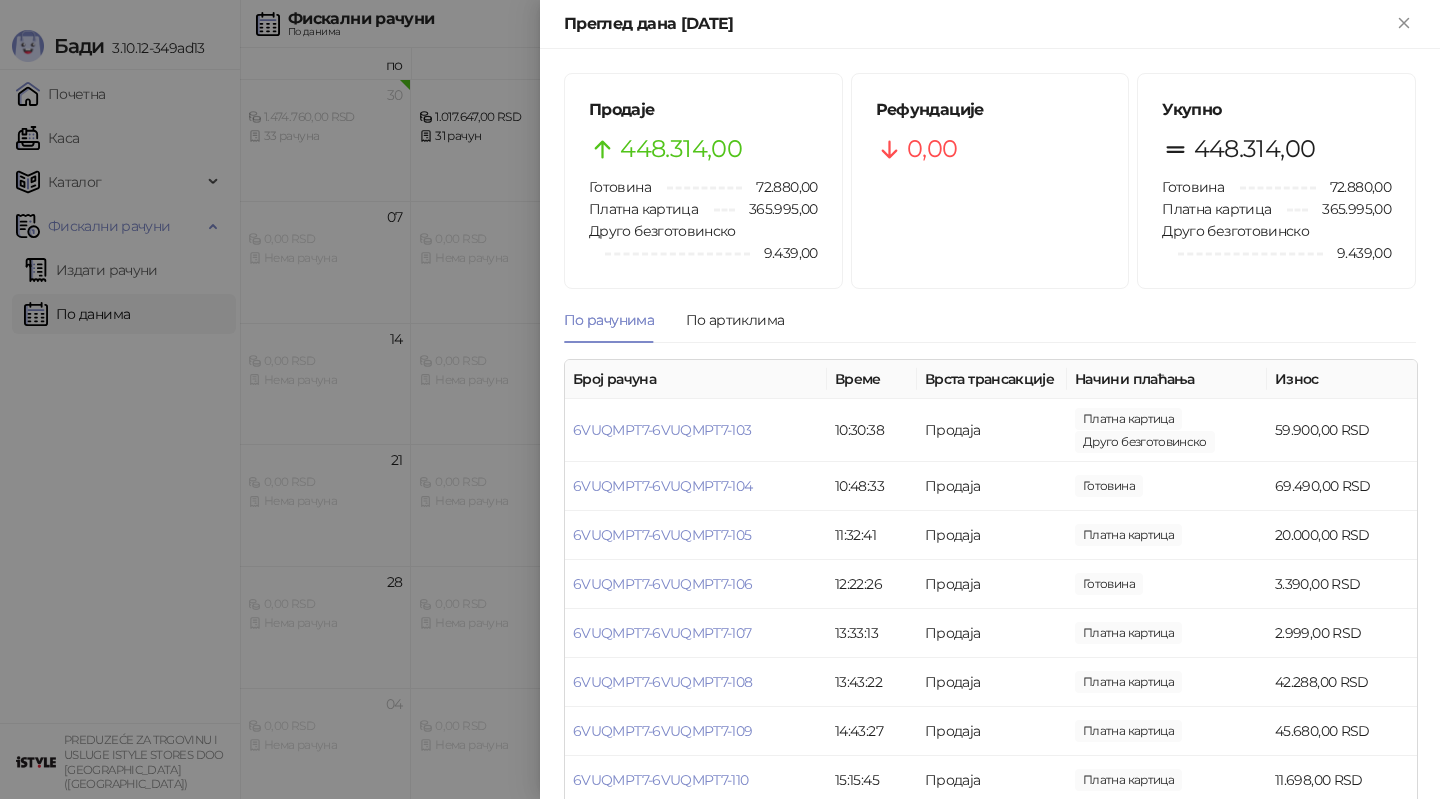 click at bounding box center [720, 399] 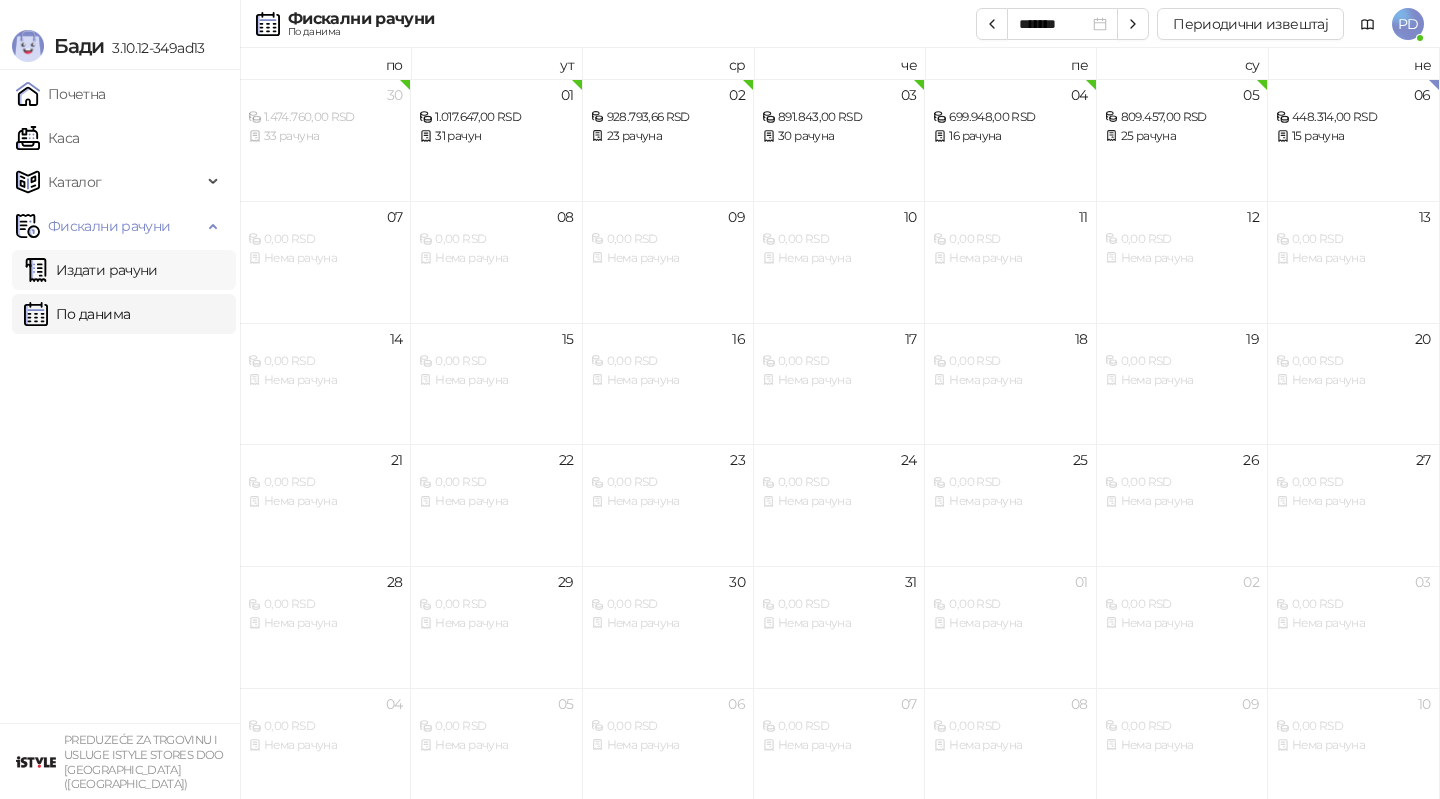 click on "Издати рачуни" at bounding box center [91, 270] 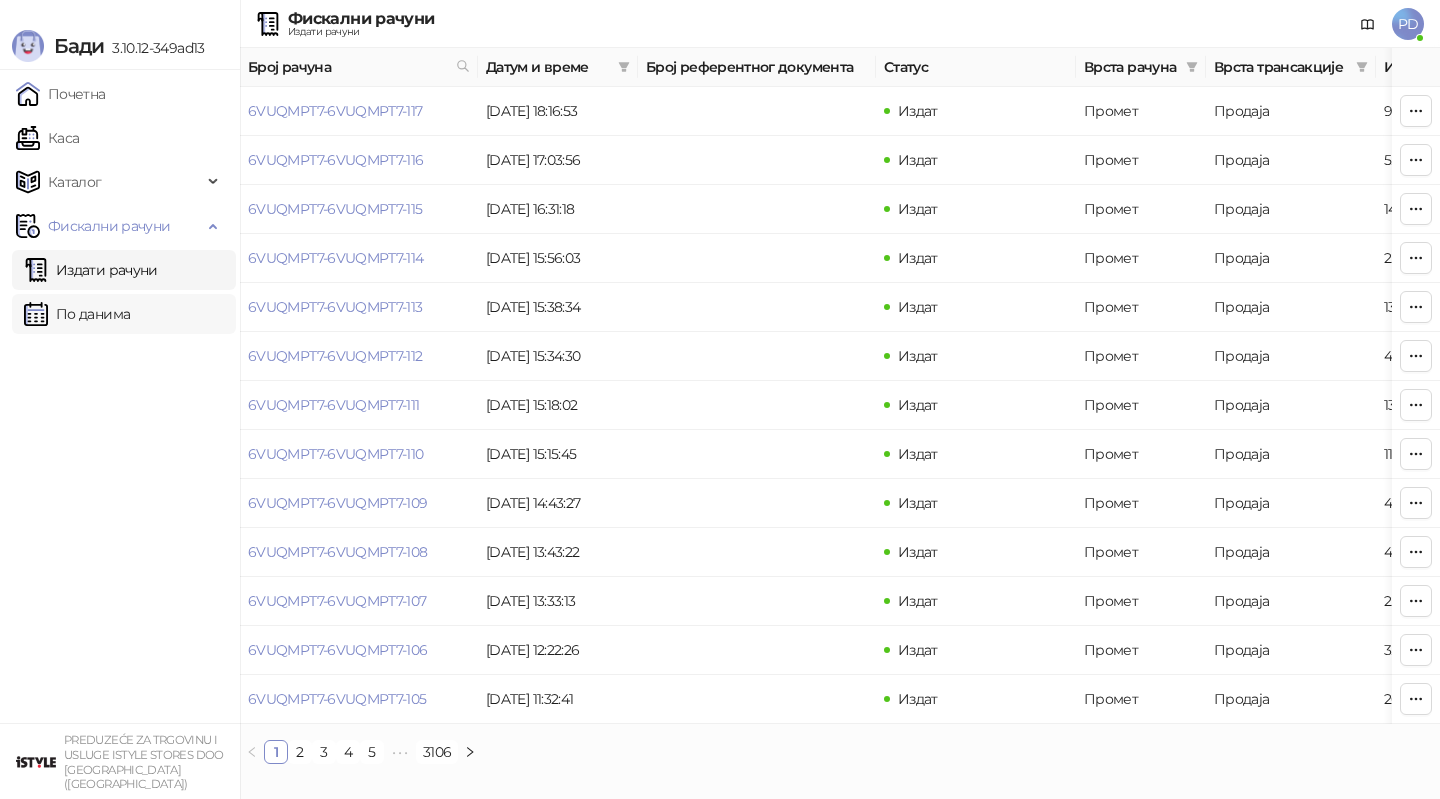 click on "По данима" at bounding box center (77, 314) 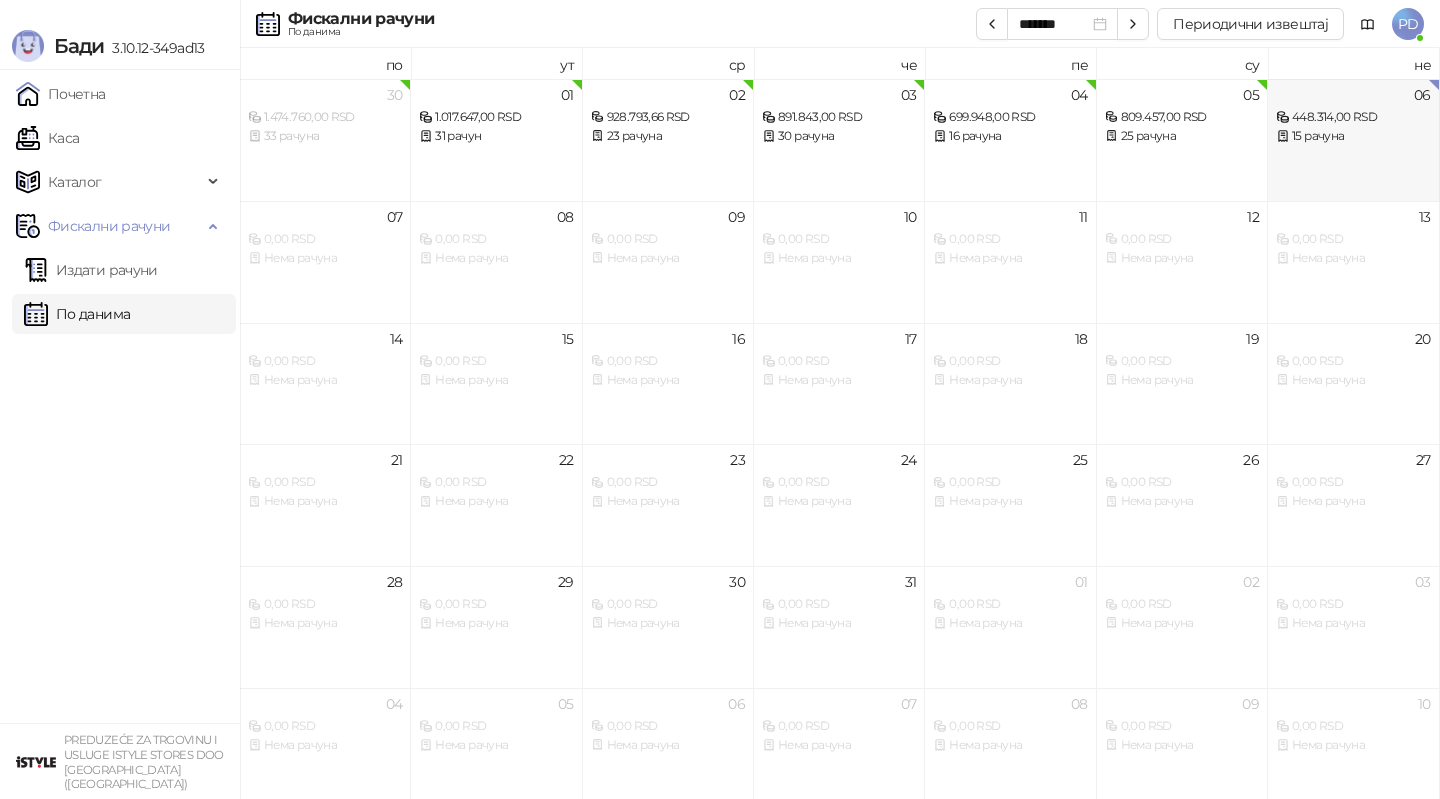 click on "15 рачуна" at bounding box center (1353, 136) 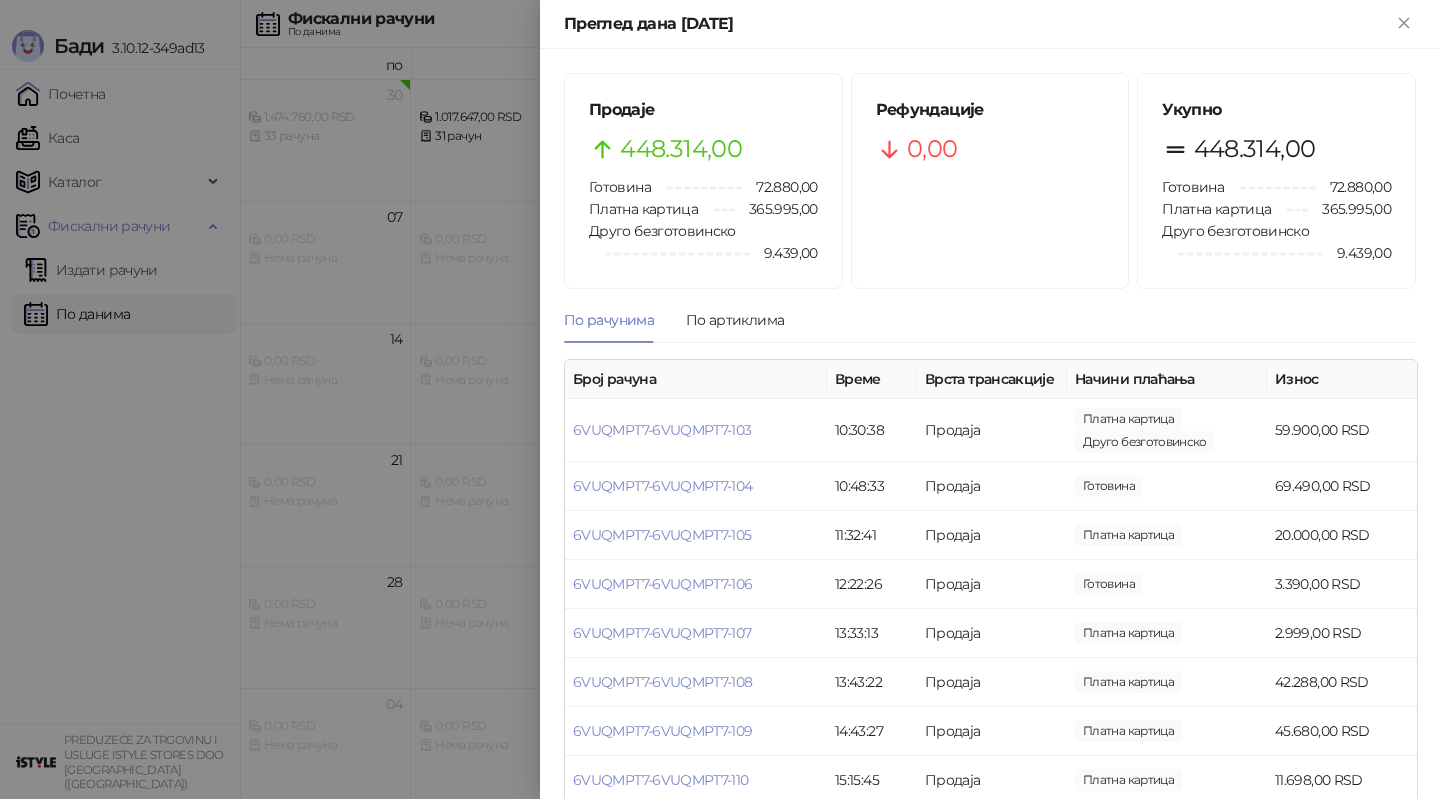 click at bounding box center [720, 399] 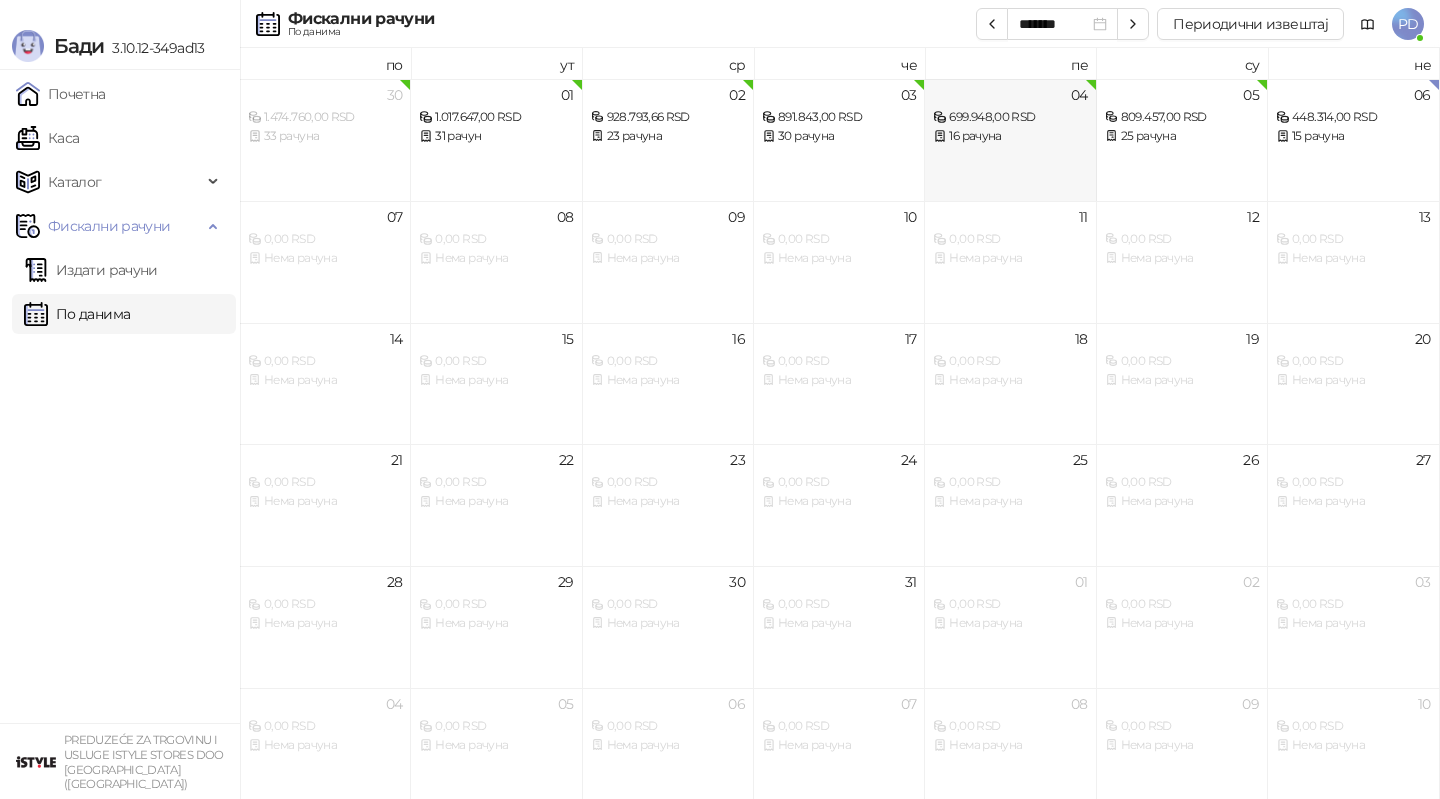 click on "04   699.948,00 RSD   16 рачуна" at bounding box center (1010, 140) 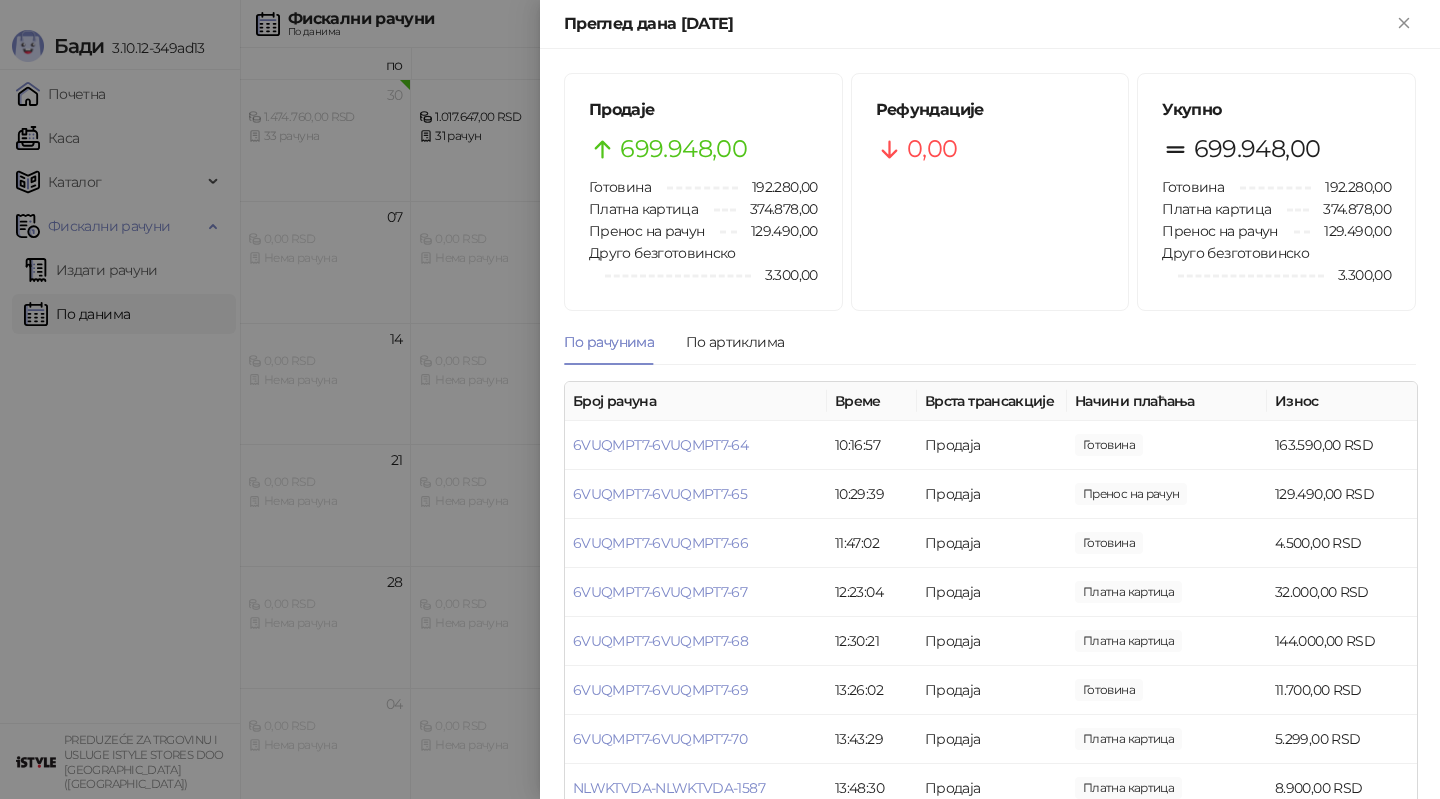 click at bounding box center [720, 399] 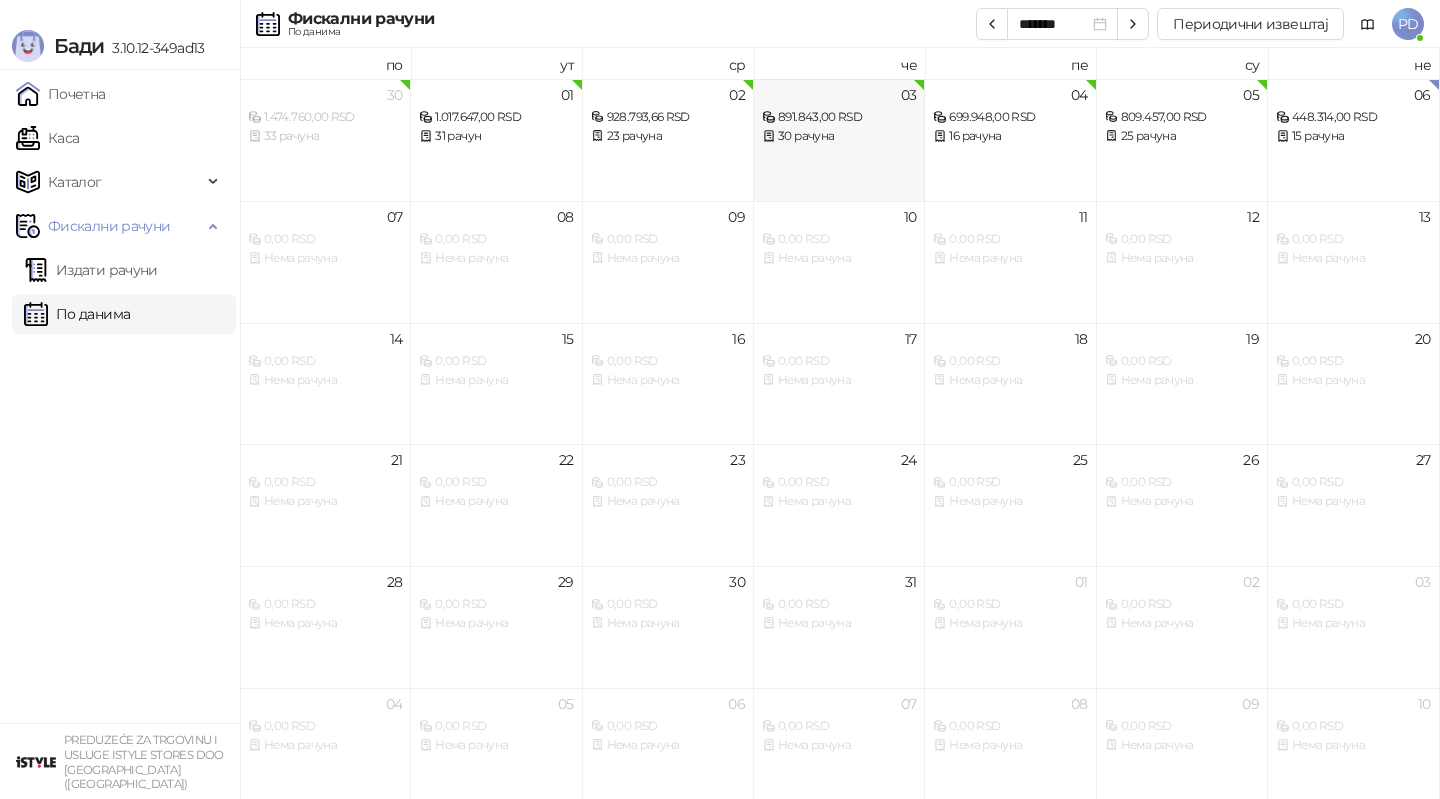 click on "03   891.843,00 RSD   30 рачуна" at bounding box center [839, 140] 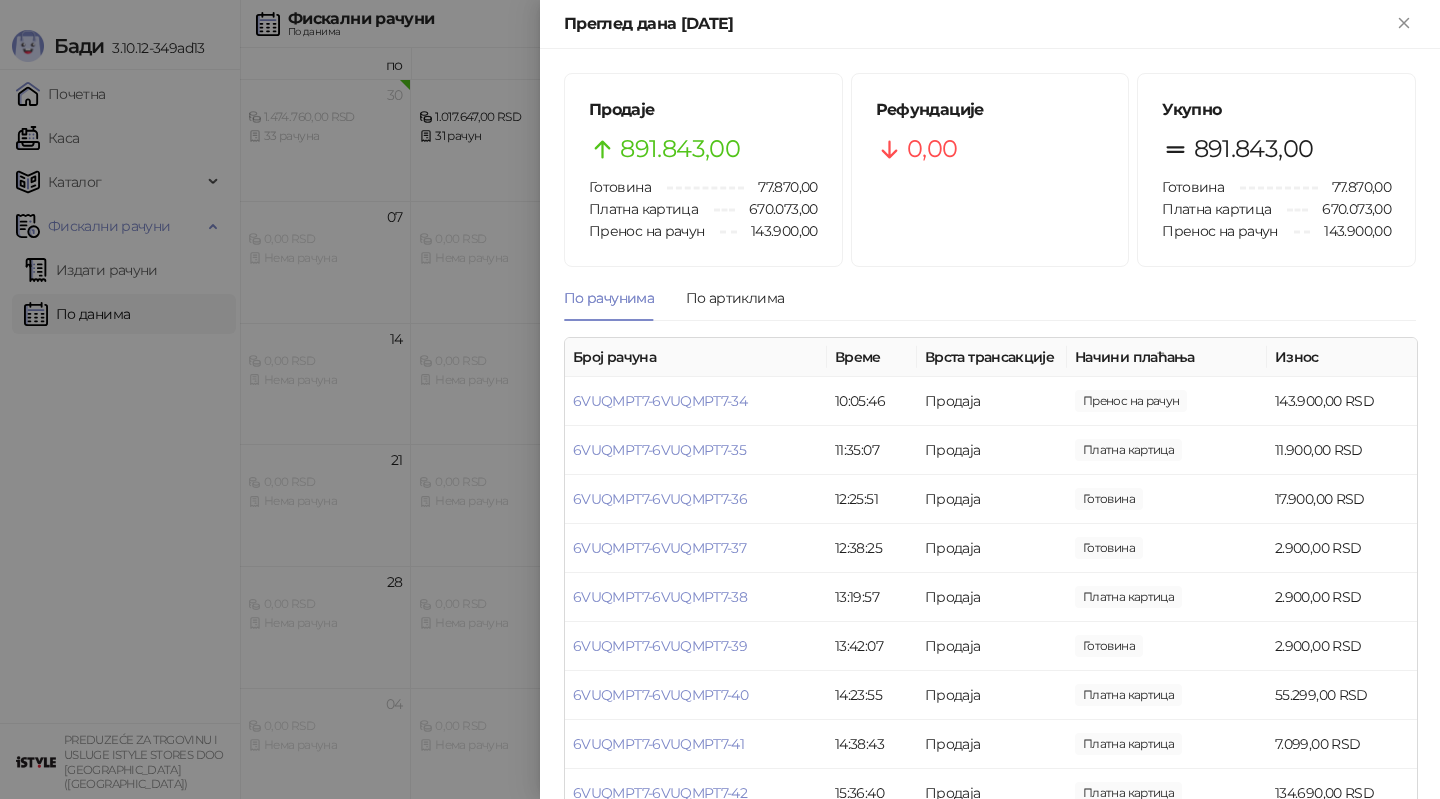 click at bounding box center [720, 399] 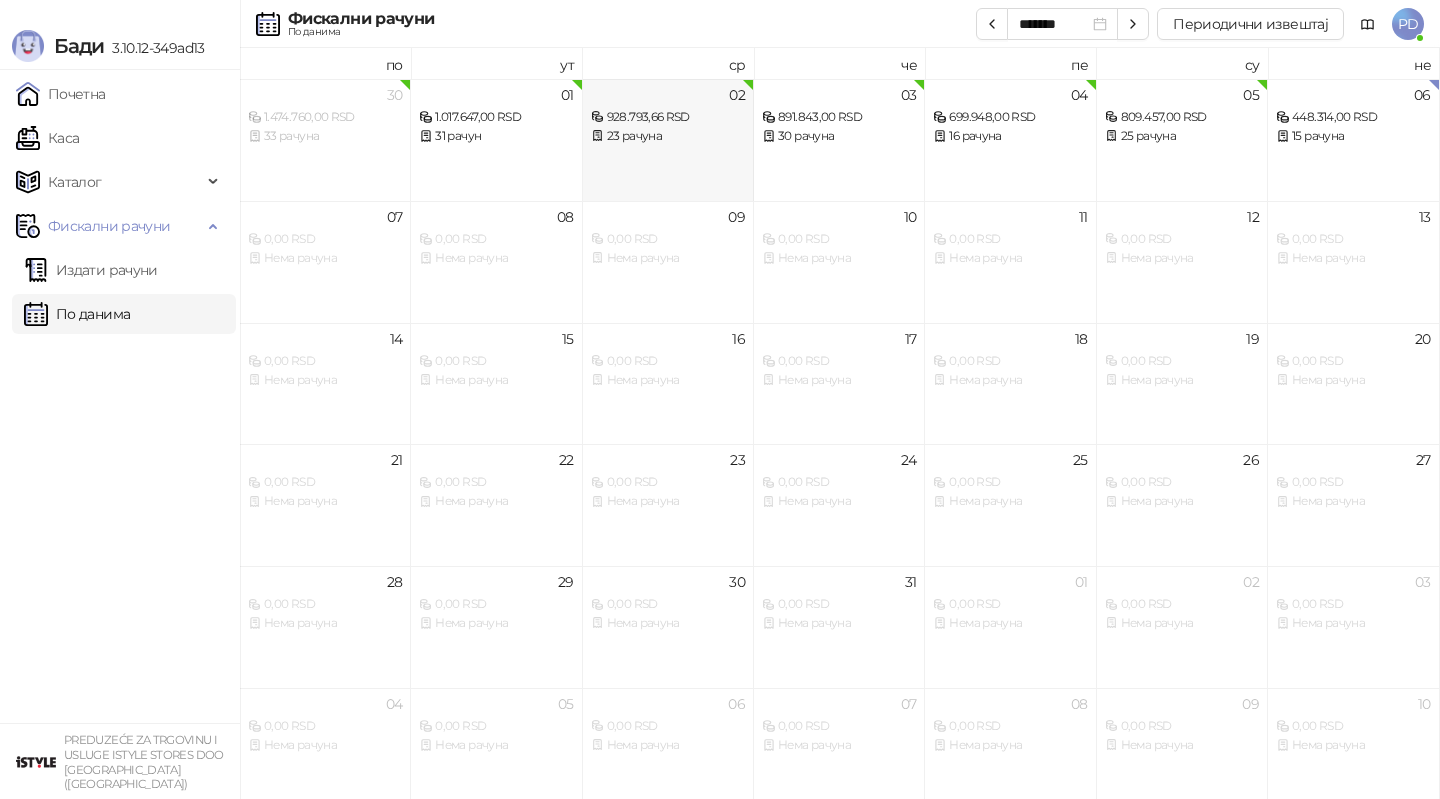 click on "02   928.793,66 RSD   23 рачуна" at bounding box center [668, 140] 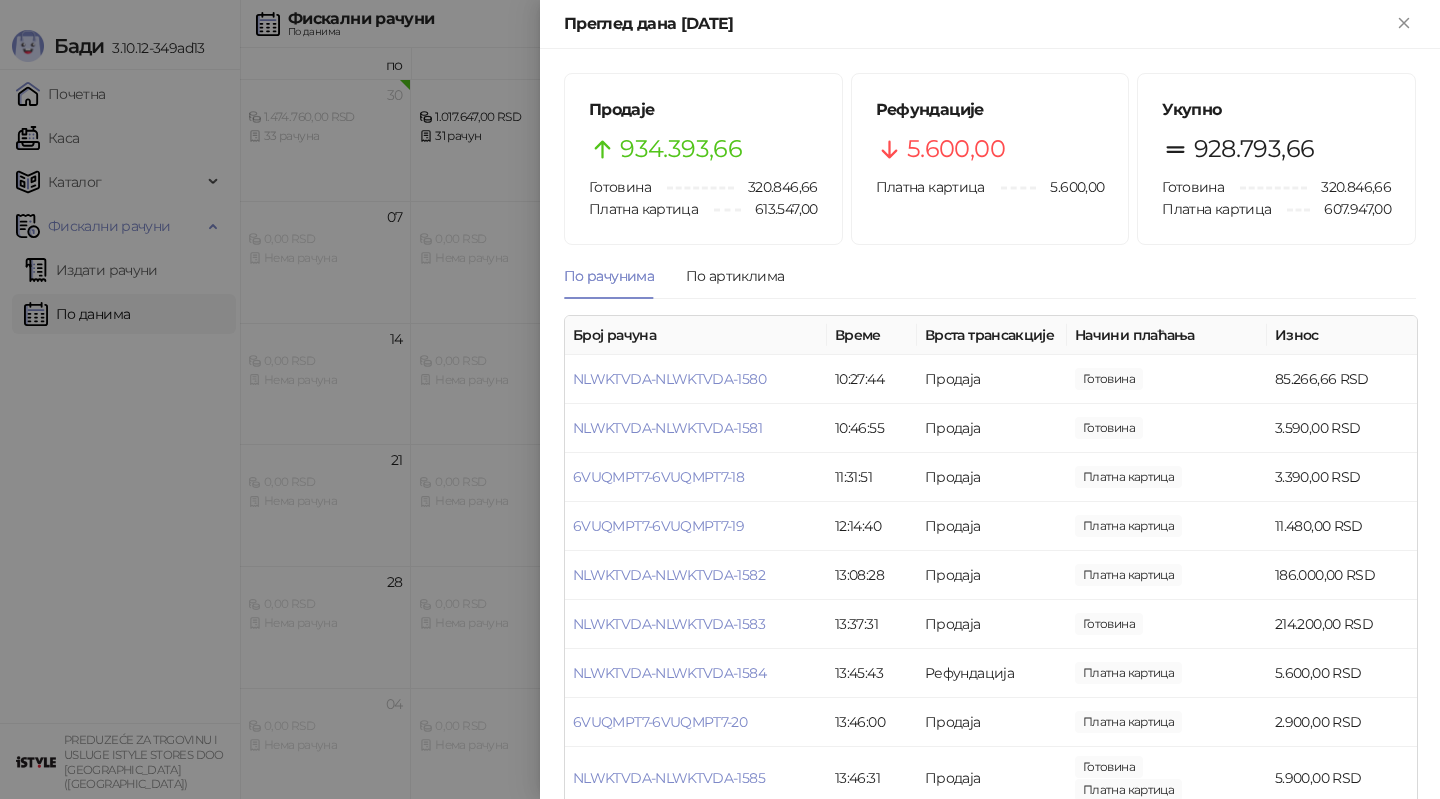 click at bounding box center [720, 399] 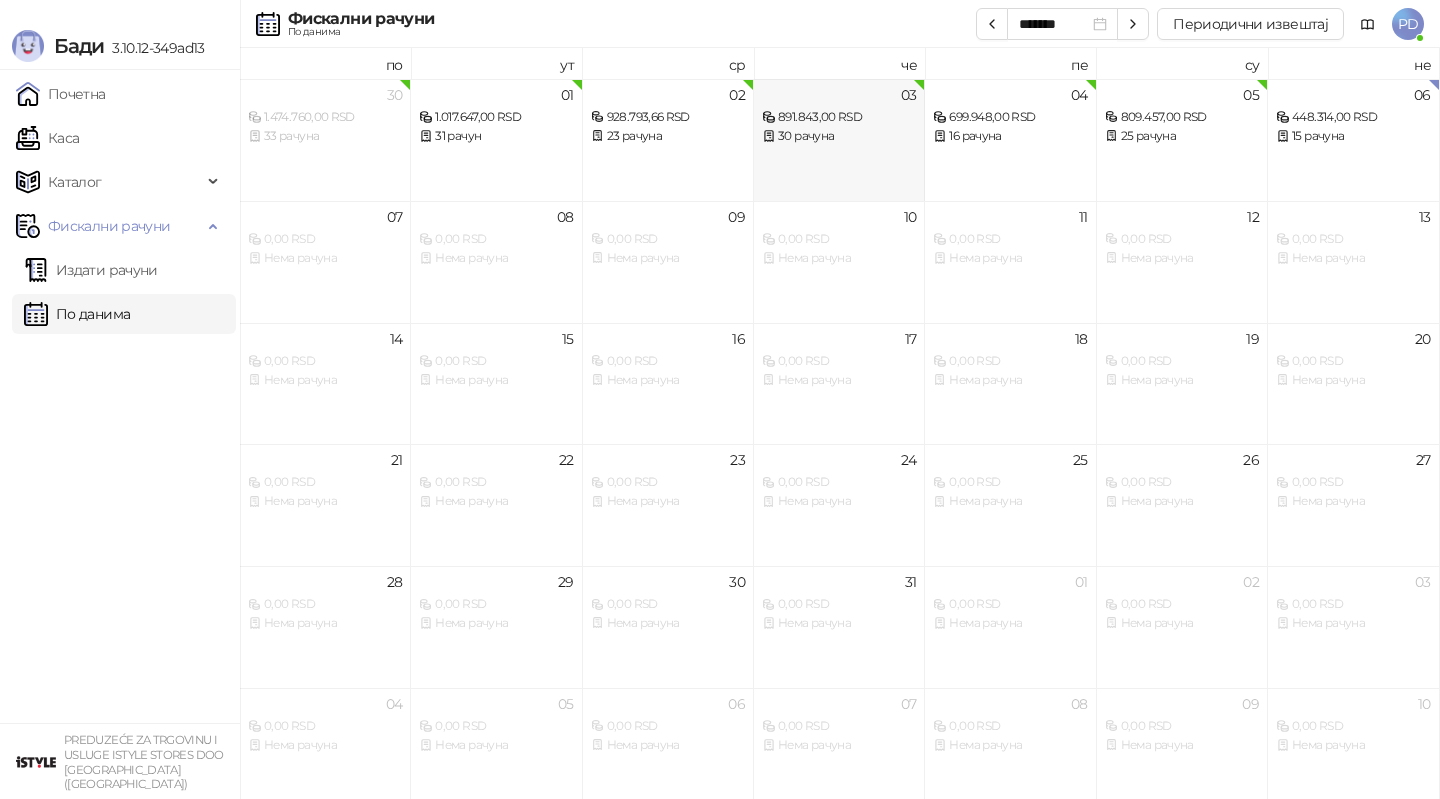 click on "03   891.843,00 RSD   30 рачуна" at bounding box center (839, 140) 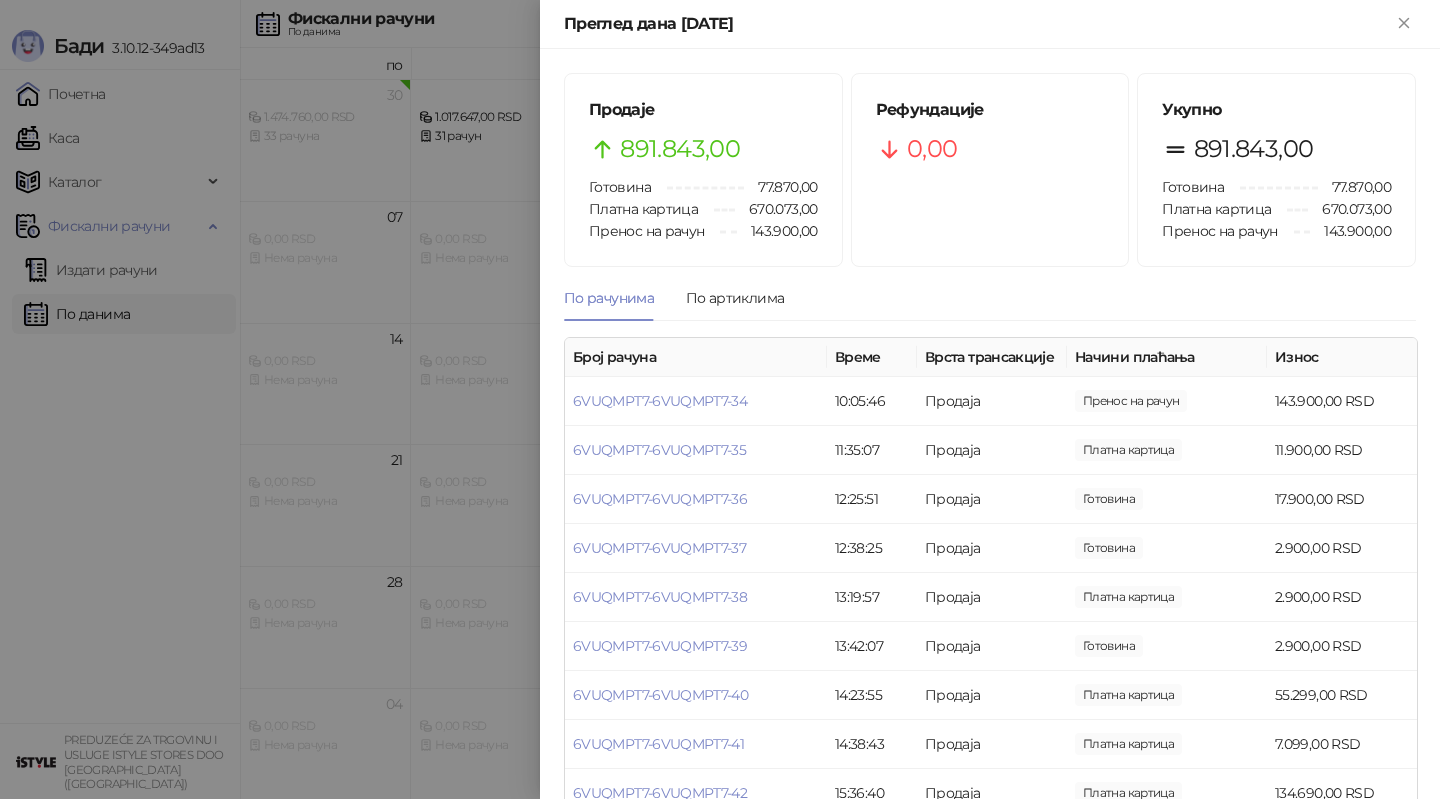 click at bounding box center (720, 399) 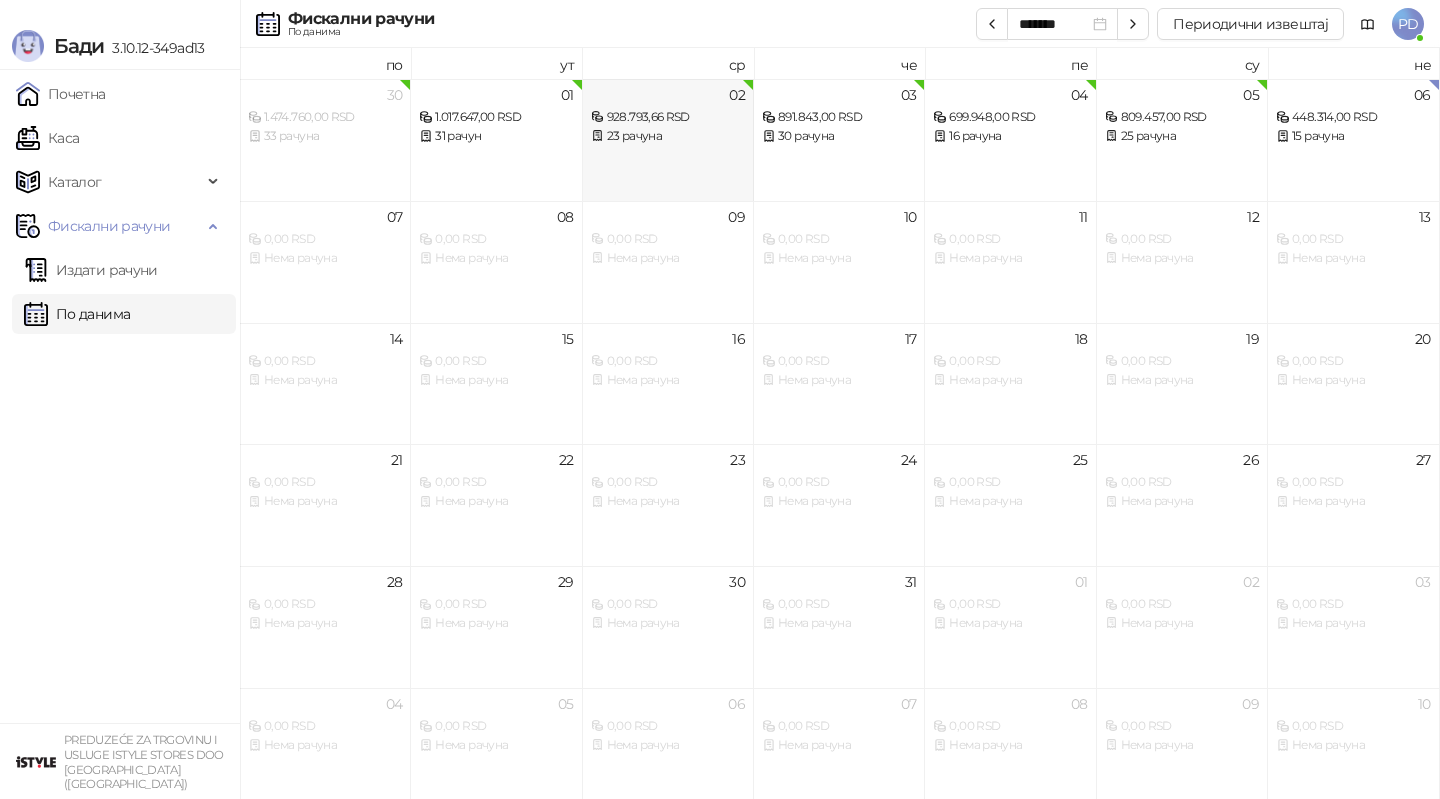 click on "02   928.793,66 RSD   23 рачуна" at bounding box center (668, 140) 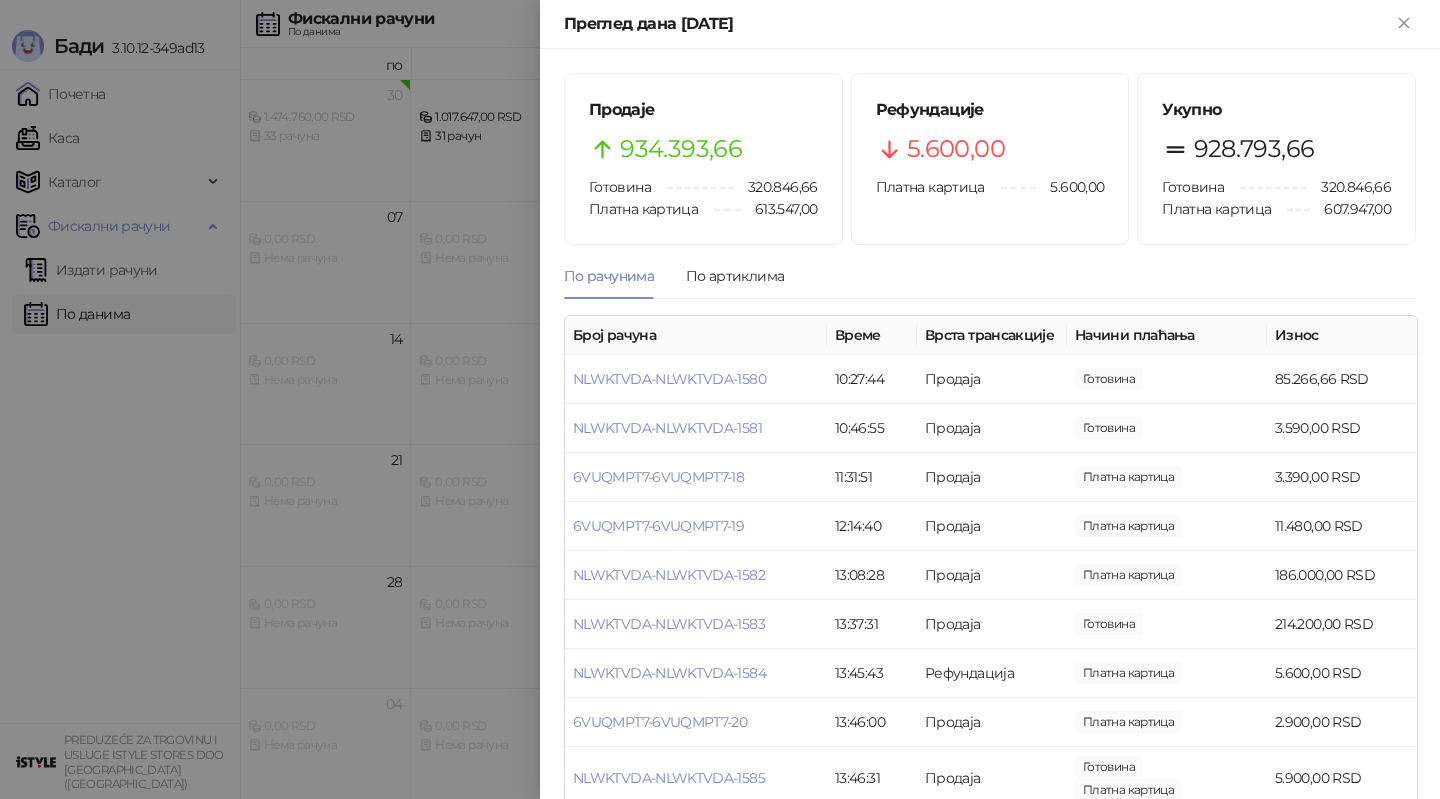 click at bounding box center (720, 399) 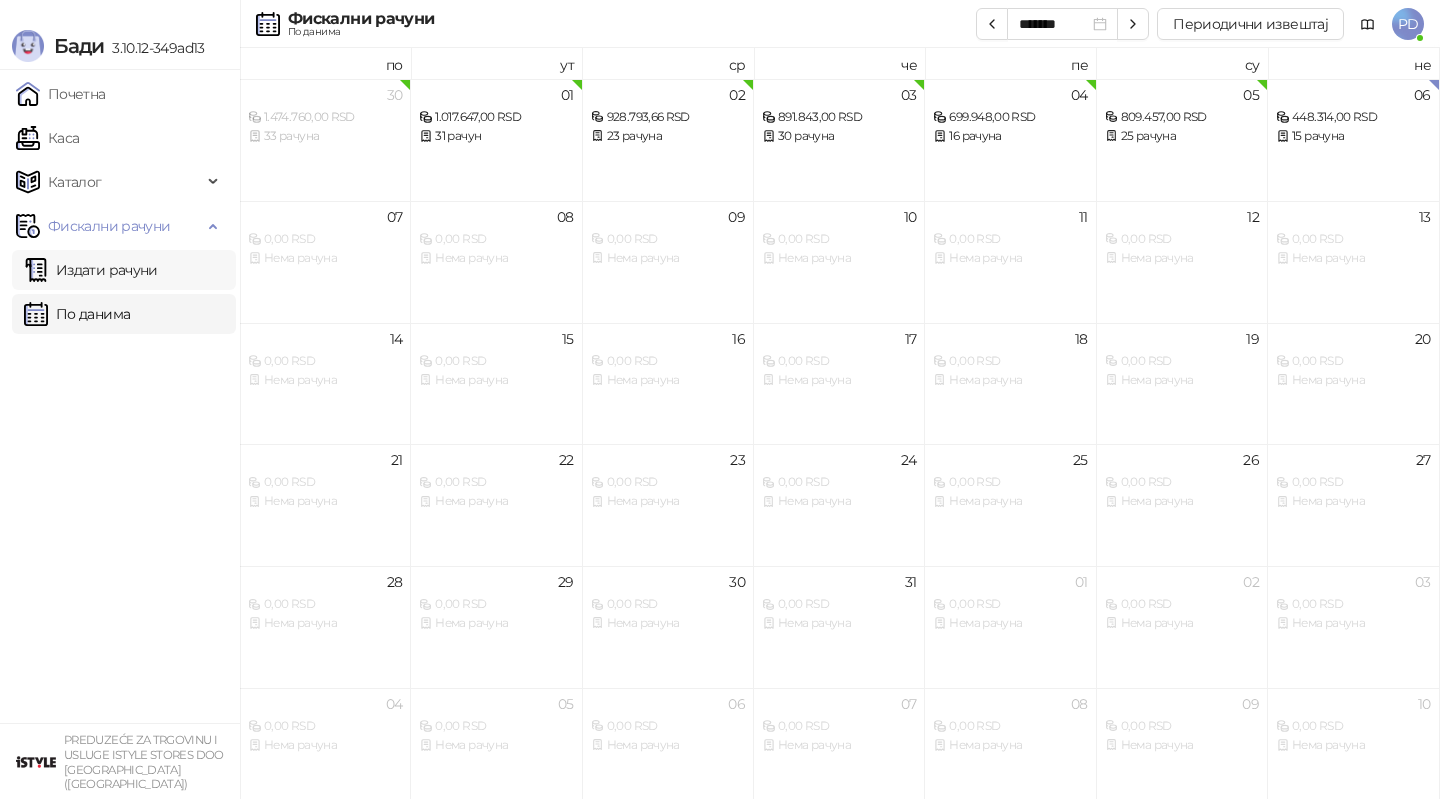 click on "Издати рачуни" at bounding box center [91, 270] 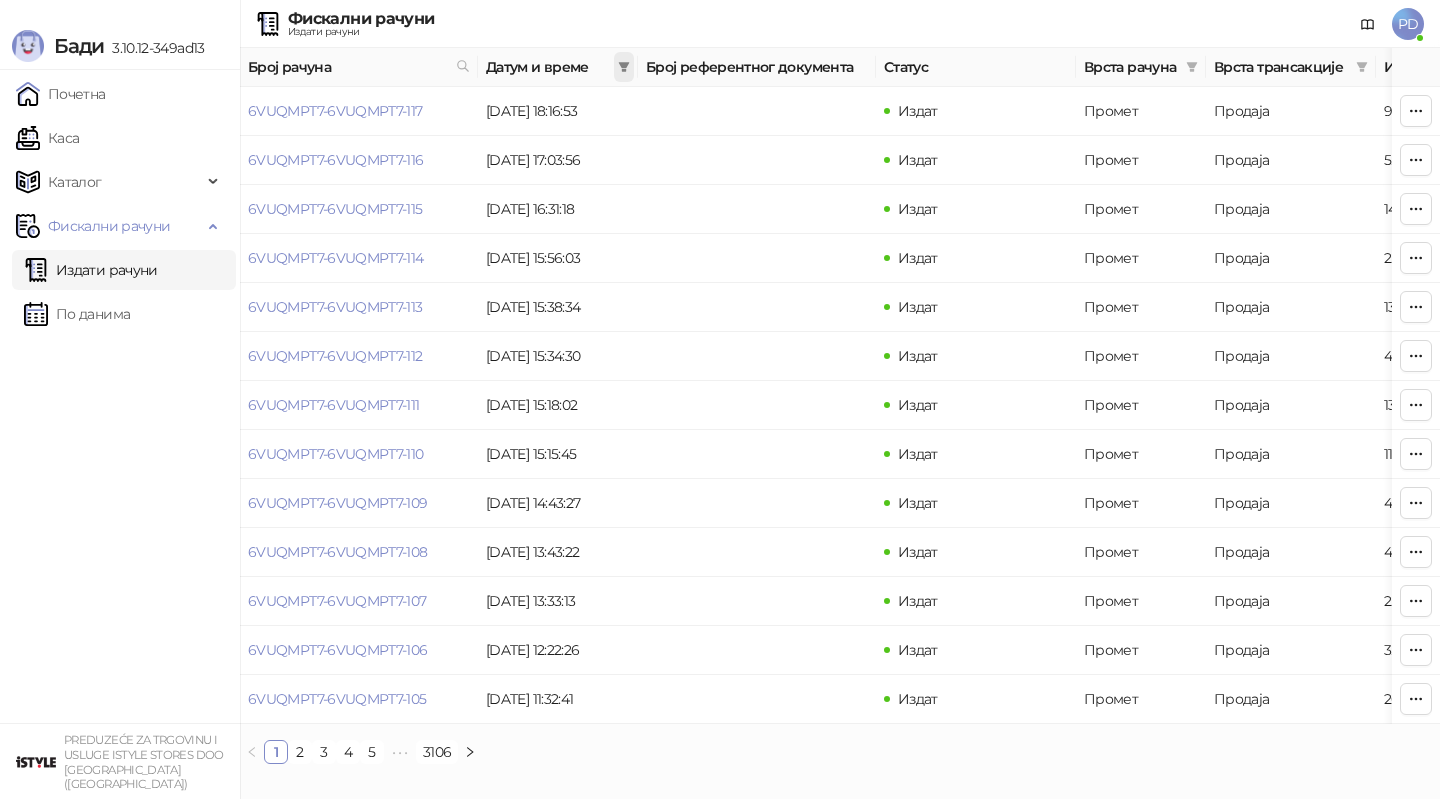 click 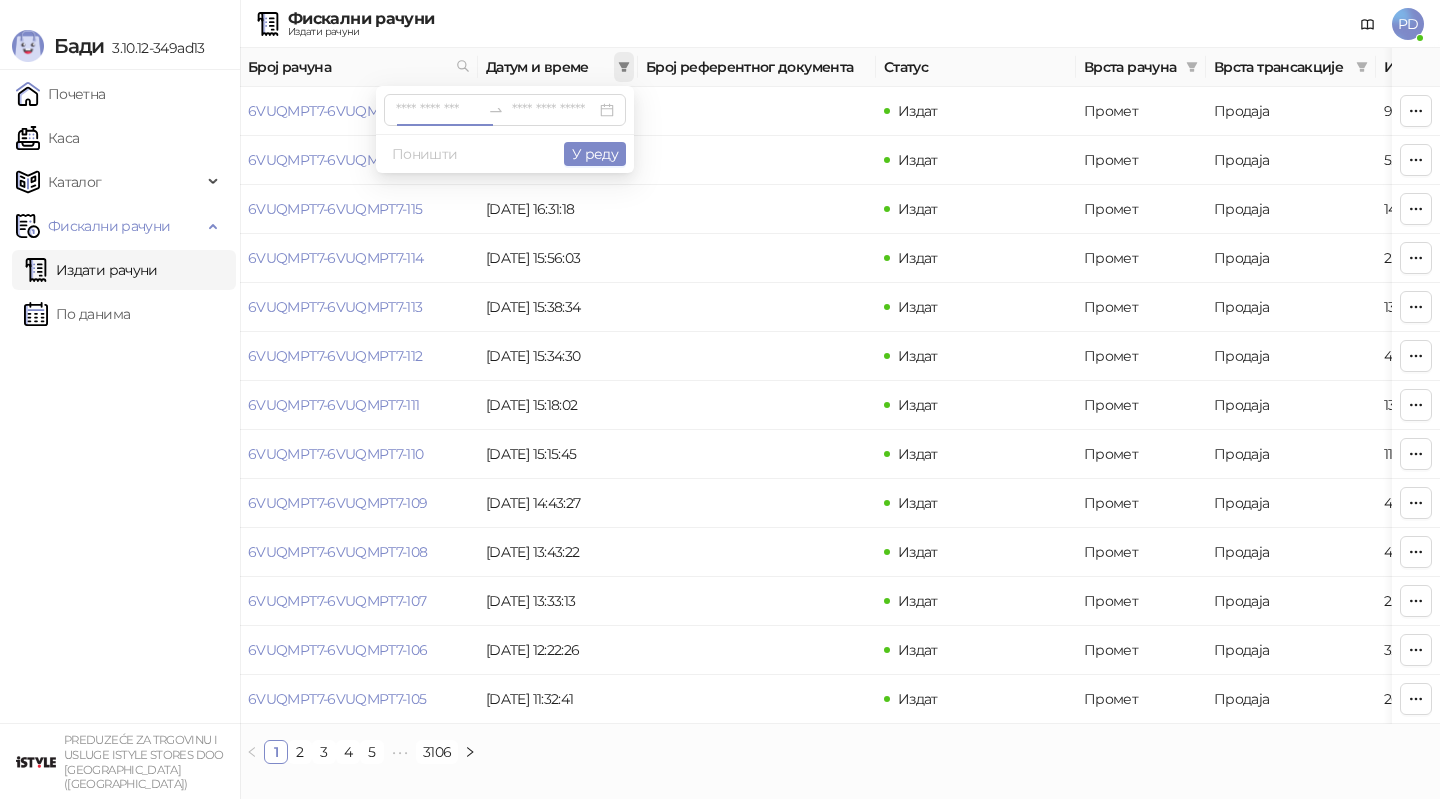 click 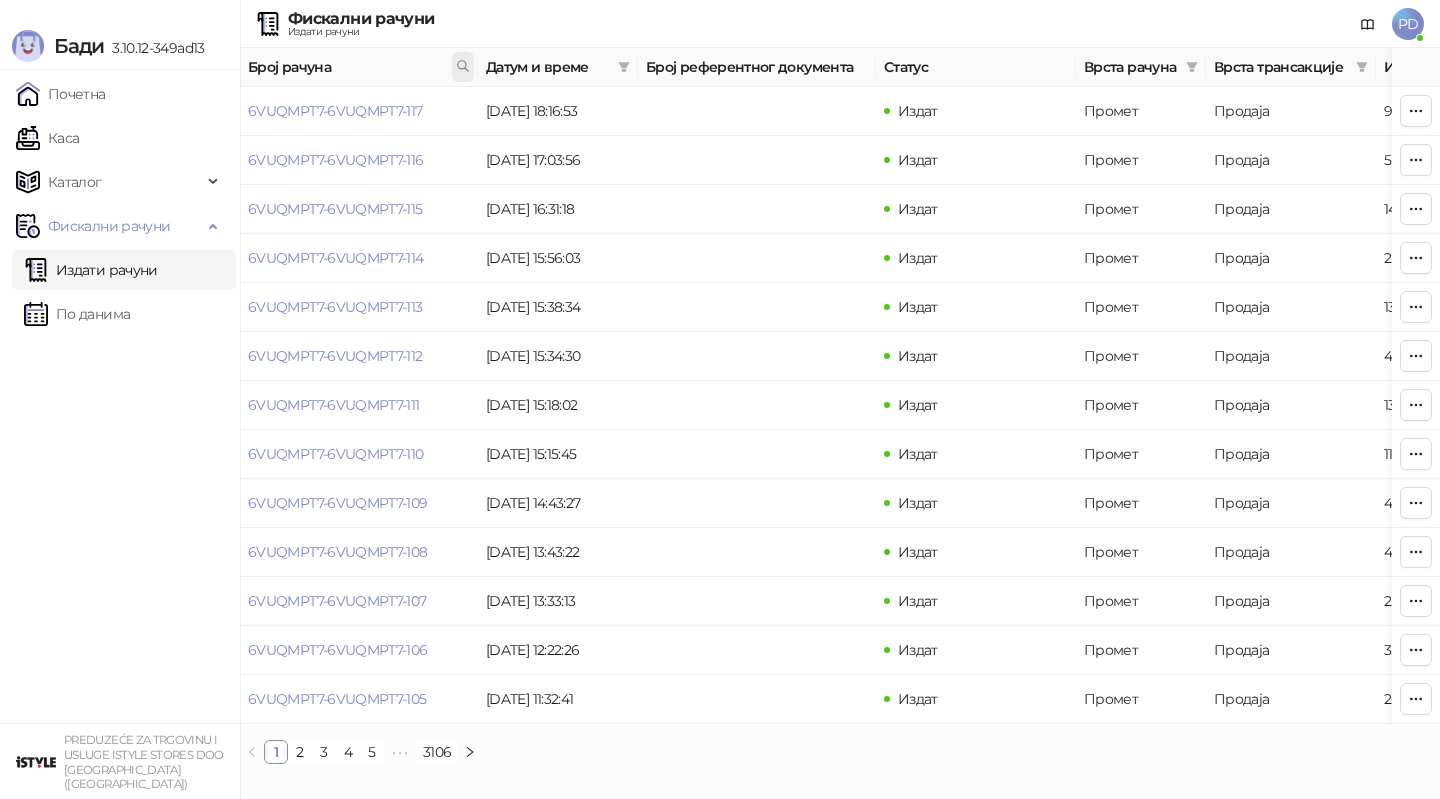 click 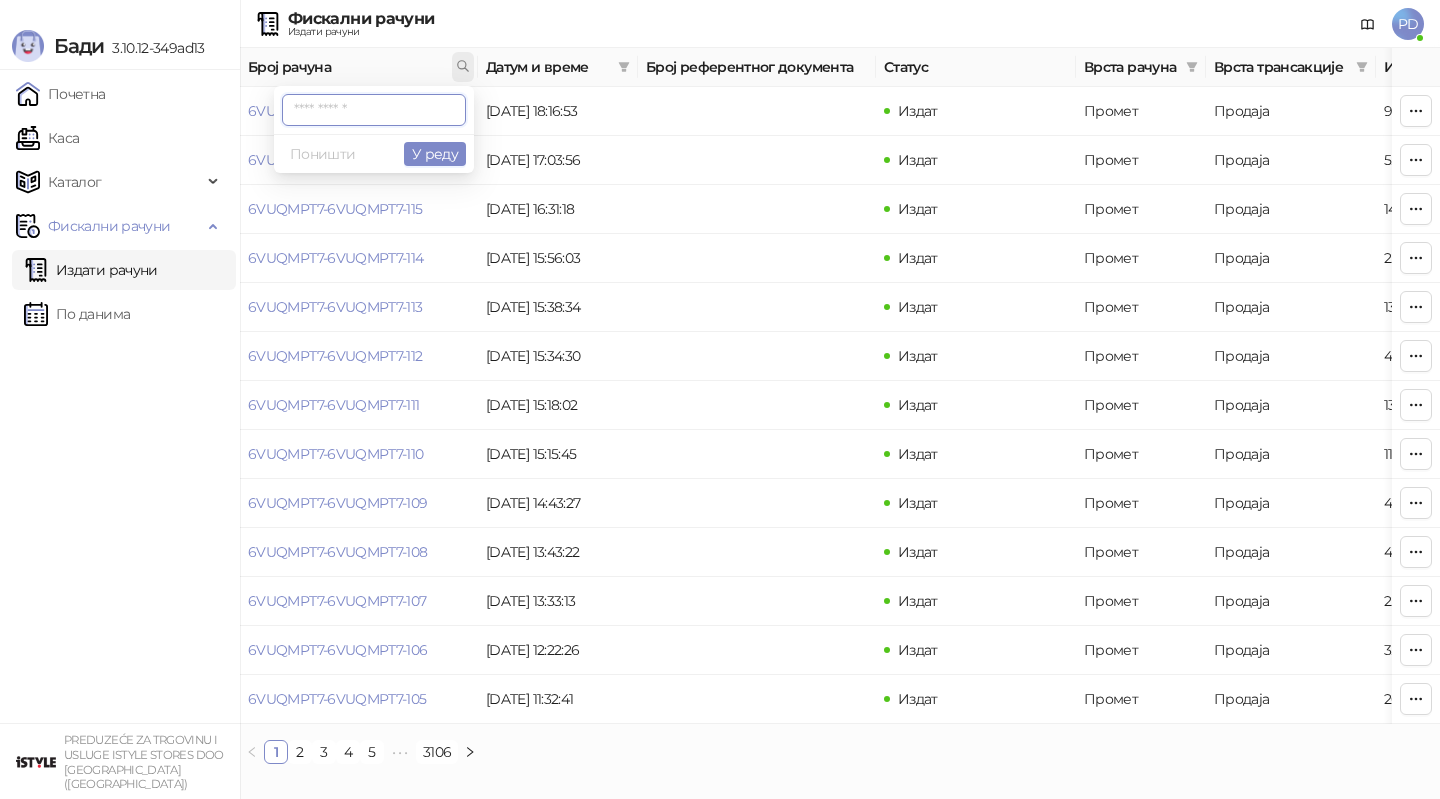click 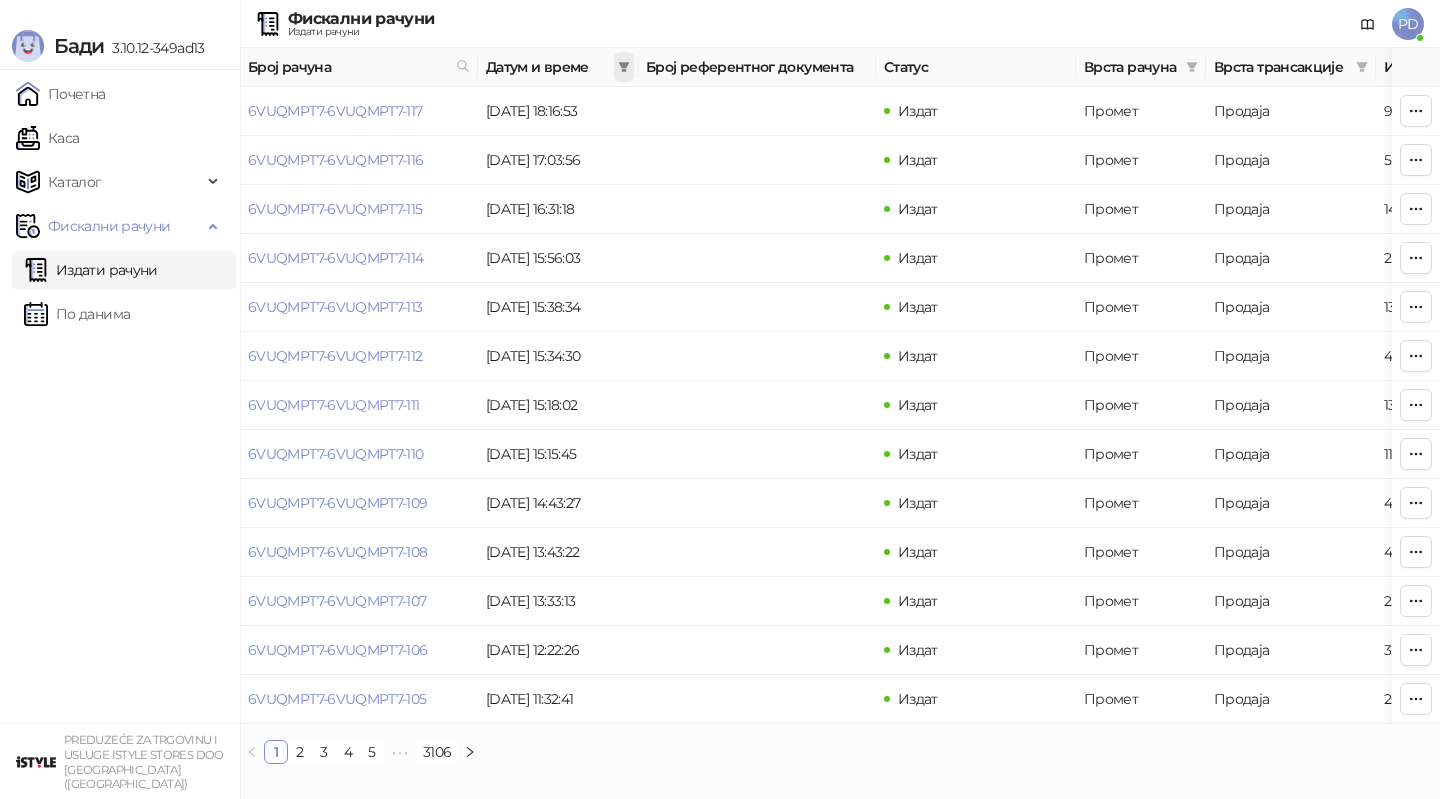 click 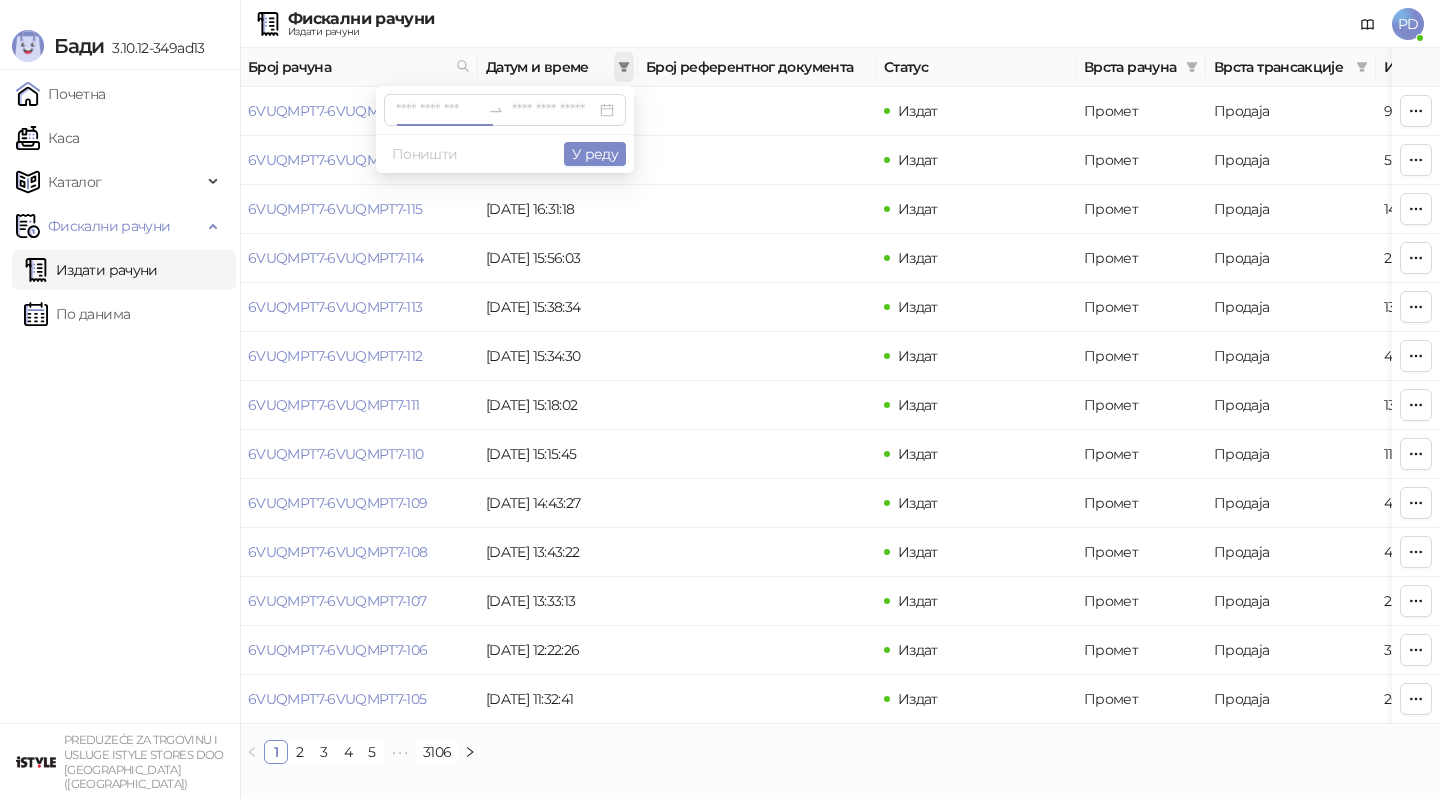 click 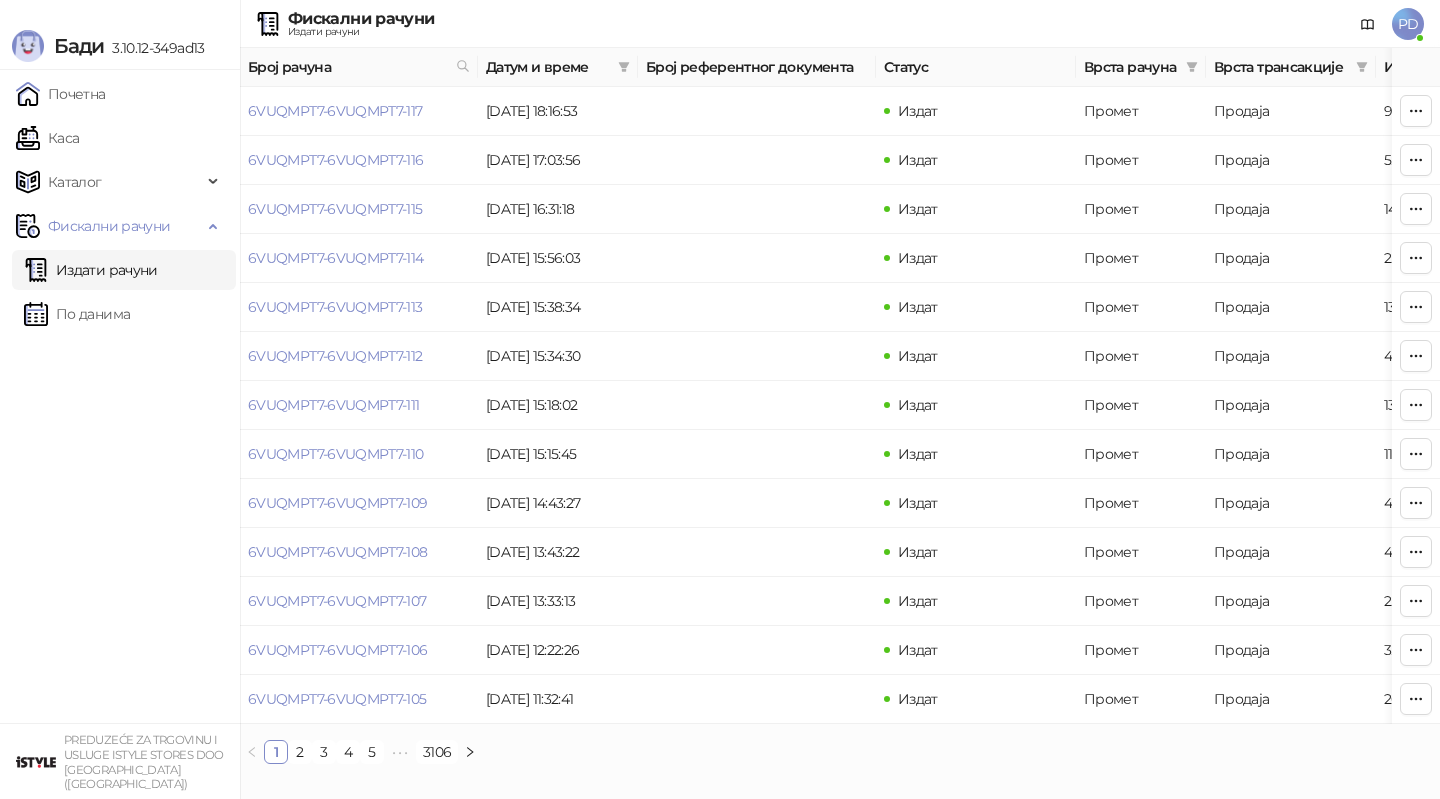 click on "Датум и време" at bounding box center [548, 67] 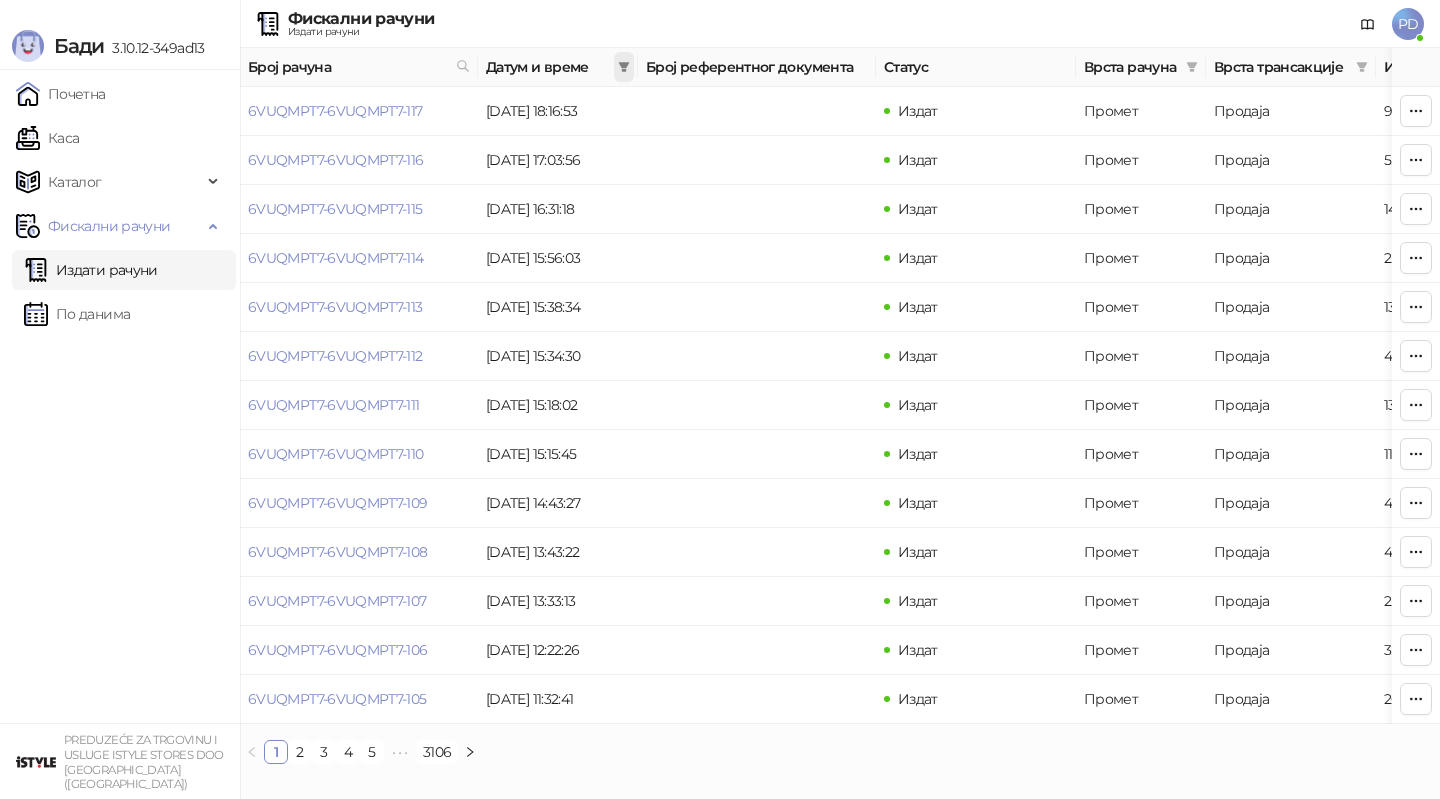click 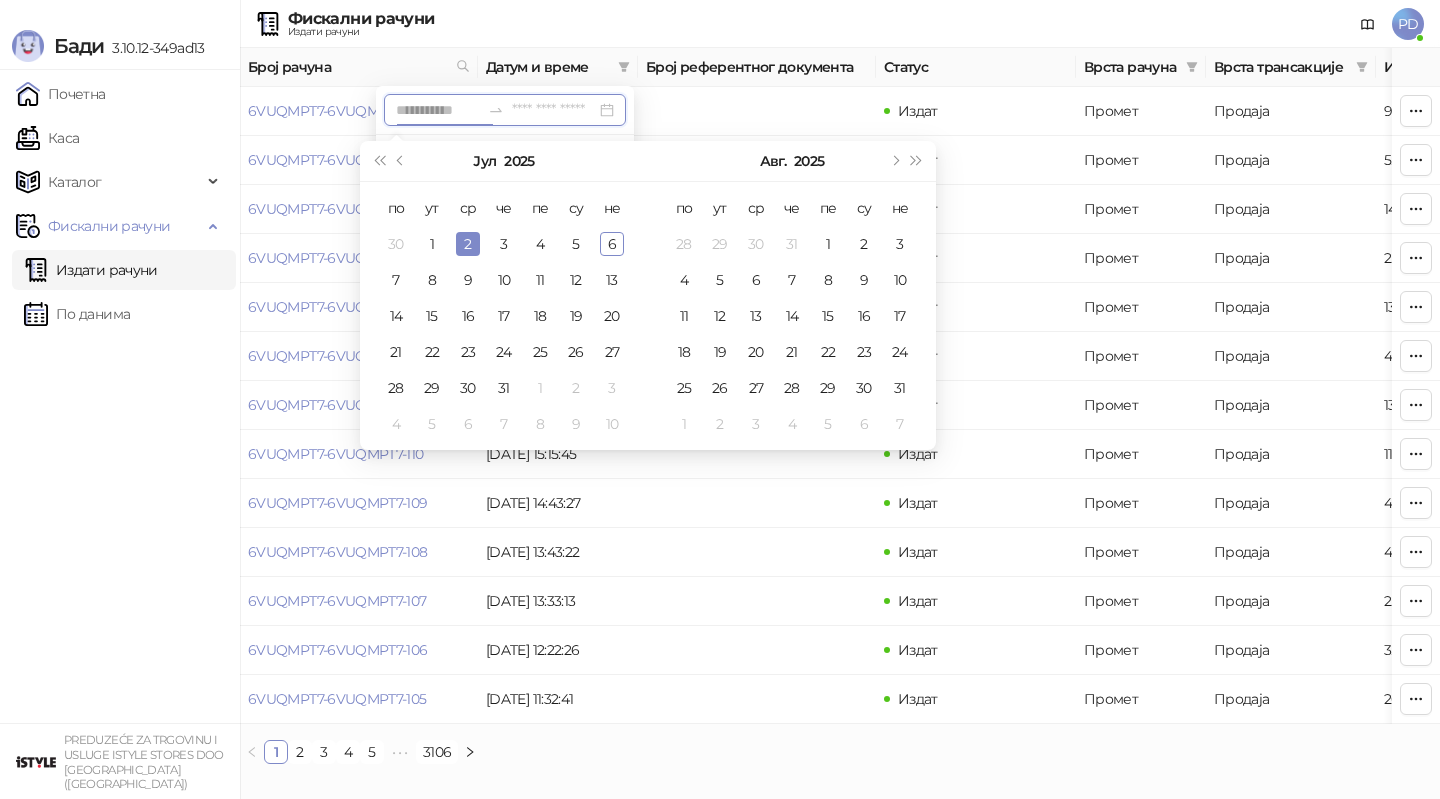 type on "**********" 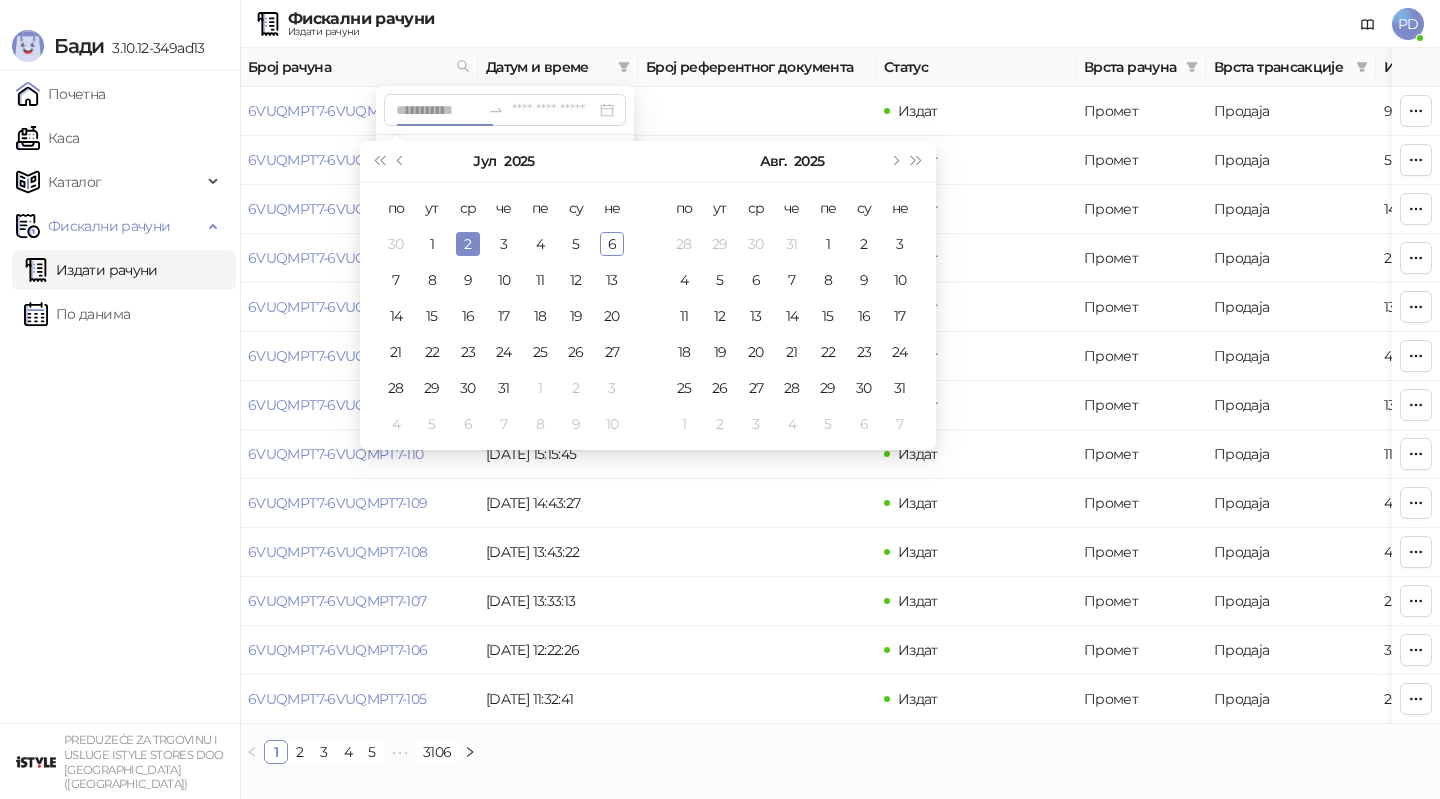 click on "2" at bounding box center [468, 244] 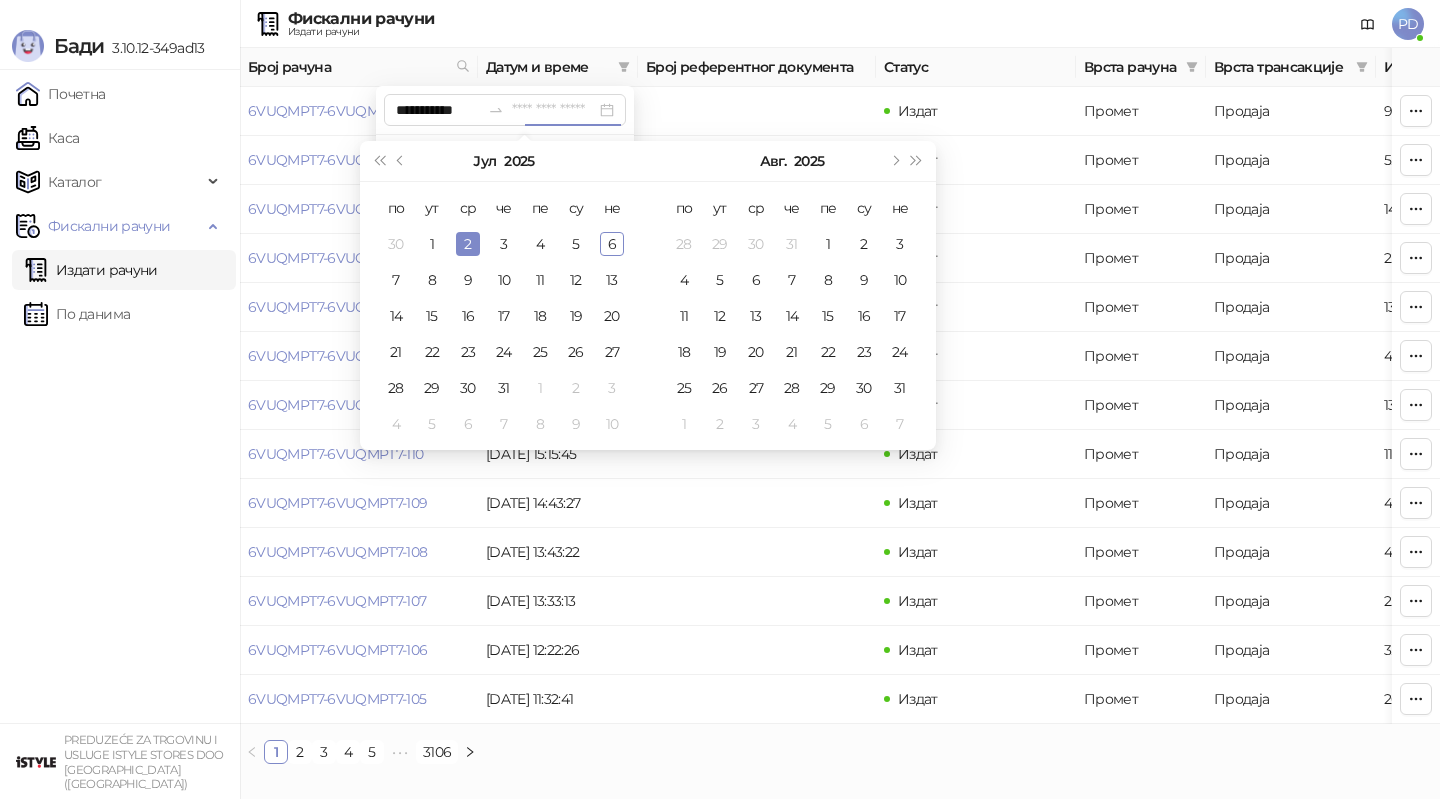 click on "2" at bounding box center (468, 244) 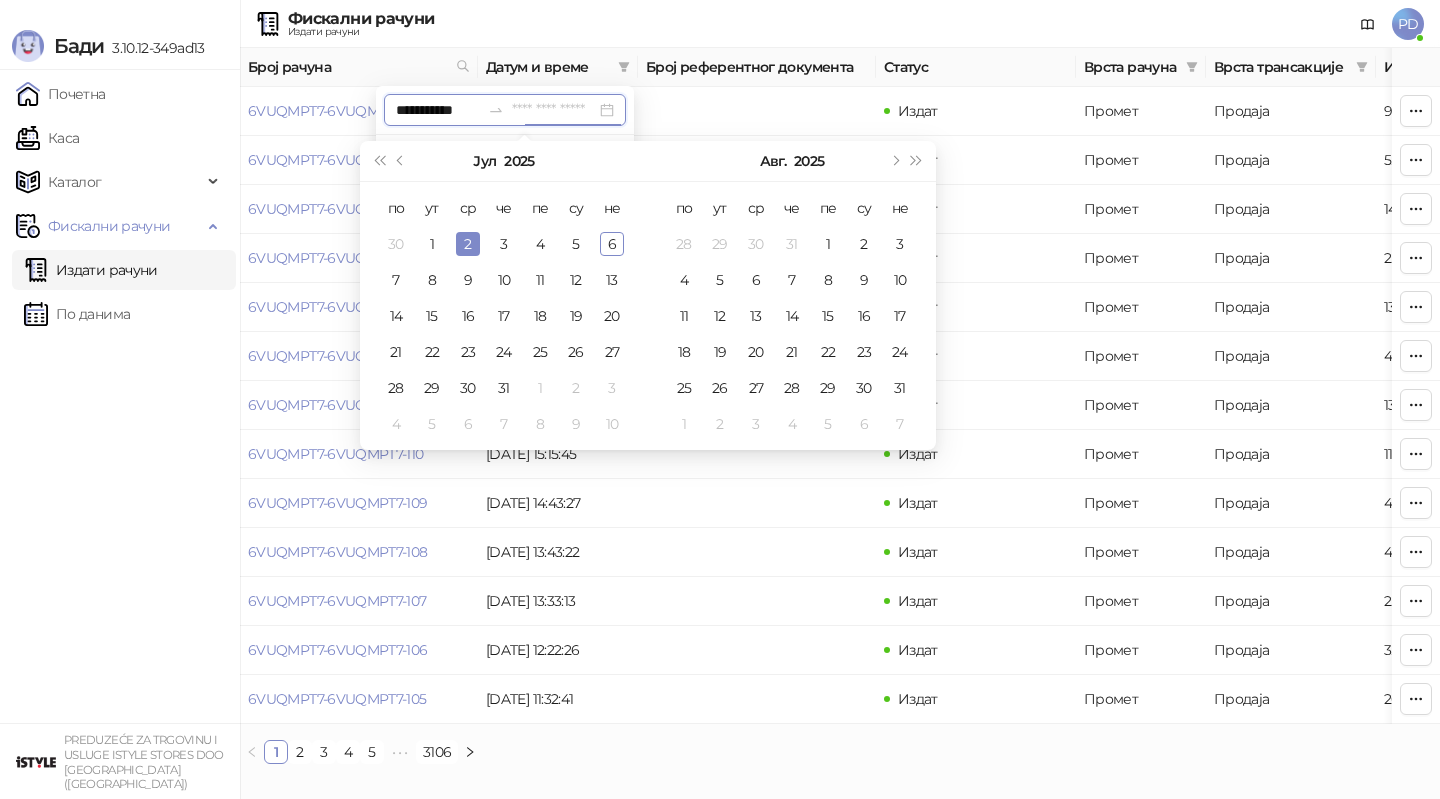 type on "**********" 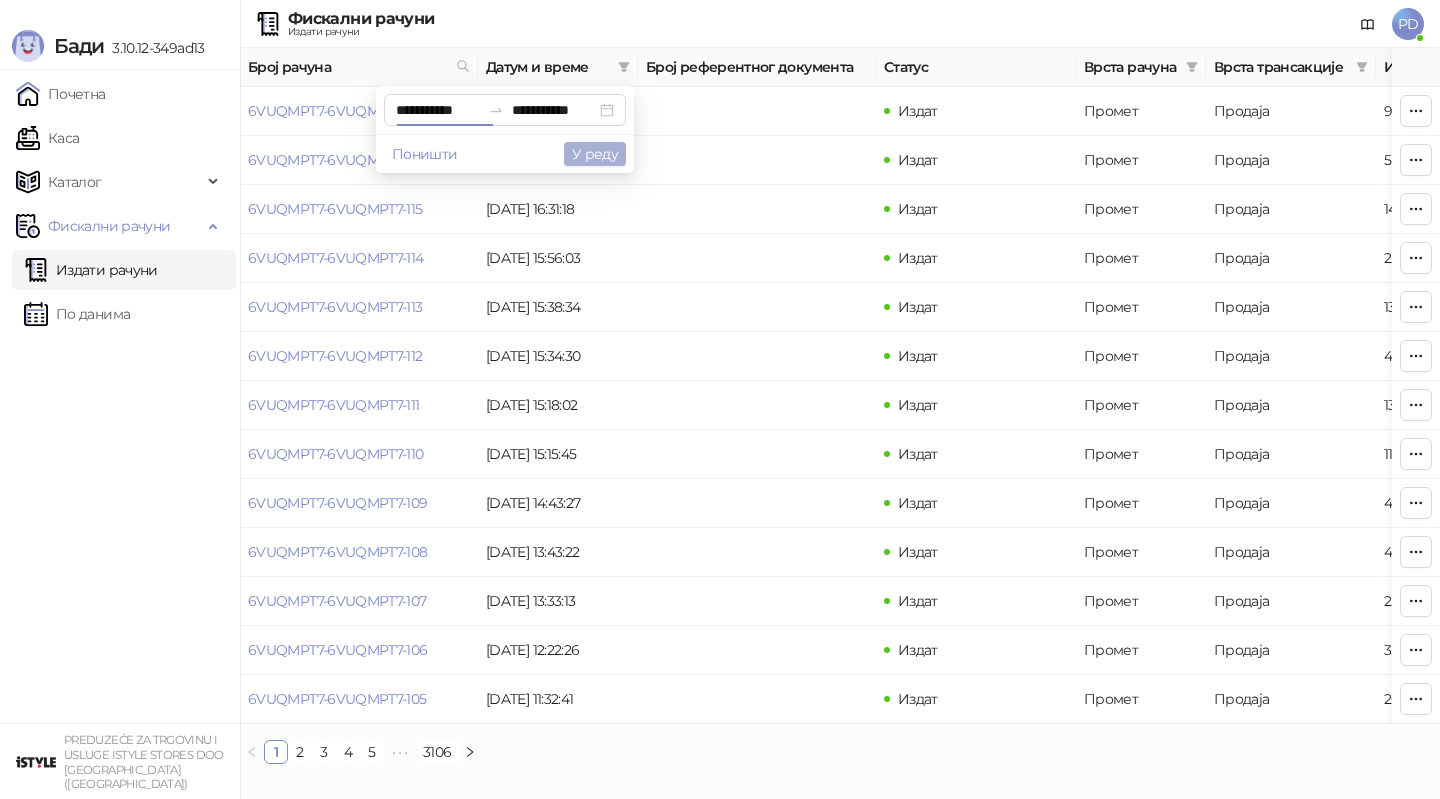 click on "У реду" at bounding box center (595, 154) 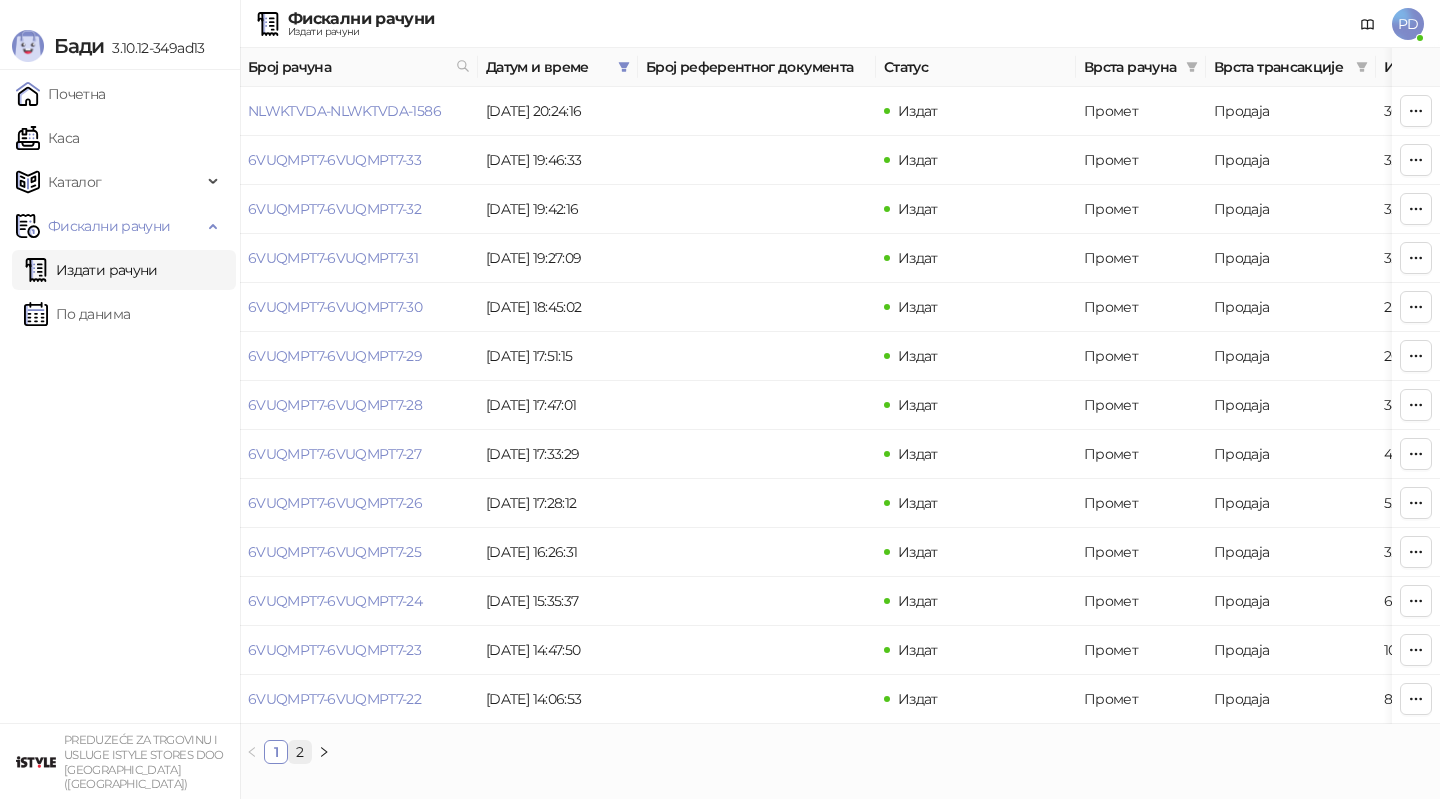 click on "2" at bounding box center (300, 752) 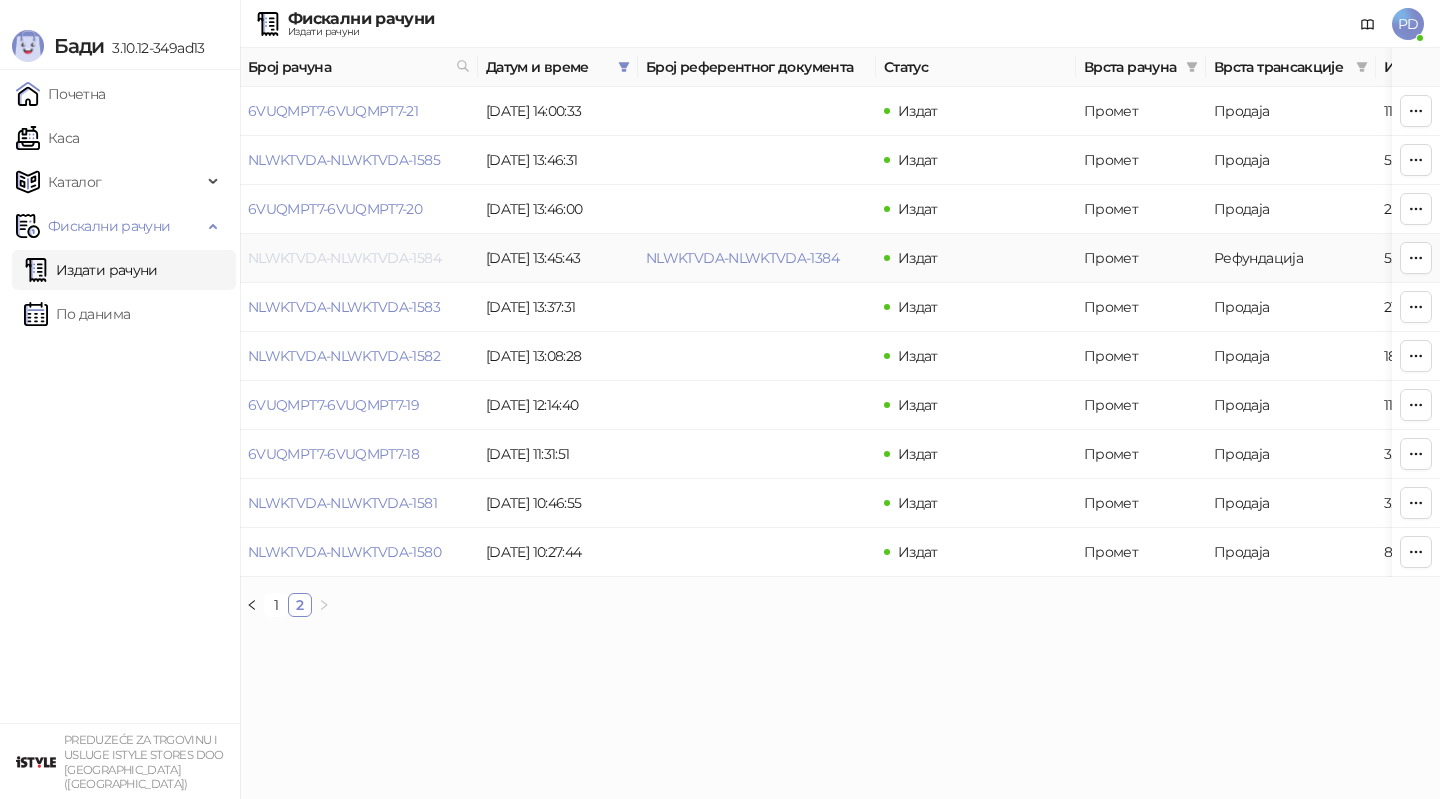 click on "NLWKTVDA-NLWKTVDA-1584" at bounding box center [344, 258] 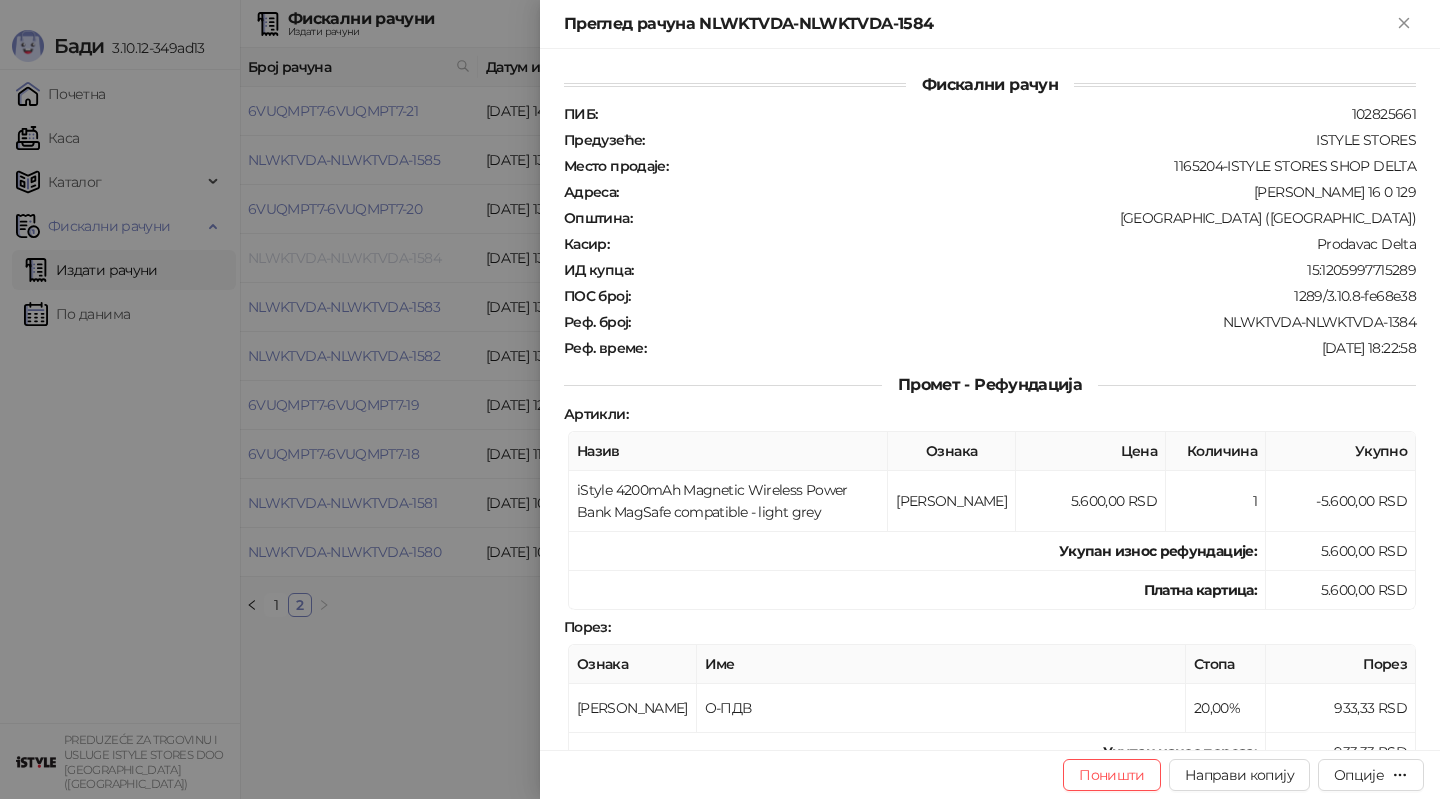 click at bounding box center [720, 399] 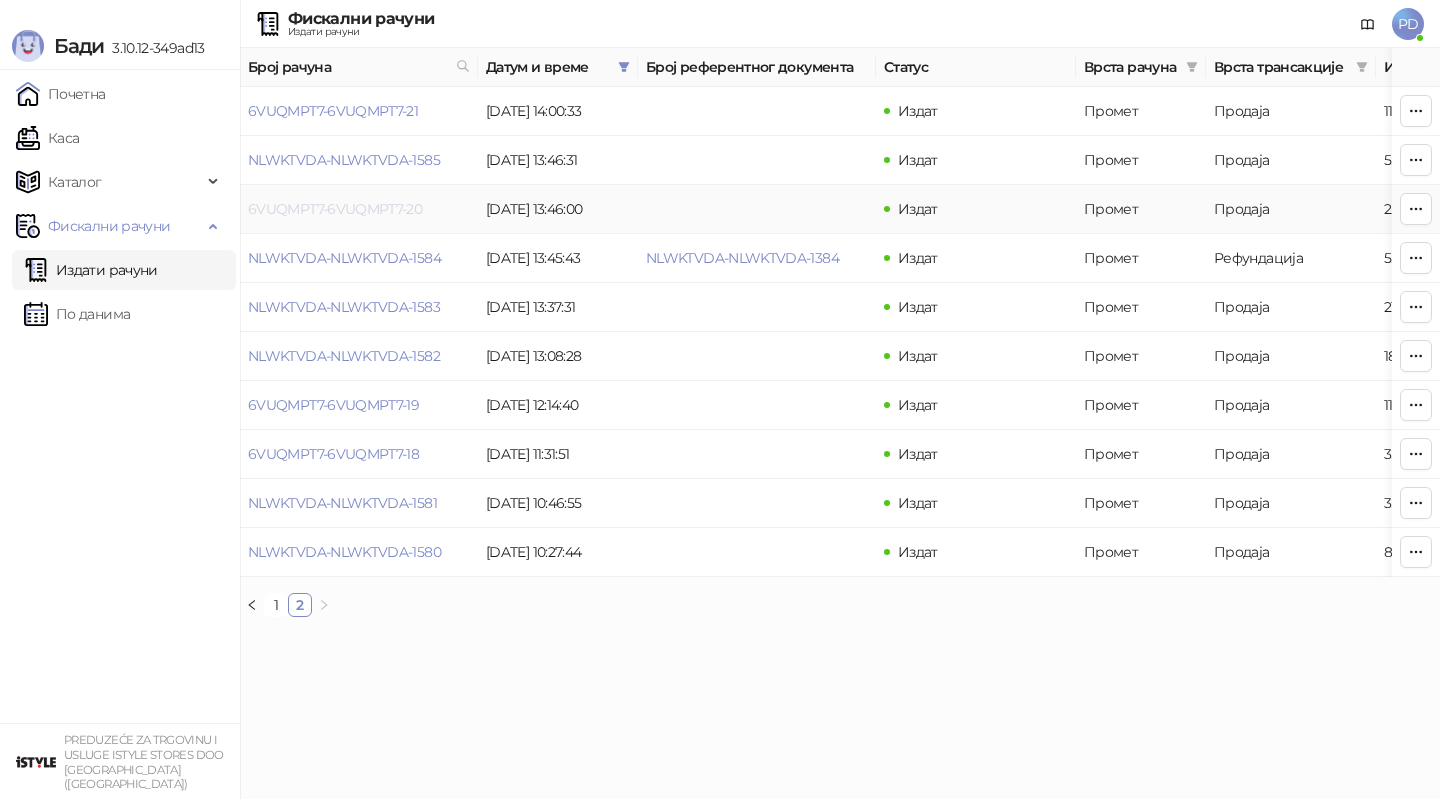 click on "6VUQMPT7-6VUQMPT7-20" at bounding box center (335, 209) 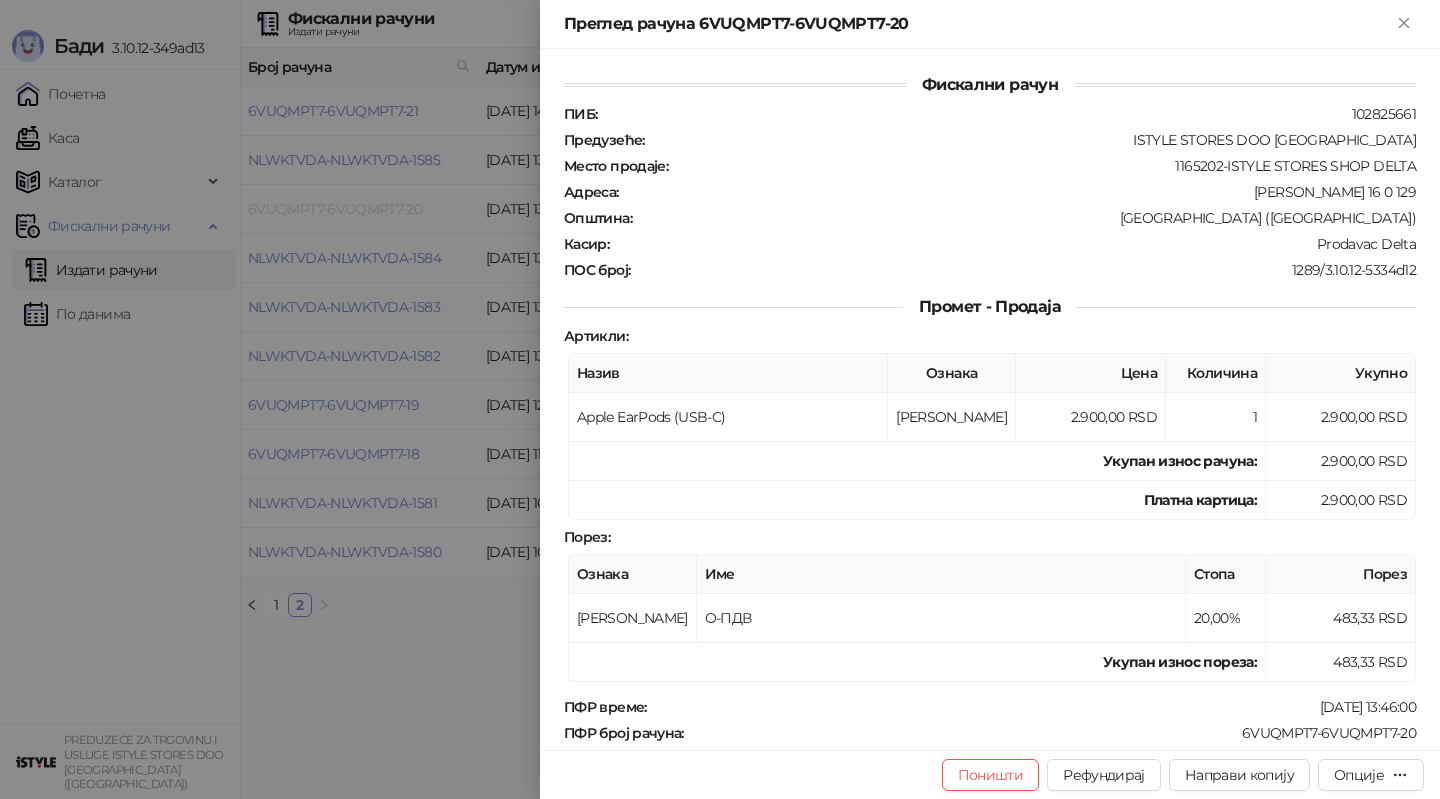 click at bounding box center (720, 399) 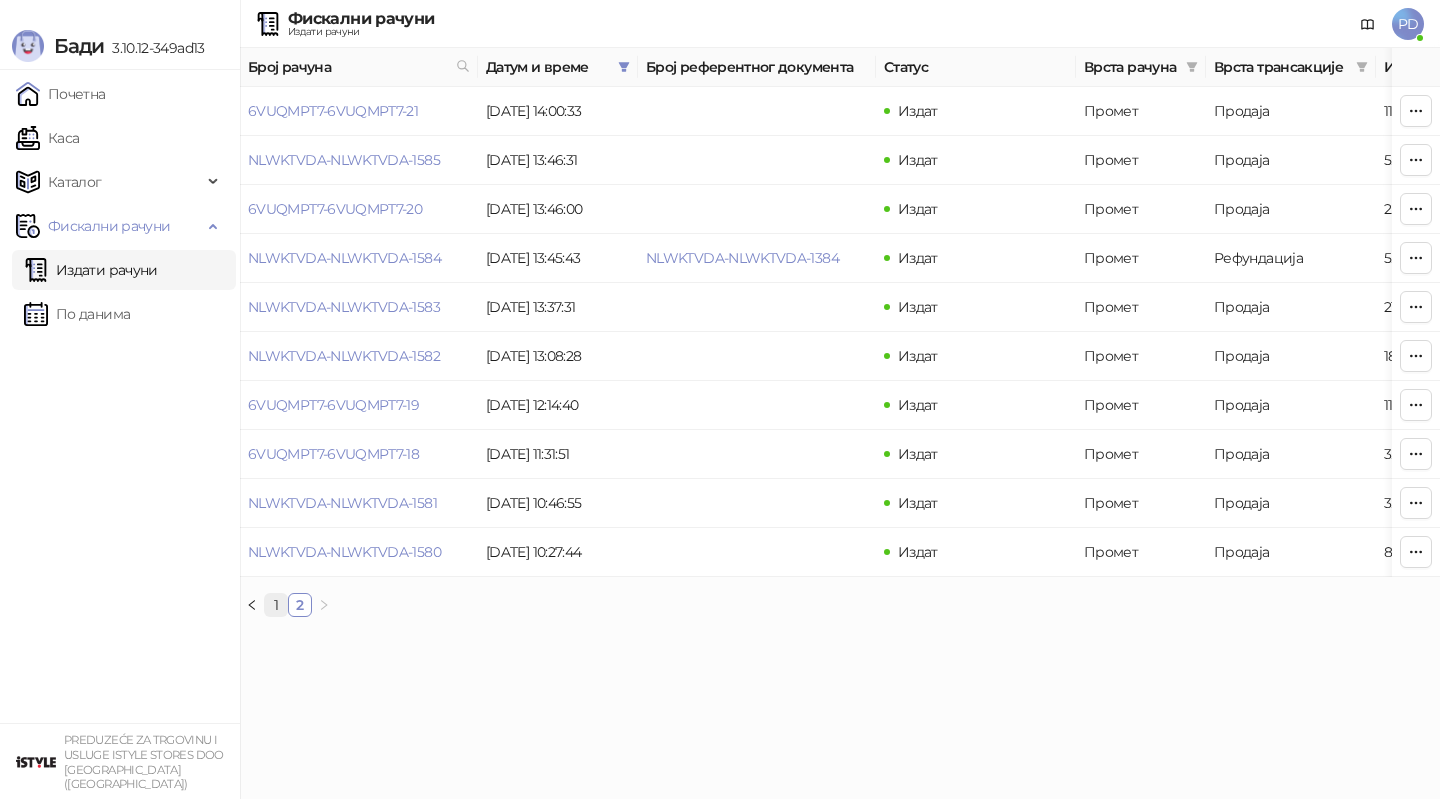 click on "1" at bounding box center (276, 605) 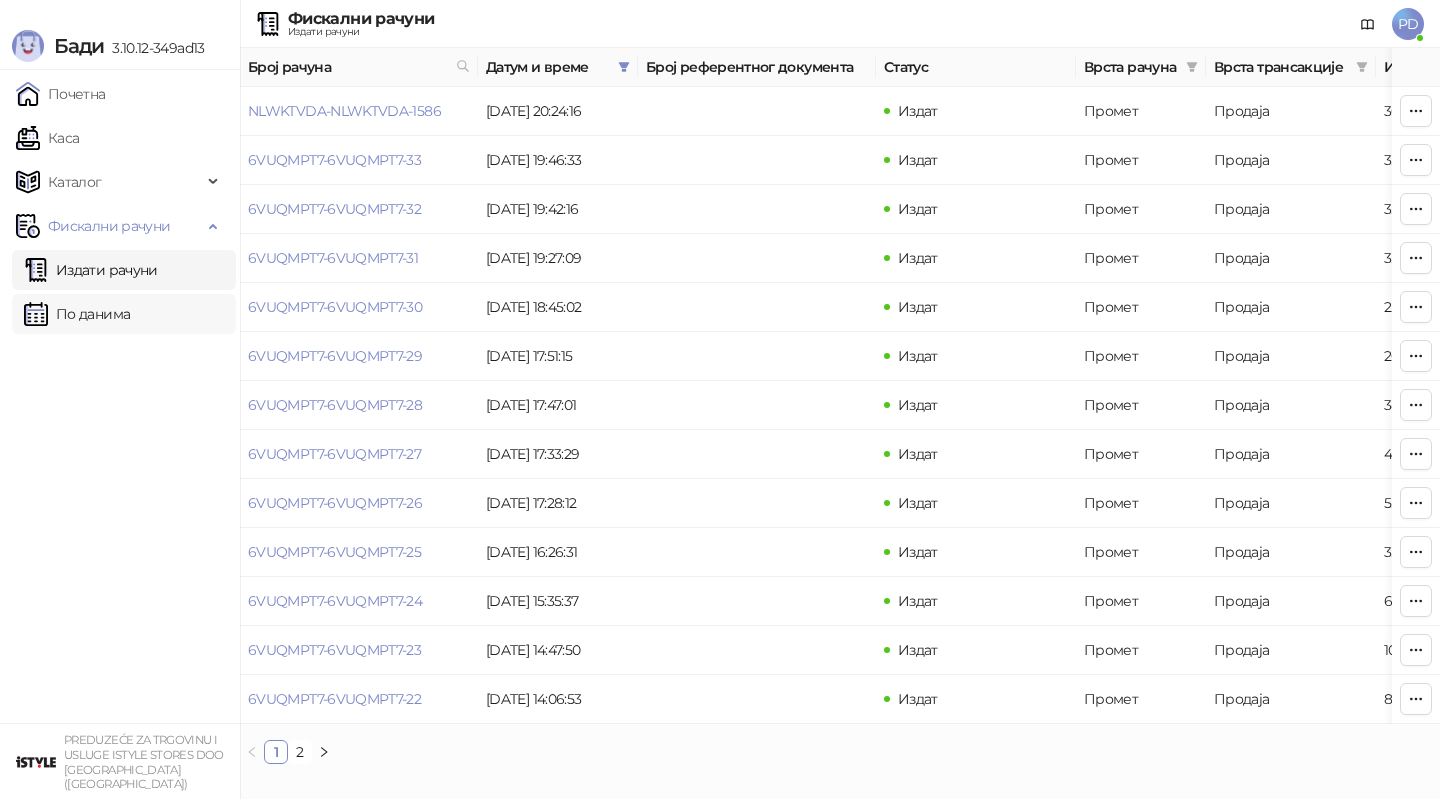 click on "По данима" at bounding box center [77, 314] 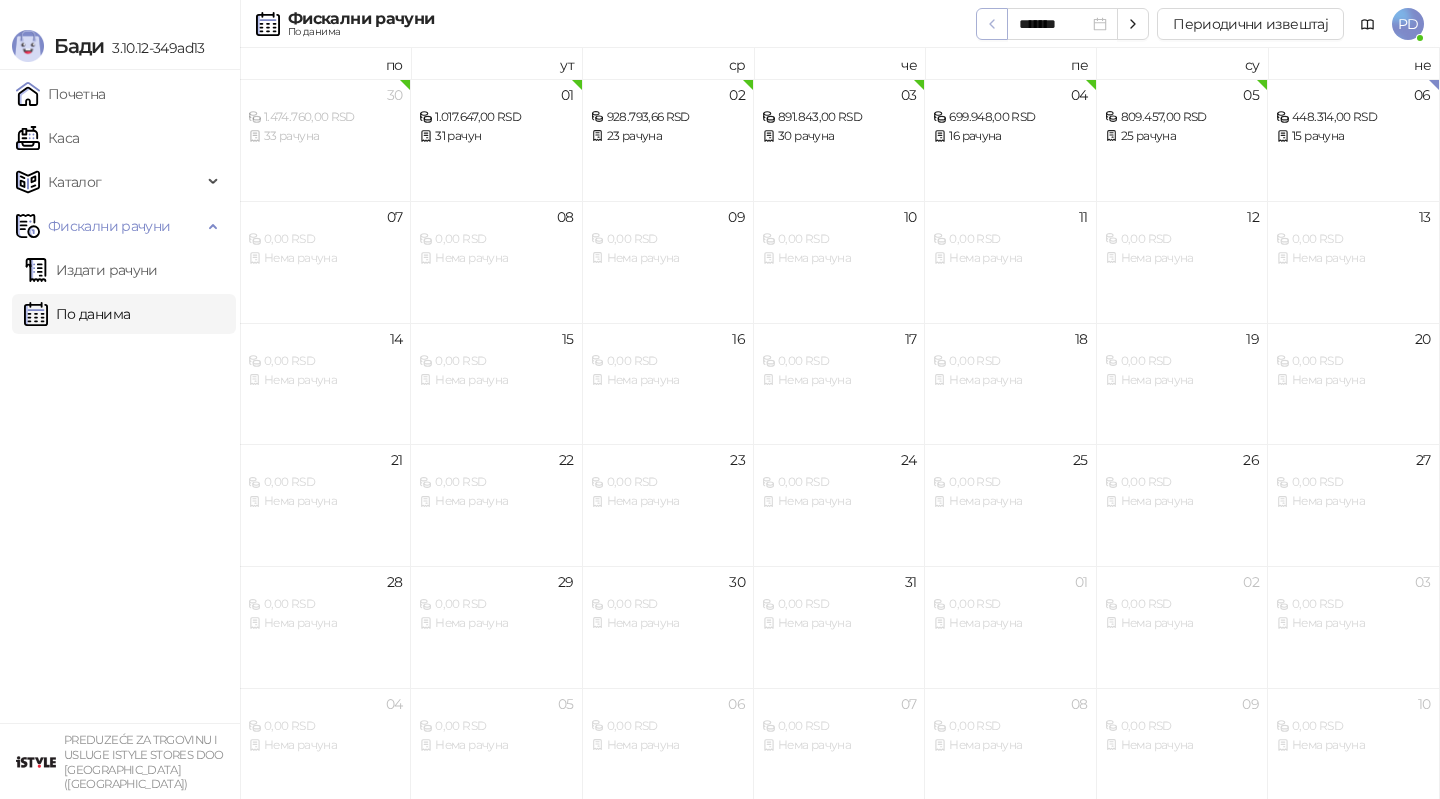 click at bounding box center (992, 24) 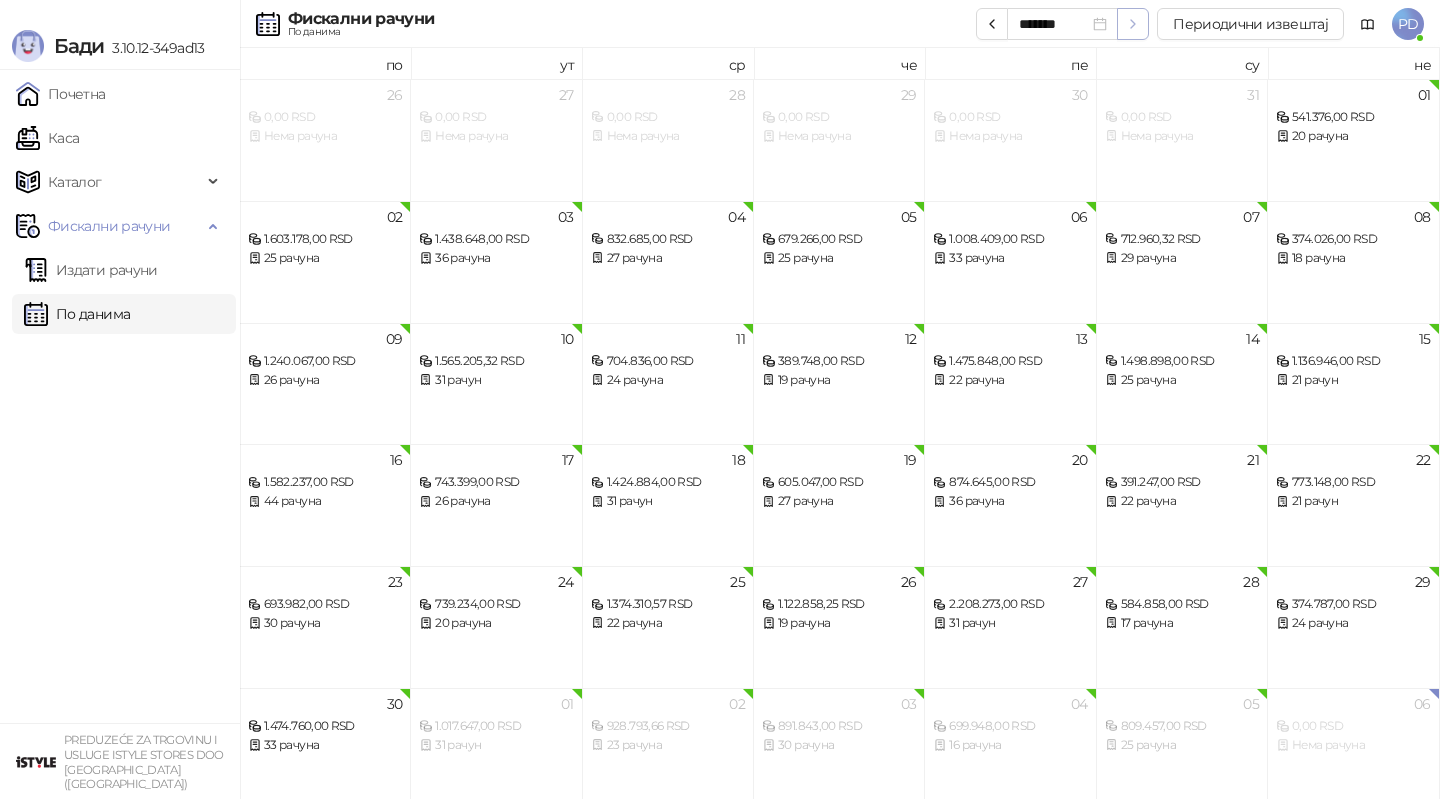 click 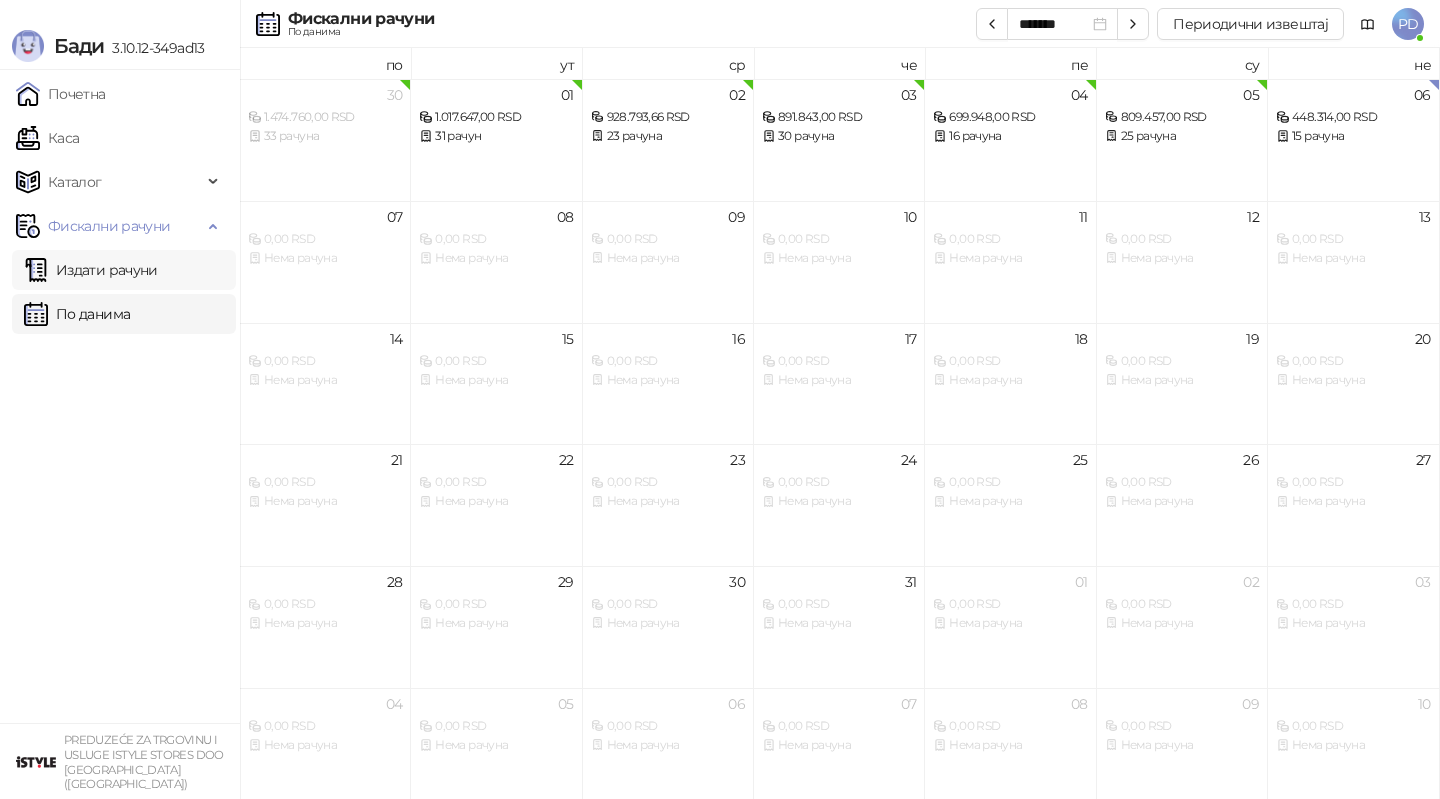 click on "Издати рачуни" at bounding box center (91, 270) 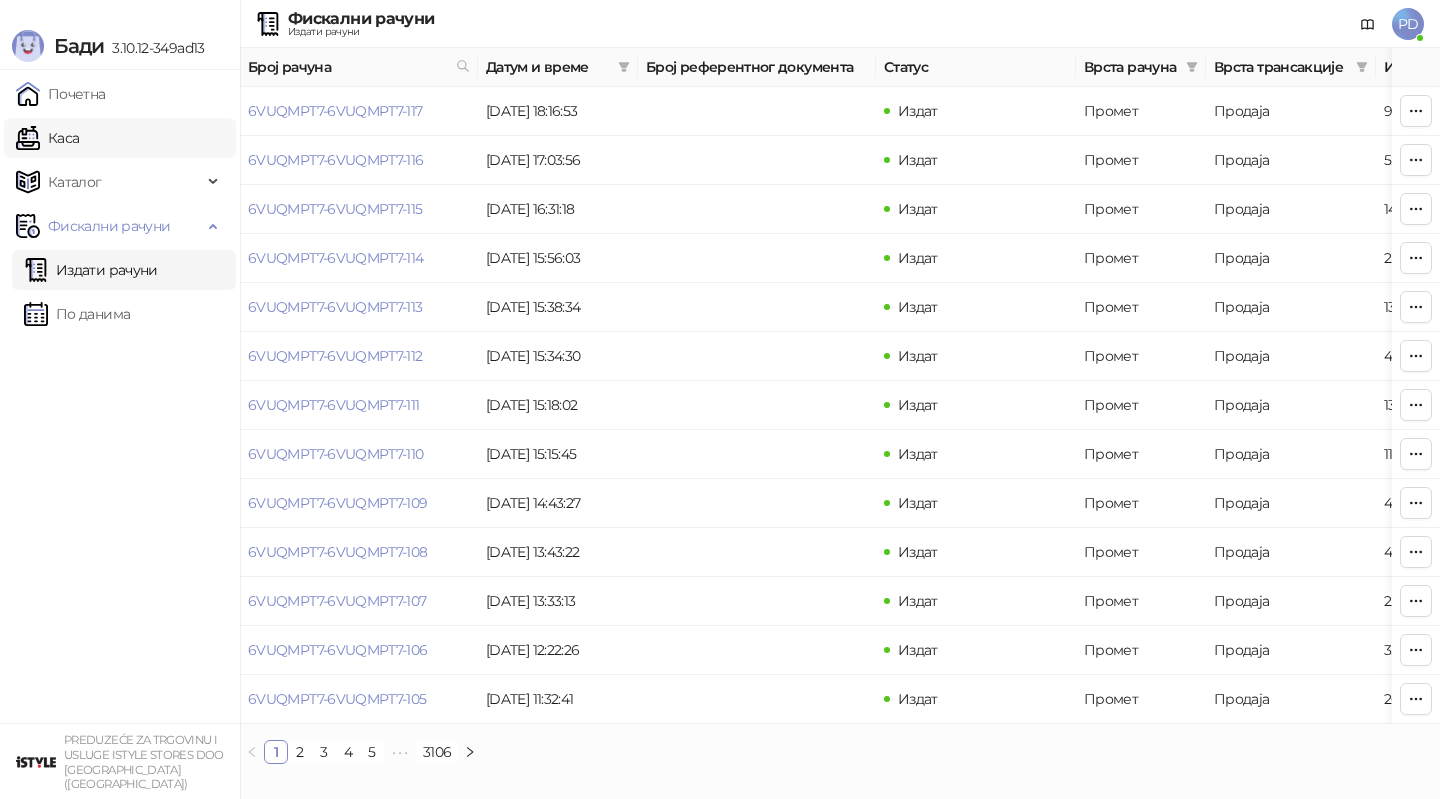 click on "Каса" at bounding box center (47, 138) 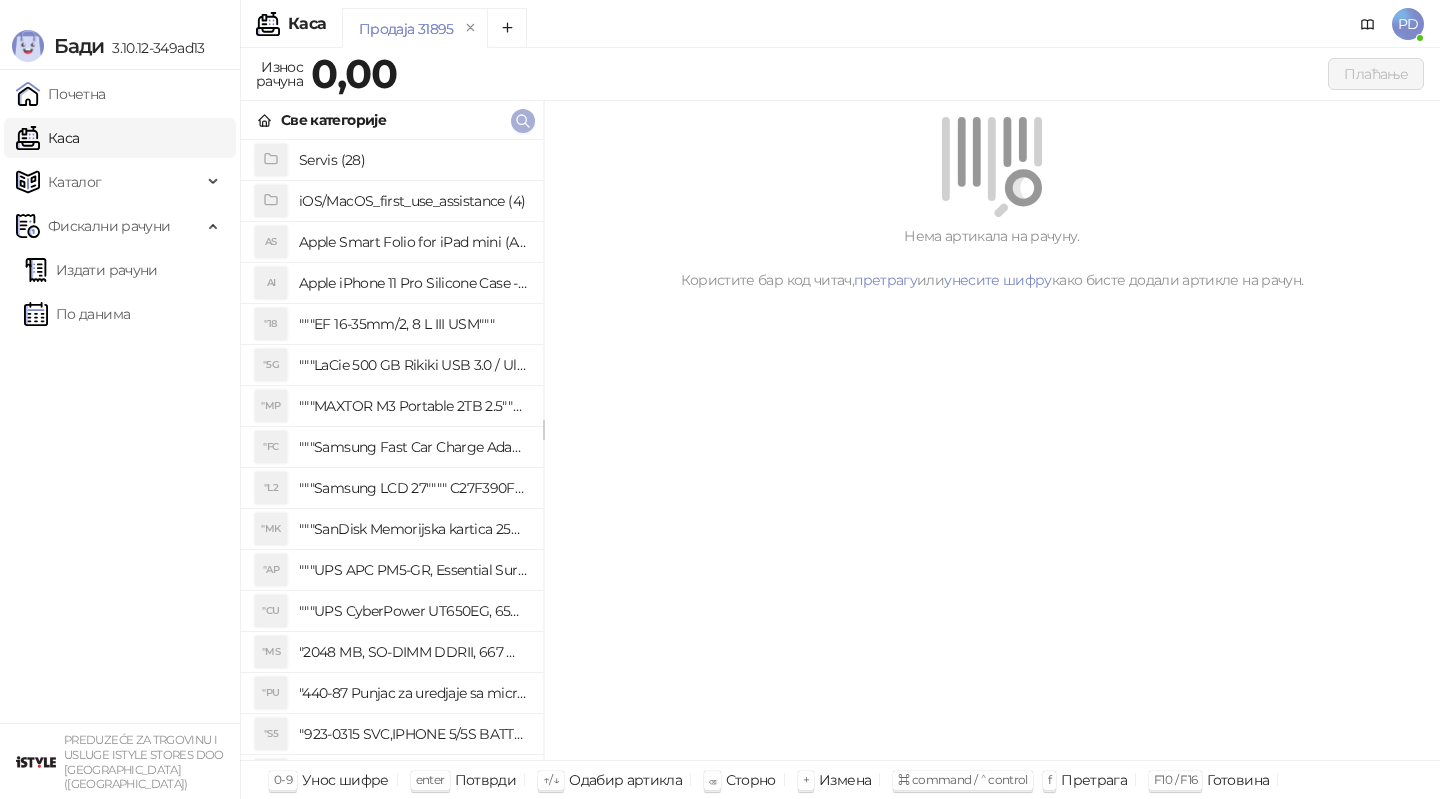 click 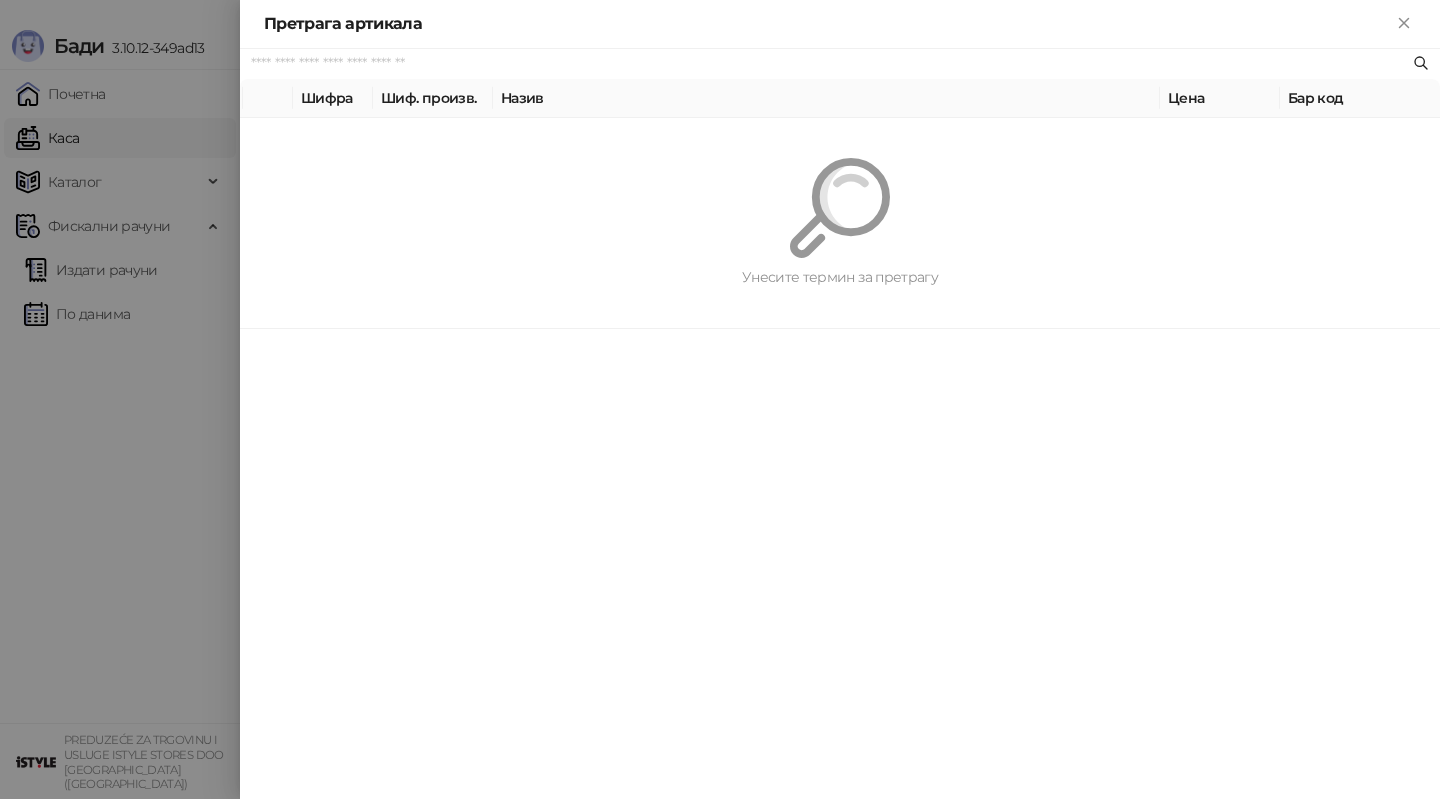 paste on "*********" 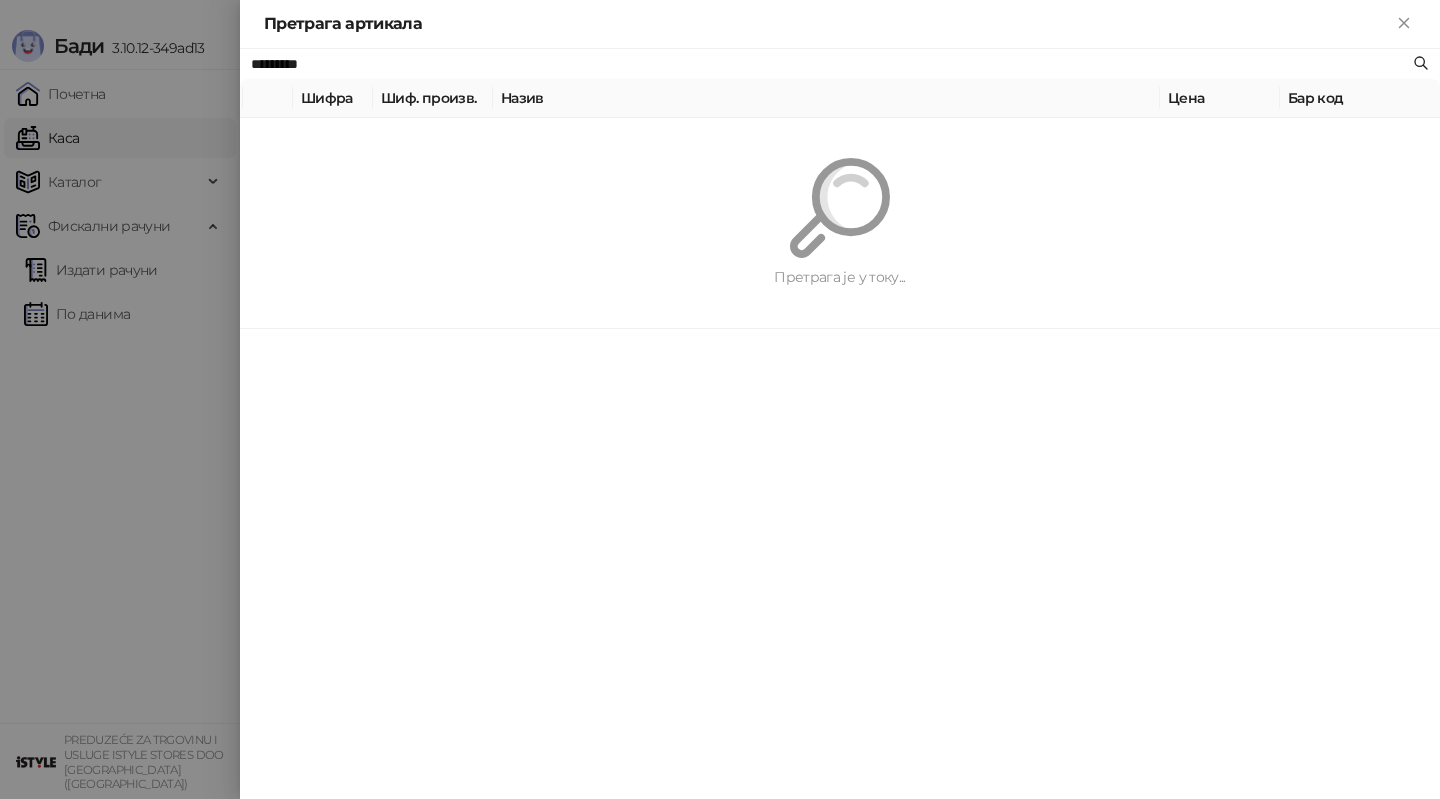 type on "*********" 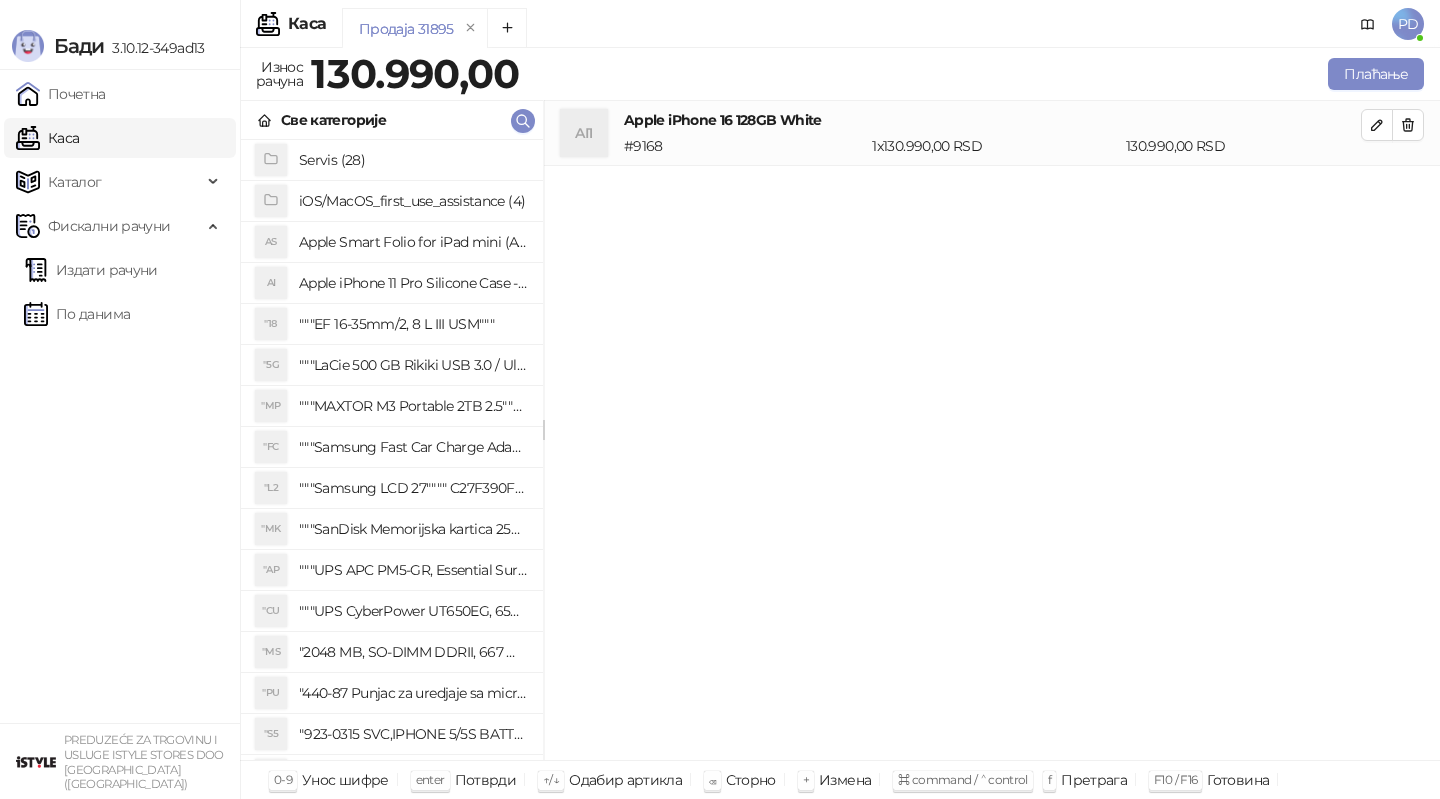 click on "Apple iPhone 16 128GB White" at bounding box center [992, 120] 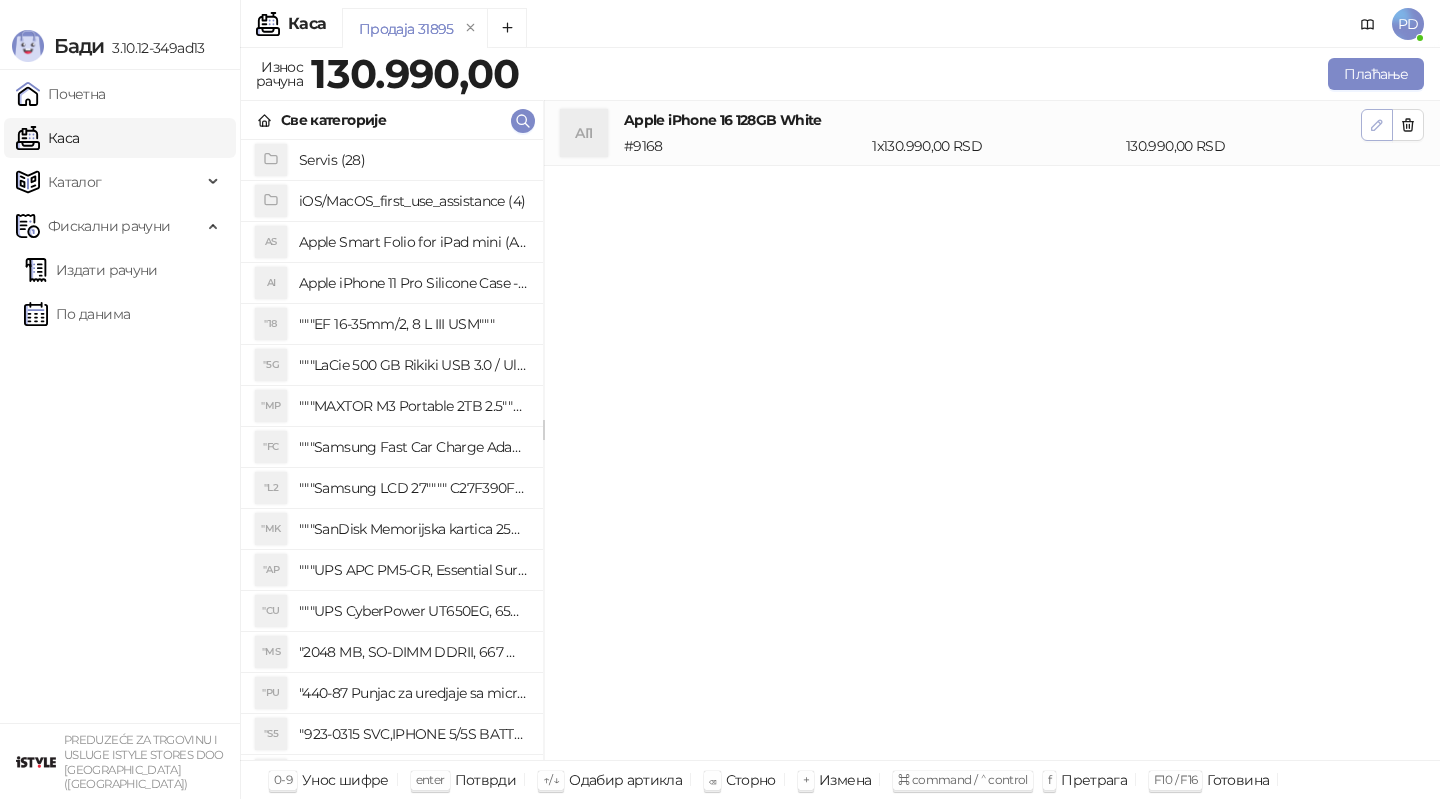 click at bounding box center (1377, 125) 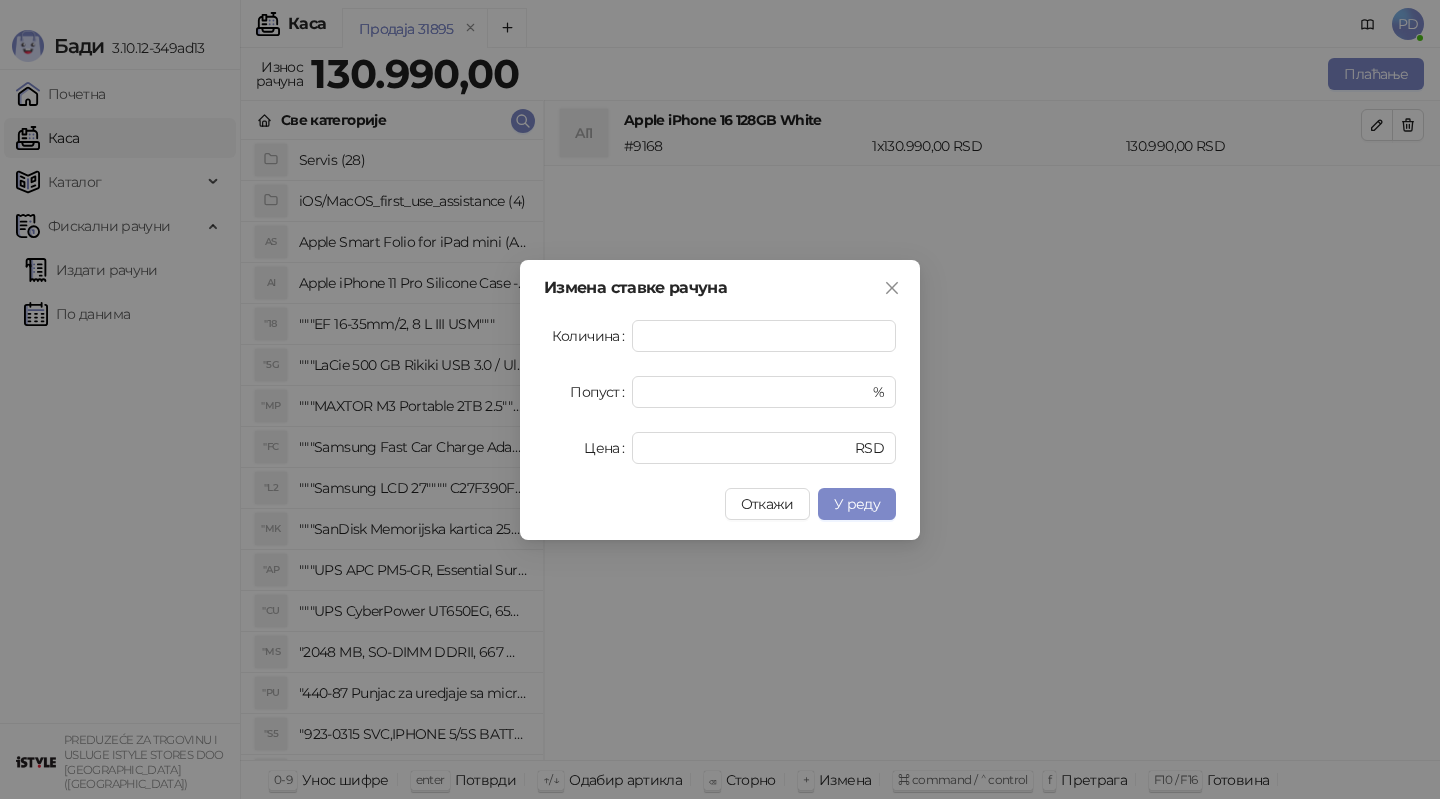 click on "Количина * Попуст * % Цена ****** RSD" at bounding box center [720, 392] 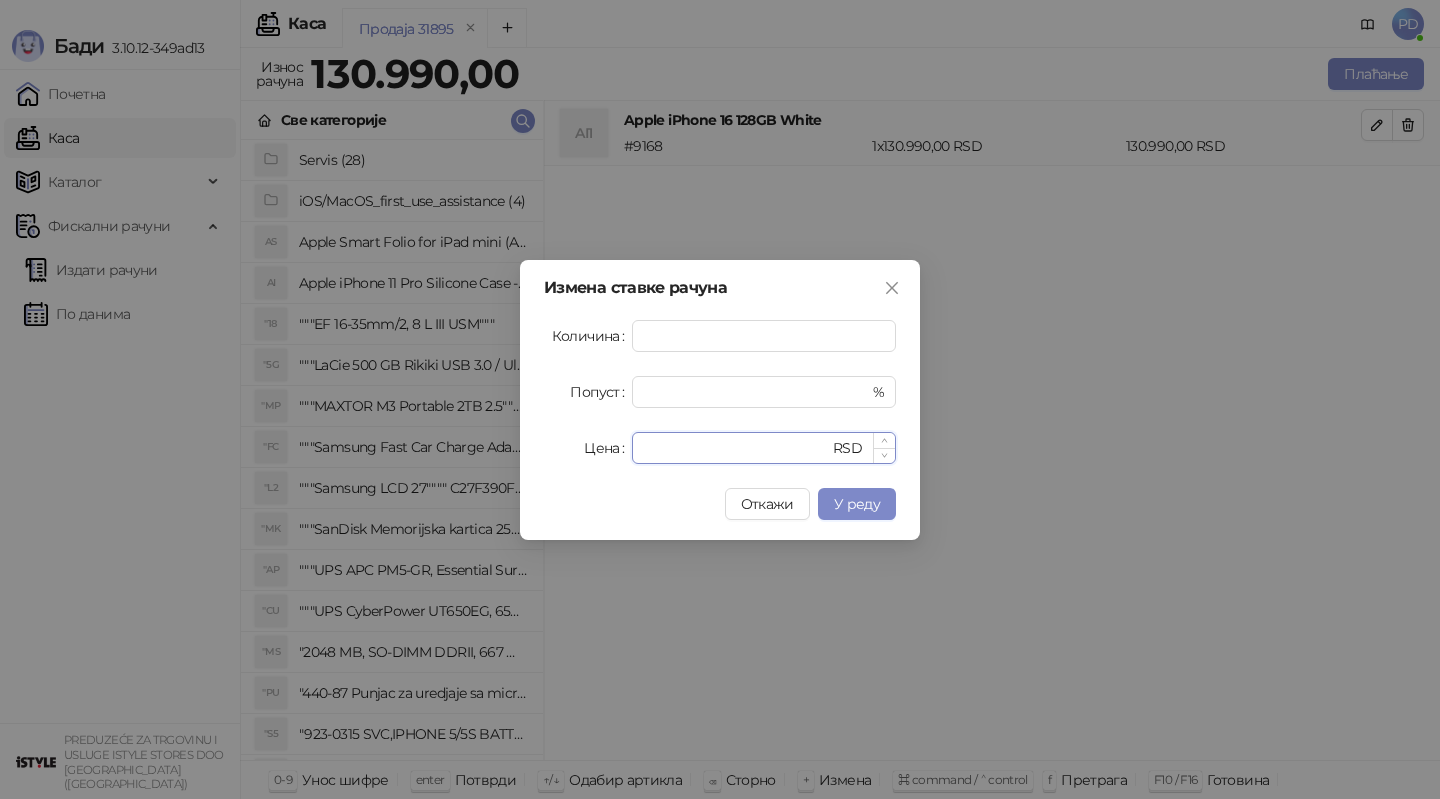 click on "******" at bounding box center (736, 448) 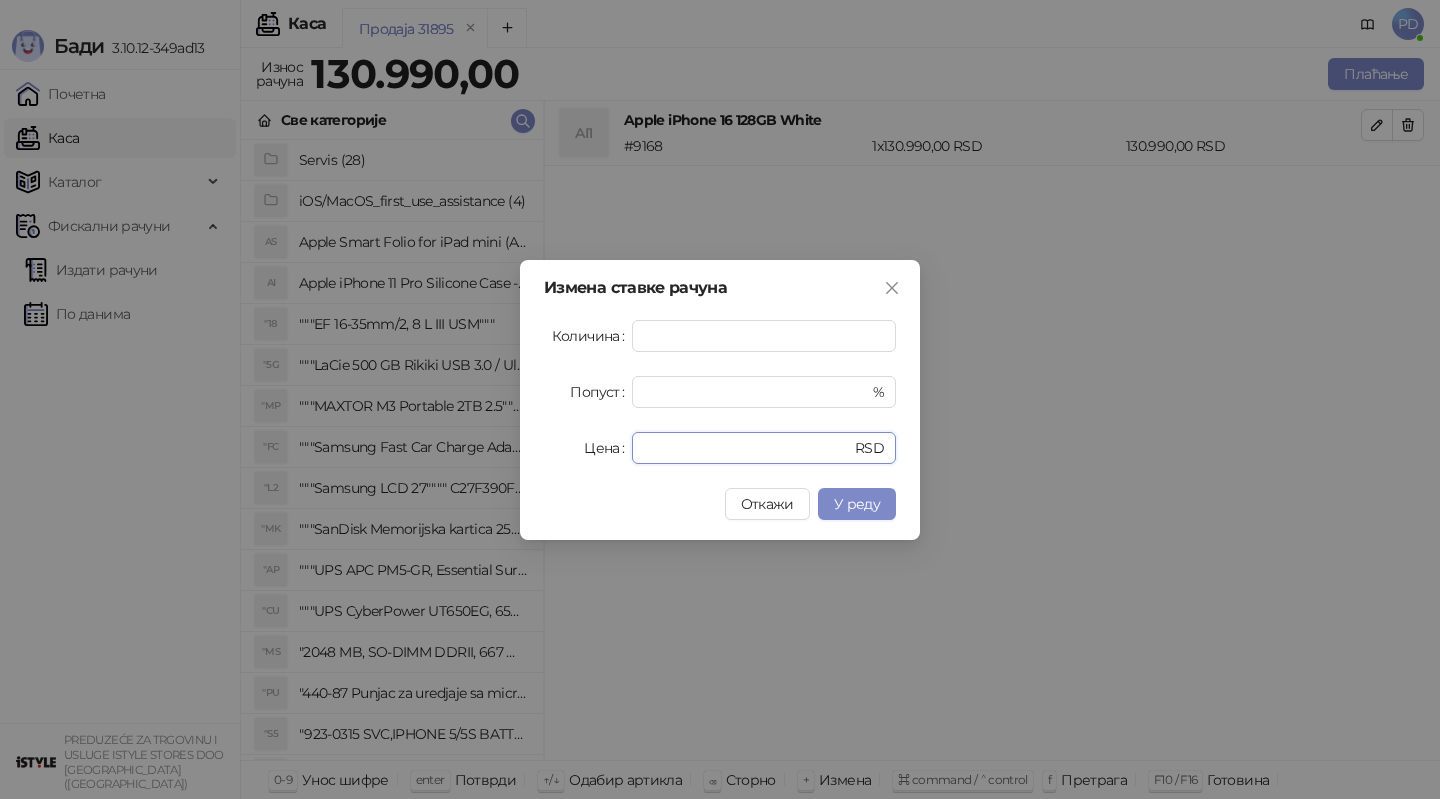 type on "*" 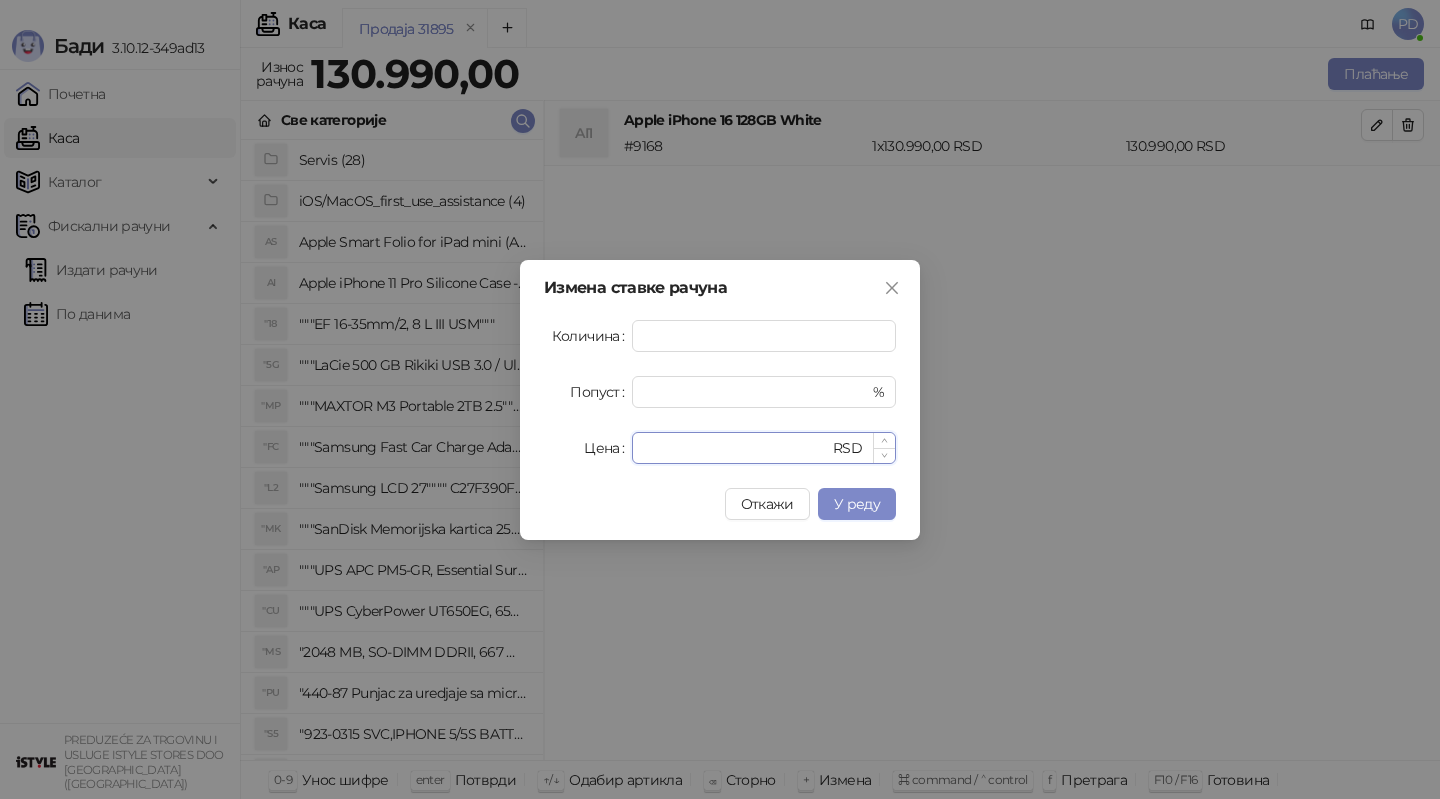 click on "Цена" at bounding box center (736, 448) 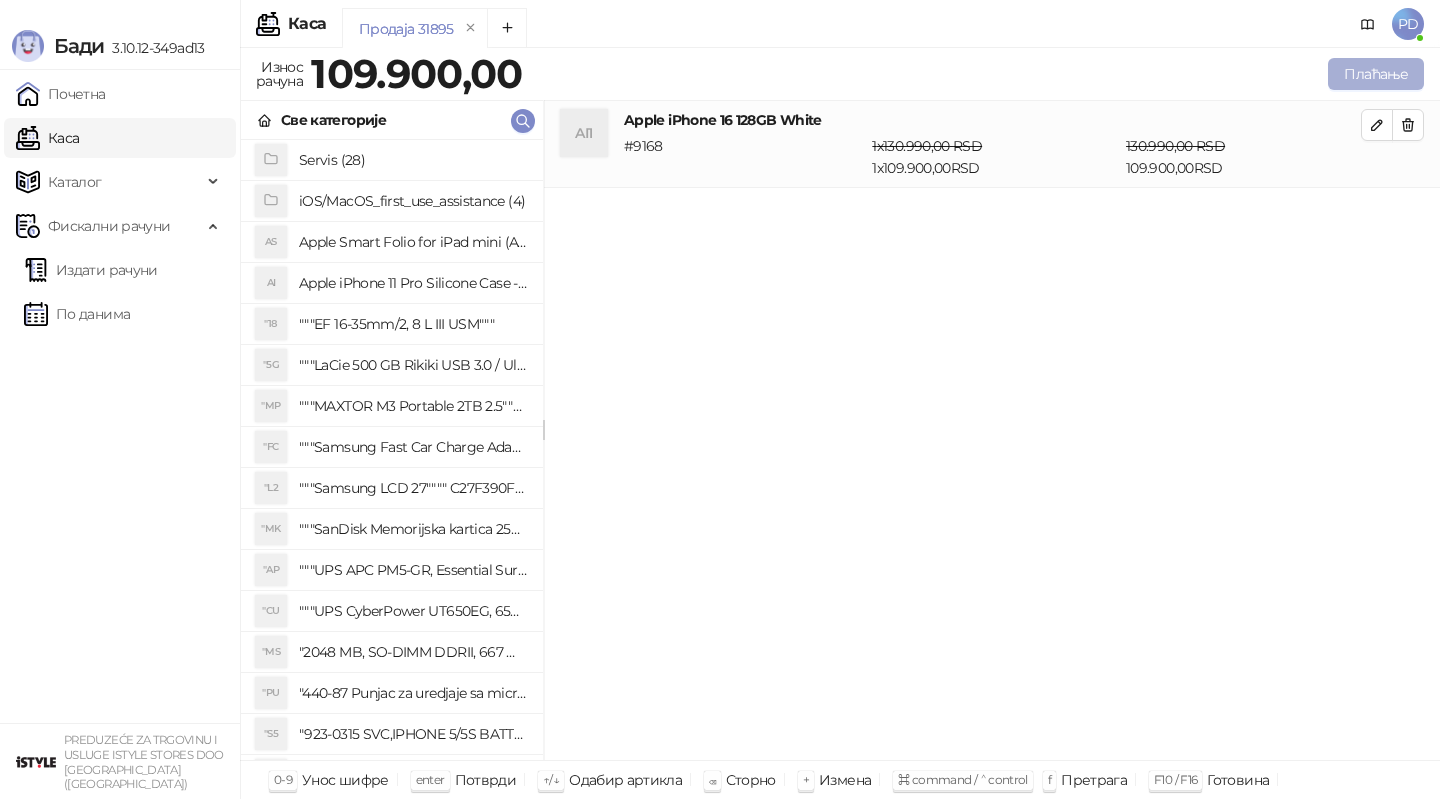 click on "Плаћање" at bounding box center (1376, 74) 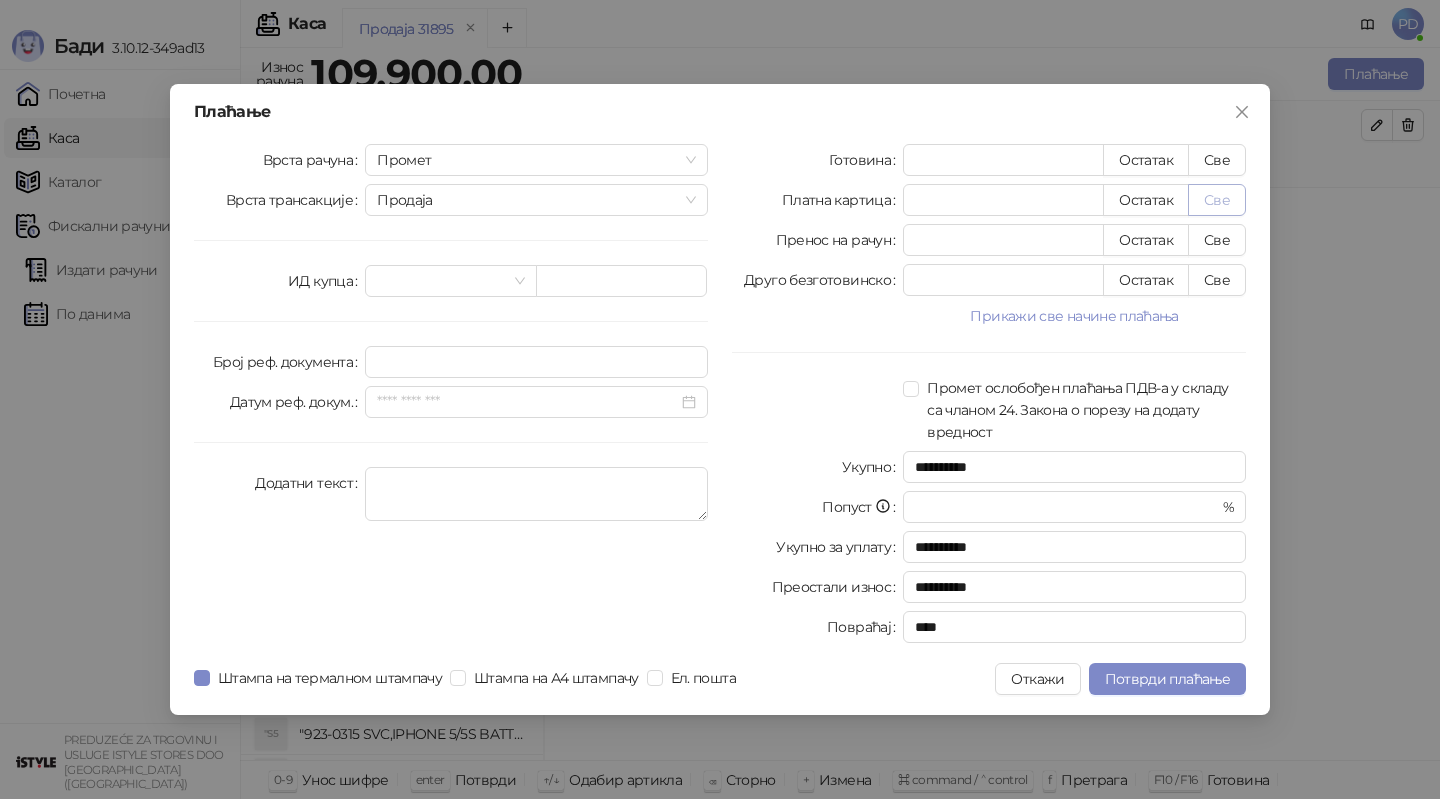 click on "Све" at bounding box center (1217, 200) 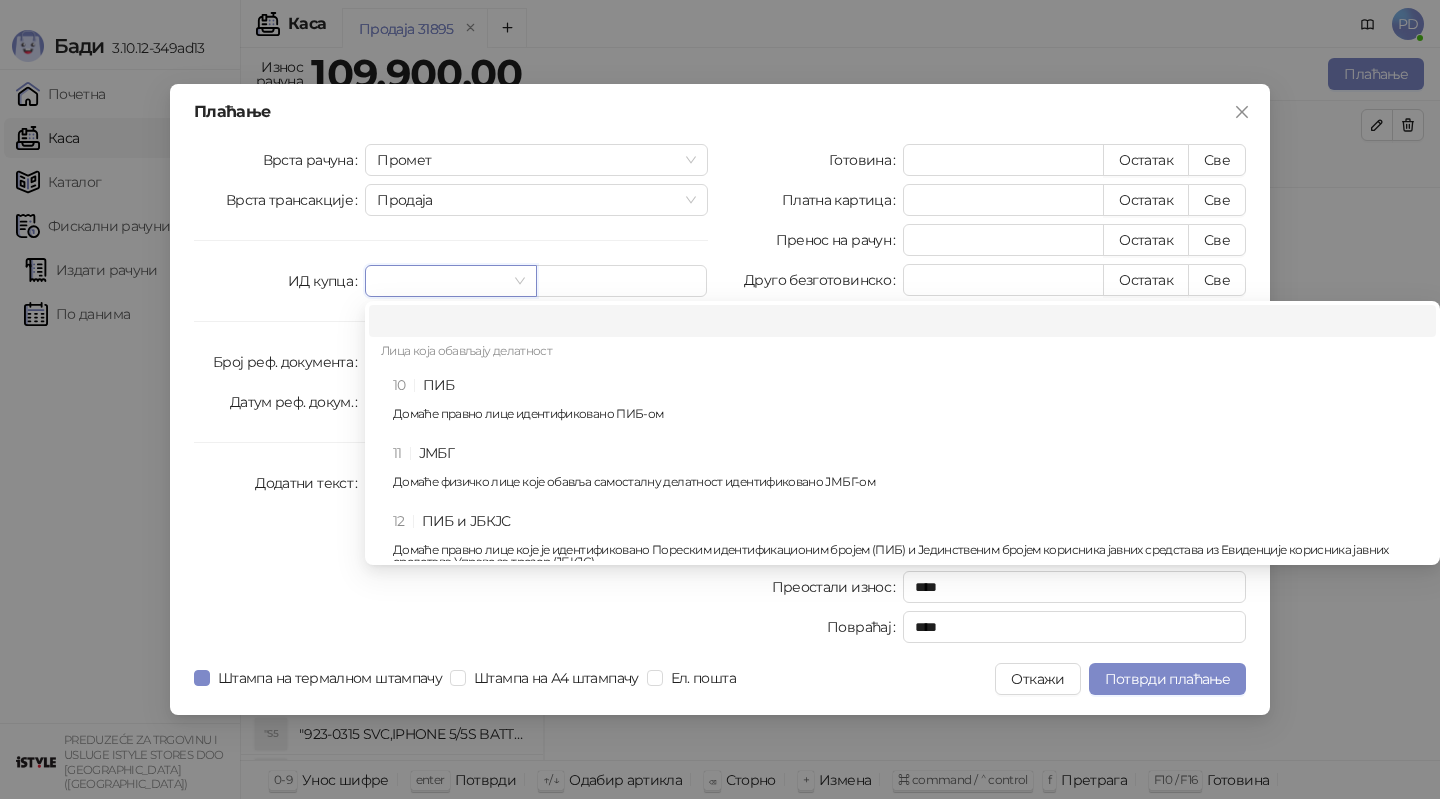 click at bounding box center (441, 281) 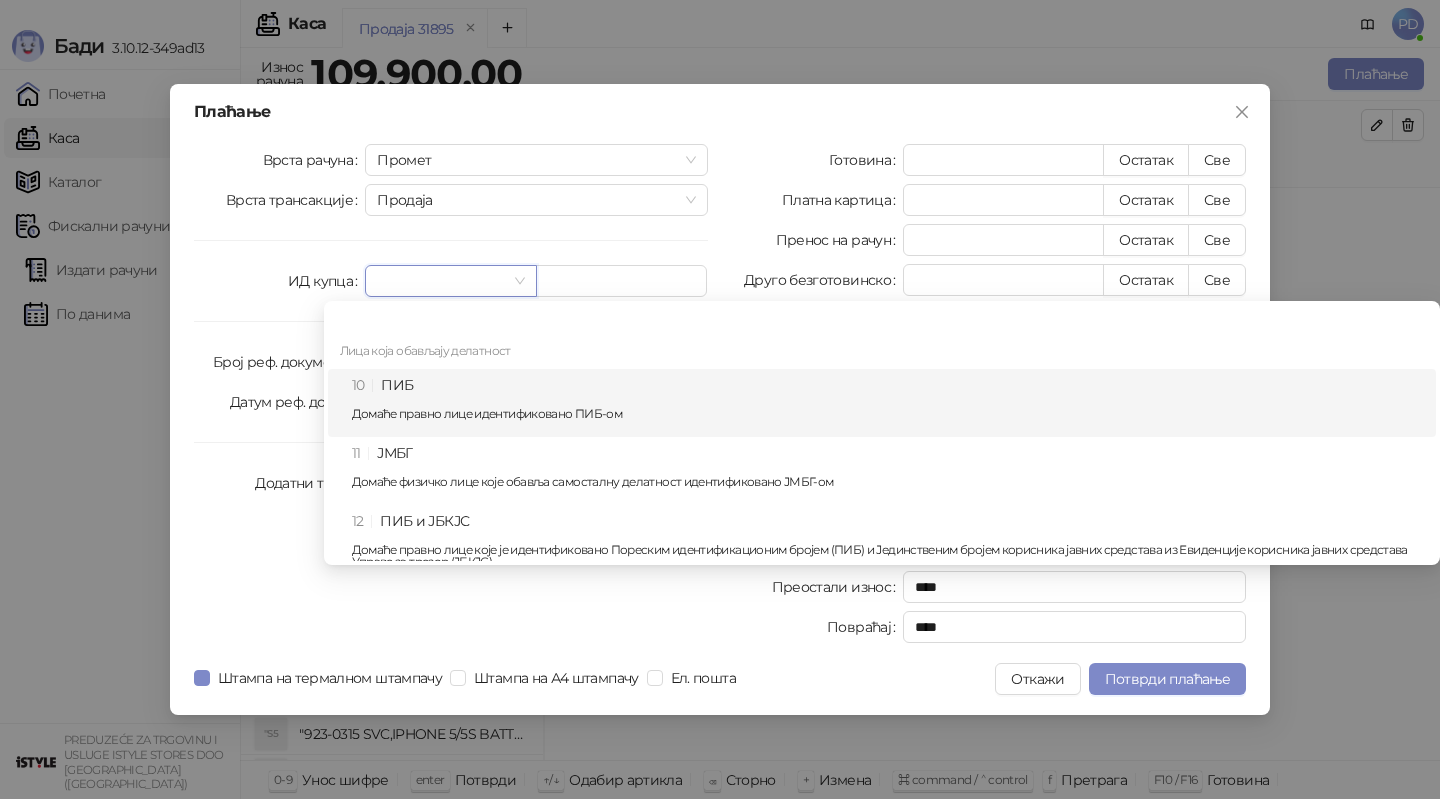 click on "10 ПИБ Домаће правно лице идентификовано ПИБ-ом" at bounding box center (888, 403) 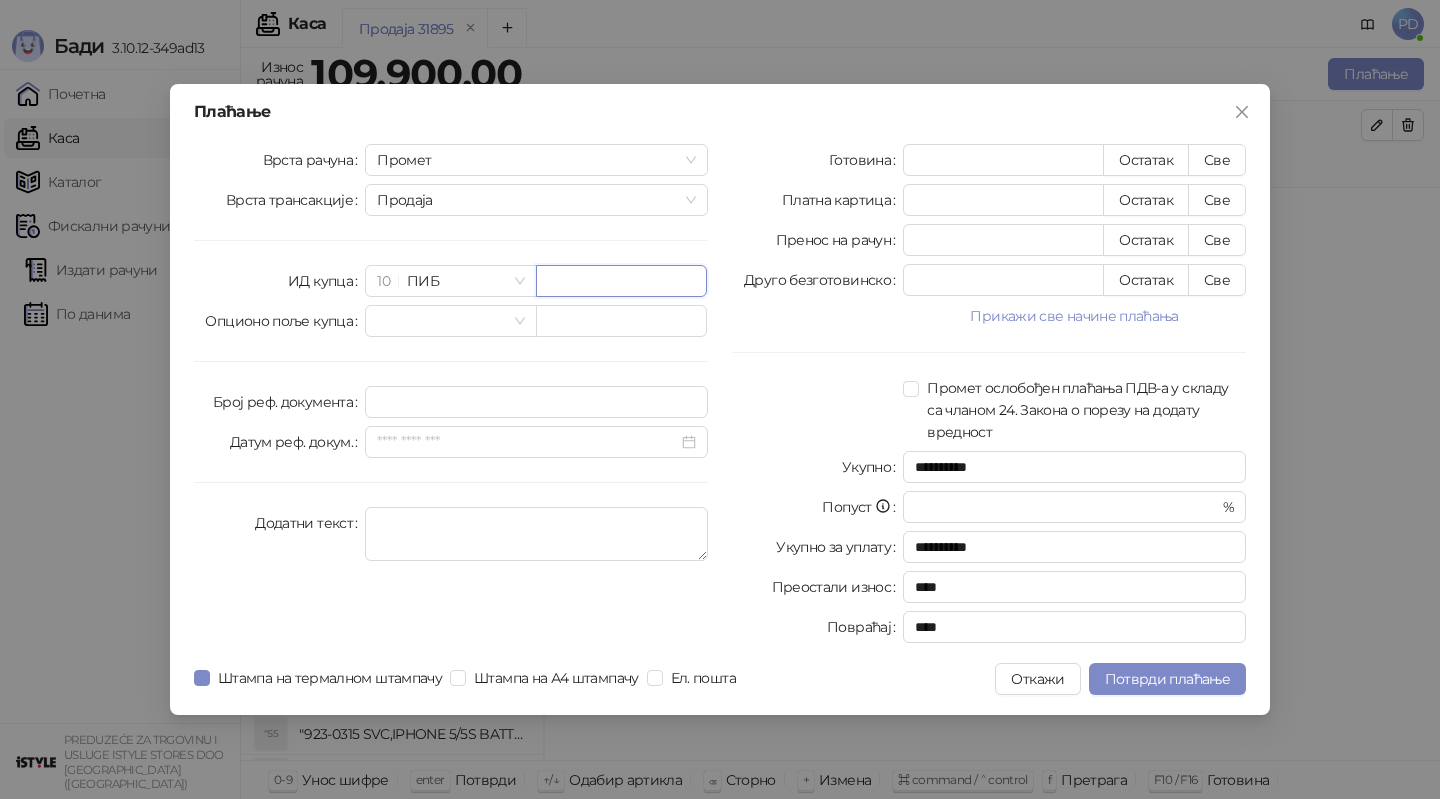 paste on "*********" 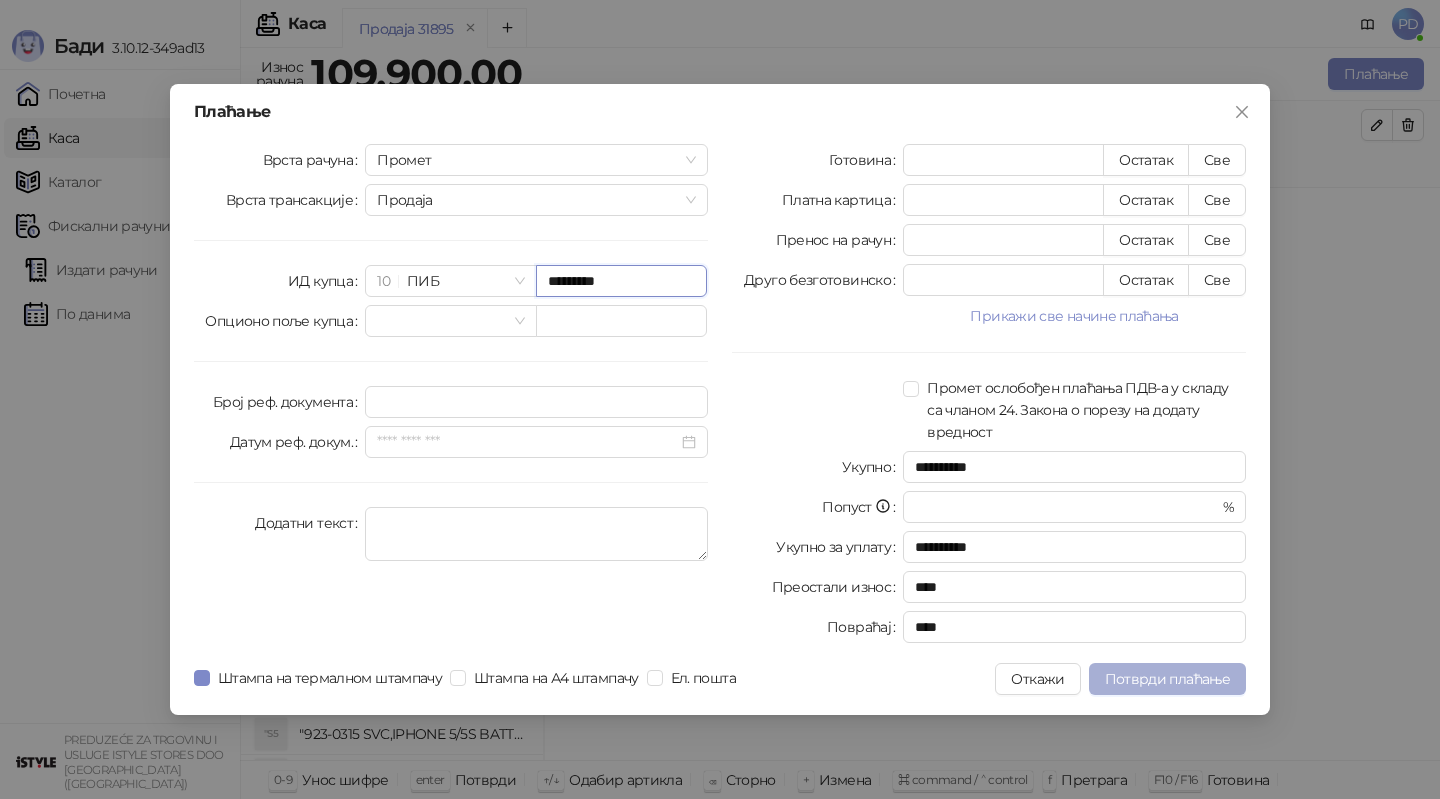 type on "*********" 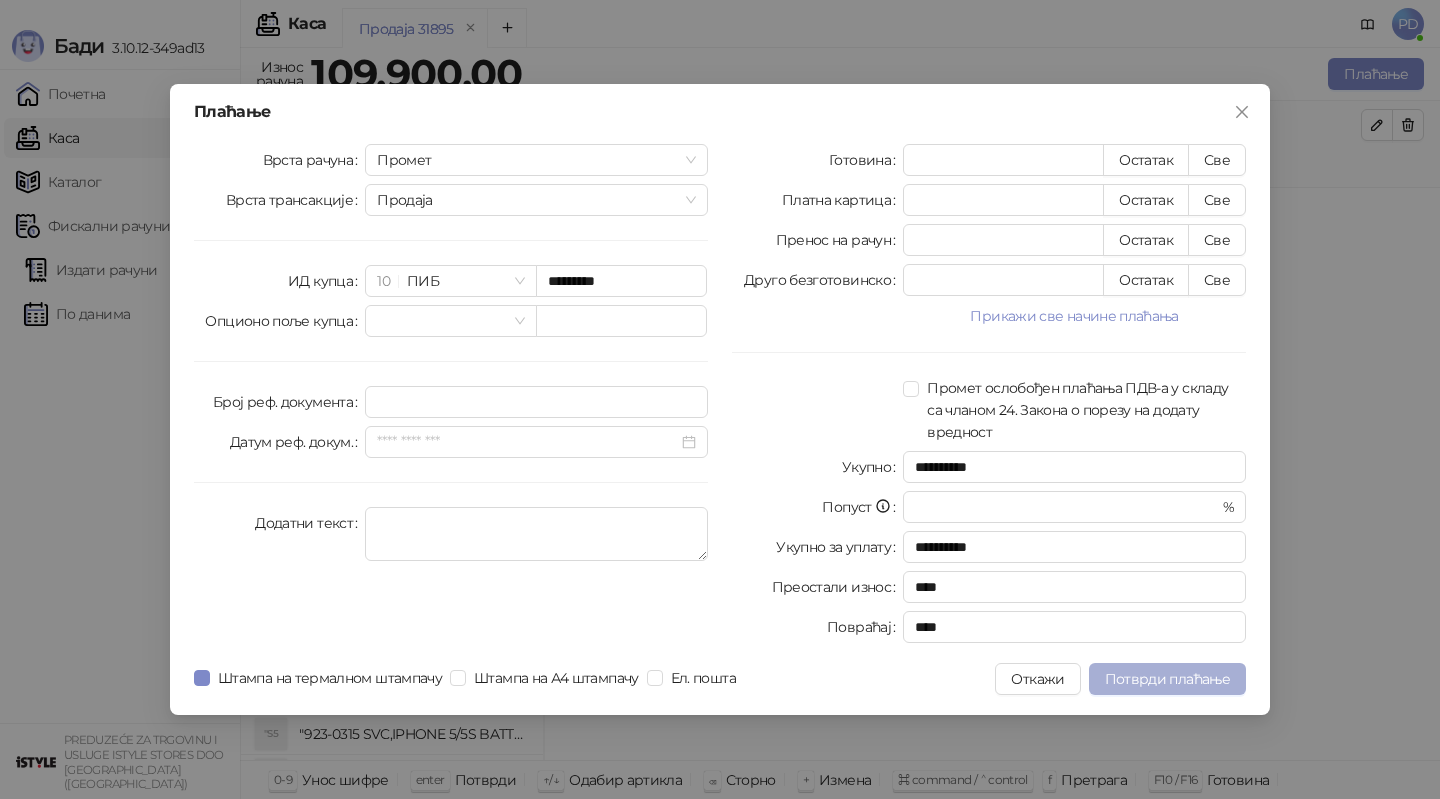 click on "Потврди плаћање" at bounding box center [1167, 679] 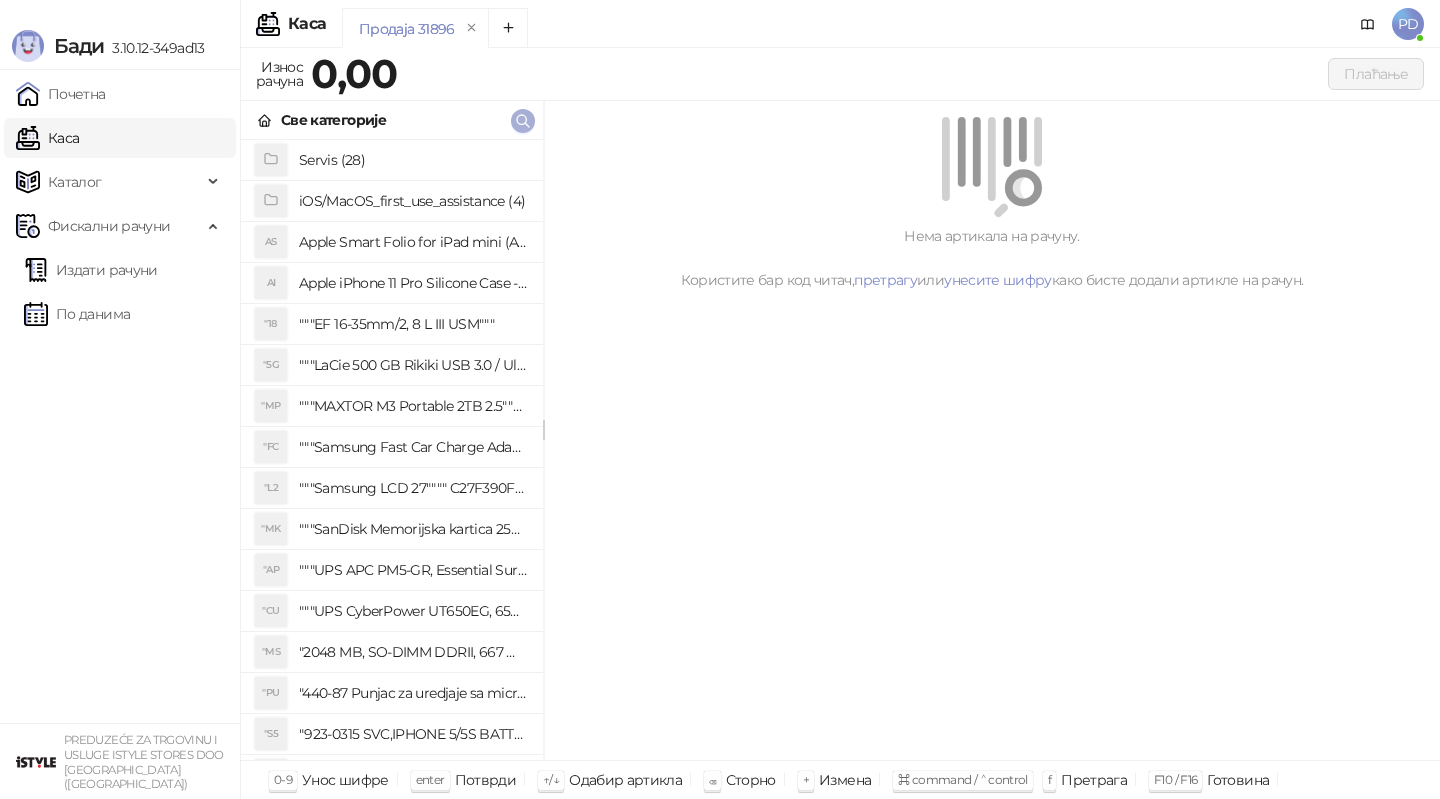 click 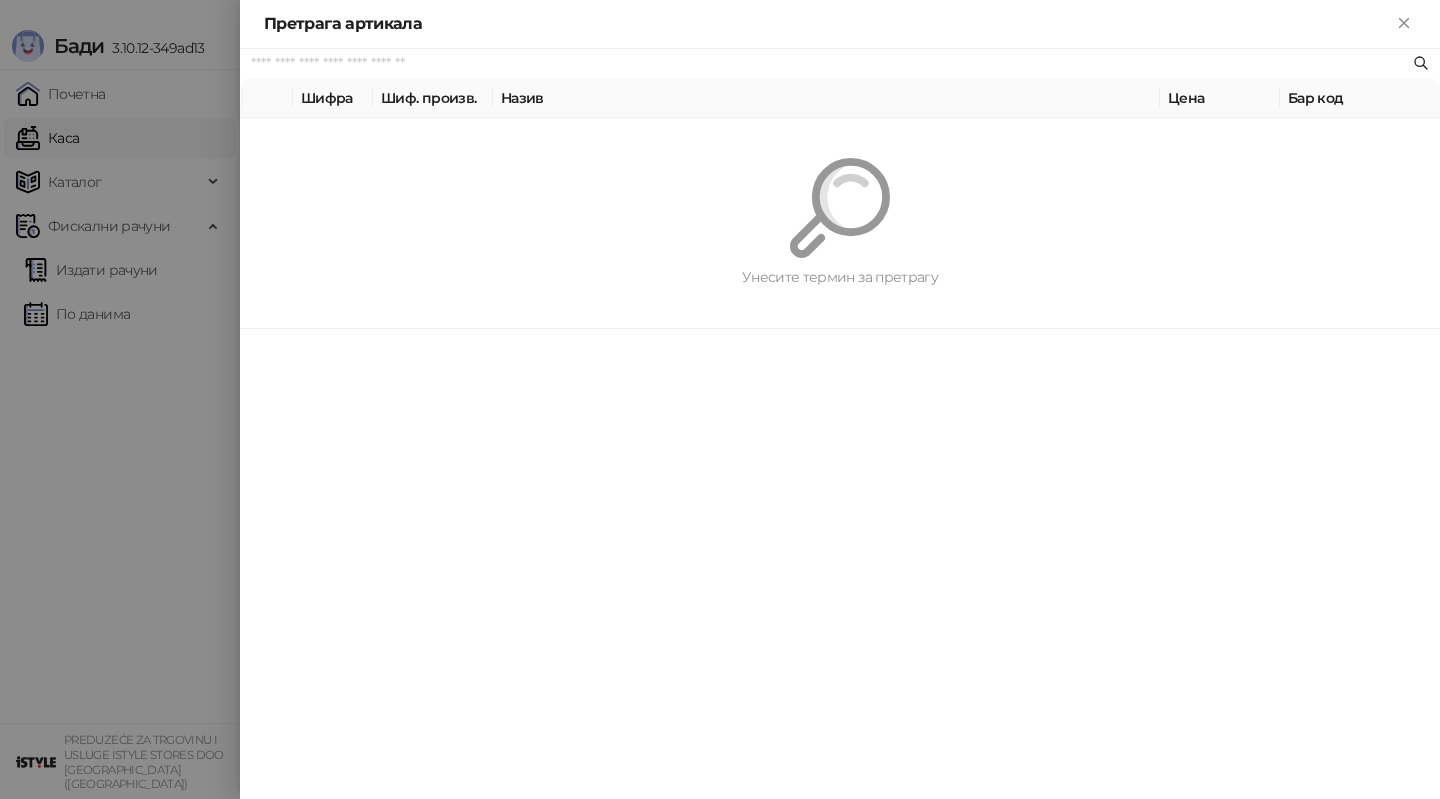 paste on "**********" 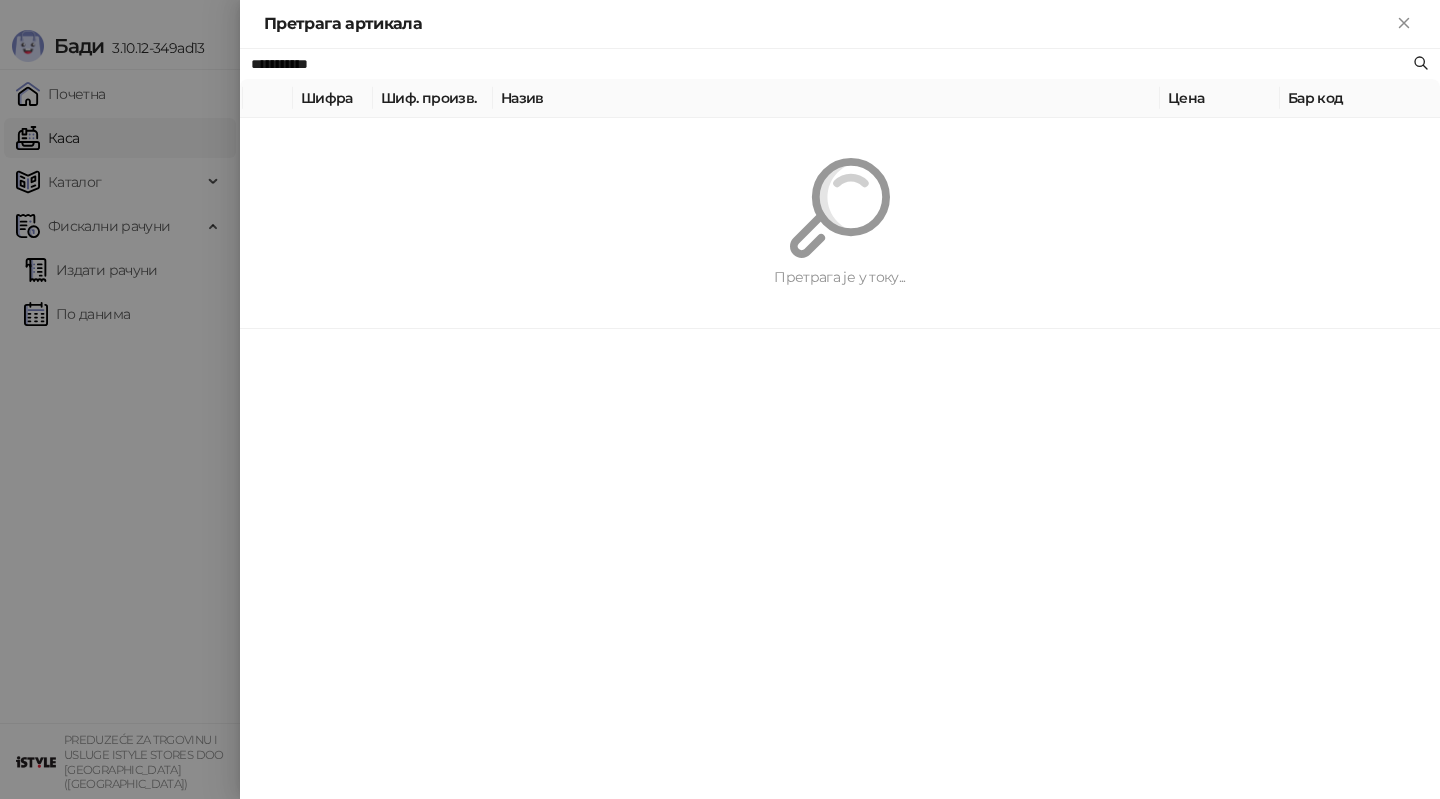 type on "**********" 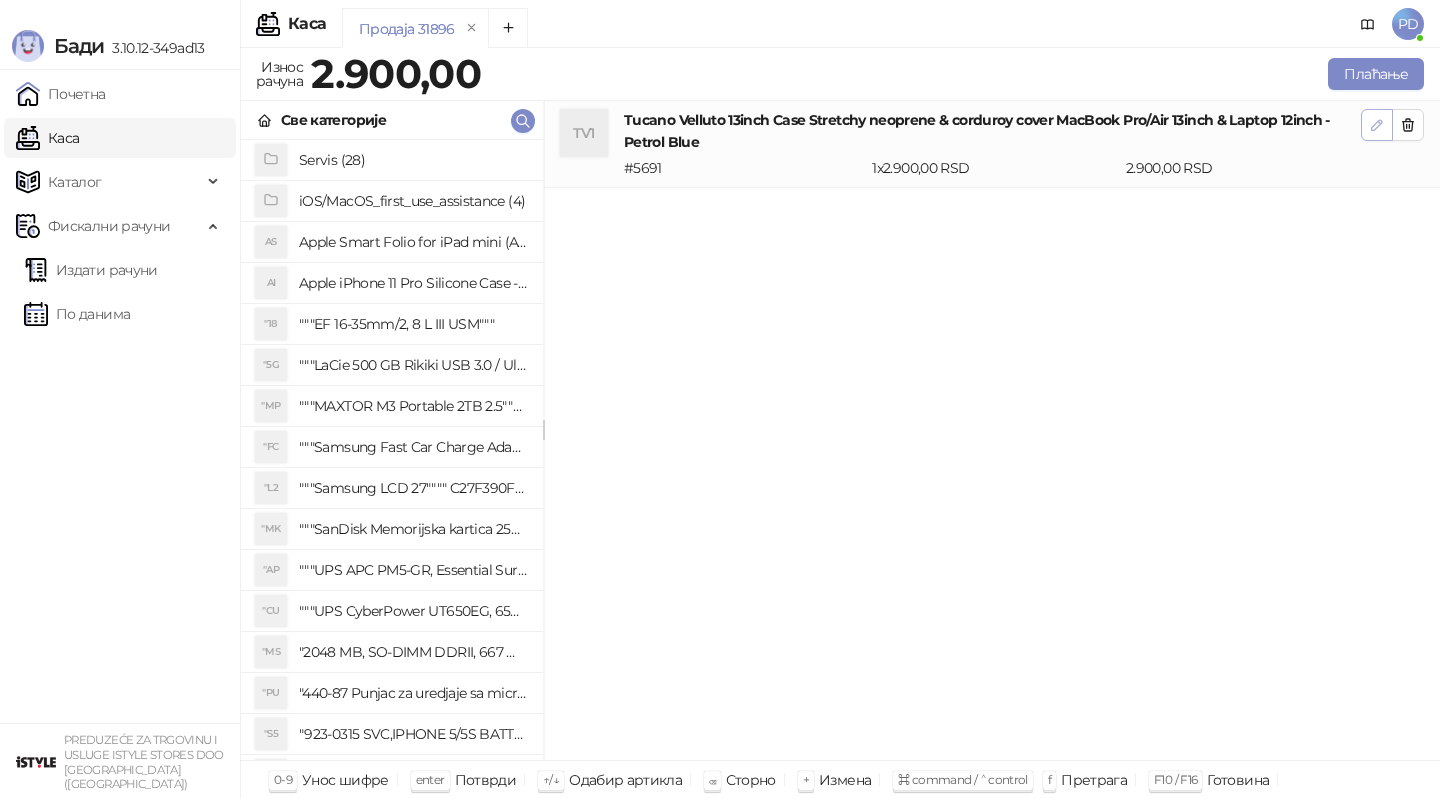 click 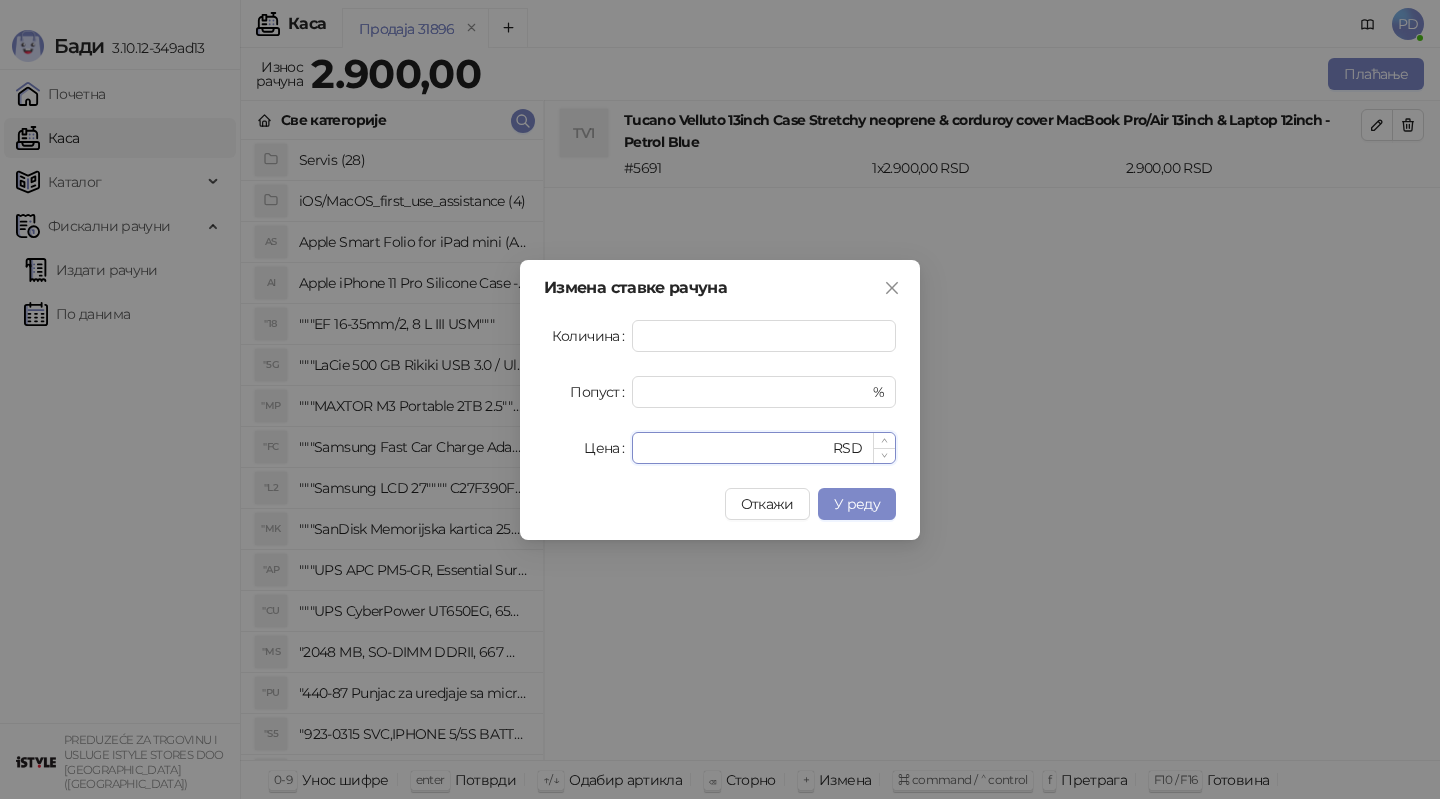 click on "****" at bounding box center (736, 448) 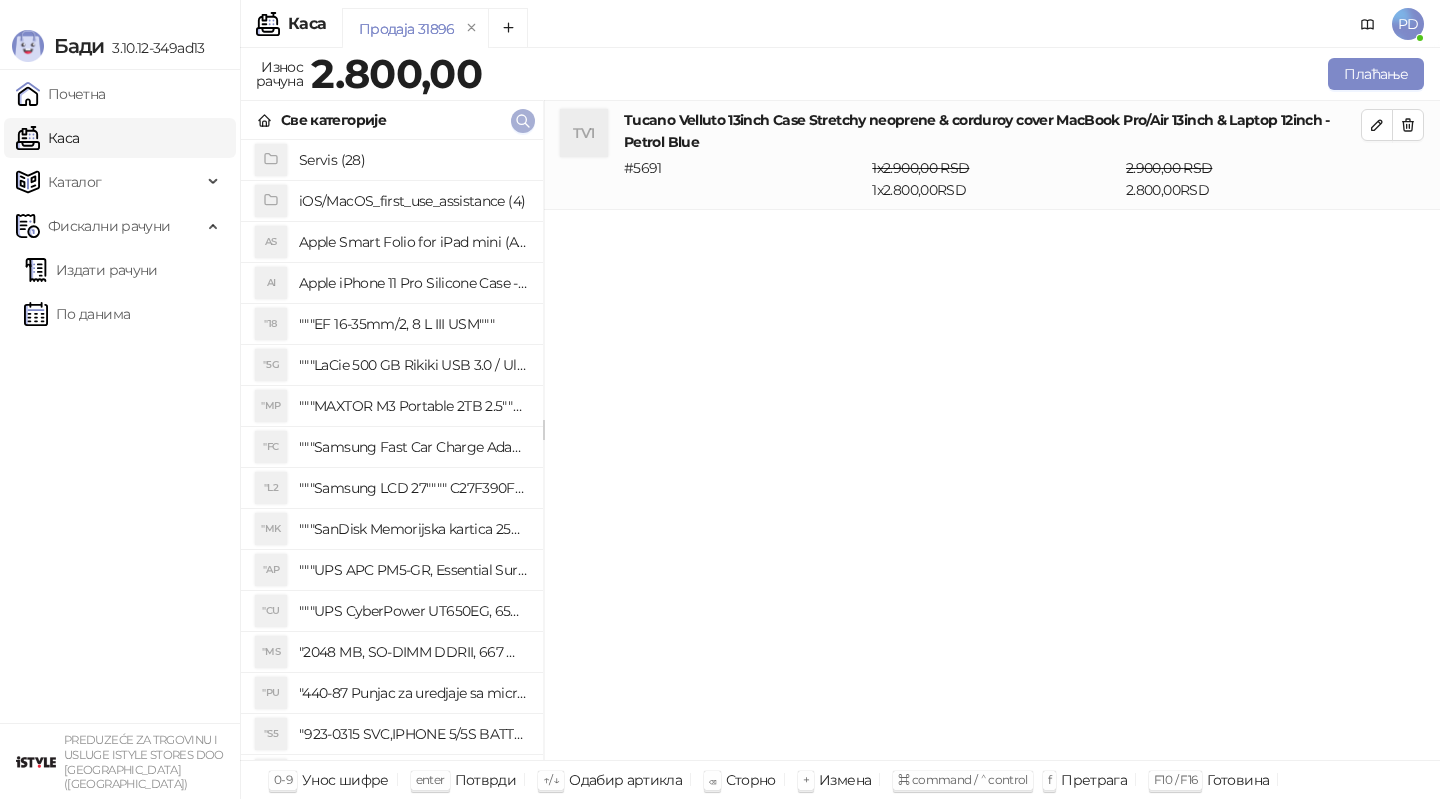 click 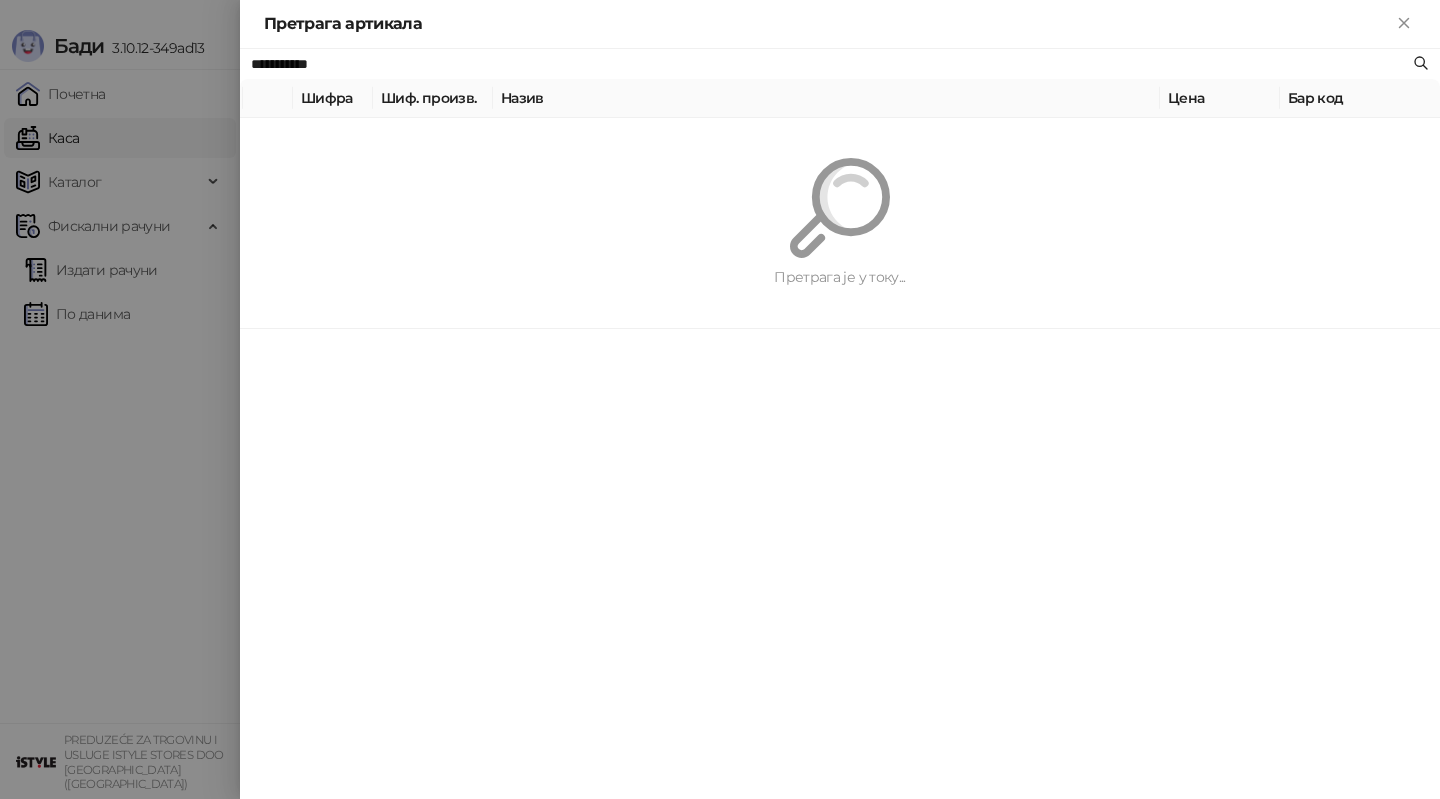 paste on "*********" 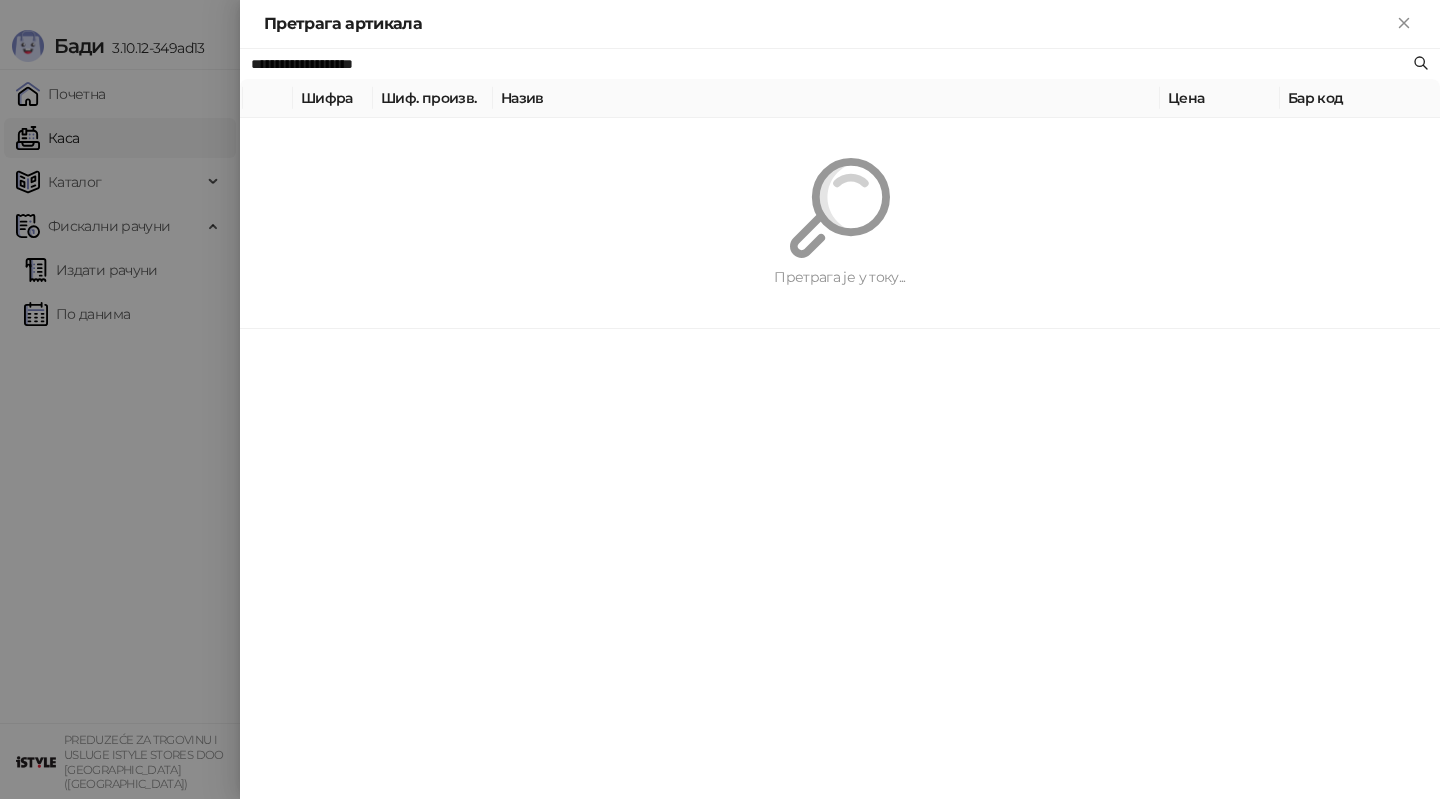 type on "**********" 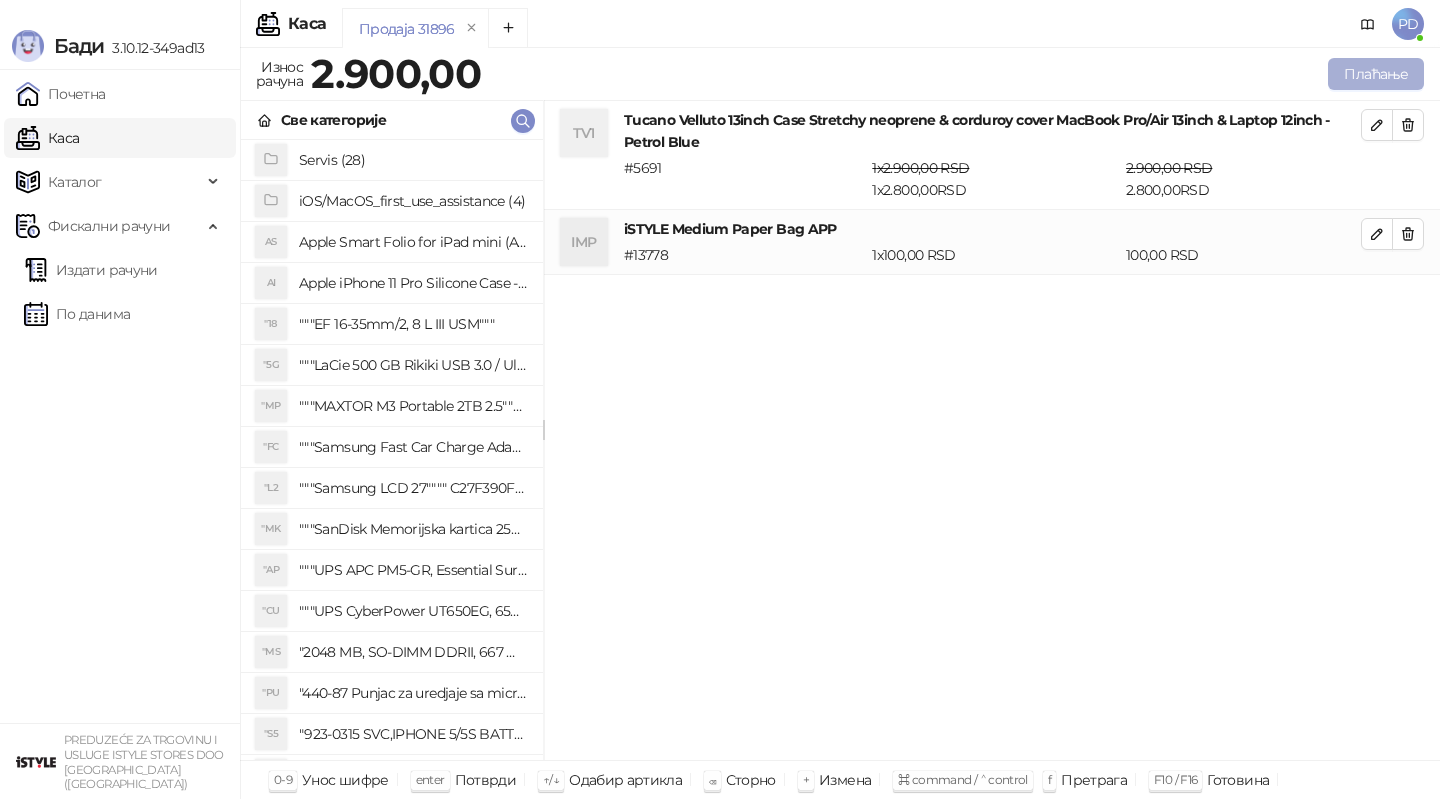 click on "Плаћање" at bounding box center [1376, 74] 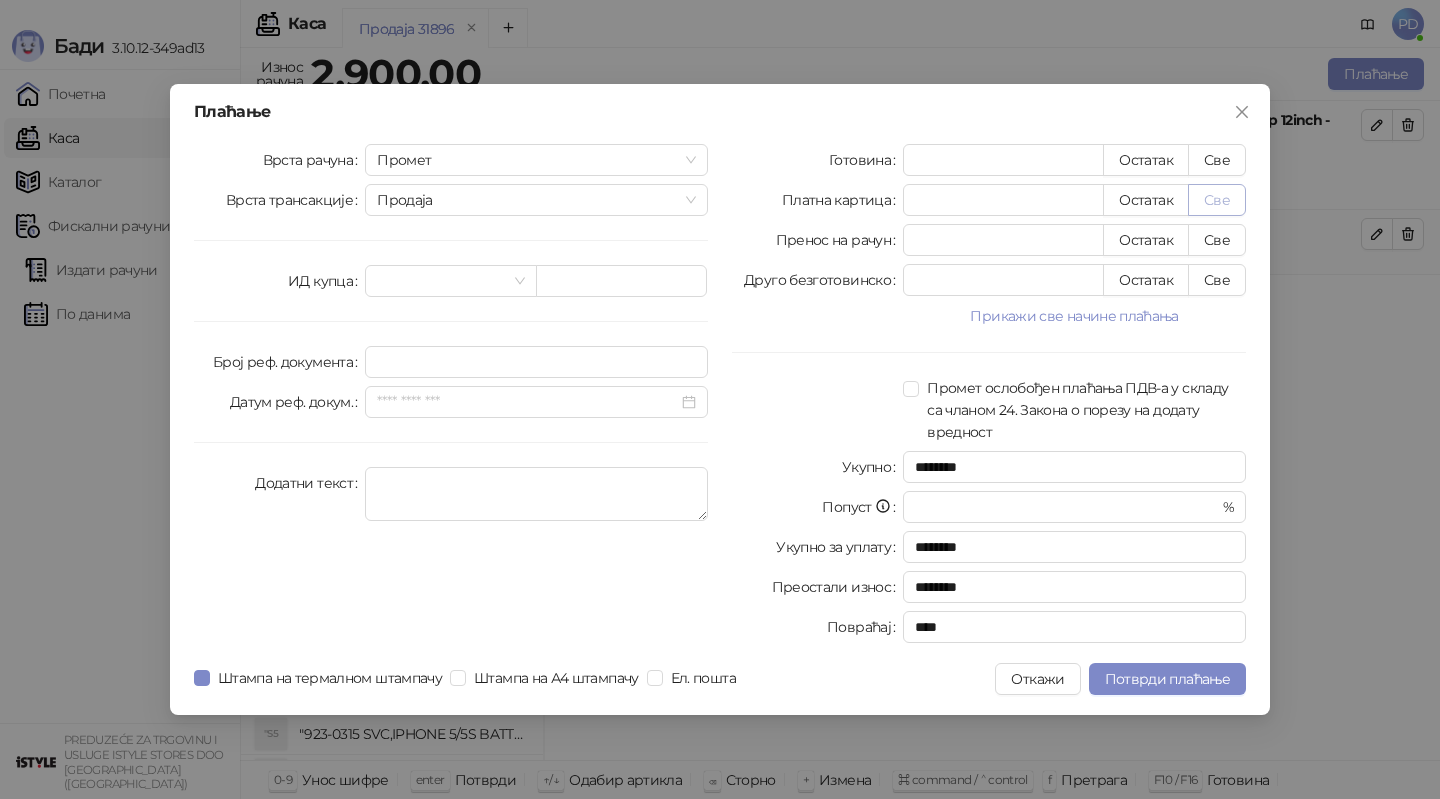 click on "Све" at bounding box center [1217, 200] 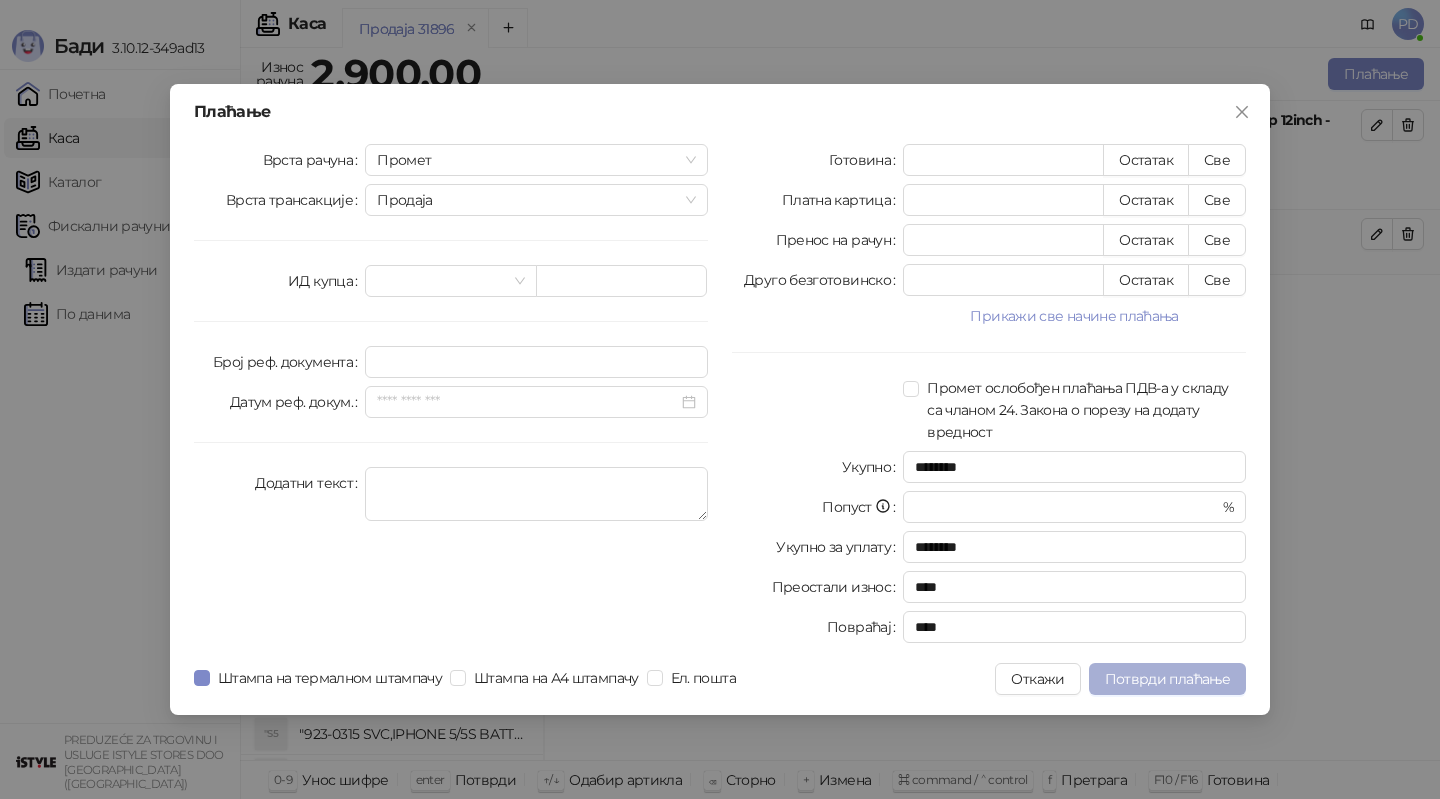 click on "Потврди плаћање" at bounding box center [1167, 679] 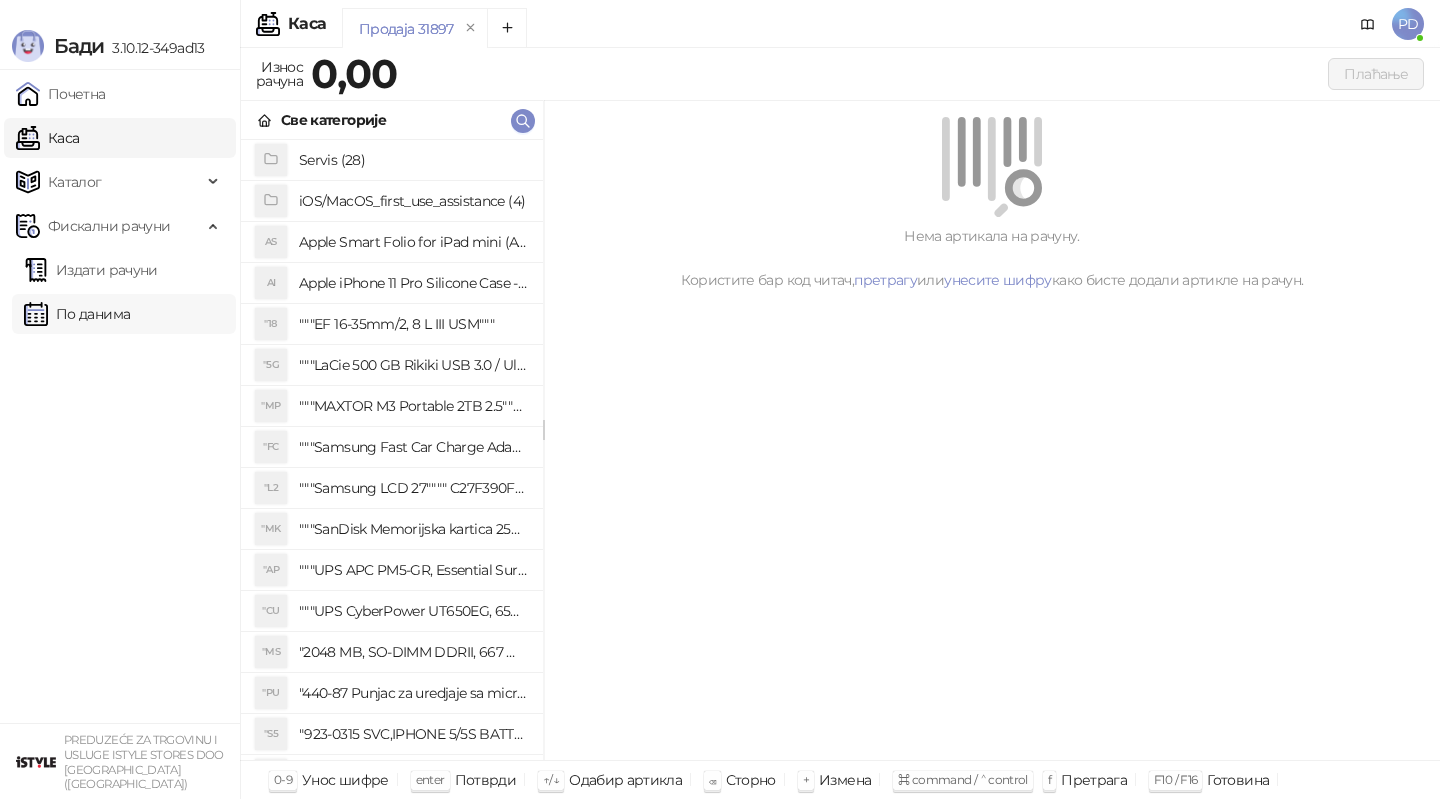click on "По данима" at bounding box center [77, 314] 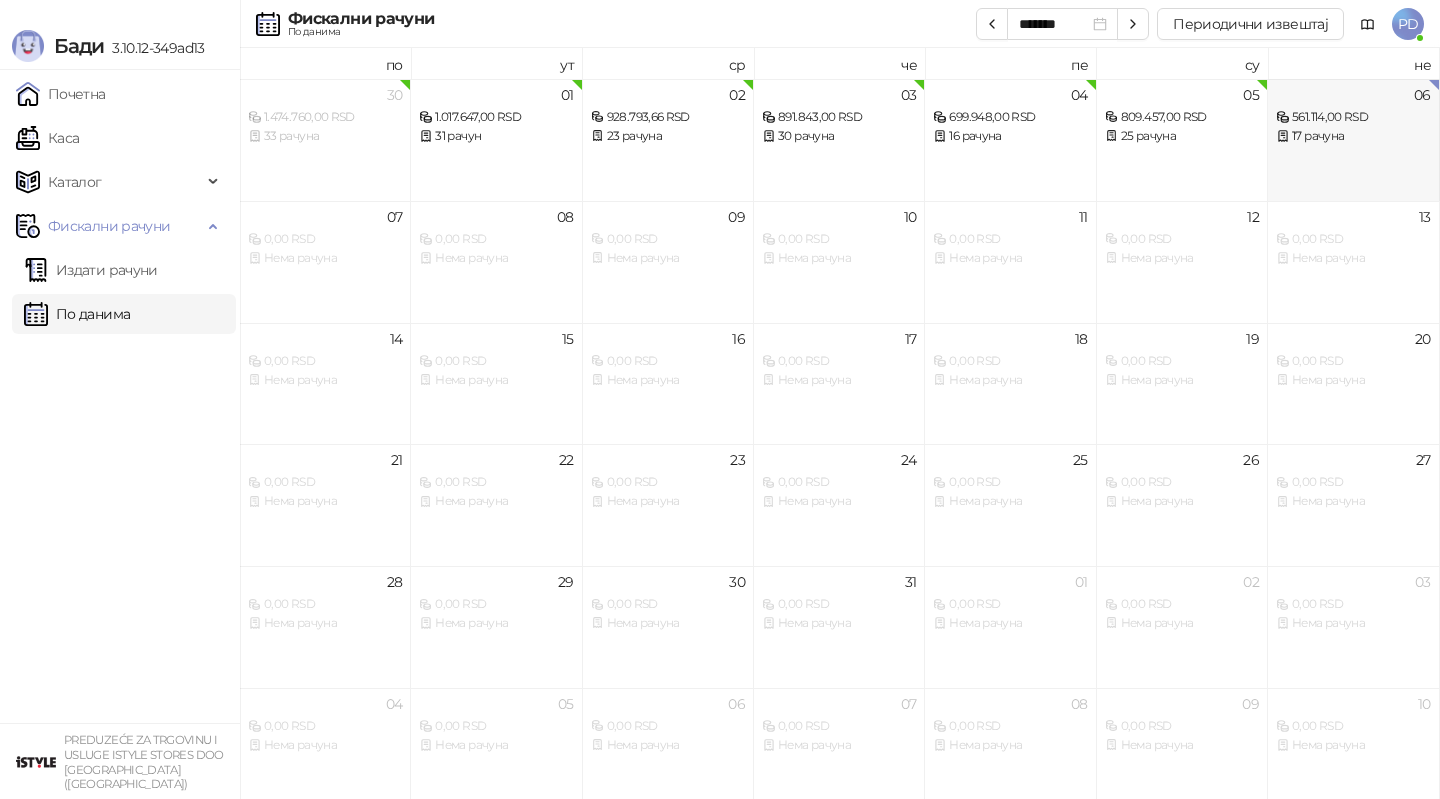 click on "06   561.114,00 RSD   17 рачуна" at bounding box center [1353, 140] 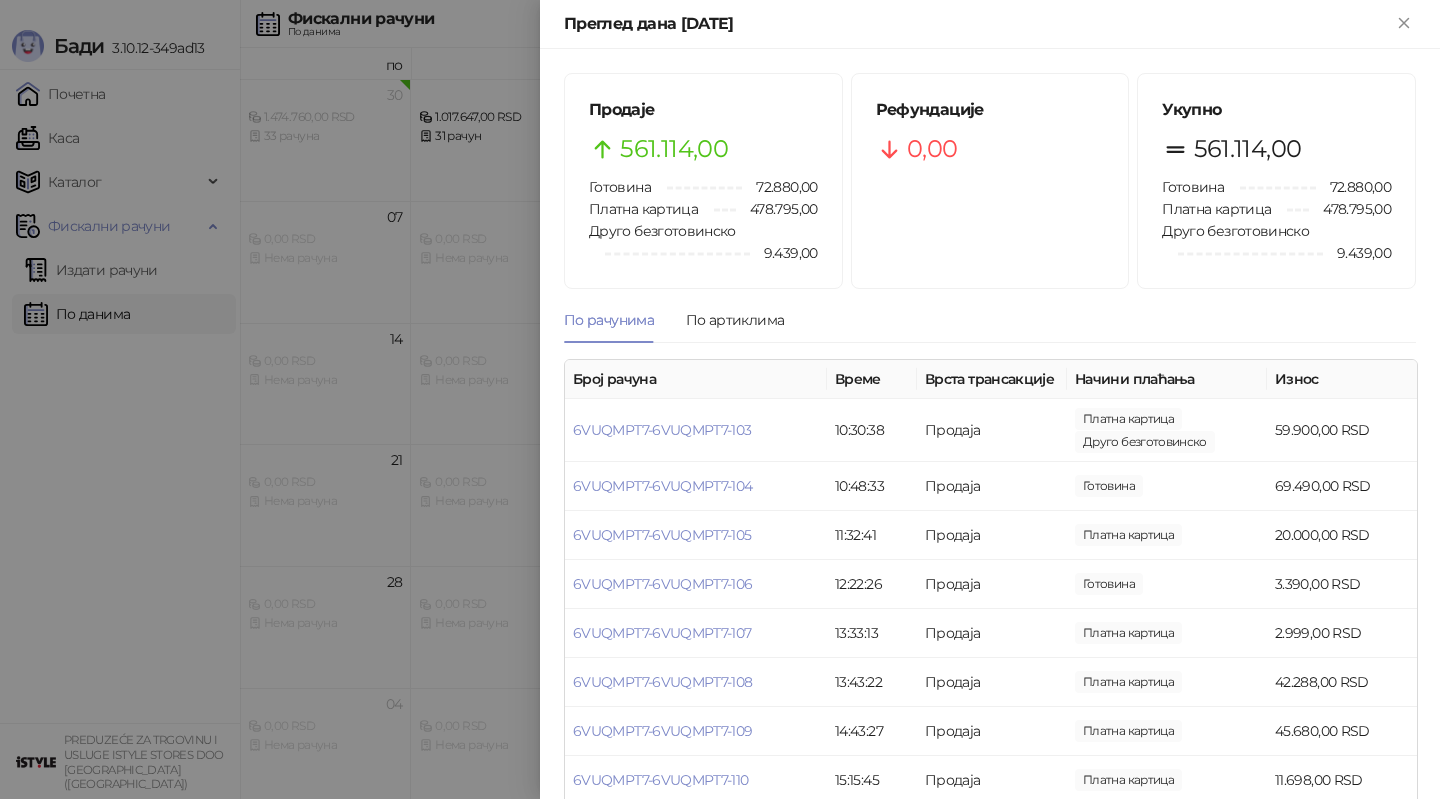 click at bounding box center [720, 399] 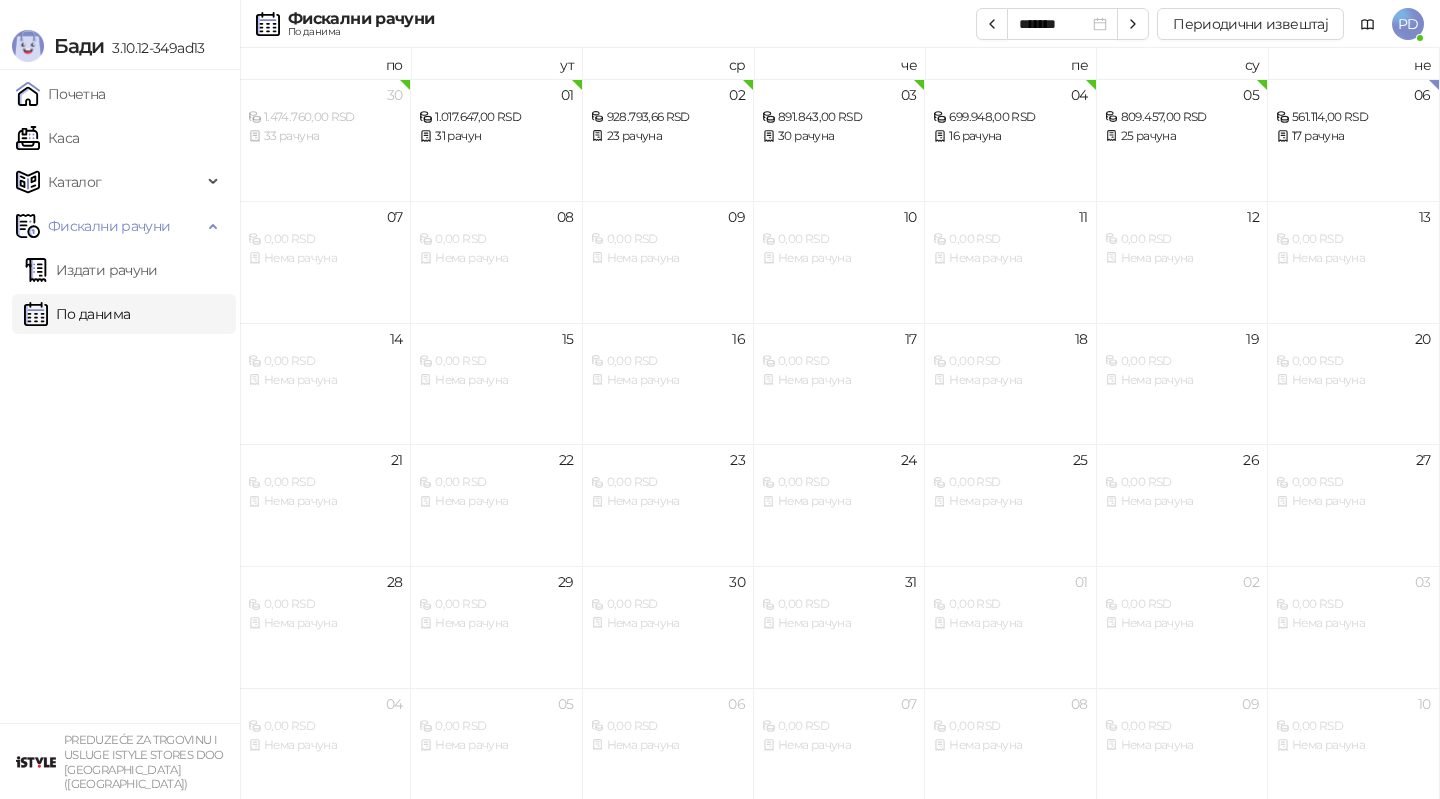 click on "Издати рачуни По данима" at bounding box center (120, 292) 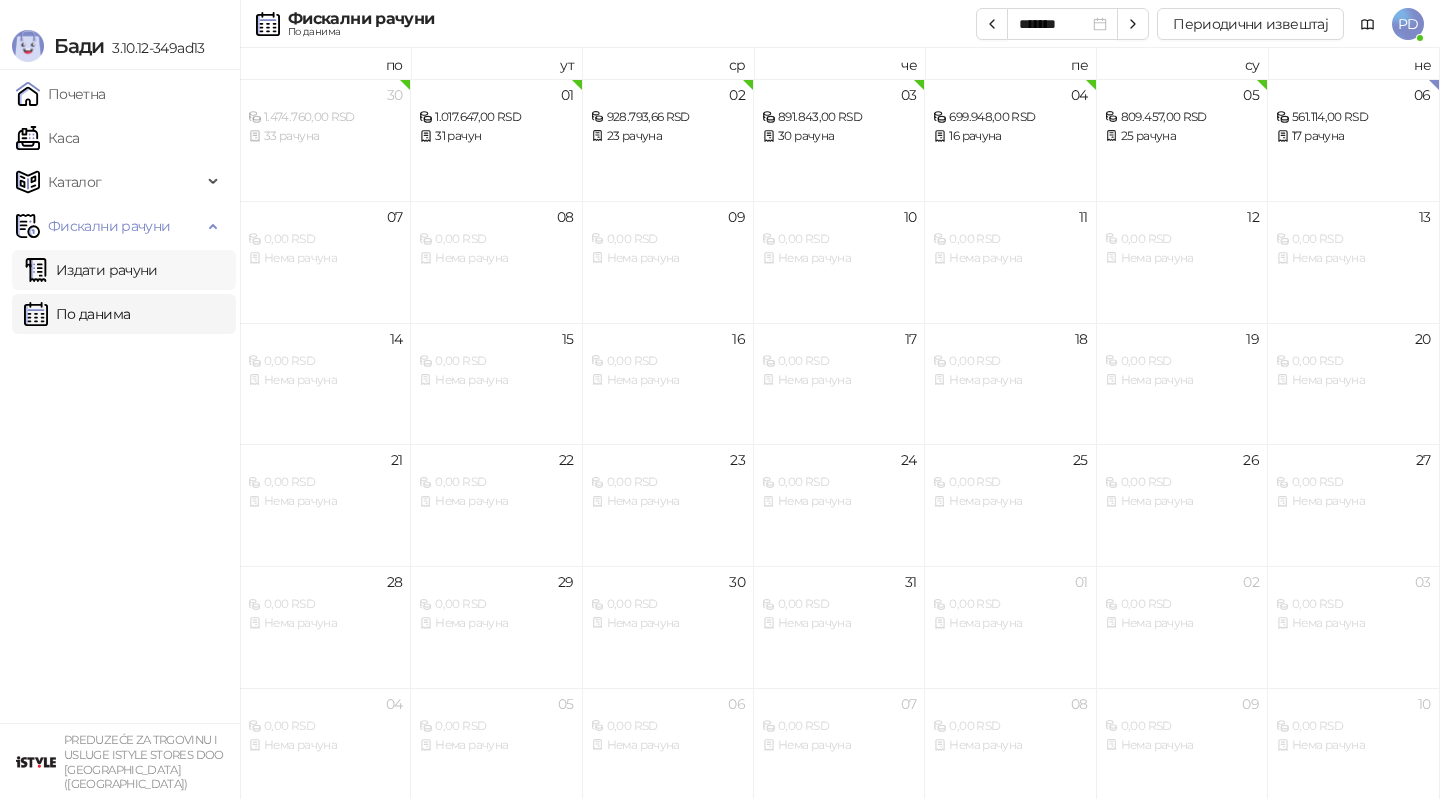 click on "Издати рачуни" at bounding box center [91, 270] 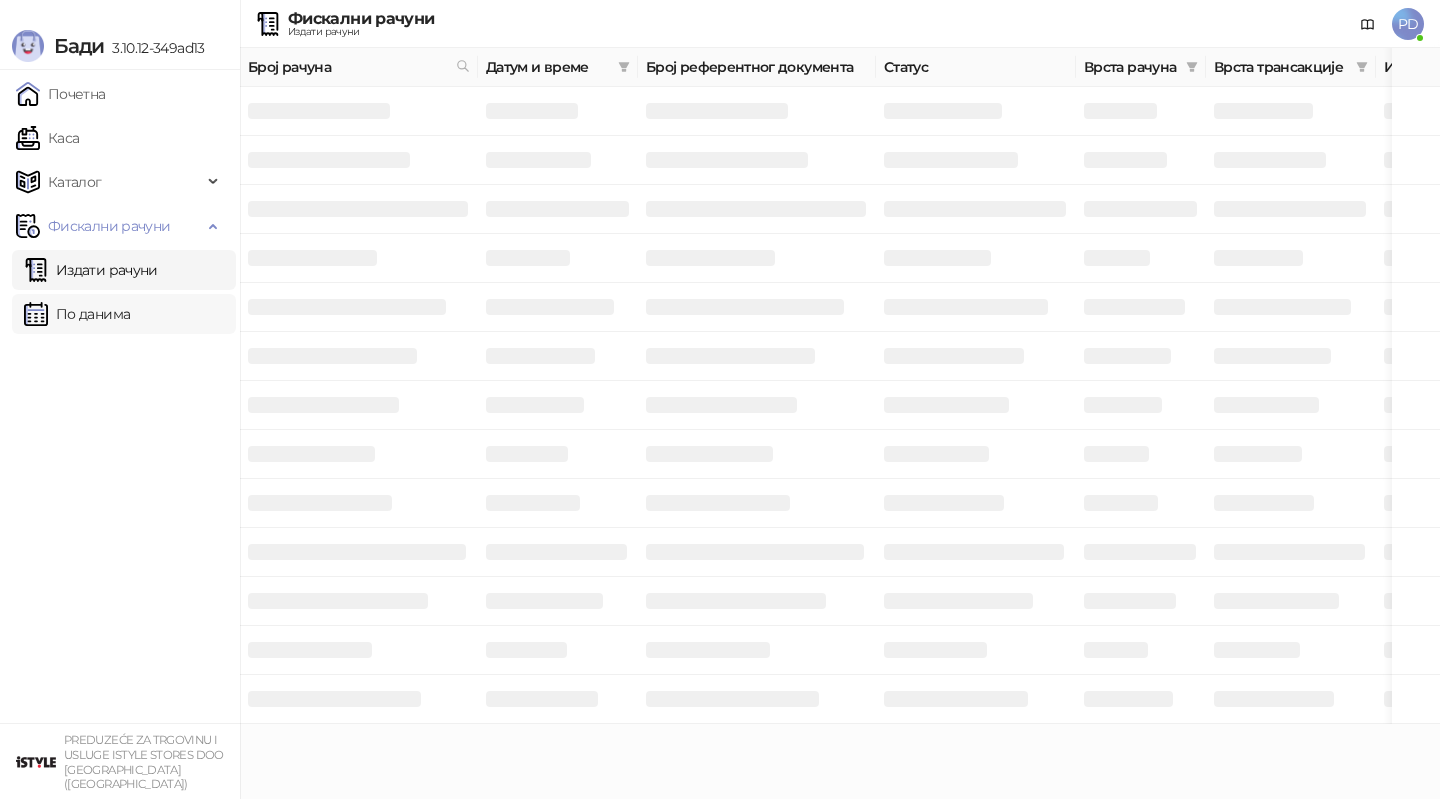 click on "По данима" at bounding box center [77, 314] 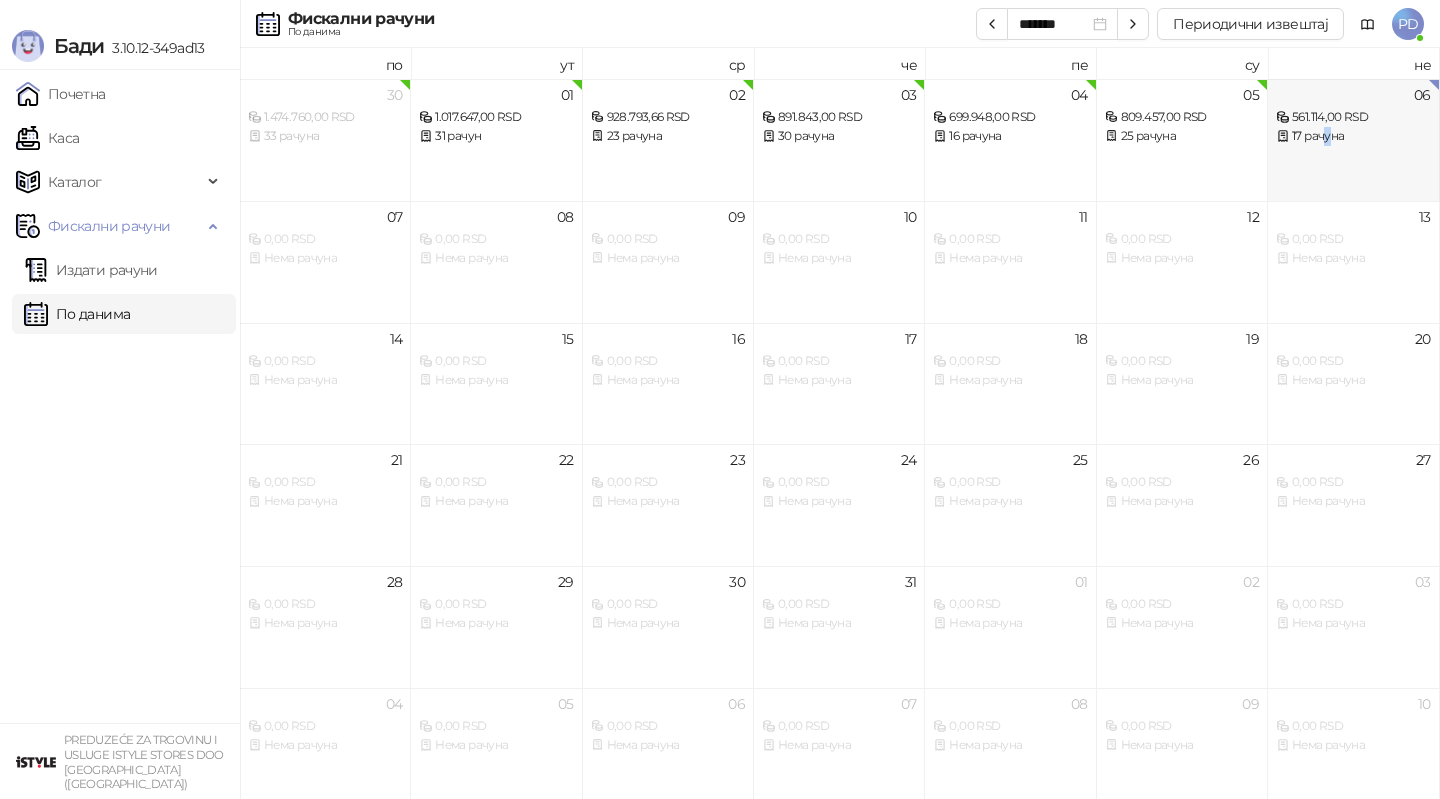 click on "17 рачуна" at bounding box center [1353, 136] 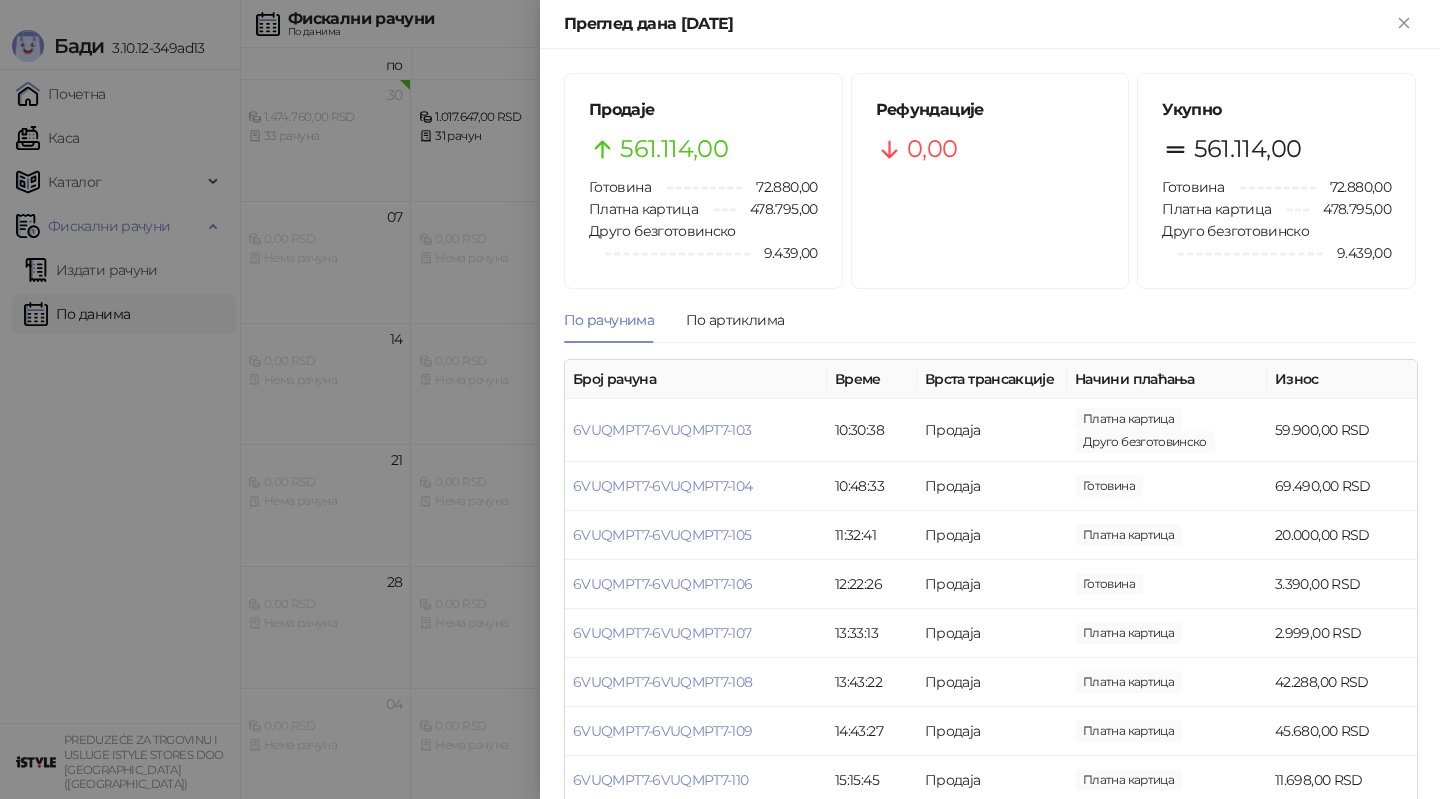 click at bounding box center [720, 399] 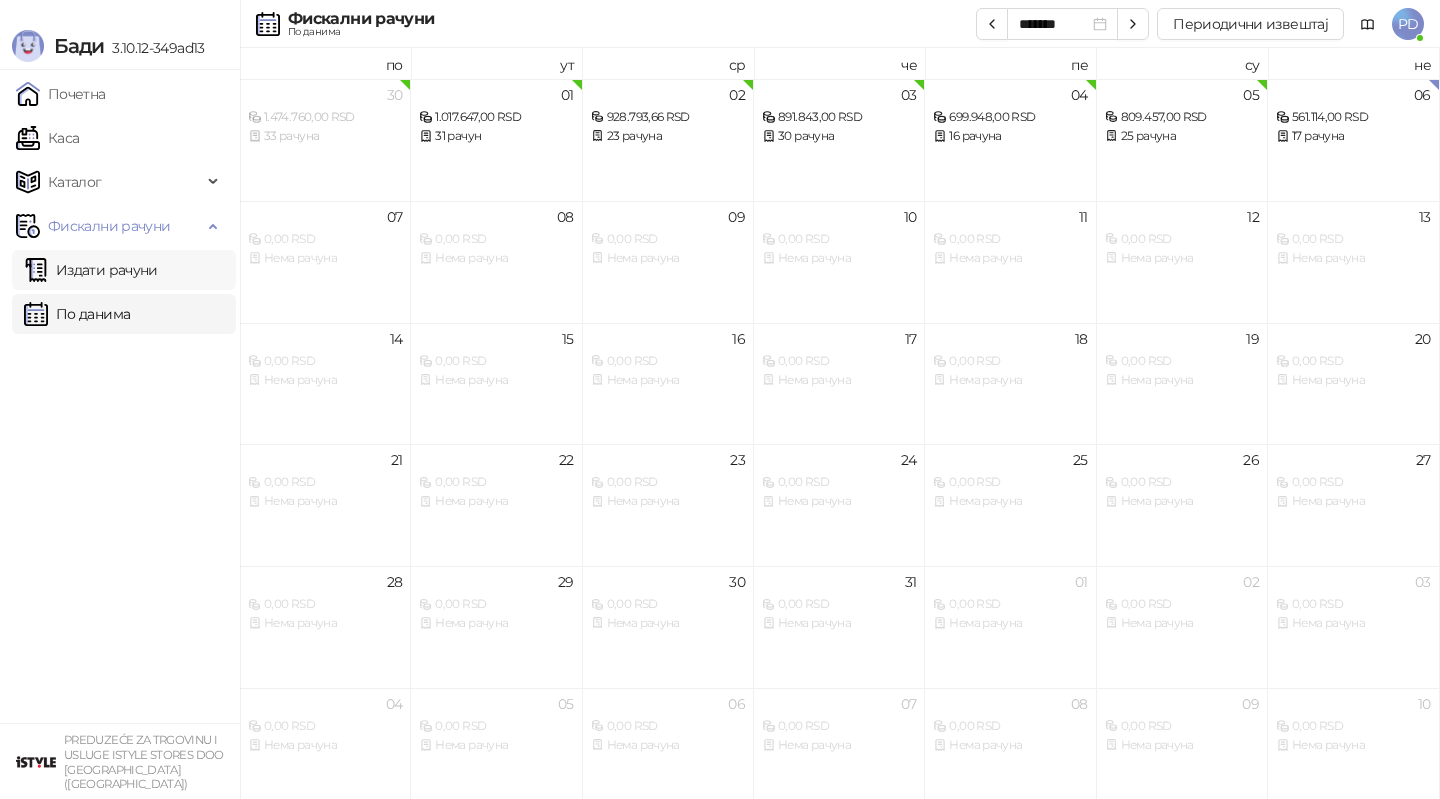 click on "Издати рачуни" at bounding box center [91, 270] 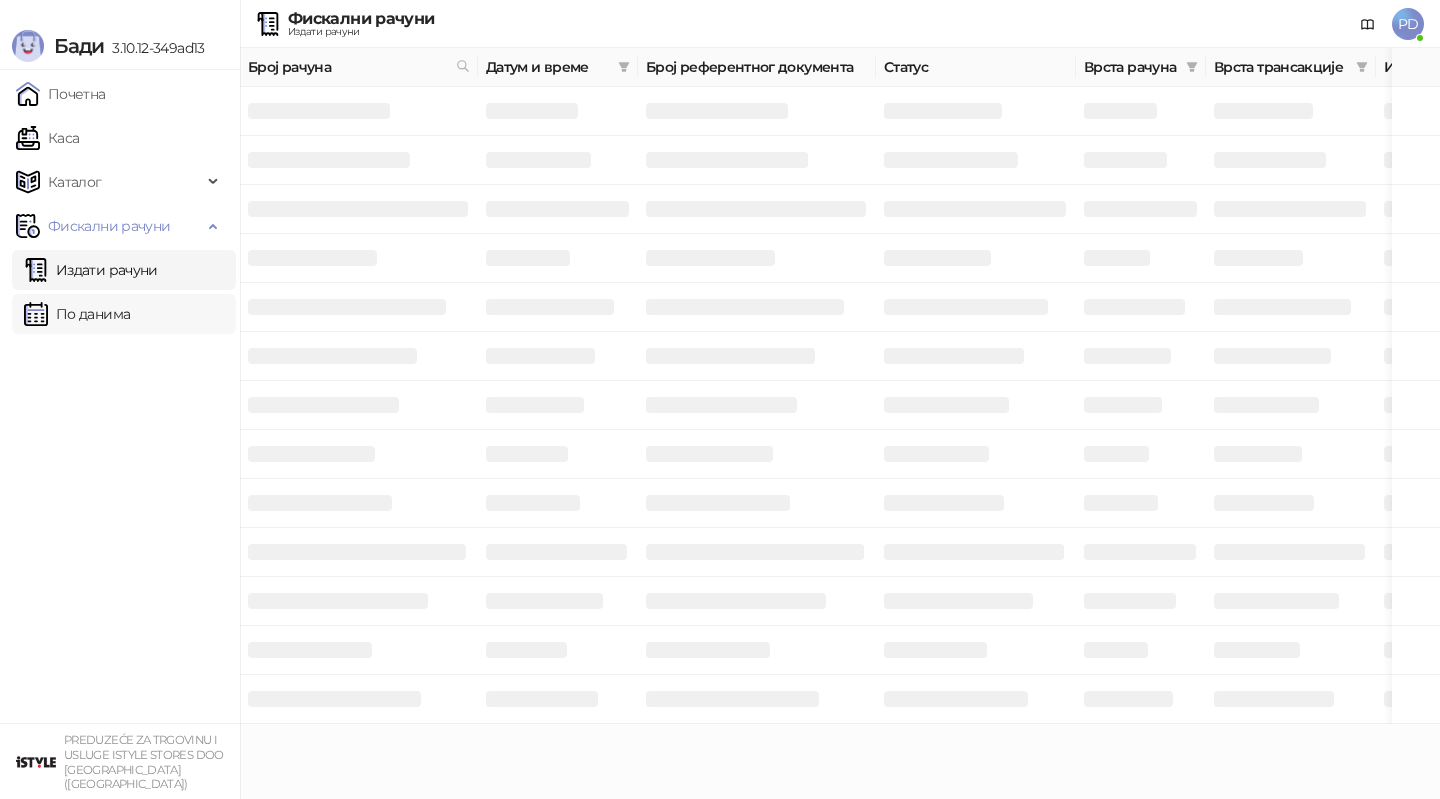 click on "По данима" at bounding box center (77, 314) 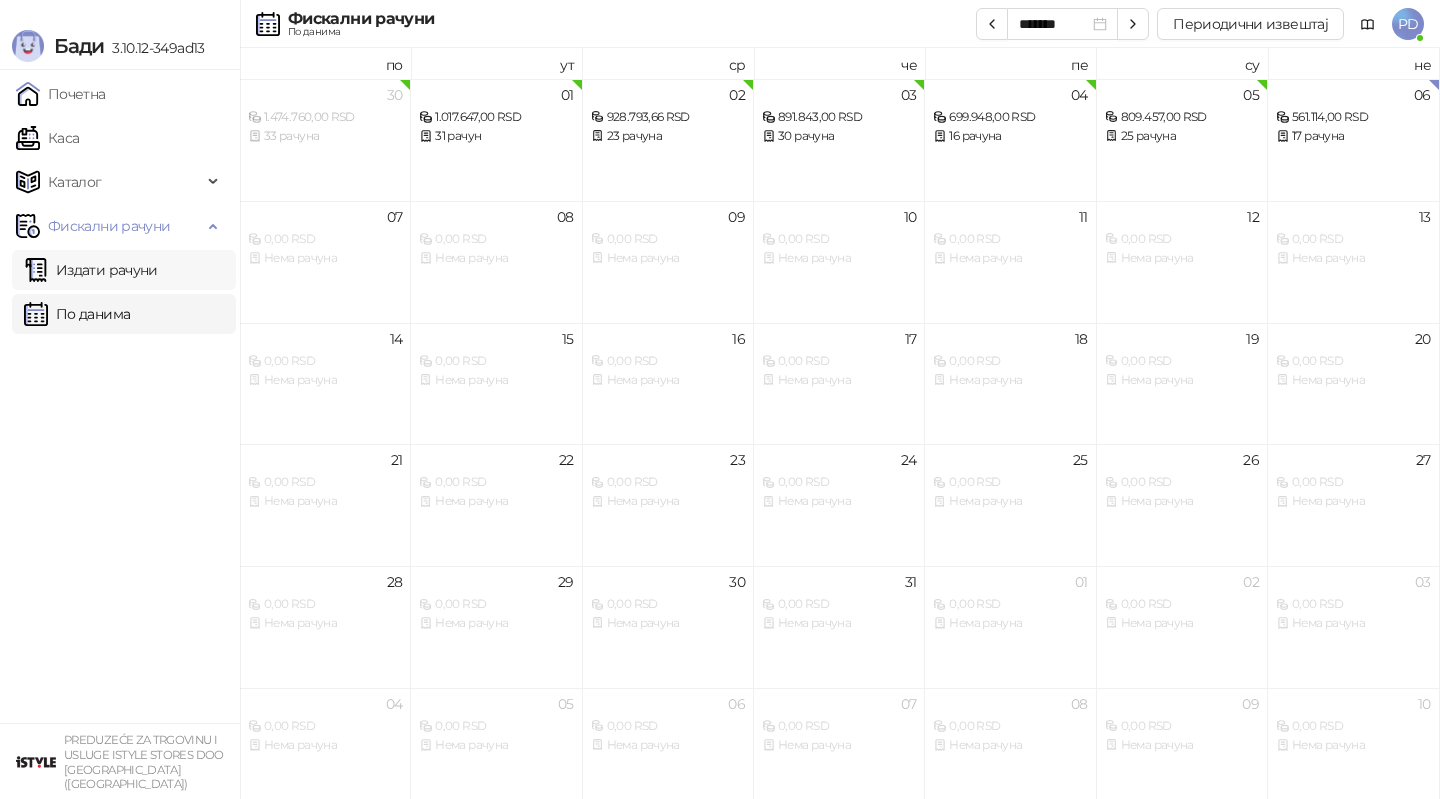click on "Издати рачуни" at bounding box center [91, 270] 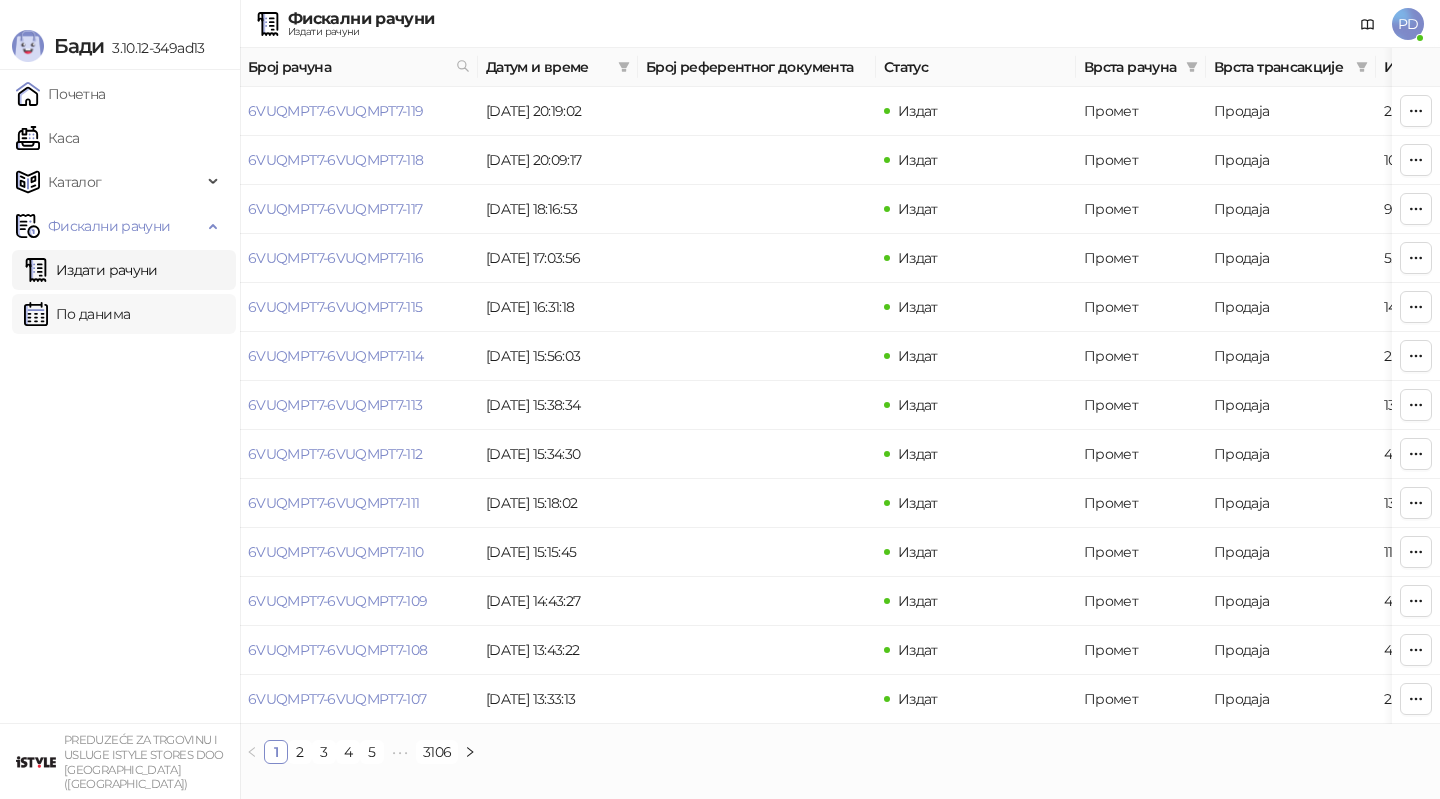 click on "По данима" at bounding box center (77, 314) 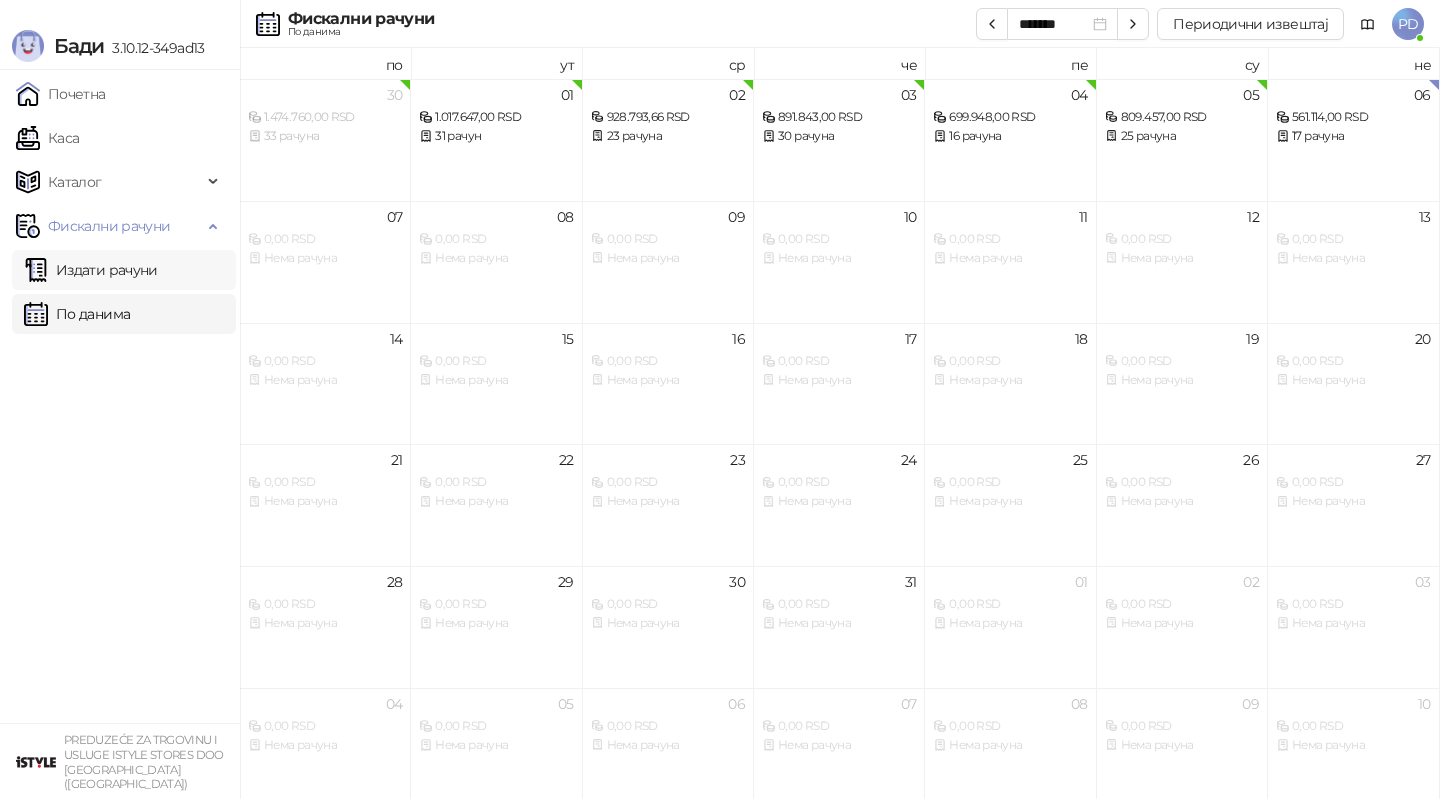 click on "Издати рачуни" at bounding box center (91, 270) 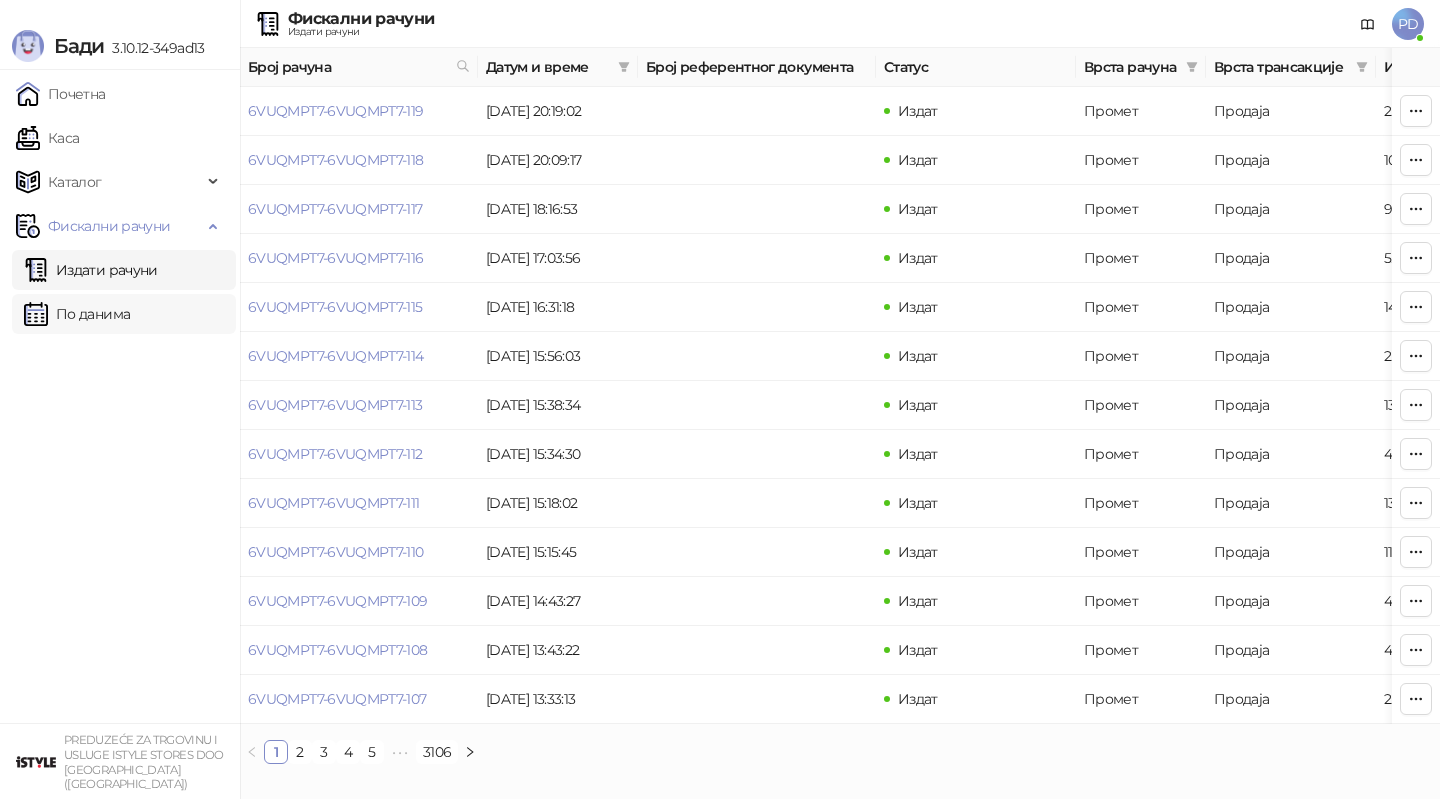 click on "По данима" at bounding box center (77, 314) 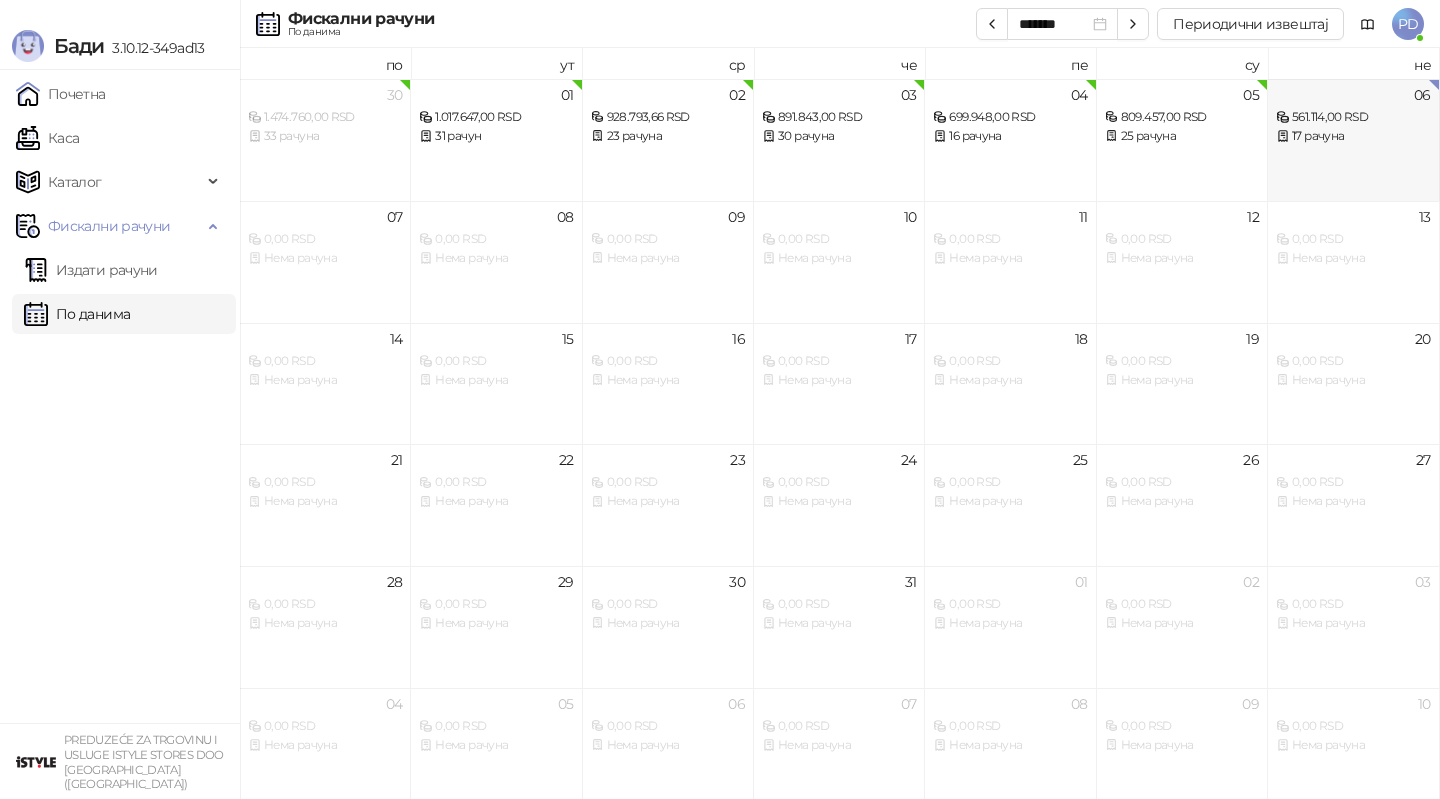 click on "06   561.114,00 RSD   17 рачуна" at bounding box center (1353, 140) 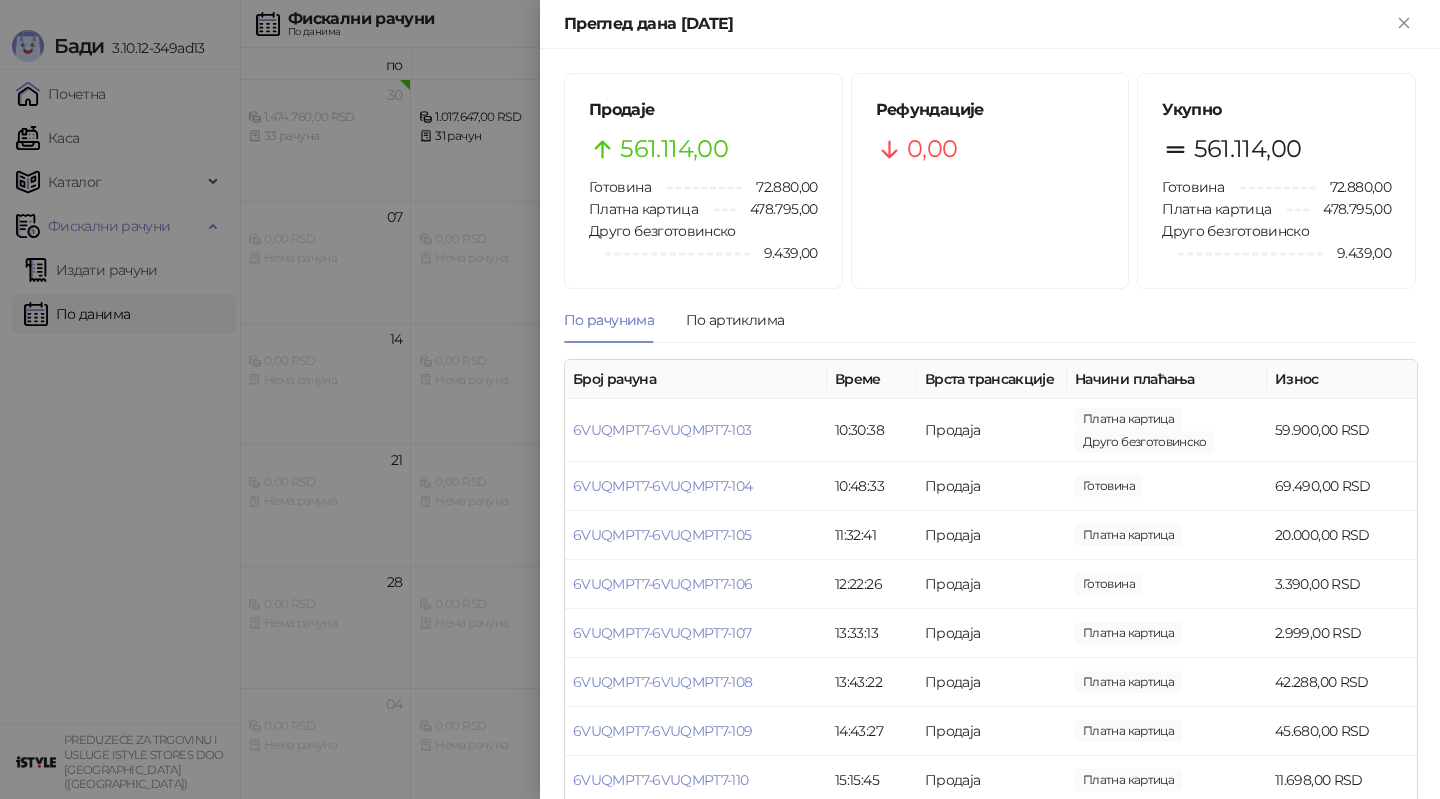 click at bounding box center [720, 399] 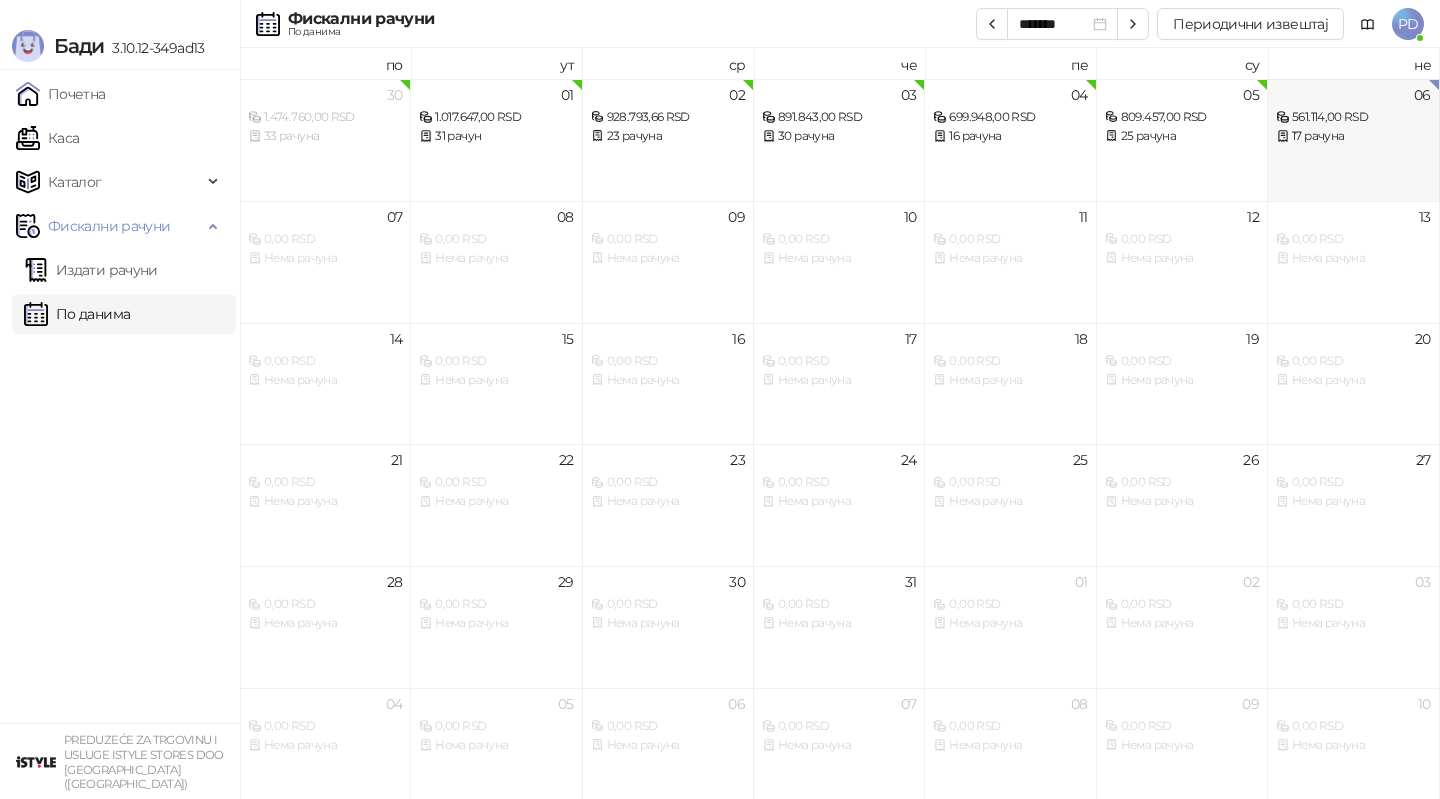 click on "06   561.114,00 RSD   17 рачуна" at bounding box center [1353, 140] 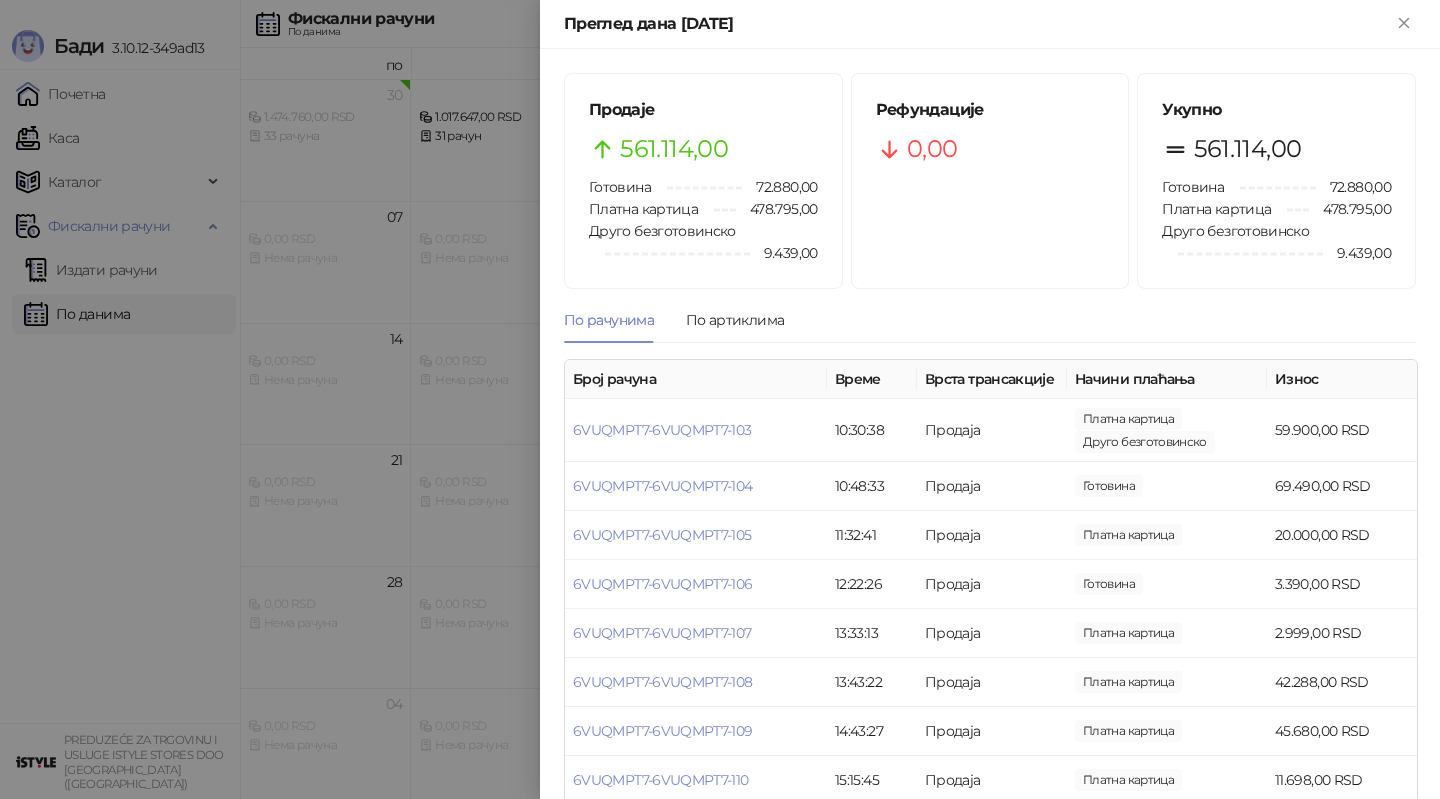 click at bounding box center [720, 399] 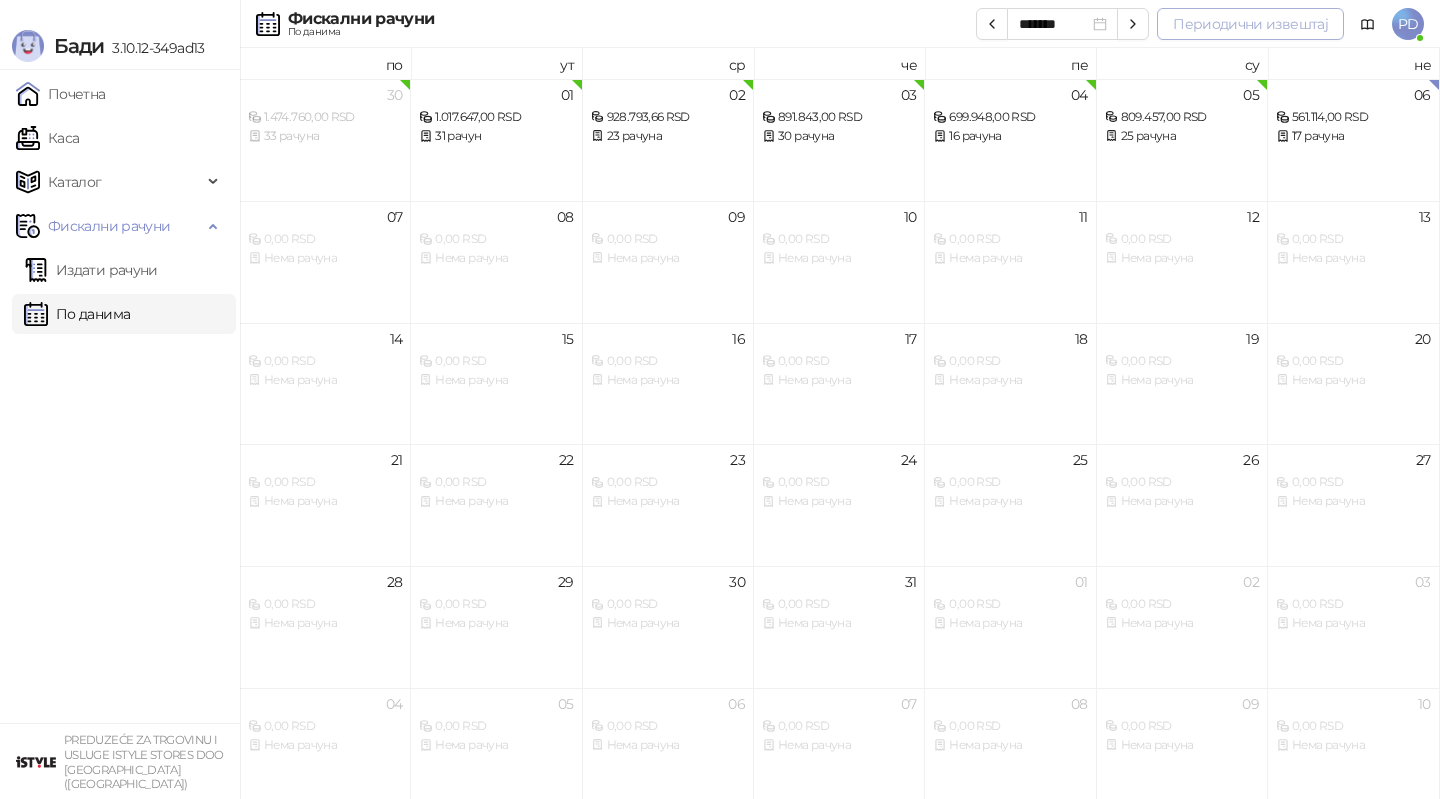 click on "Периодични извештај" at bounding box center [1250, 24] 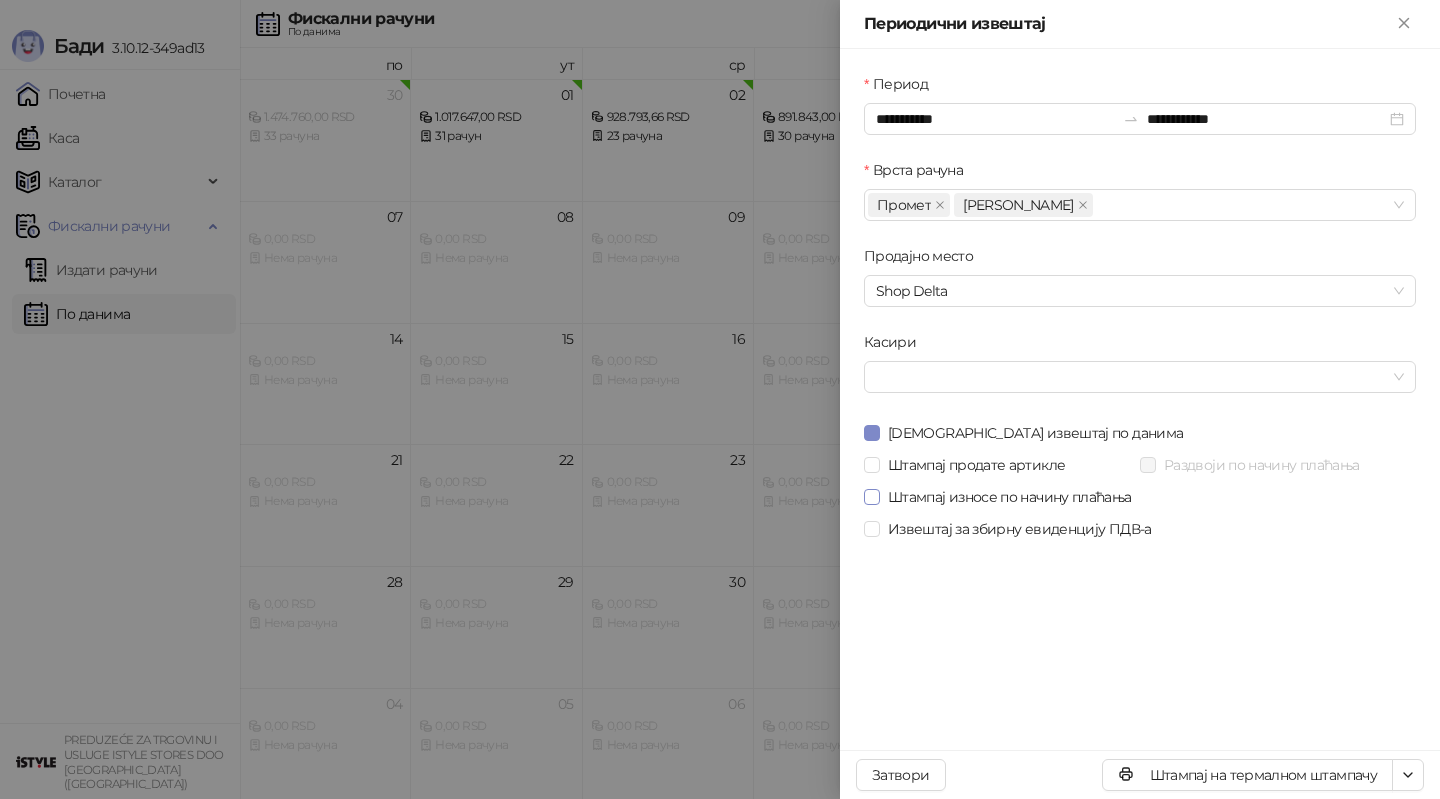 click on "Штампај износе по начину плаћања" at bounding box center [1010, 497] 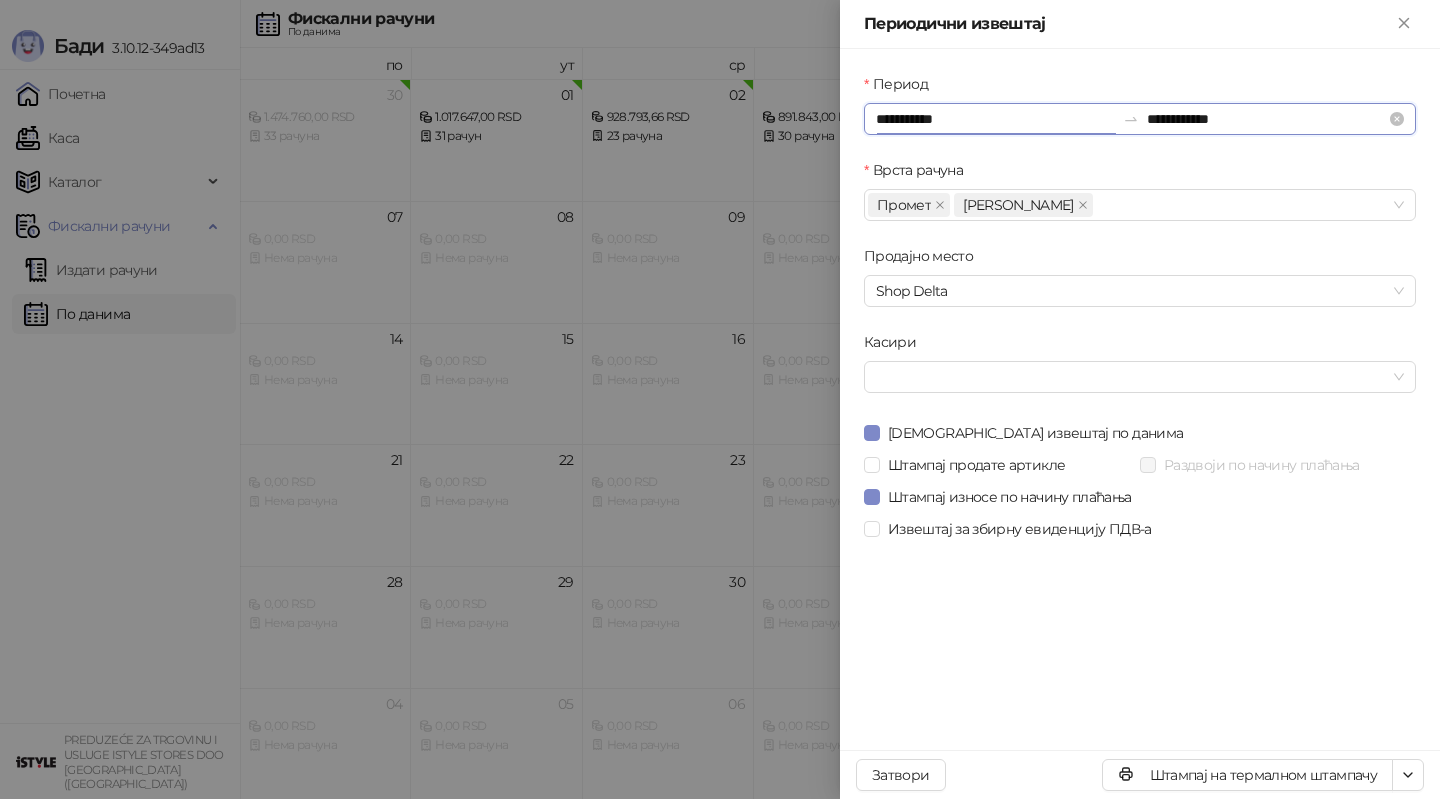 click on "**********" at bounding box center (995, 119) 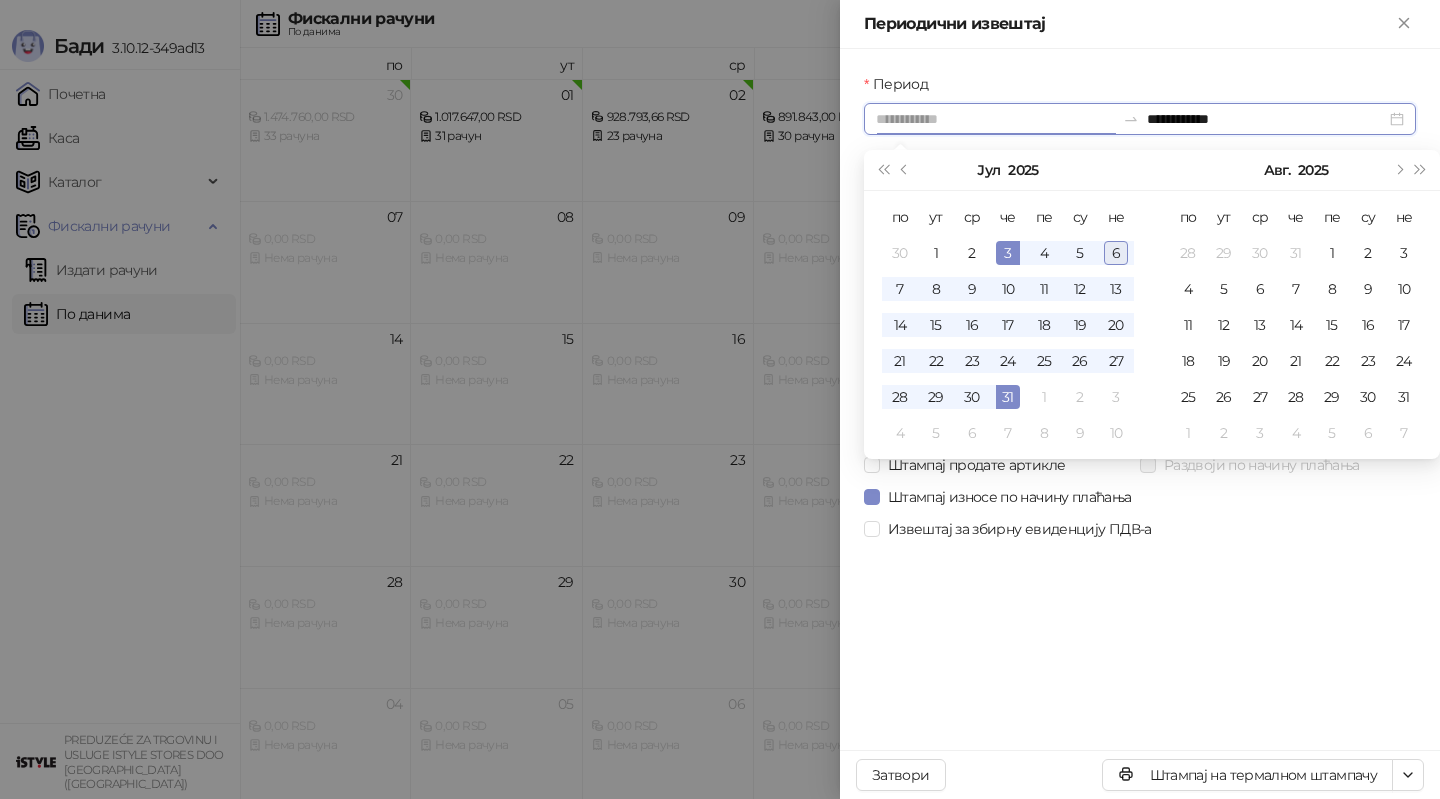 type on "**********" 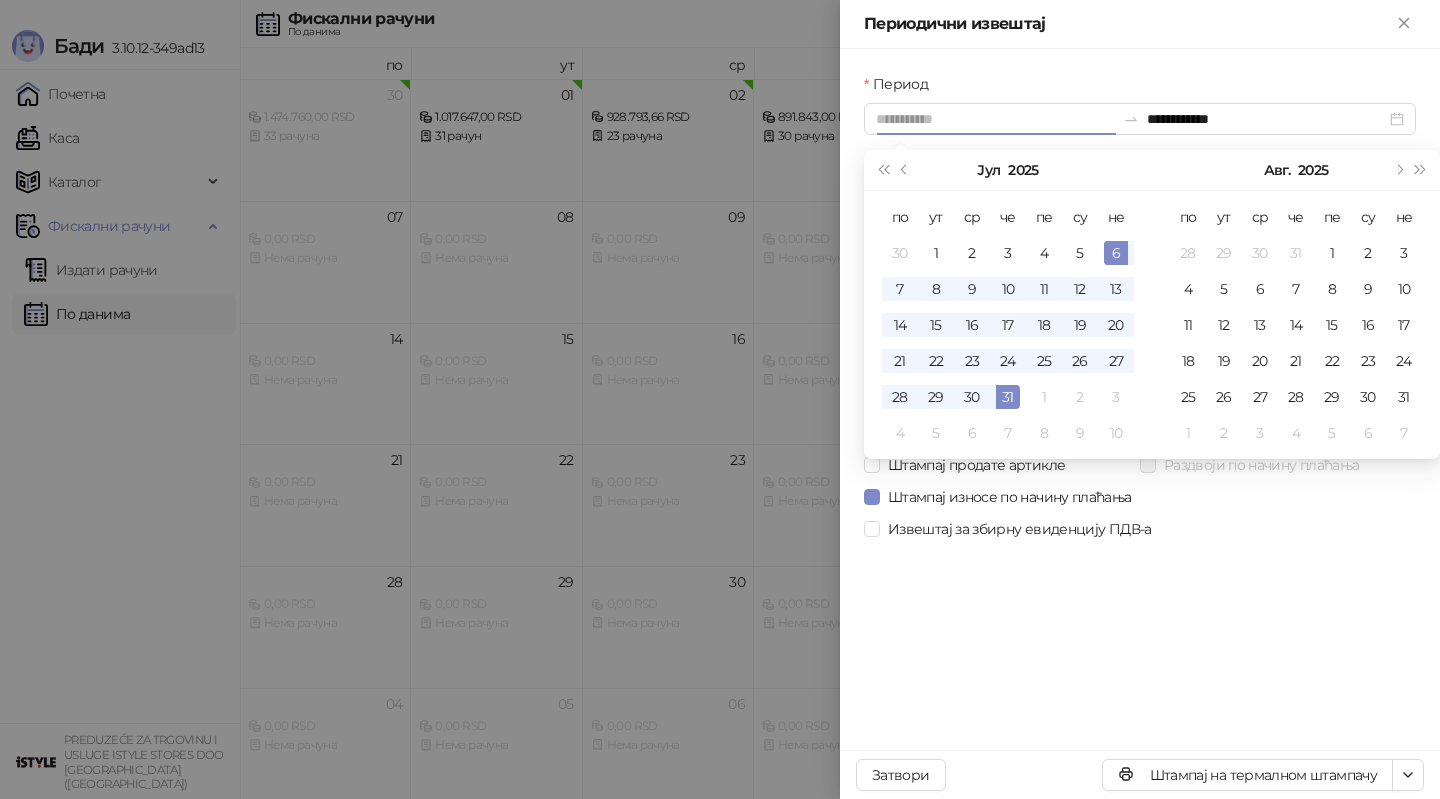 click on "6" at bounding box center (1116, 253) 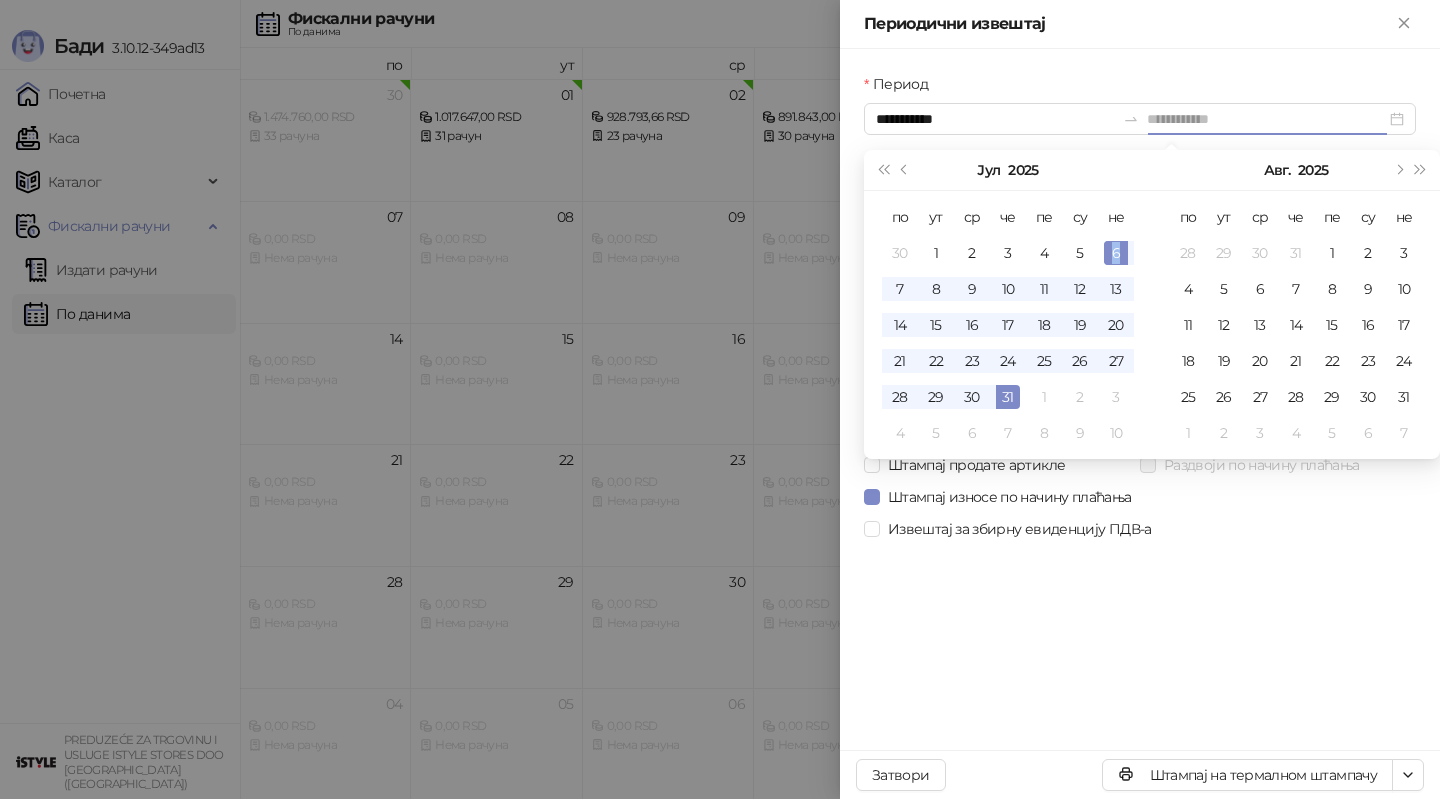 click on "6" at bounding box center [1116, 253] 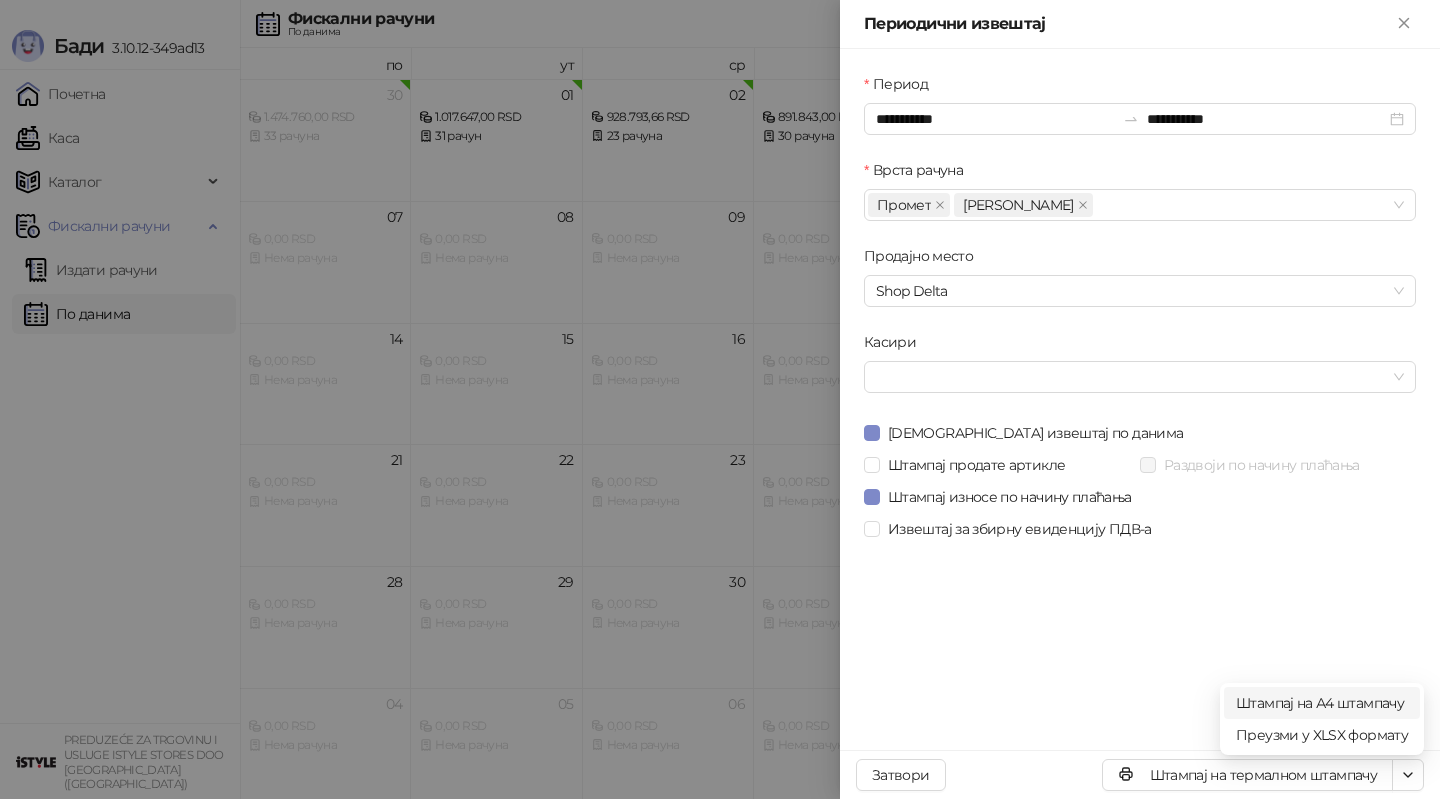 click on "Штампај на А4 штампачу" at bounding box center [1322, 703] 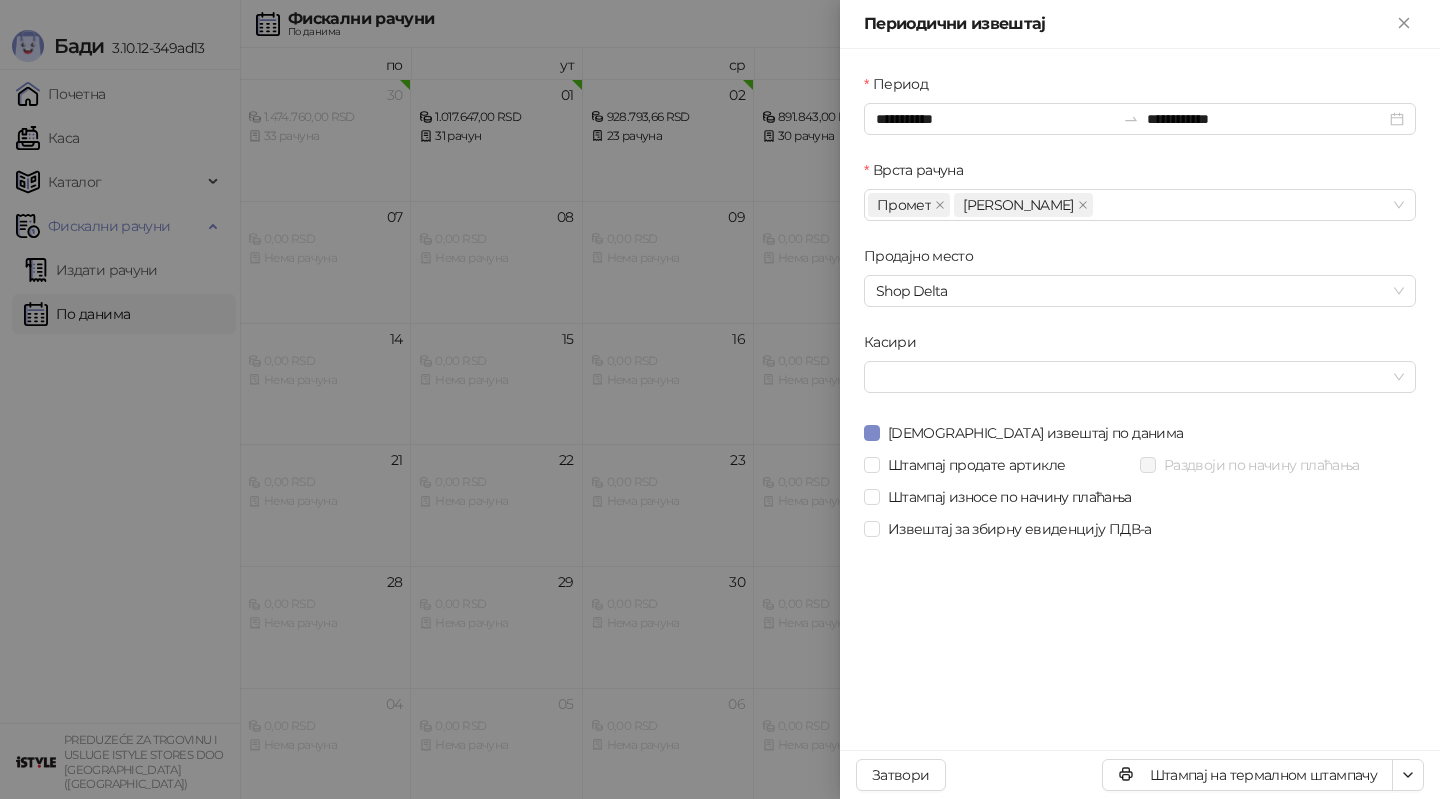 click at bounding box center [720, 399] 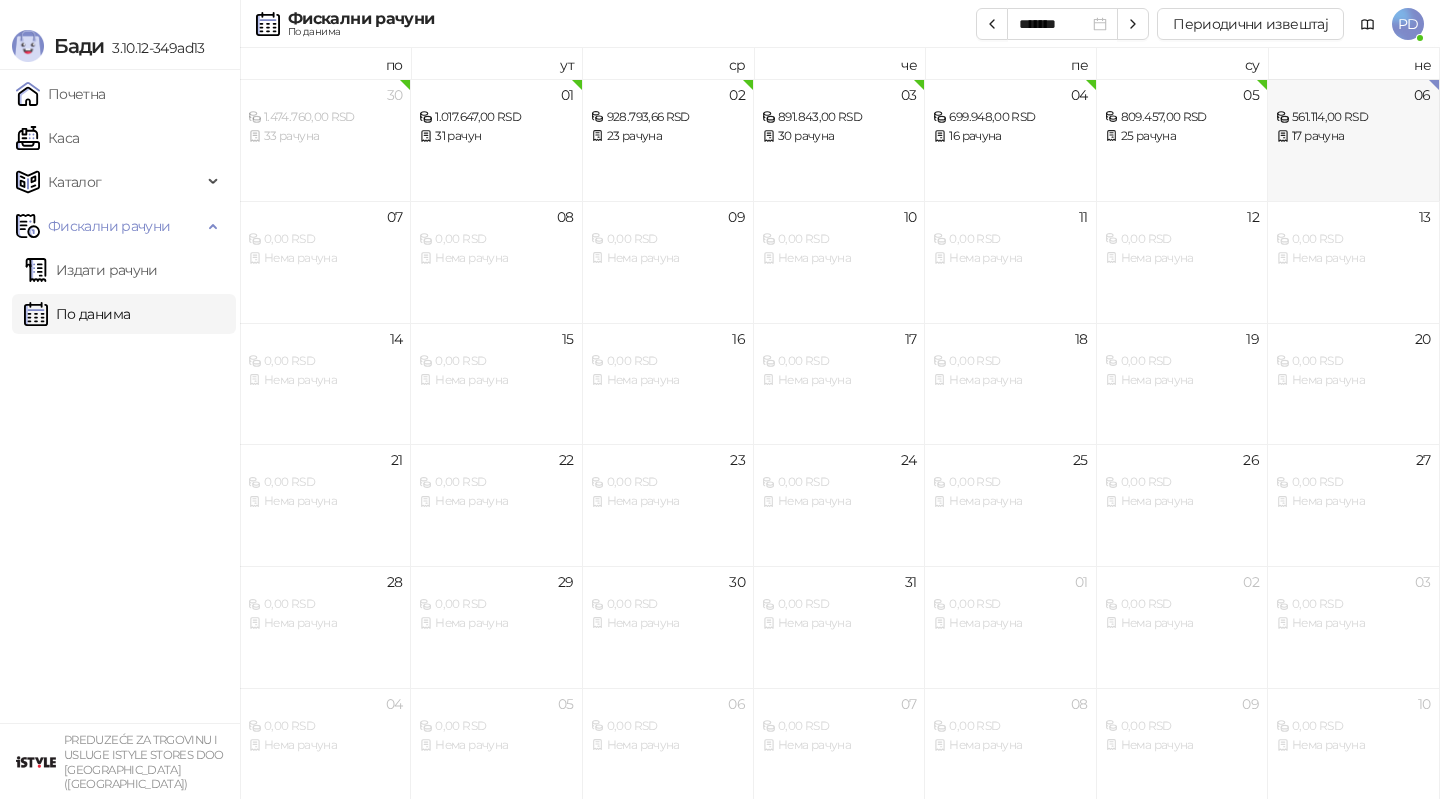 click on "561.114,00 RSD" at bounding box center [1353, 117] 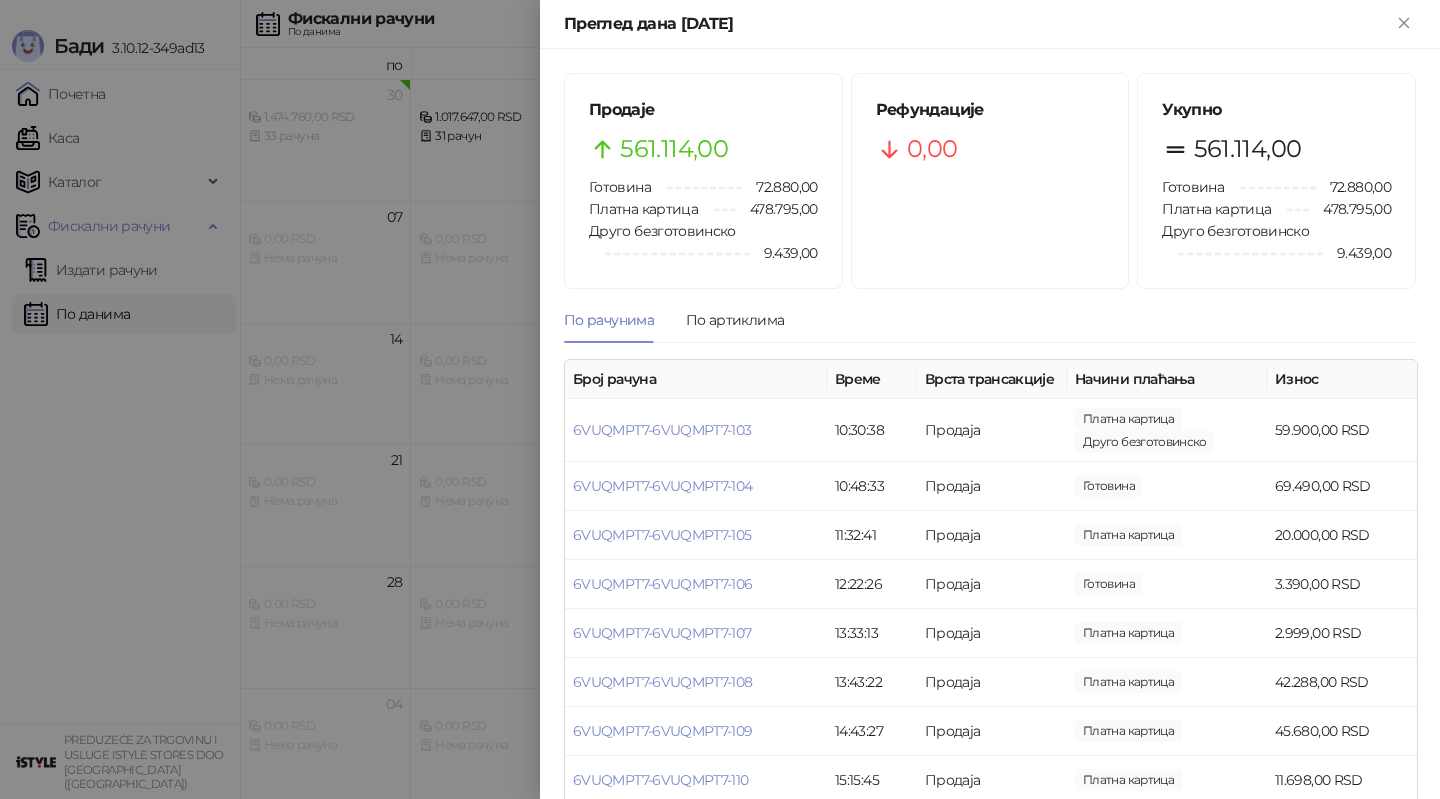 click at bounding box center (720, 399) 